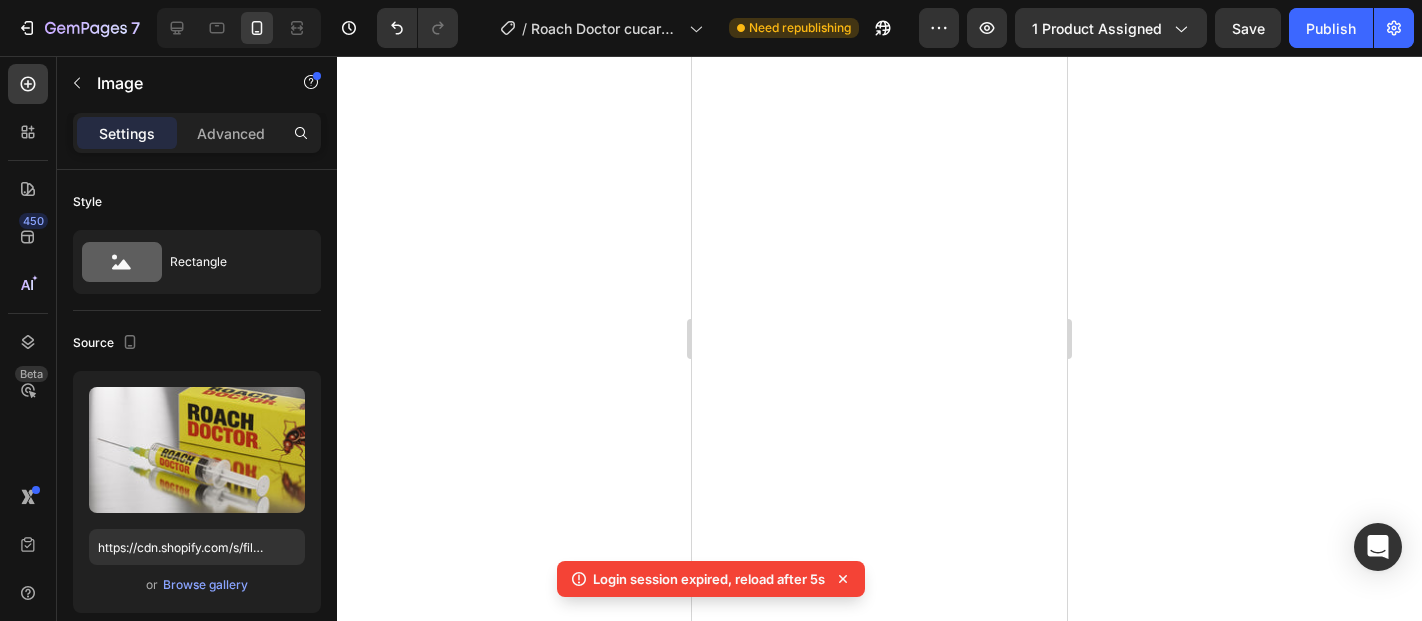 scroll, scrollTop: 0, scrollLeft: 0, axis: both 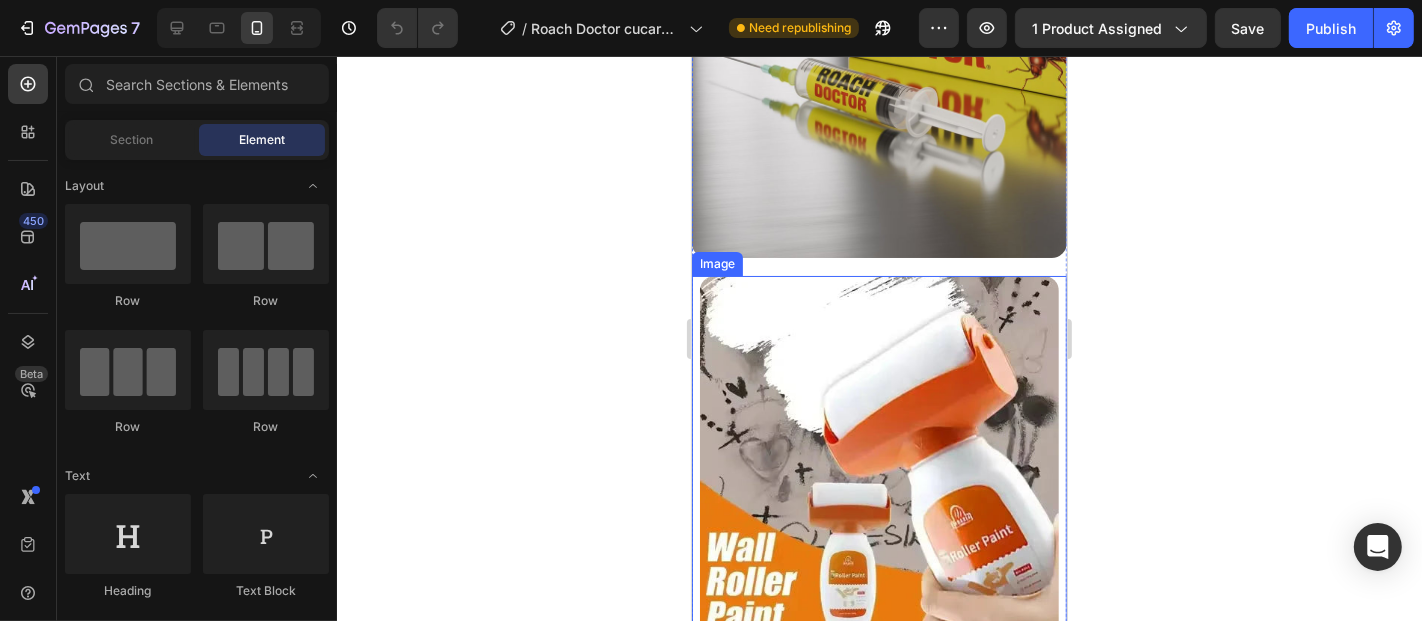 click at bounding box center (878, 454) 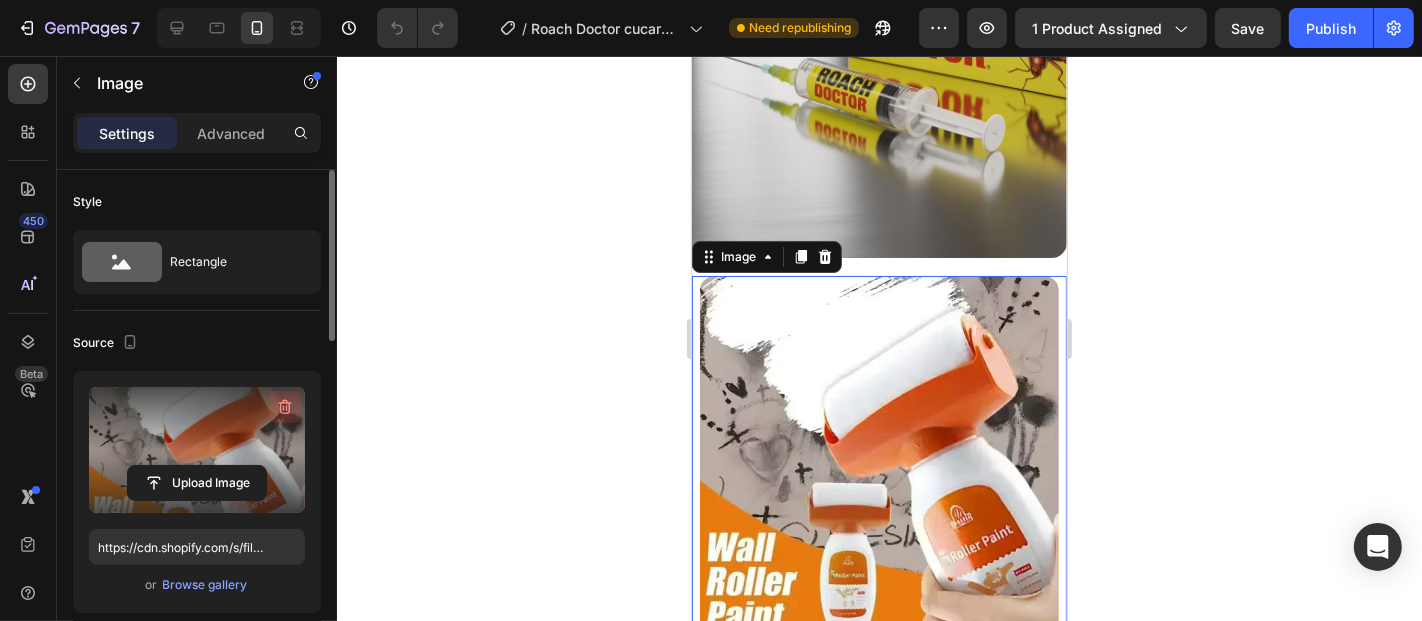 click 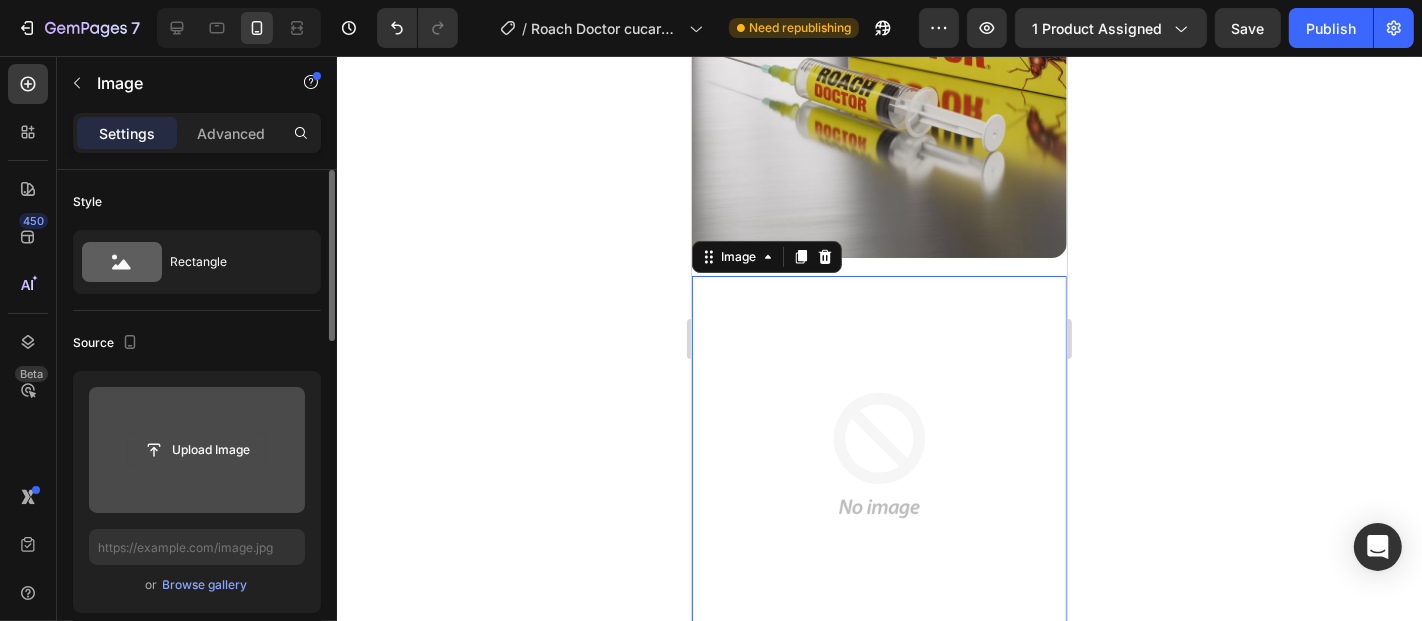 click 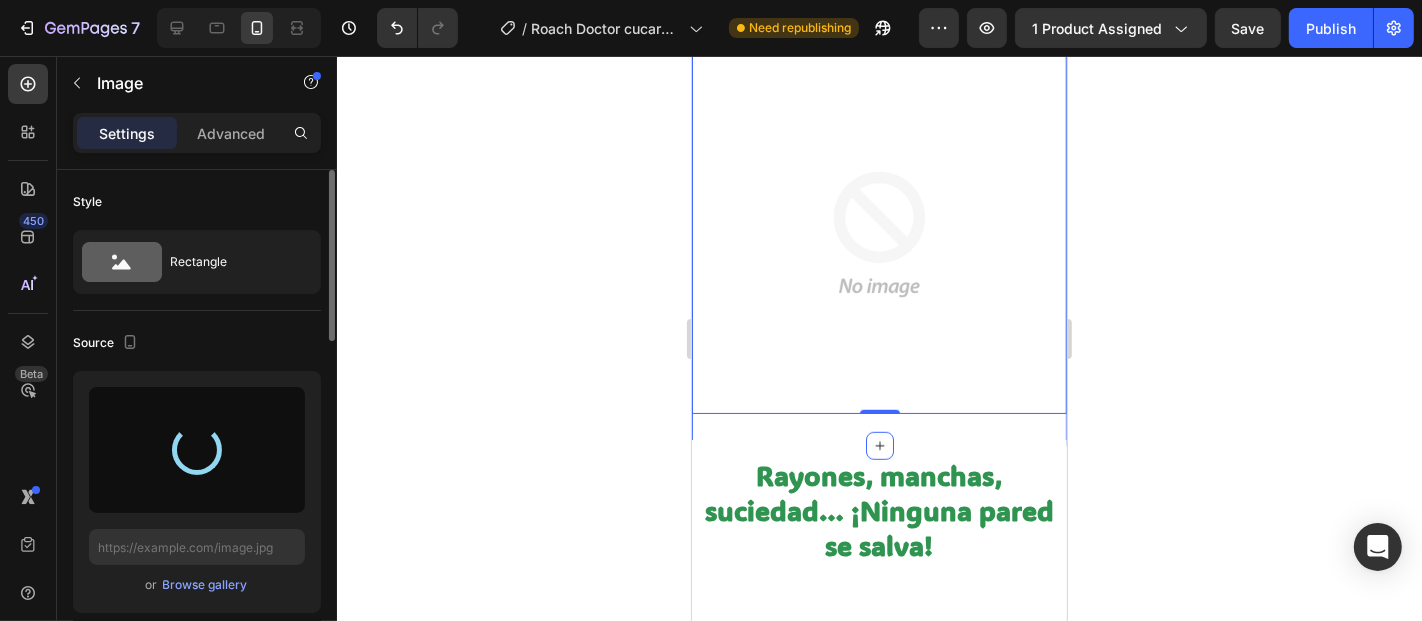 type on "https://cdn.shopify.com/s/files/1/0802/2258/5137/files/gempages_514577956190815047-9858d9e1-c435-4d2e-ab9e-1235c003daf1.jpg" 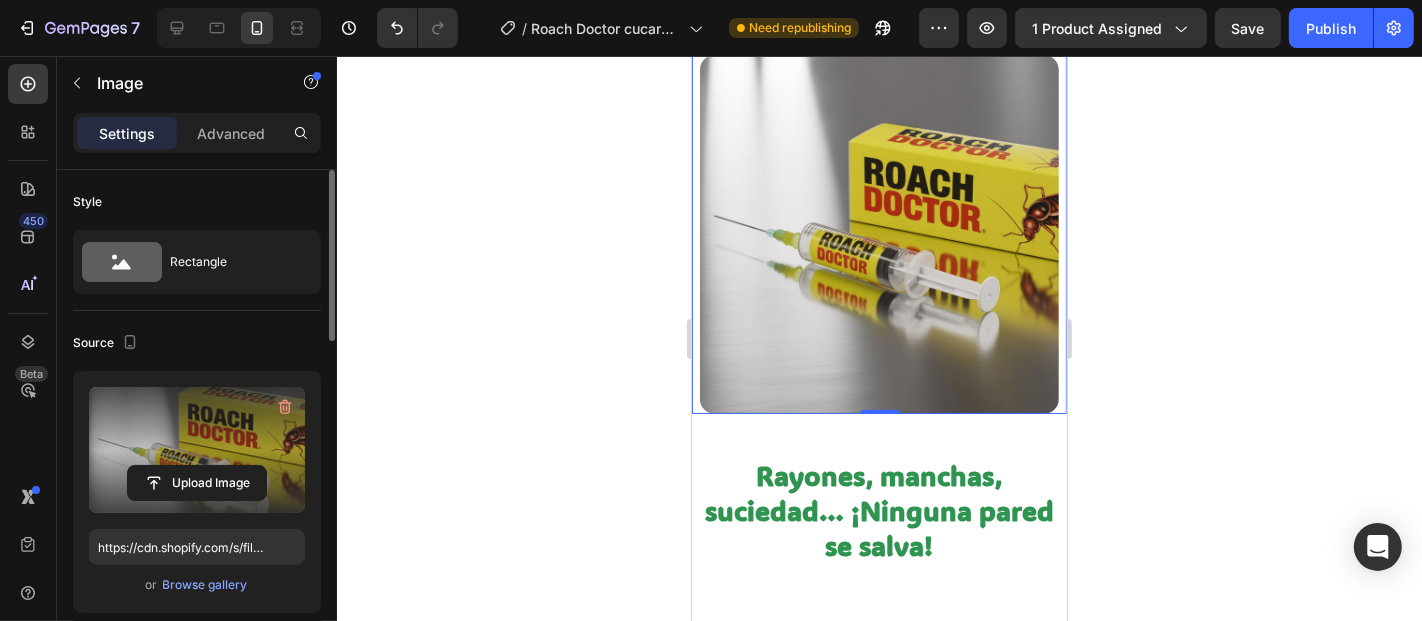 scroll, scrollTop: 886, scrollLeft: 0, axis: vertical 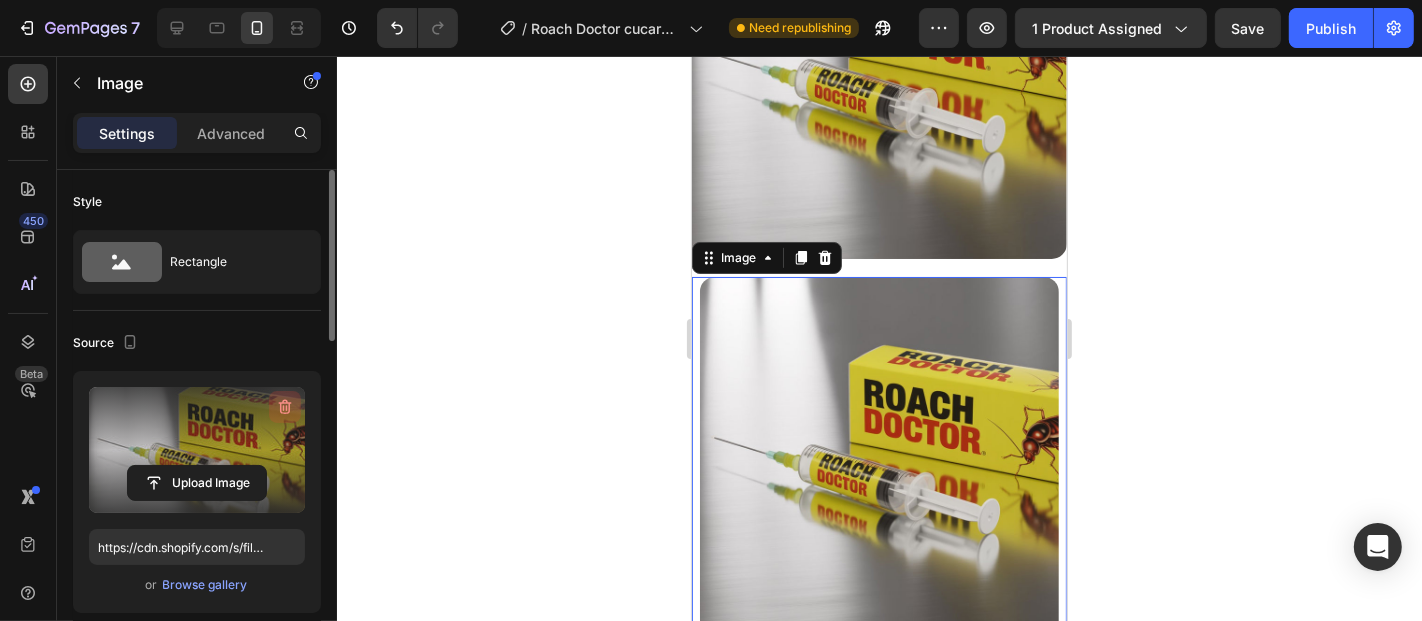 click 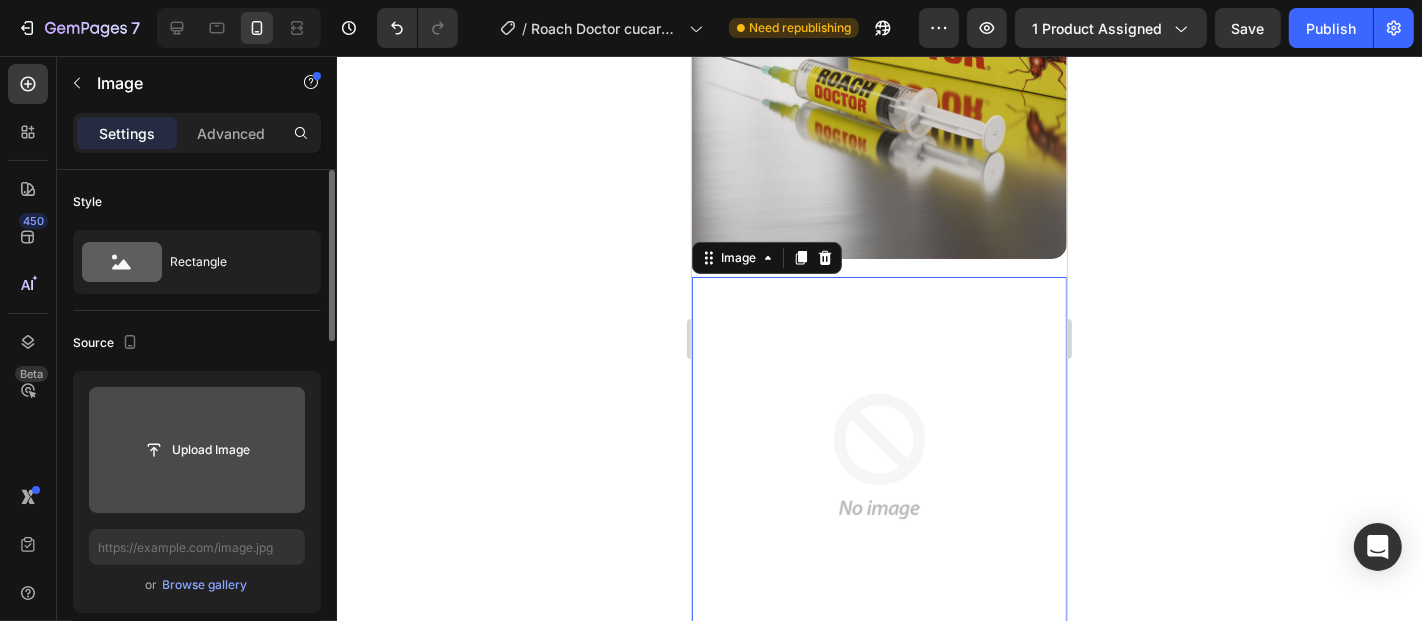 click 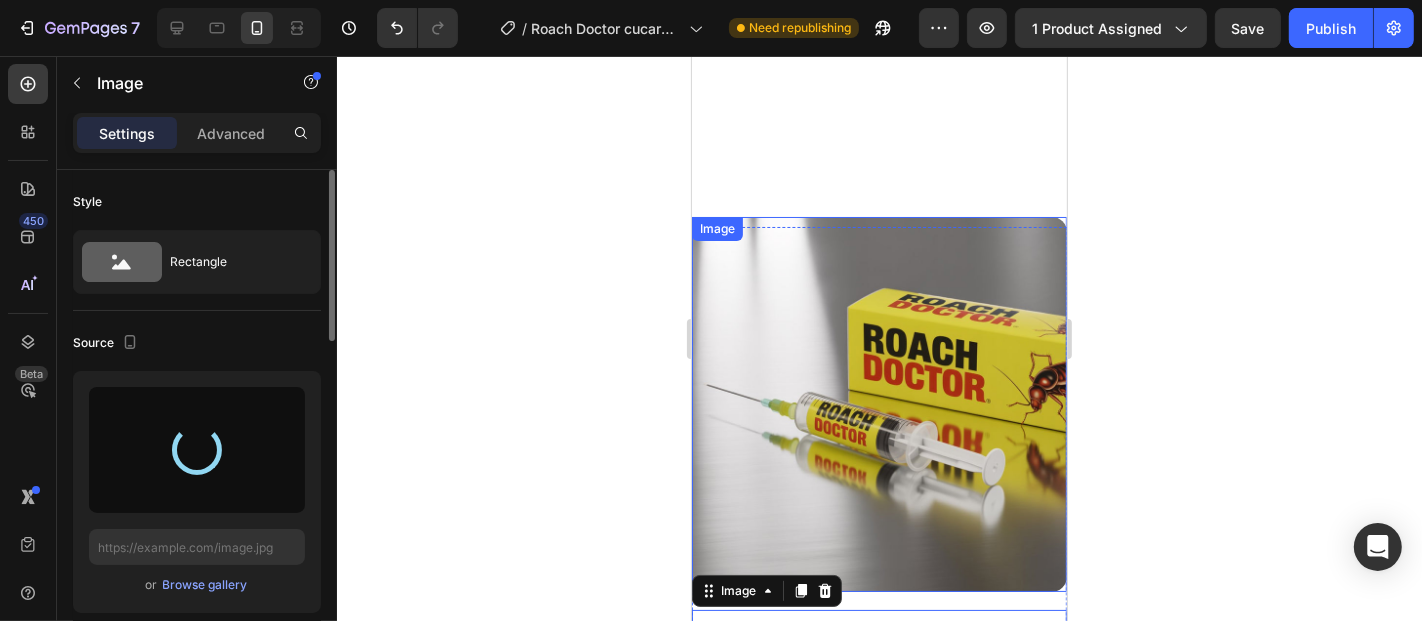 scroll, scrollTop: 774, scrollLeft: 0, axis: vertical 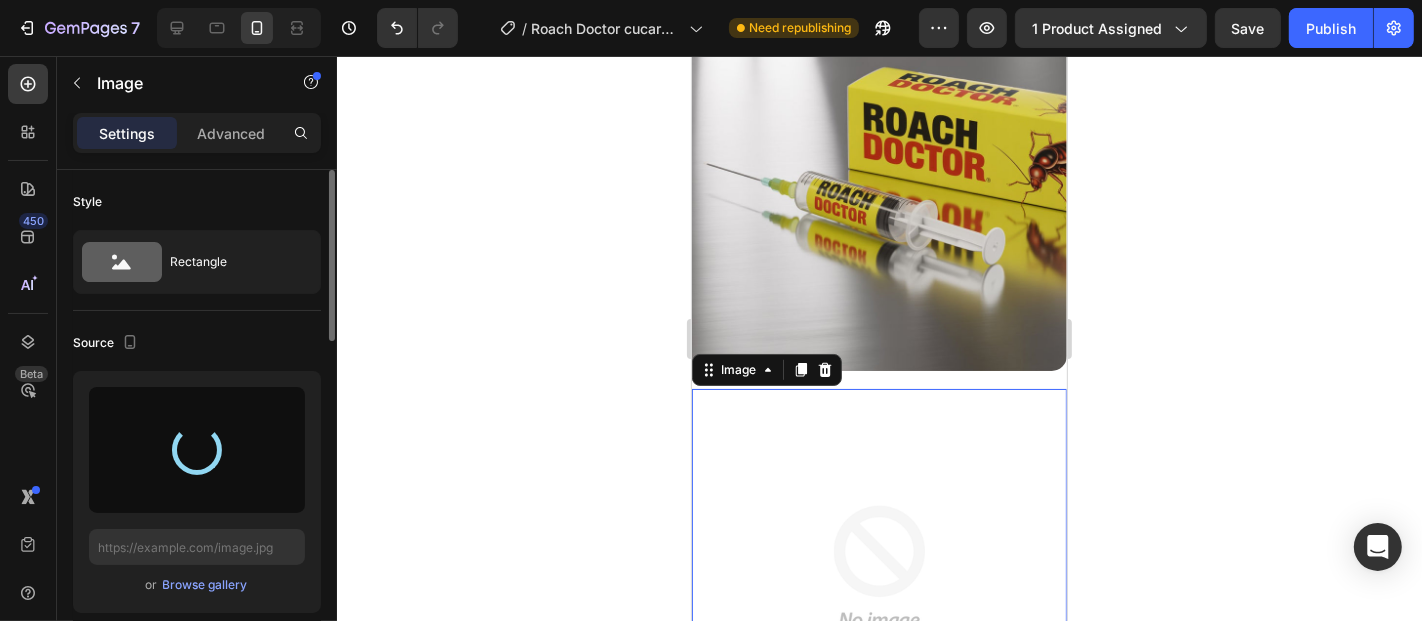 type on "https://cdn.shopify.com/s/files/1/0802/2258/5137/files/gempages_514577956190815047-a857957c-efcf-4b0d-8df5-452fc3a857f0.webp" 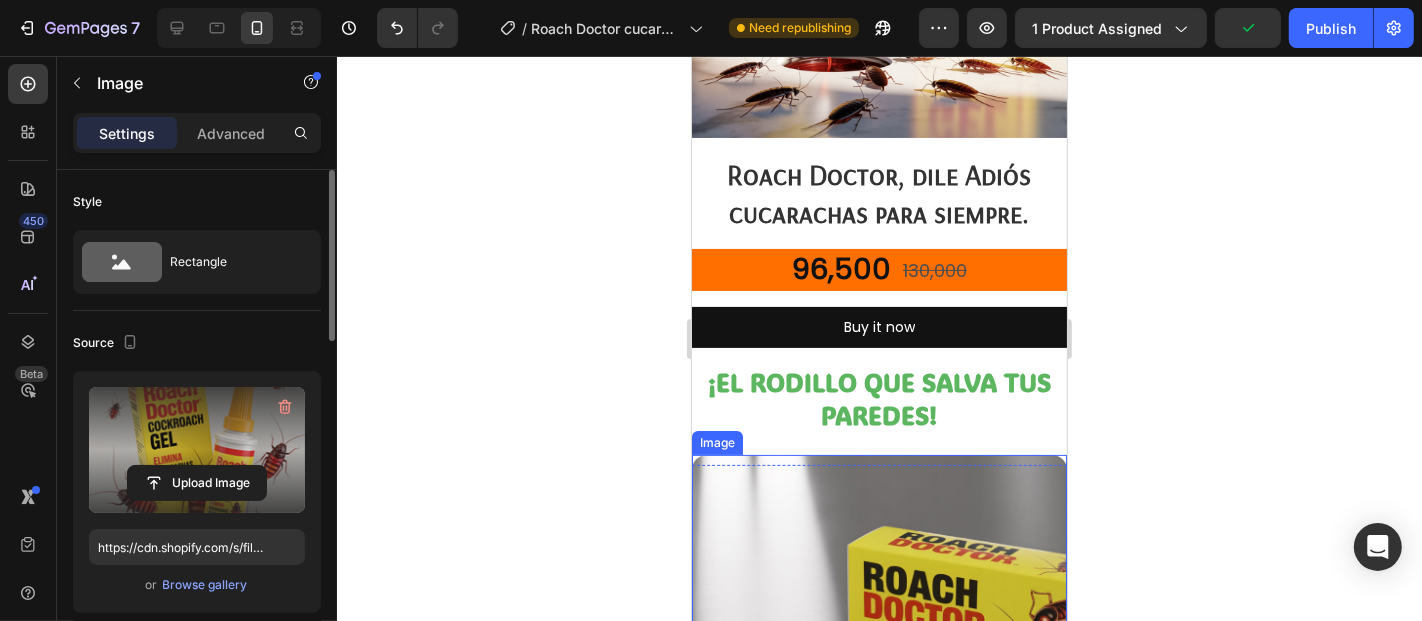 scroll, scrollTop: 221, scrollLeft: 0, axis: vertical 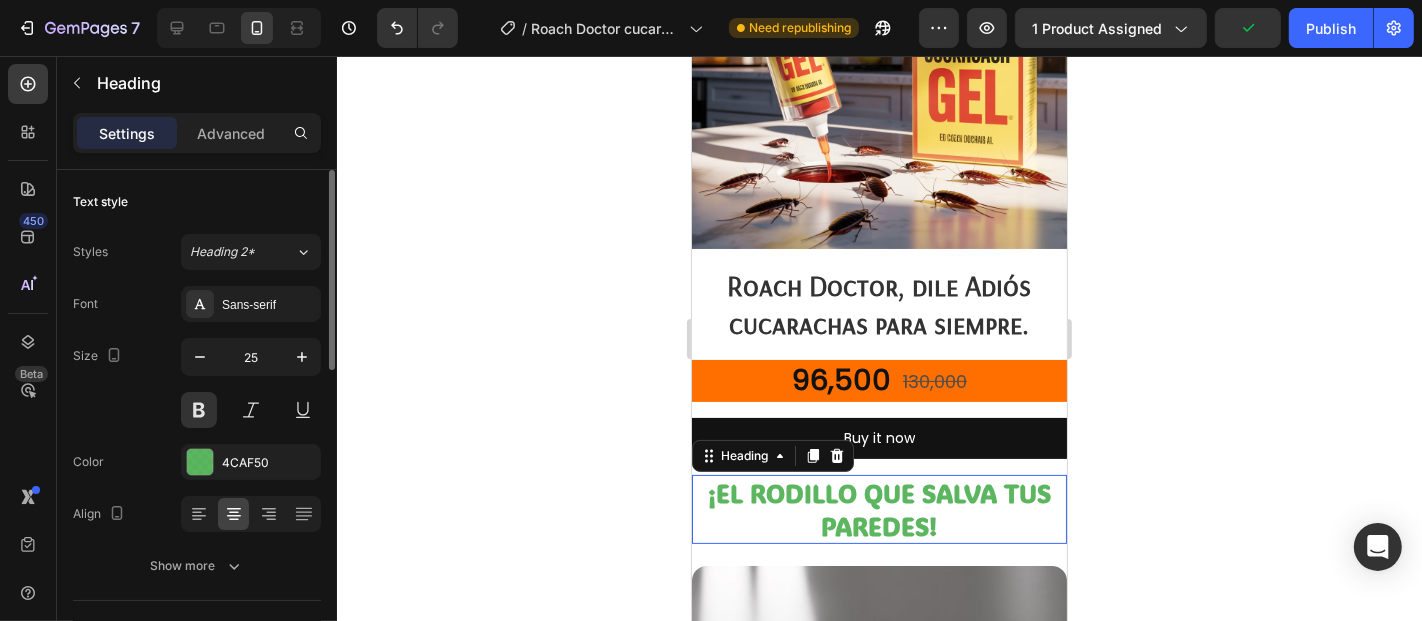click on "¡EL RODILLO QUE SALVA TUS PAREDES!" at bounding box center [878, 508] 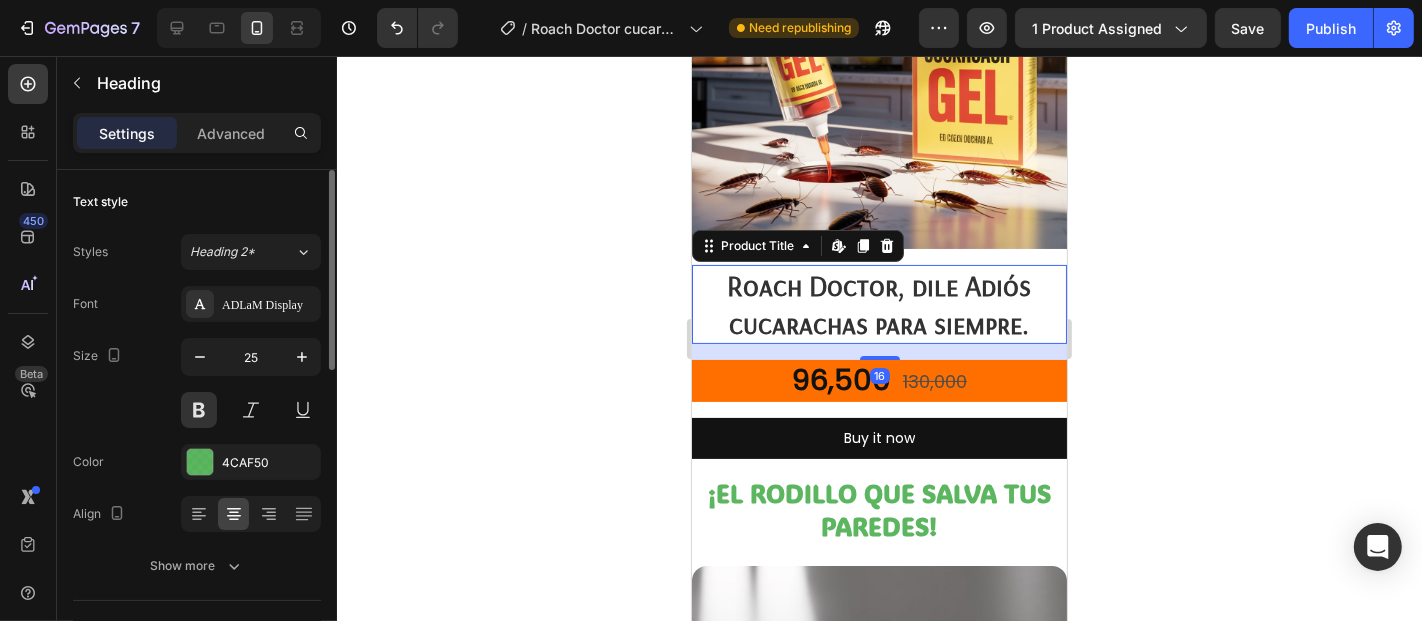click on "Roach Doctor, dile Adiós cucarachas para siempre." at bounding box center (878, 303) 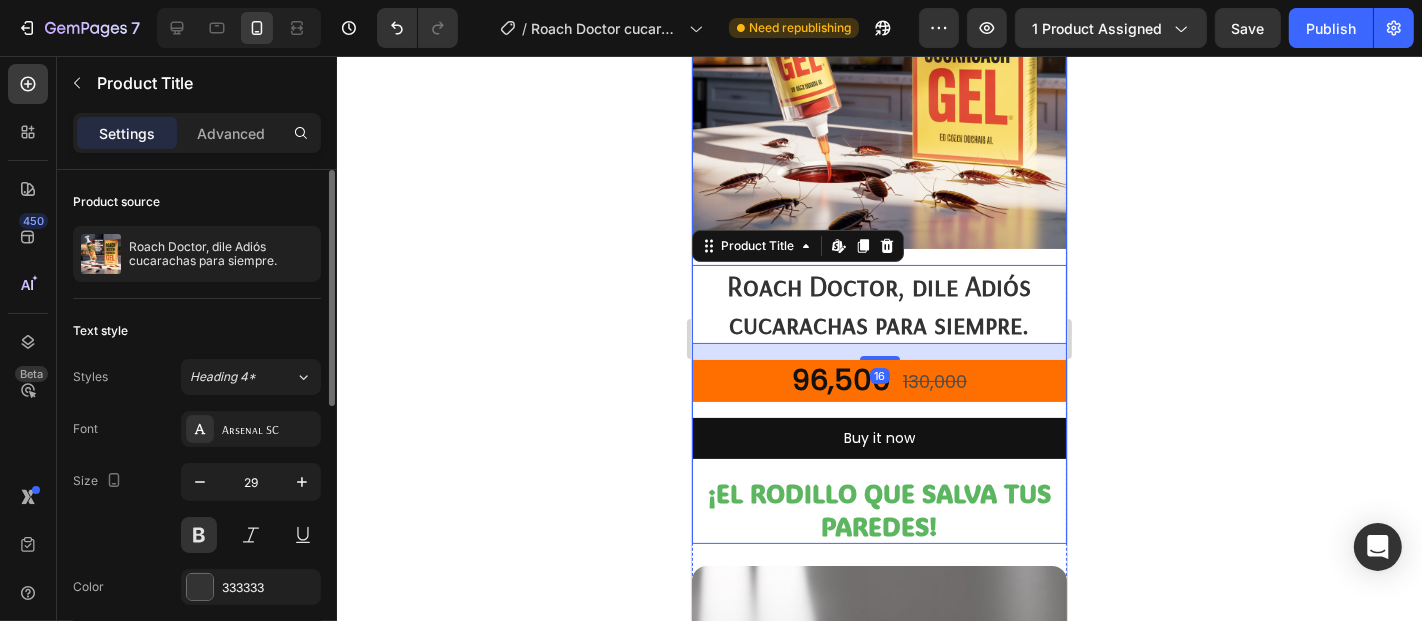 scroll, scrollTop: 332, scrollLeft: 0, axis: vertical 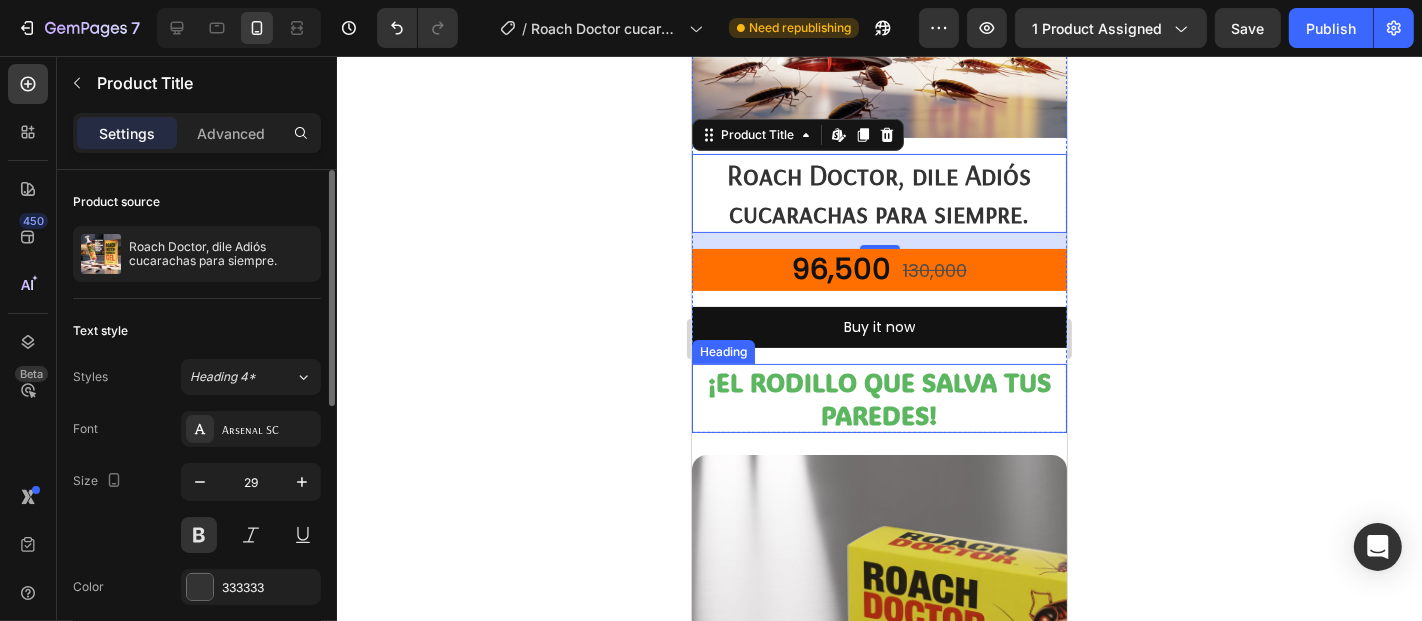 click on "¡EL RODILLO QUE SALVA TUS PAREDES!" at bounding box center (878, 397) 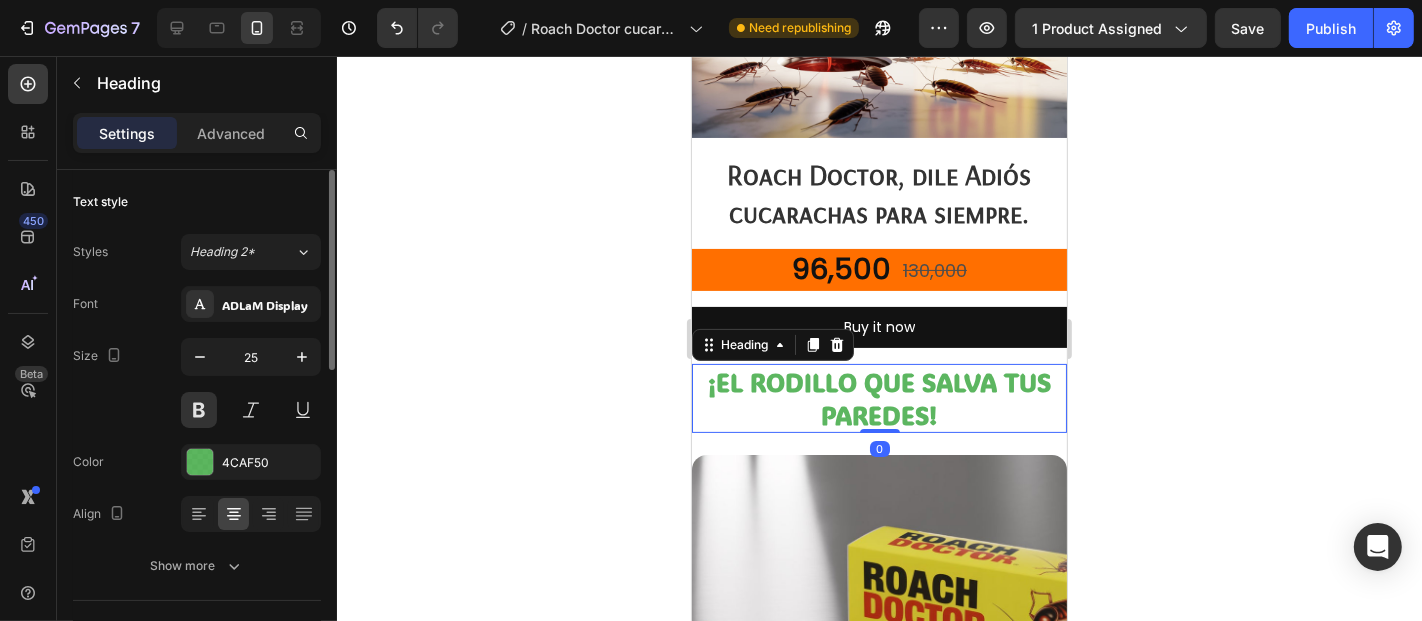 click on "¡EL RODILLO QUE SALVA TUS PAREDES!" at bounding box center (878, 397) 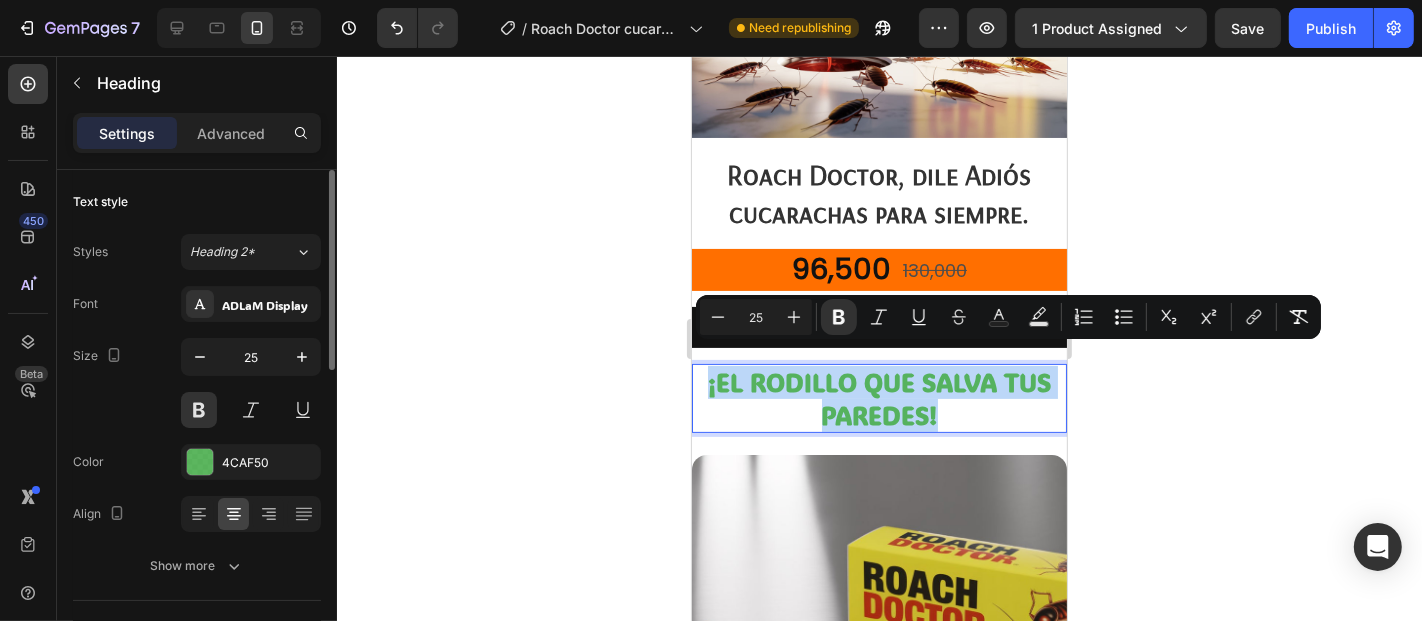 drag, startPoint x: 947, startPoint y: 394, endPoint x: 690, endPoint y: 352, distance: 260.4093 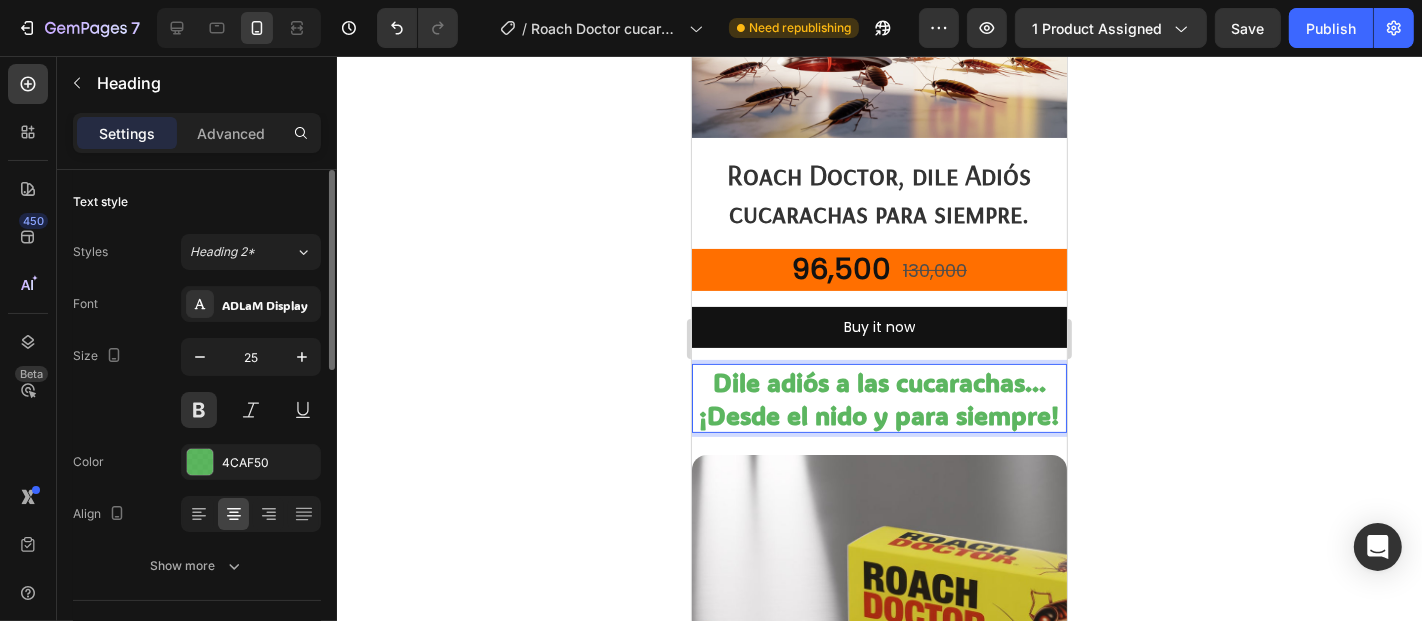 click 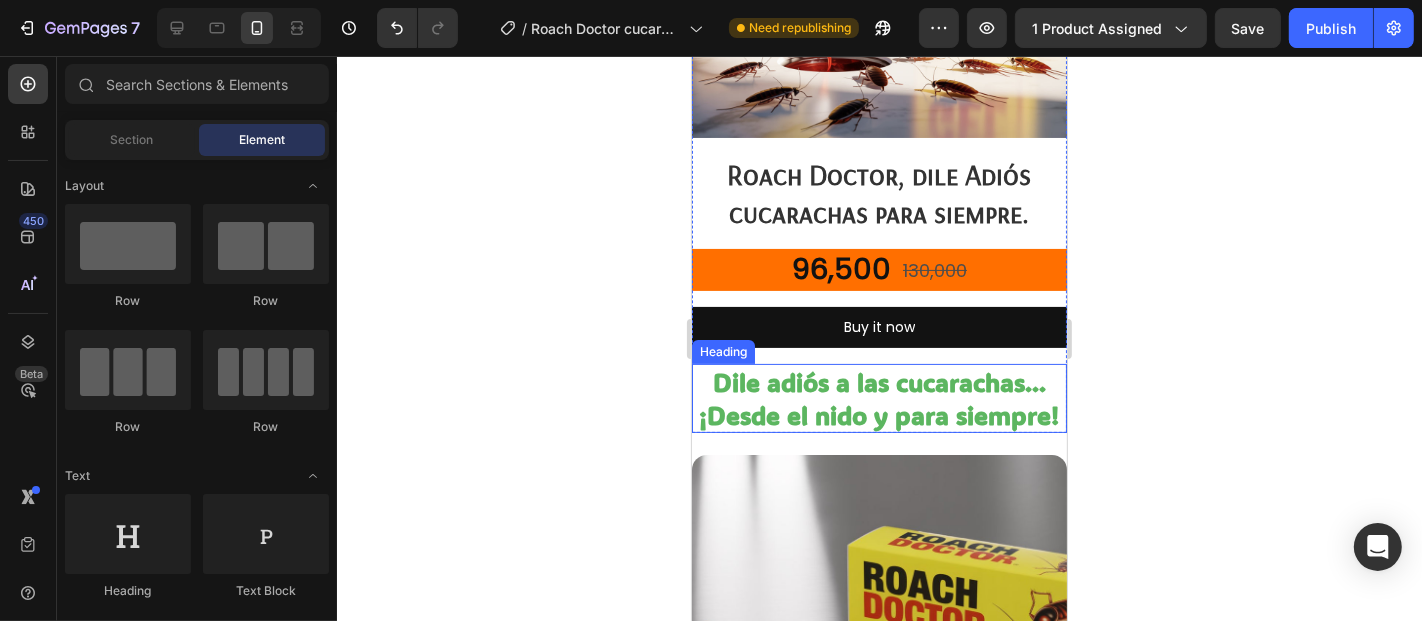 scroll, scrollTop: 554, scrollLeft: 0, axis: vertical 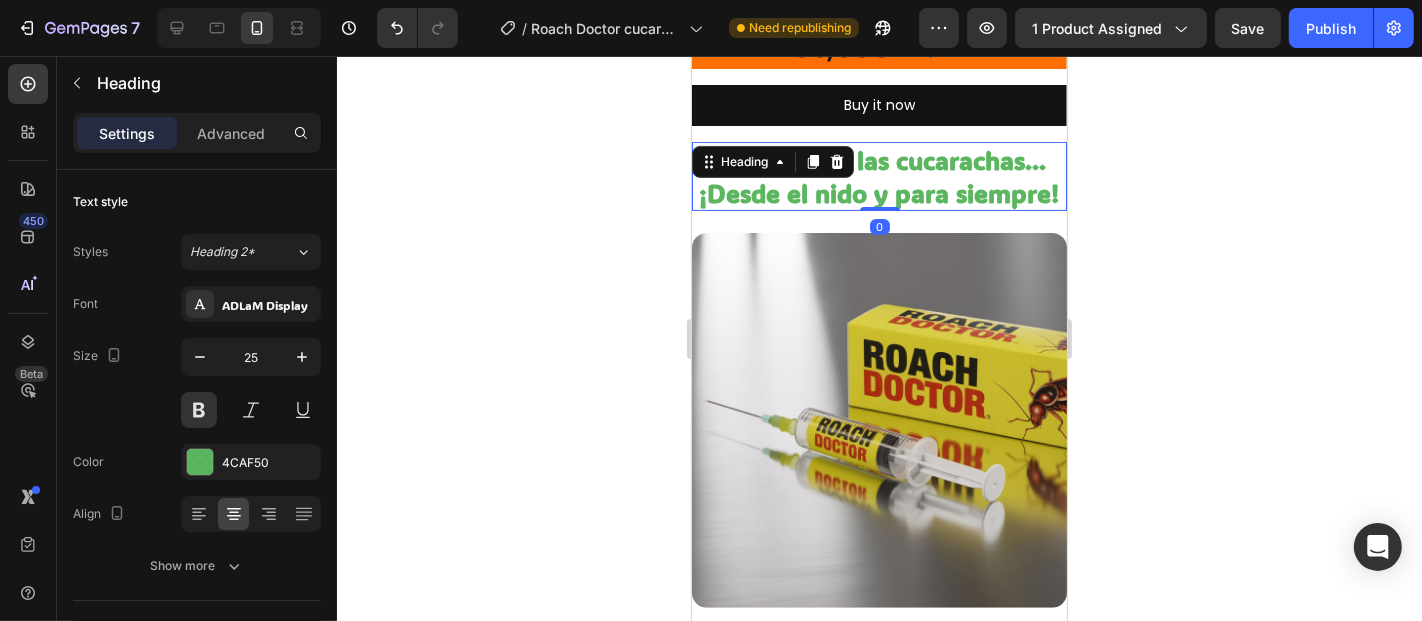 click on "Dile adiós a las cucarachas... ¡Desde el nido y para siempre!" at bounding box center [879, 175] 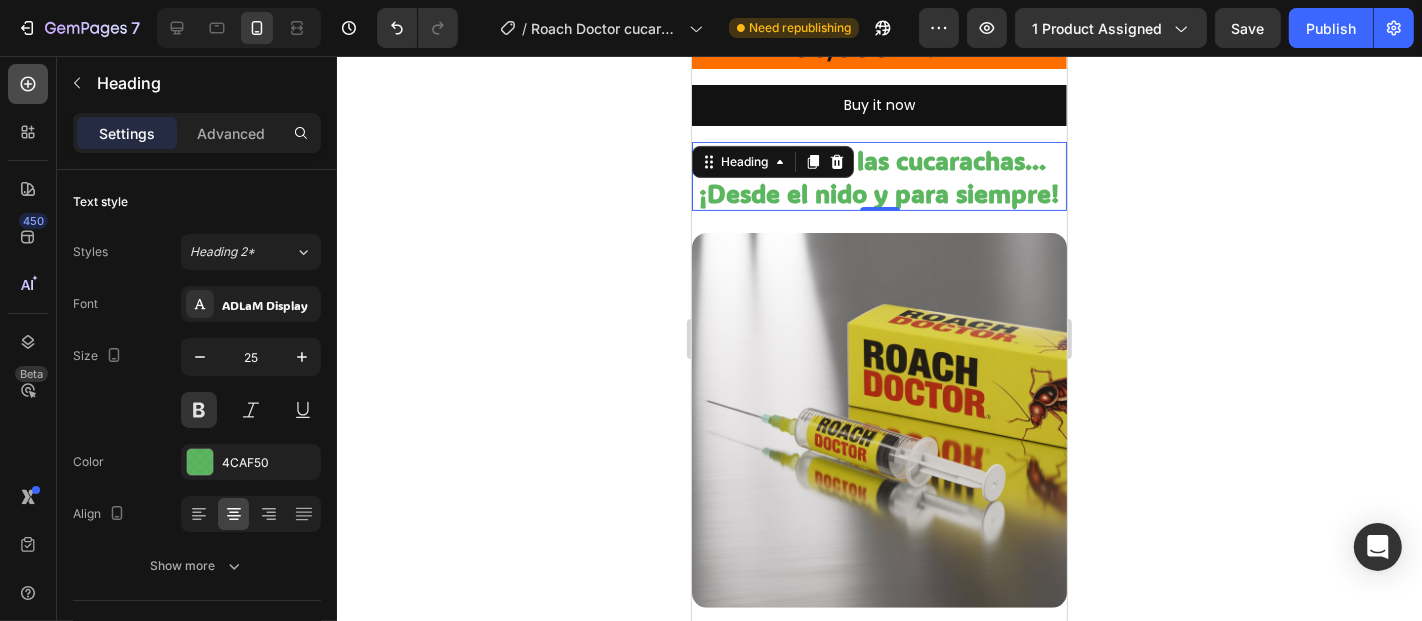 click 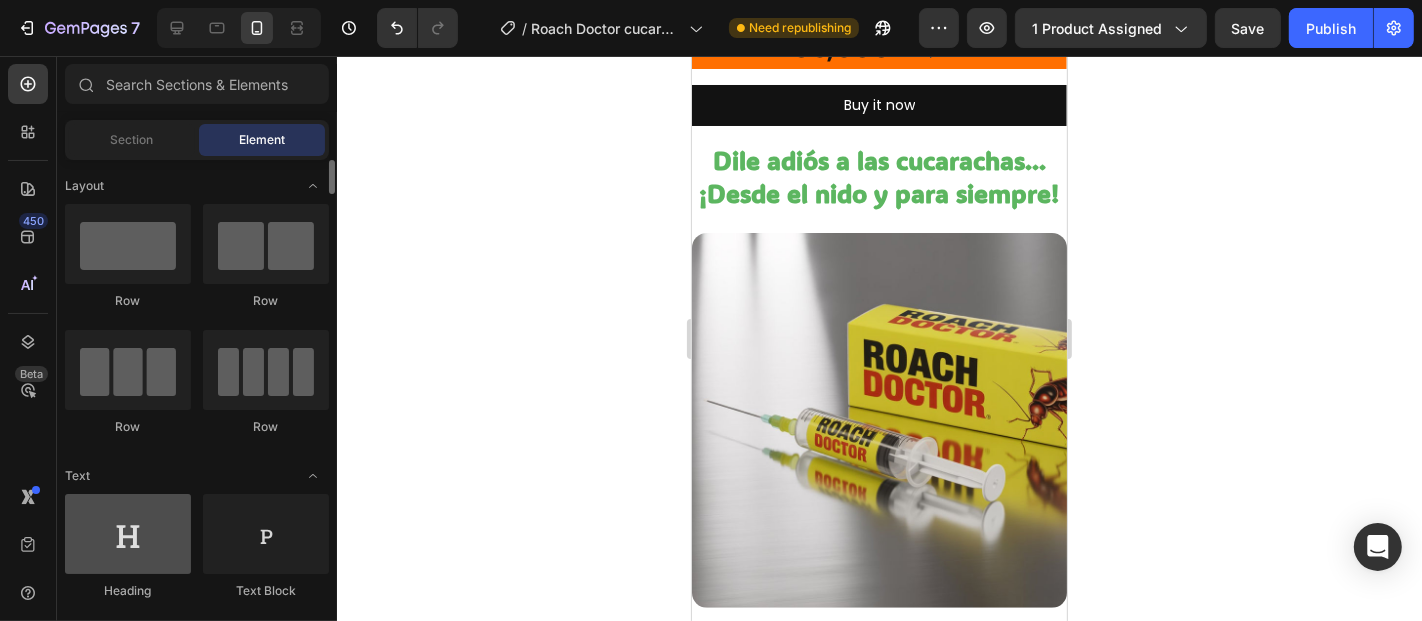 scroll, scrollTop: 111, scrollLeft: 0, axis: vertical 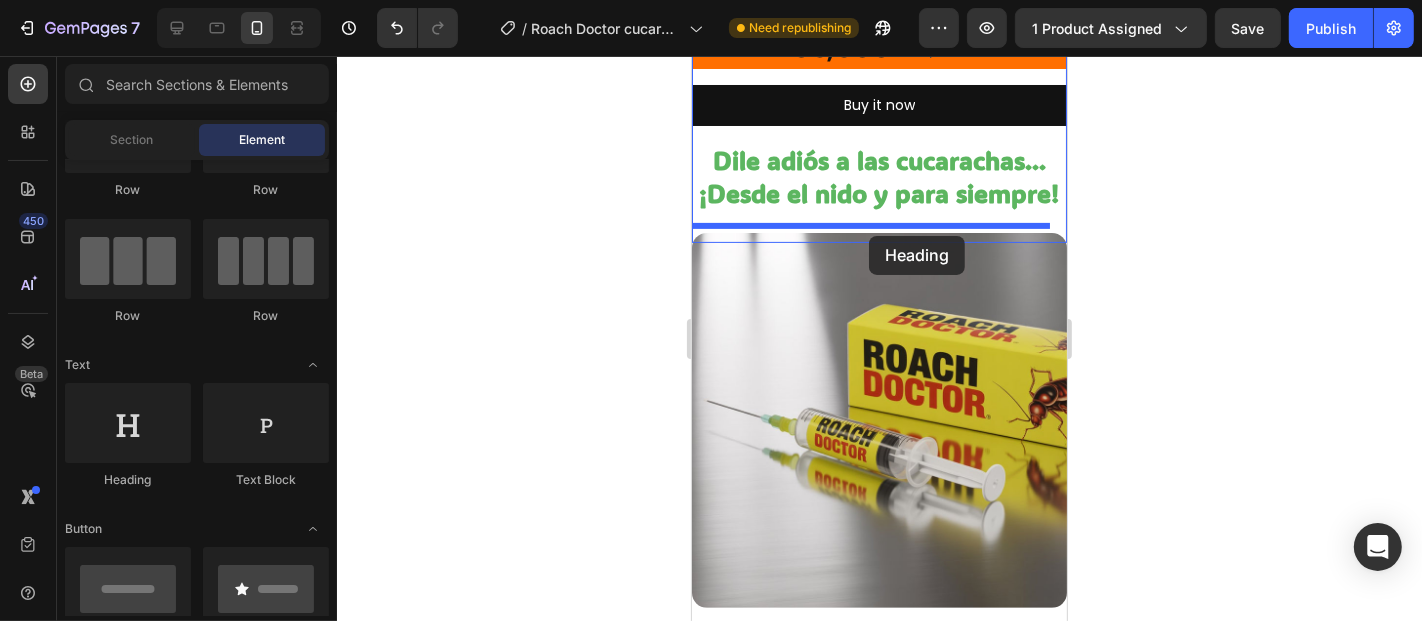 drag, startPoint x: 826, startPoint y: 491, endPoint x: 868, endPoint y: 235, distance: 259.42242 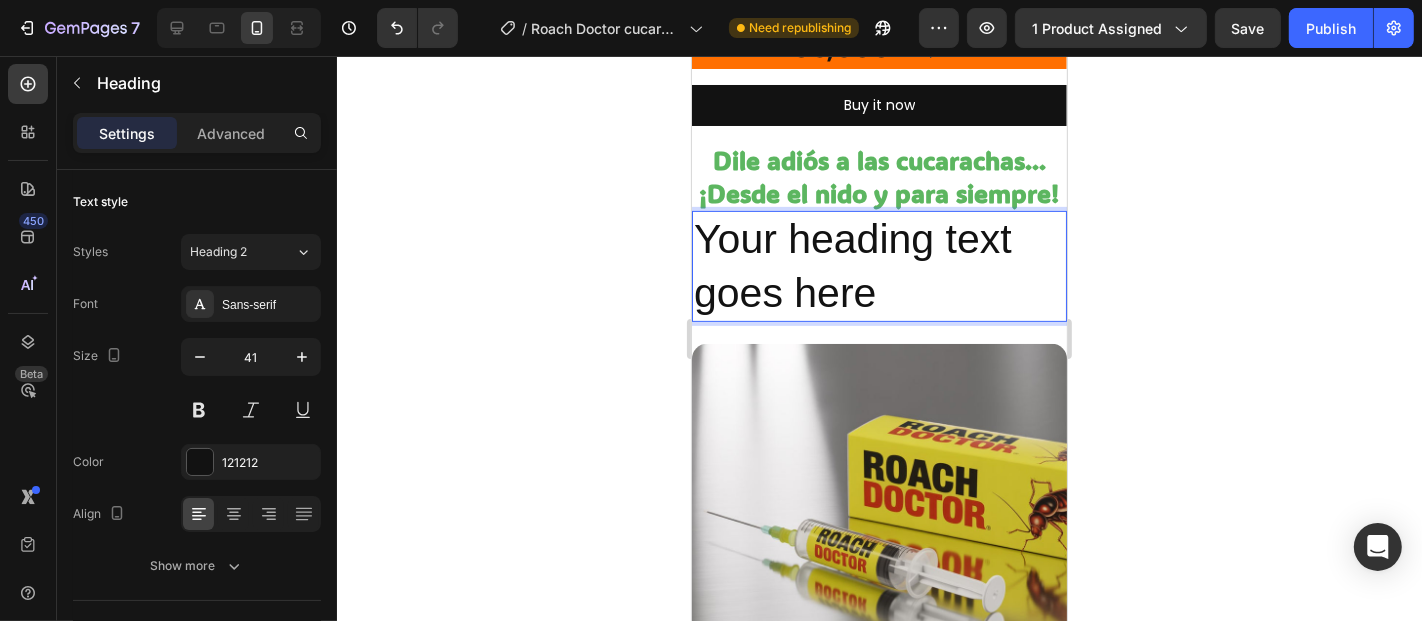 click on "Your heading text goes here" at bounding box center (878, 265) 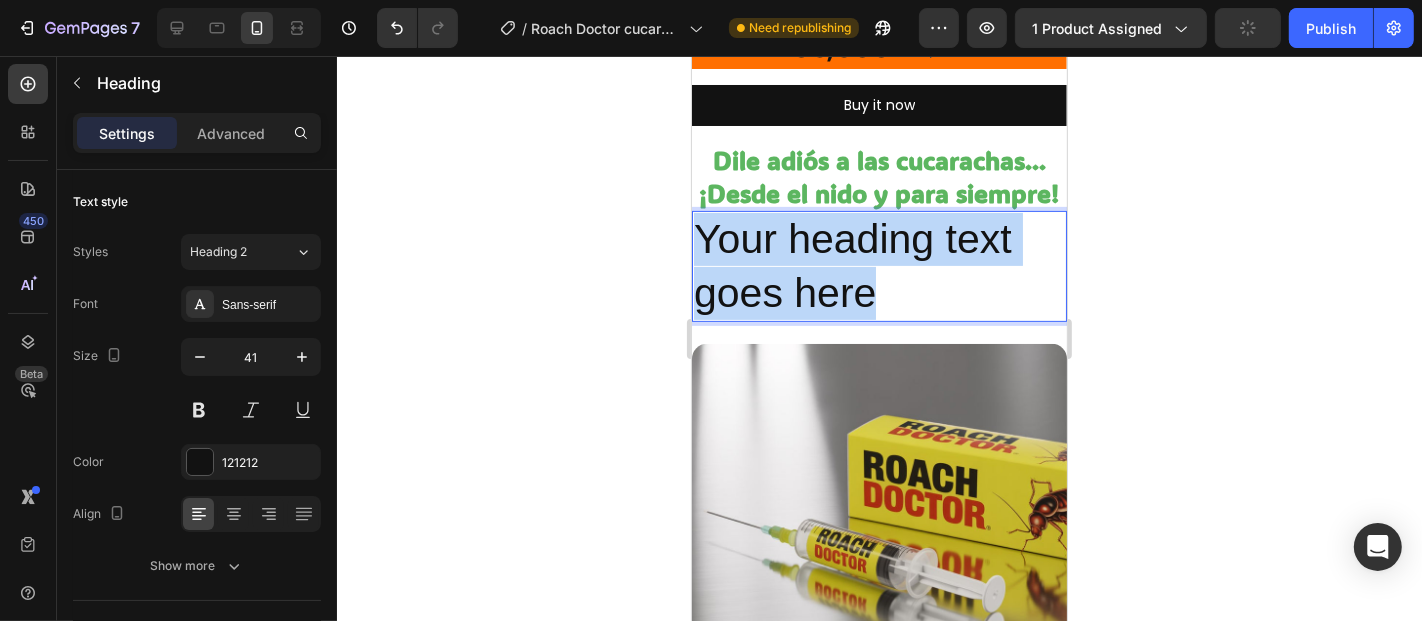 drag, startPoint x: 904, startPoint y: 309, endPoint x: 692, endPoint y: 236, distance: 224.21642 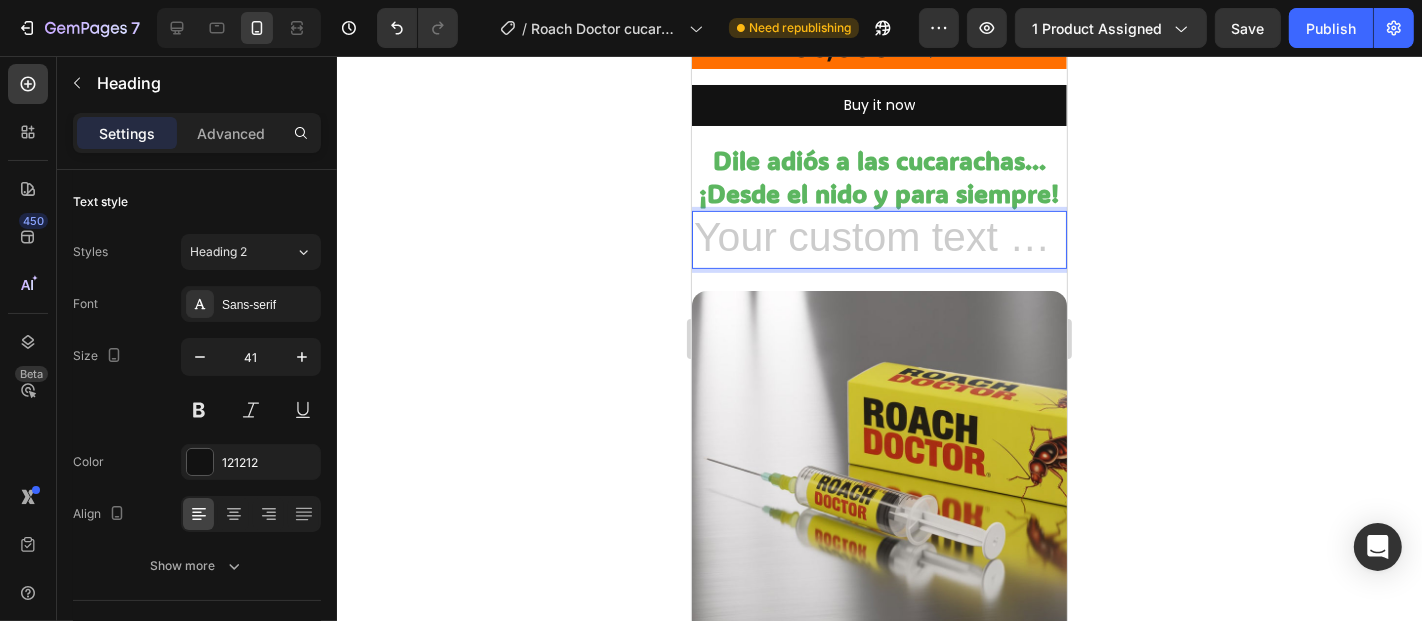 click at bounding box center (878, 238) 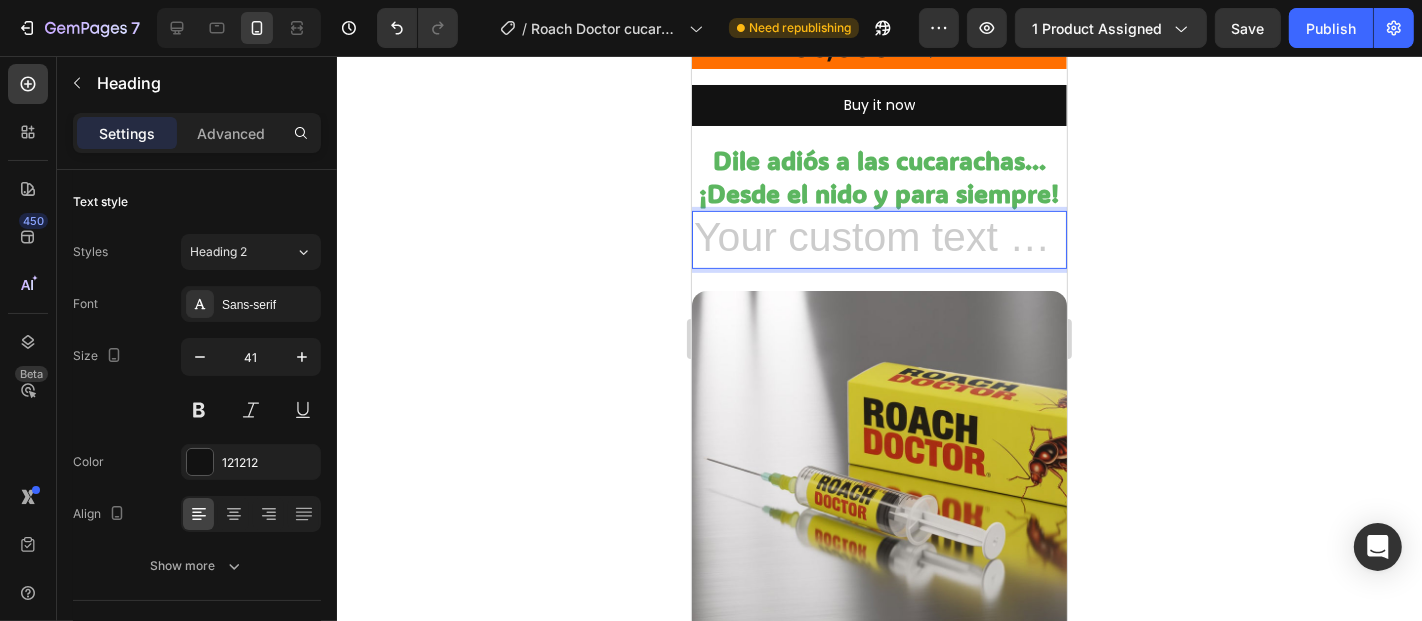 click at bounding box center (878, 238) 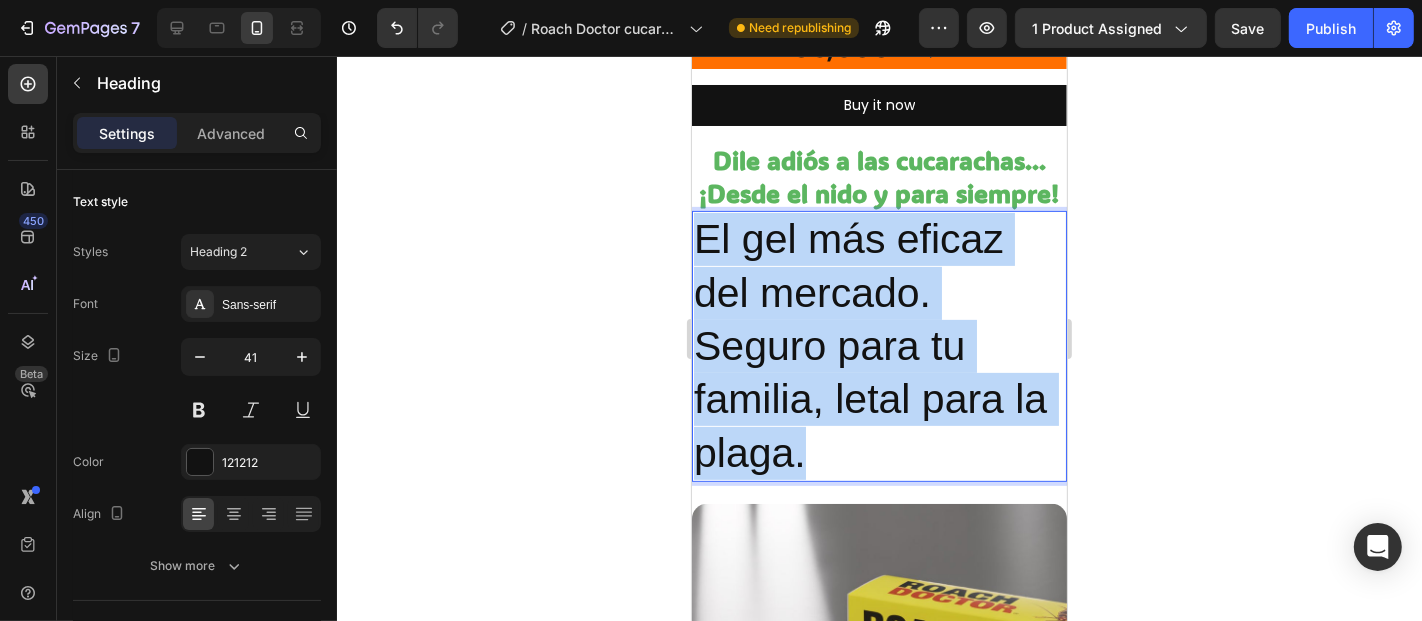 drag, startPoint x: 816, startPoint y: 459, endPoint x: 1381, endPoint y: 308, distance: 584.8299 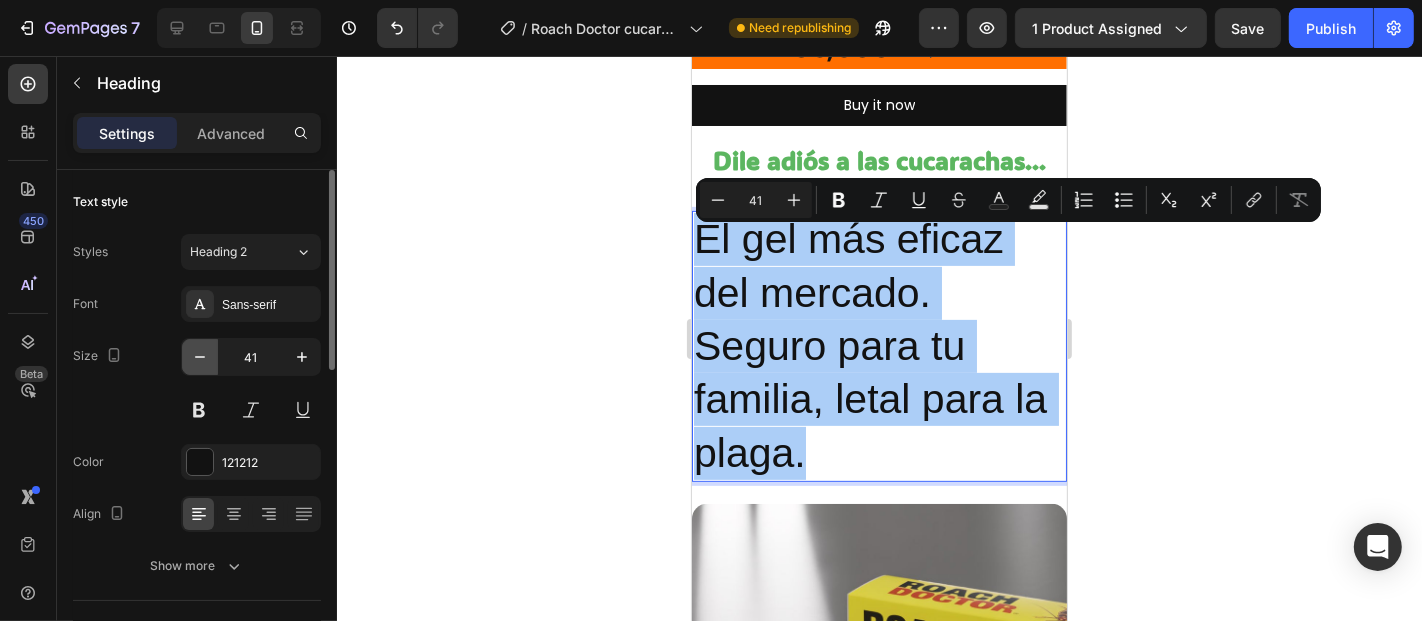 click 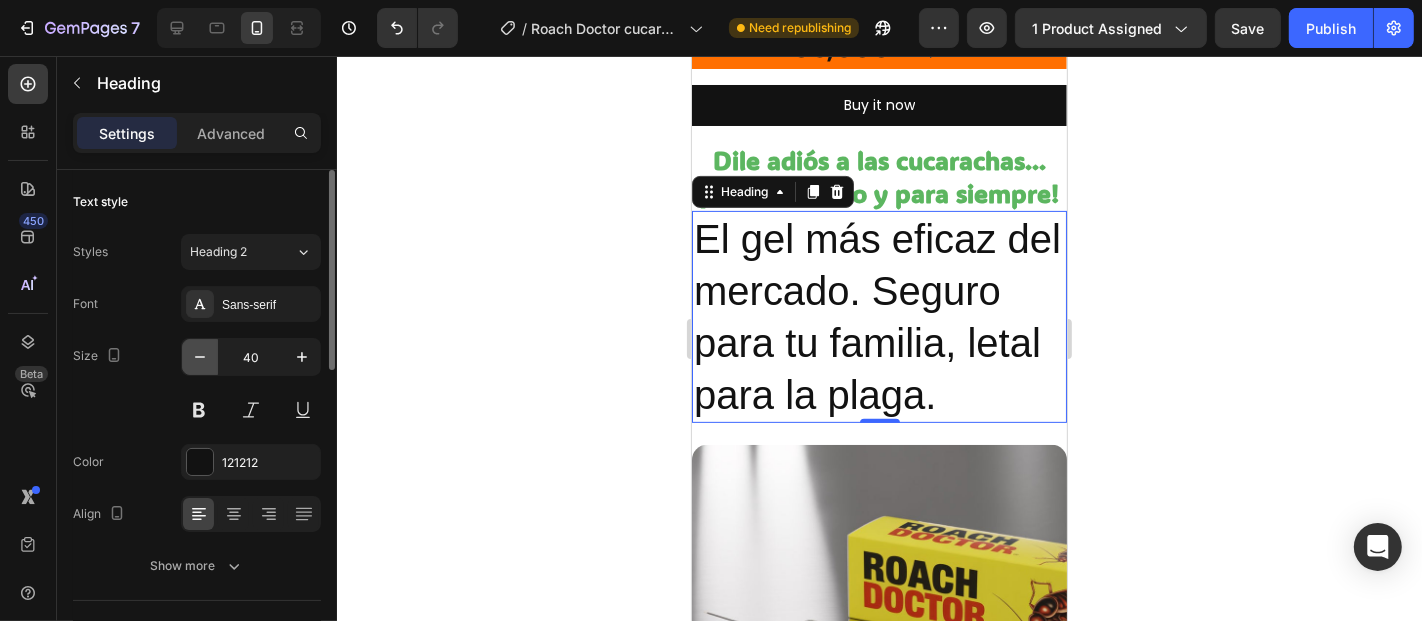 click 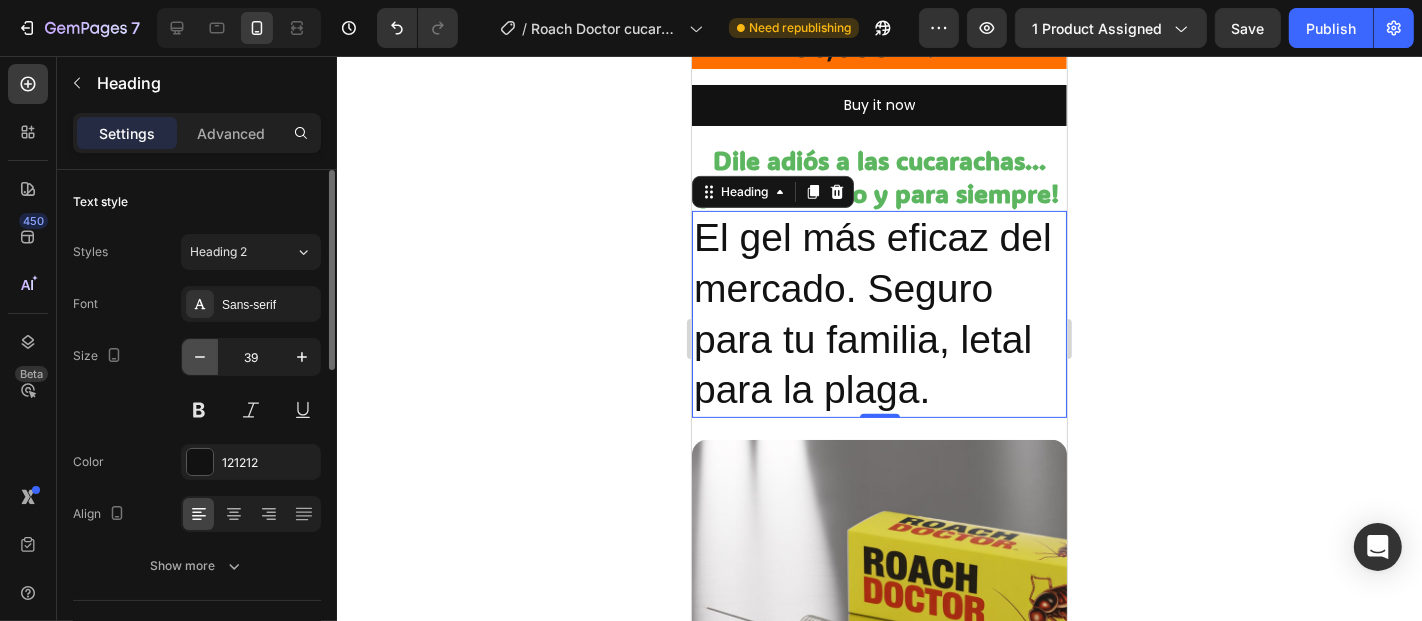 click 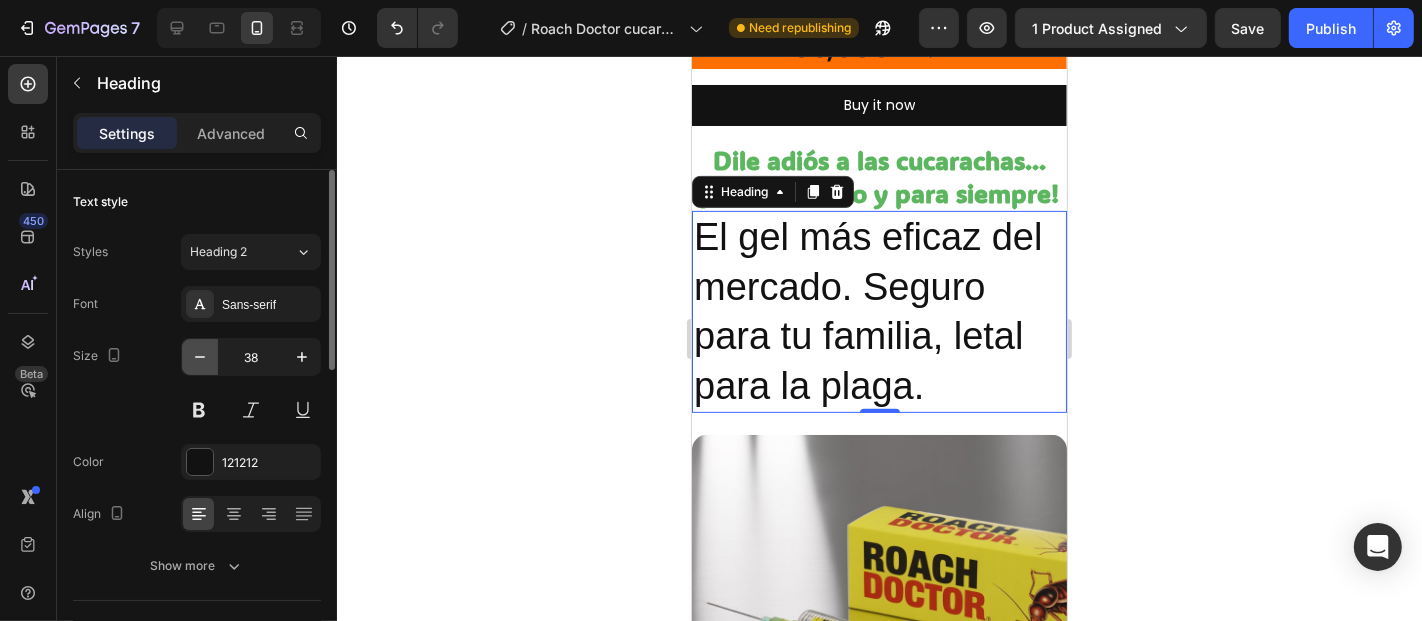 click 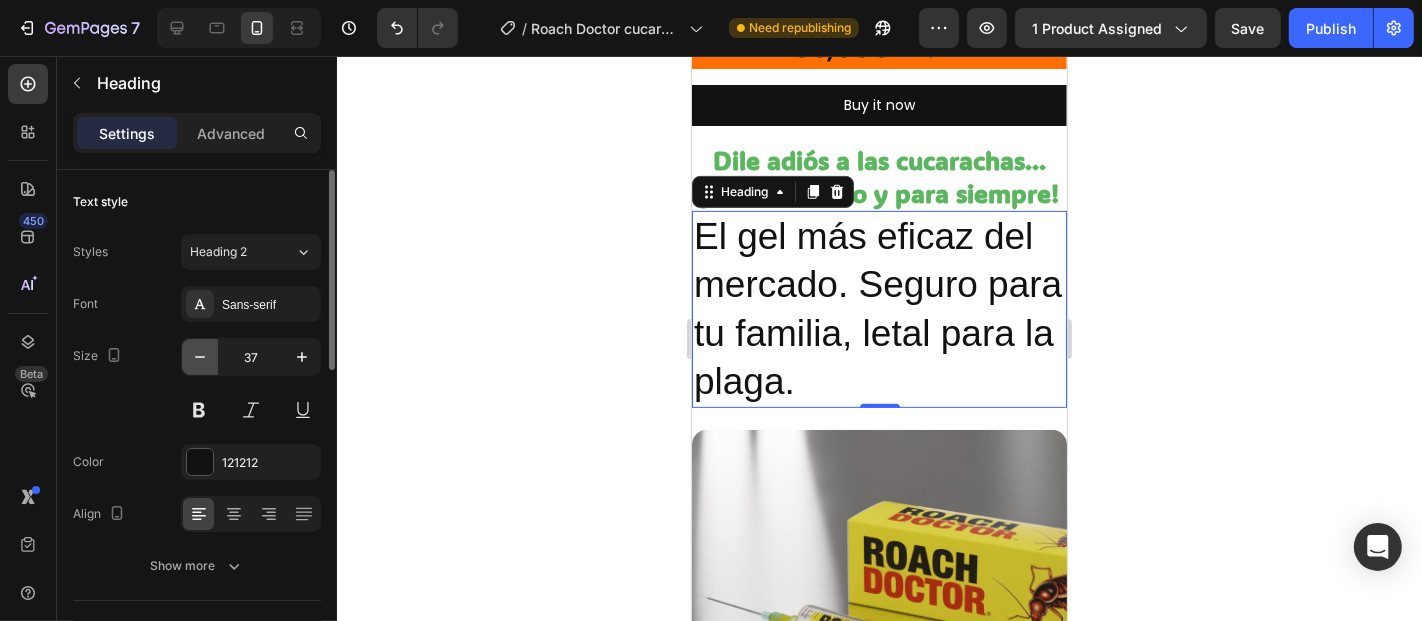 click 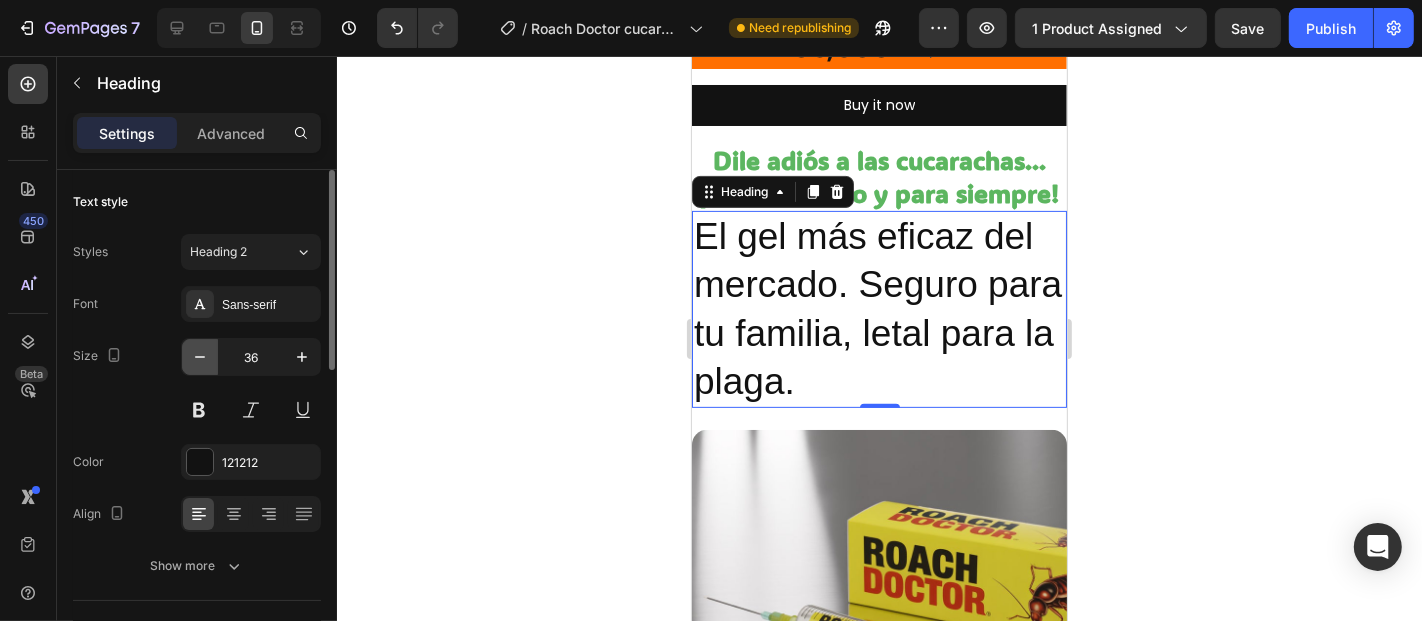 click 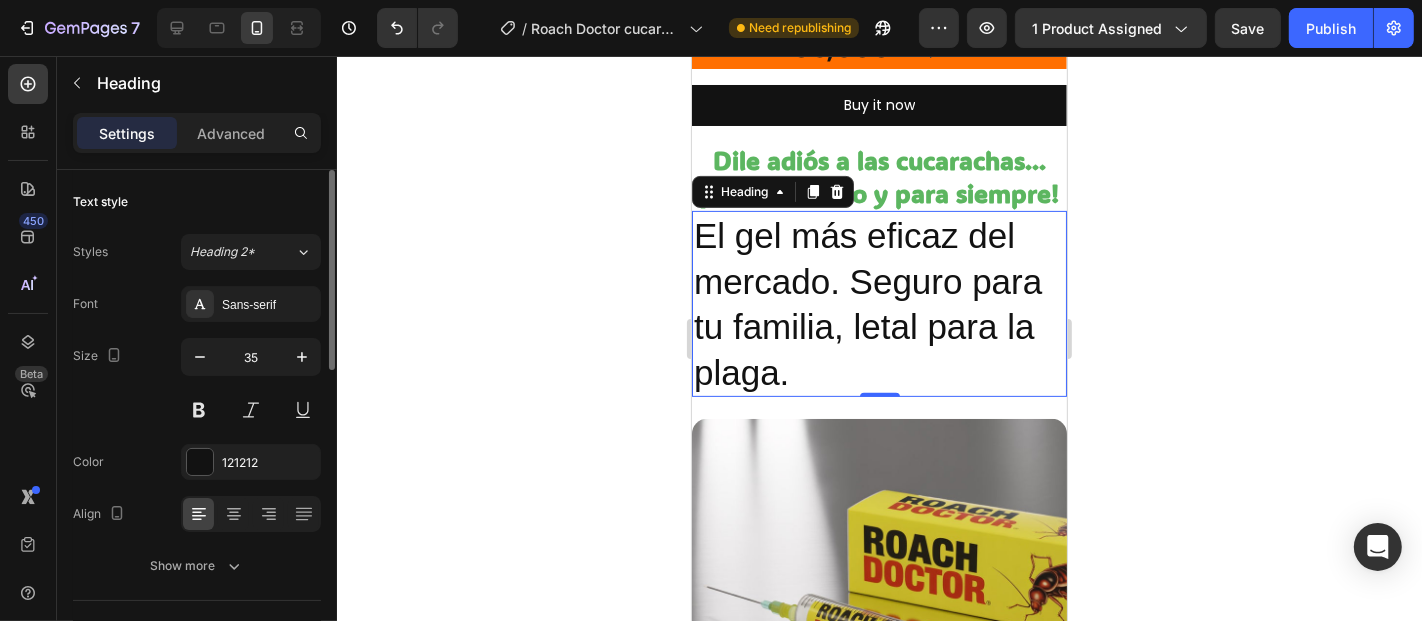 click on "Font Sans-serif Size 35 Color [COLOR] Align Show more" at bounding box center (197, 435) 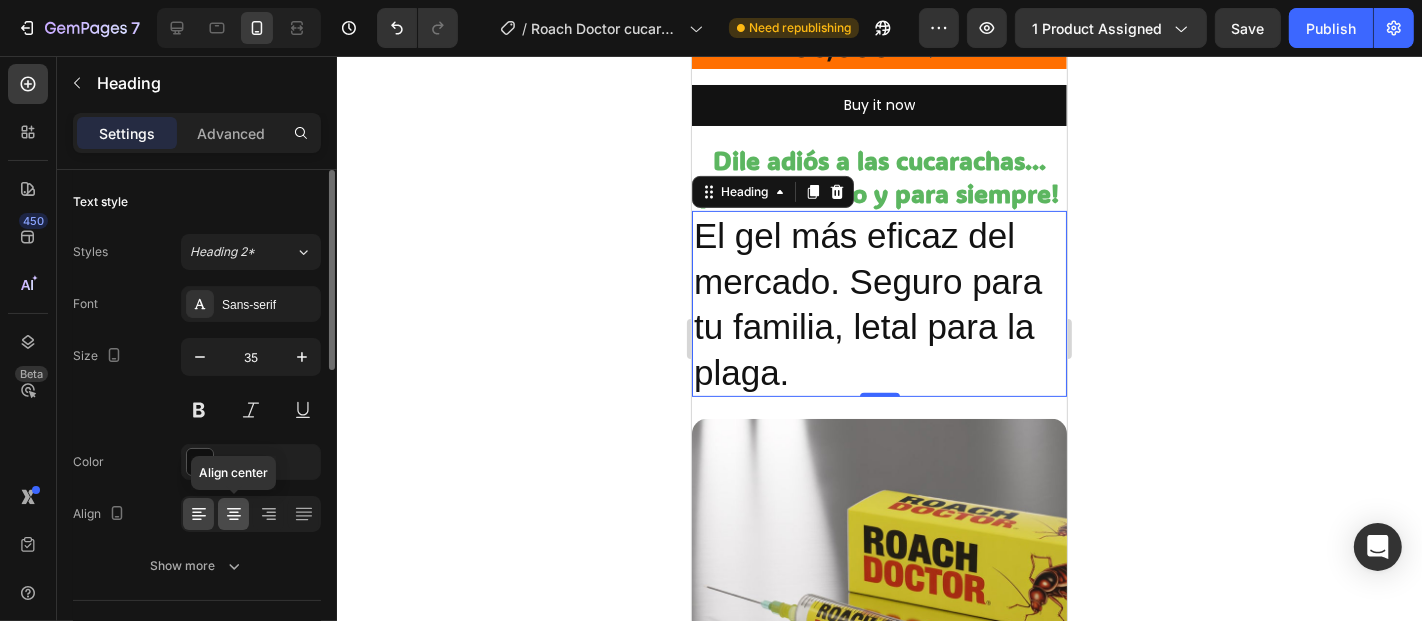 click 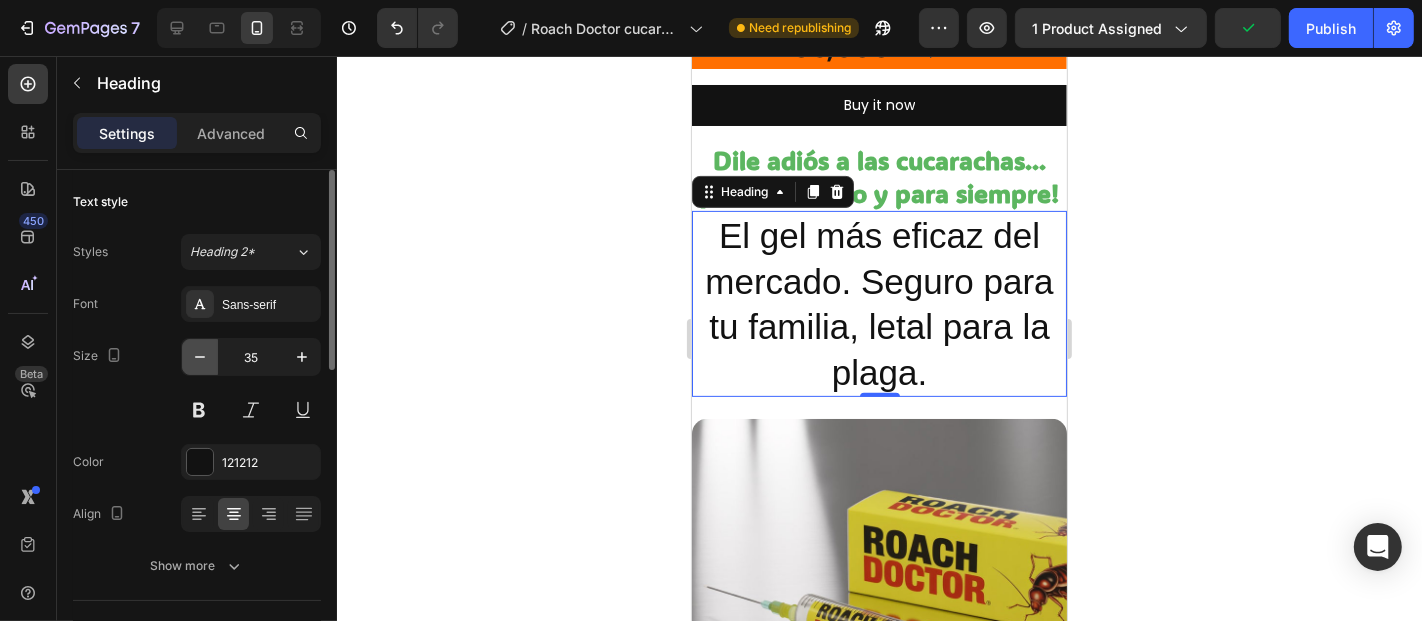 click 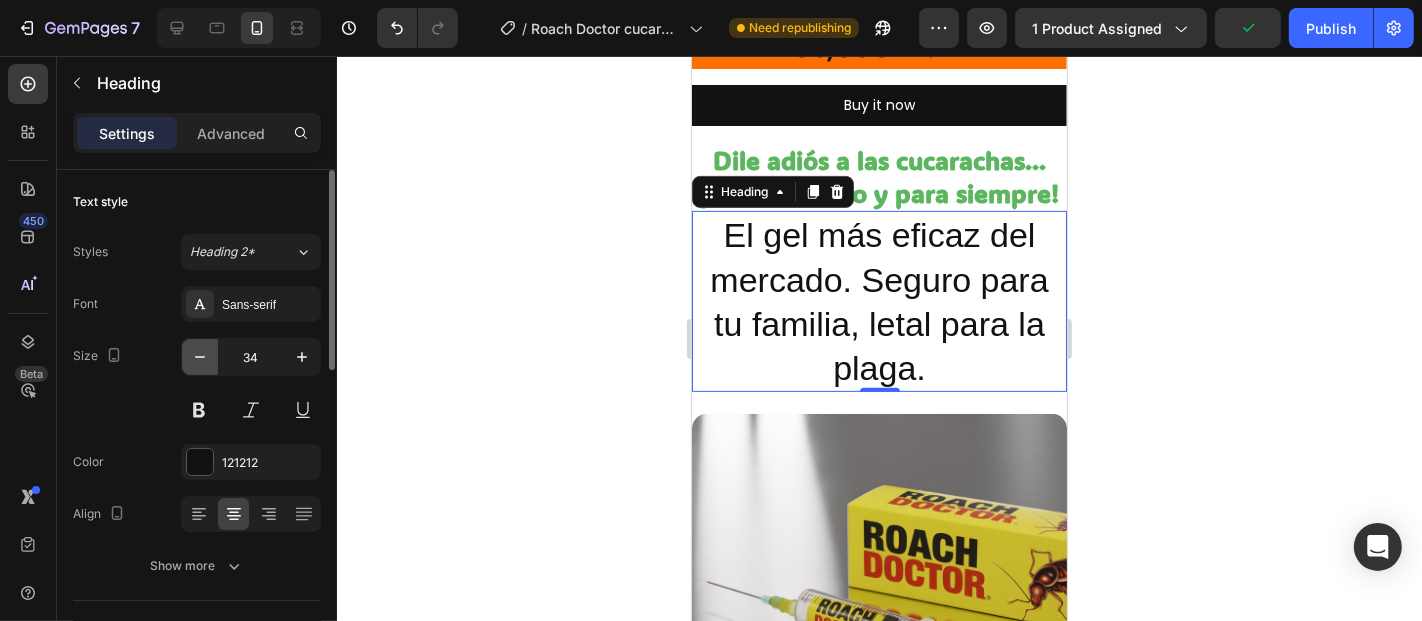 click 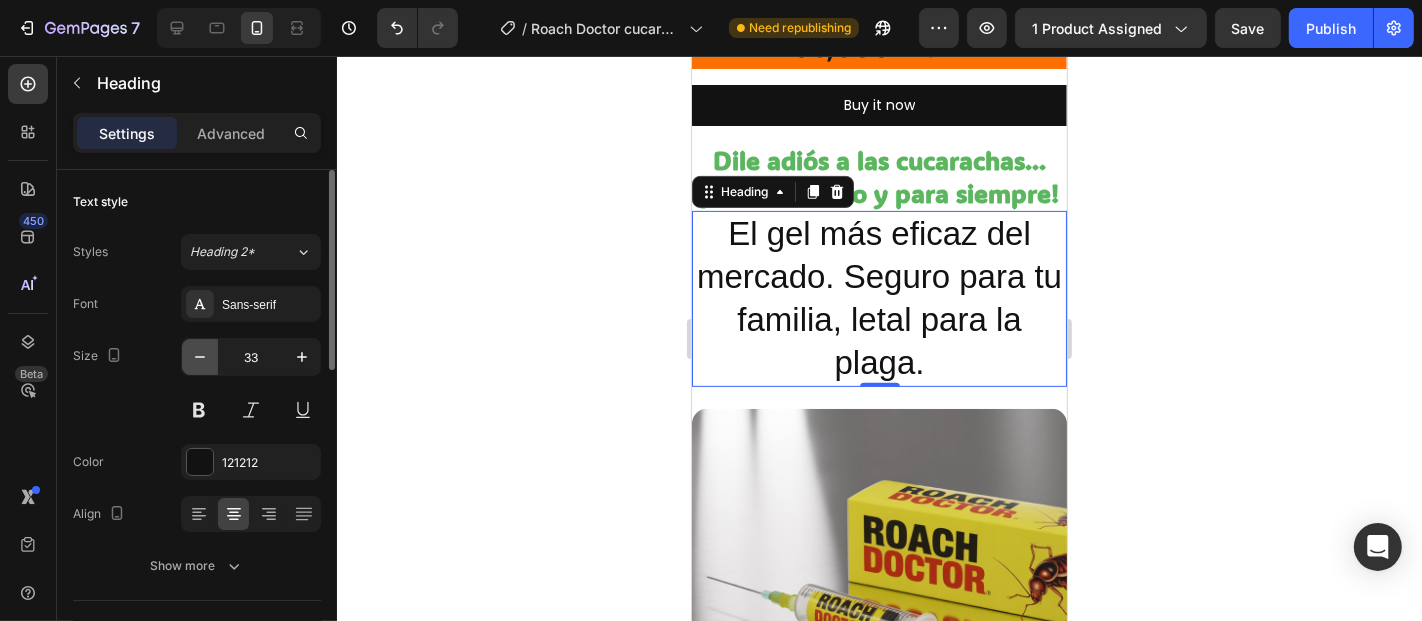 click 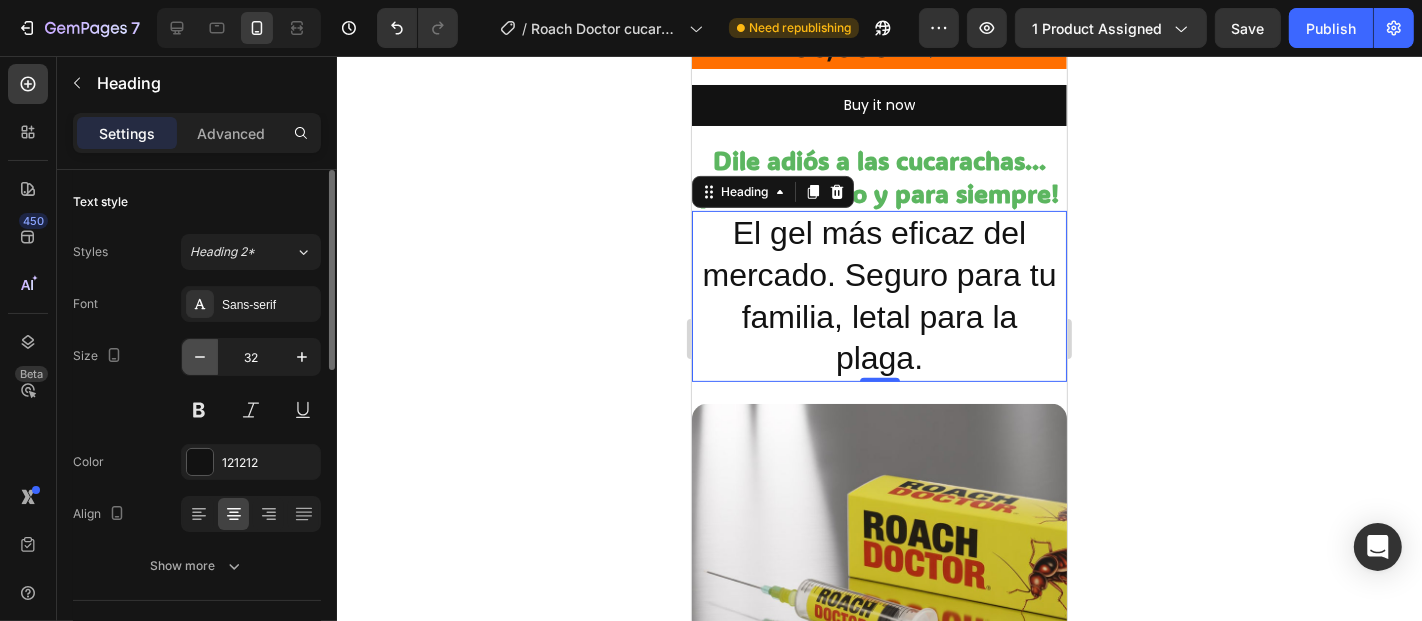 click 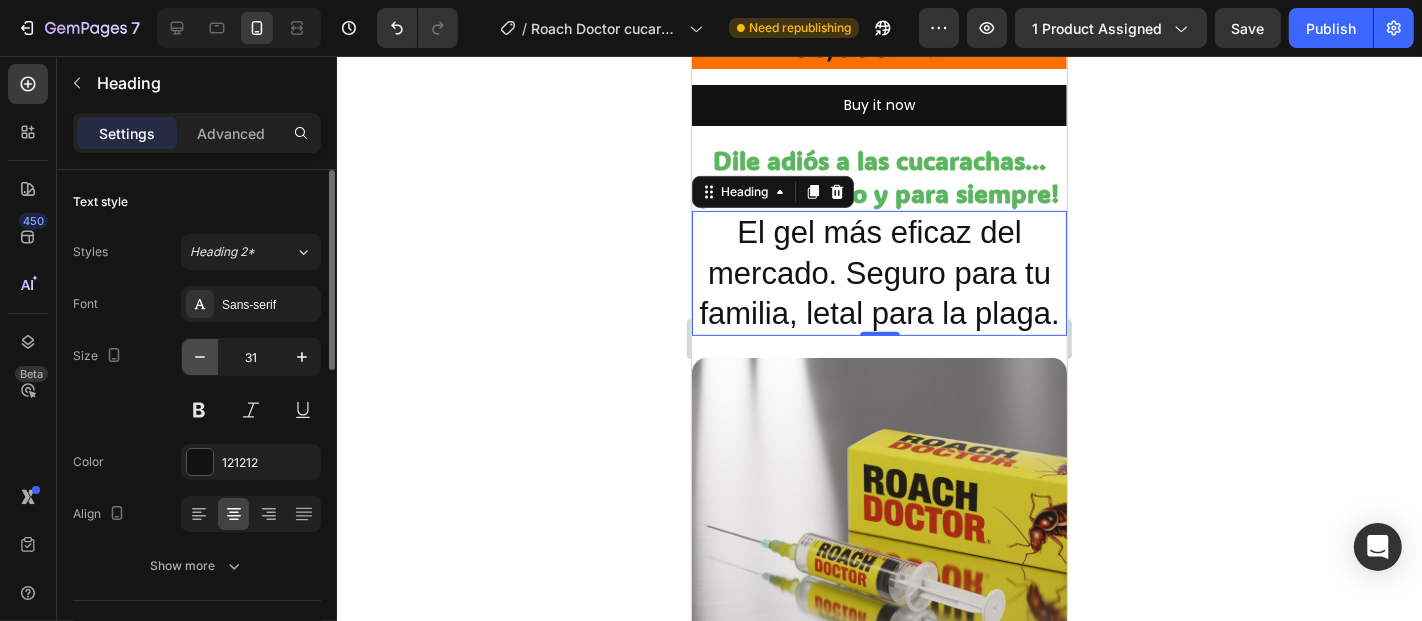 click 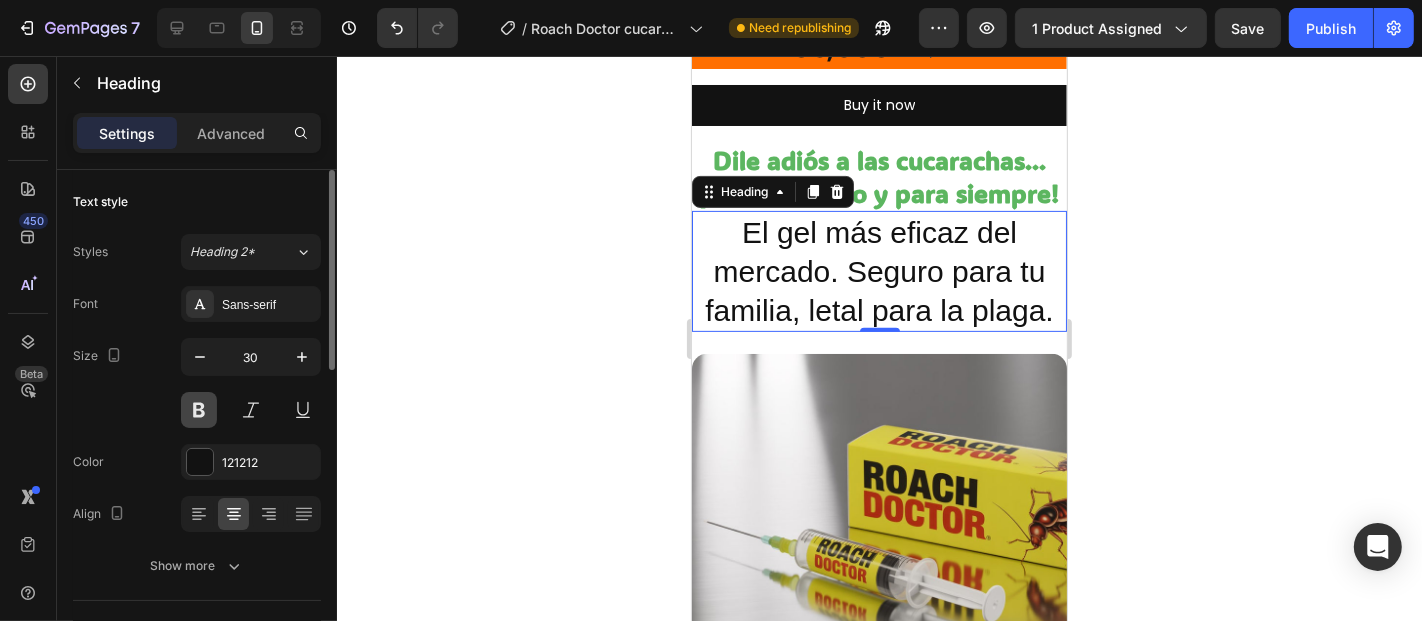 click at bounding box center (199, 410) 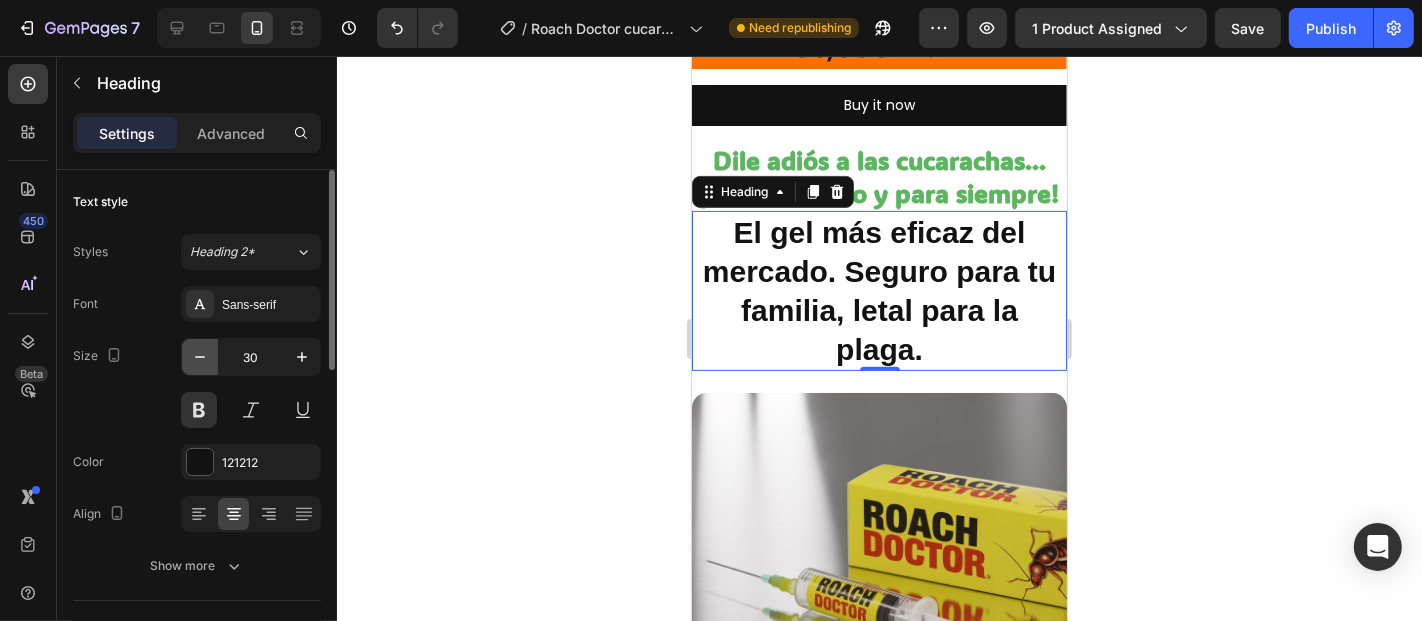 click 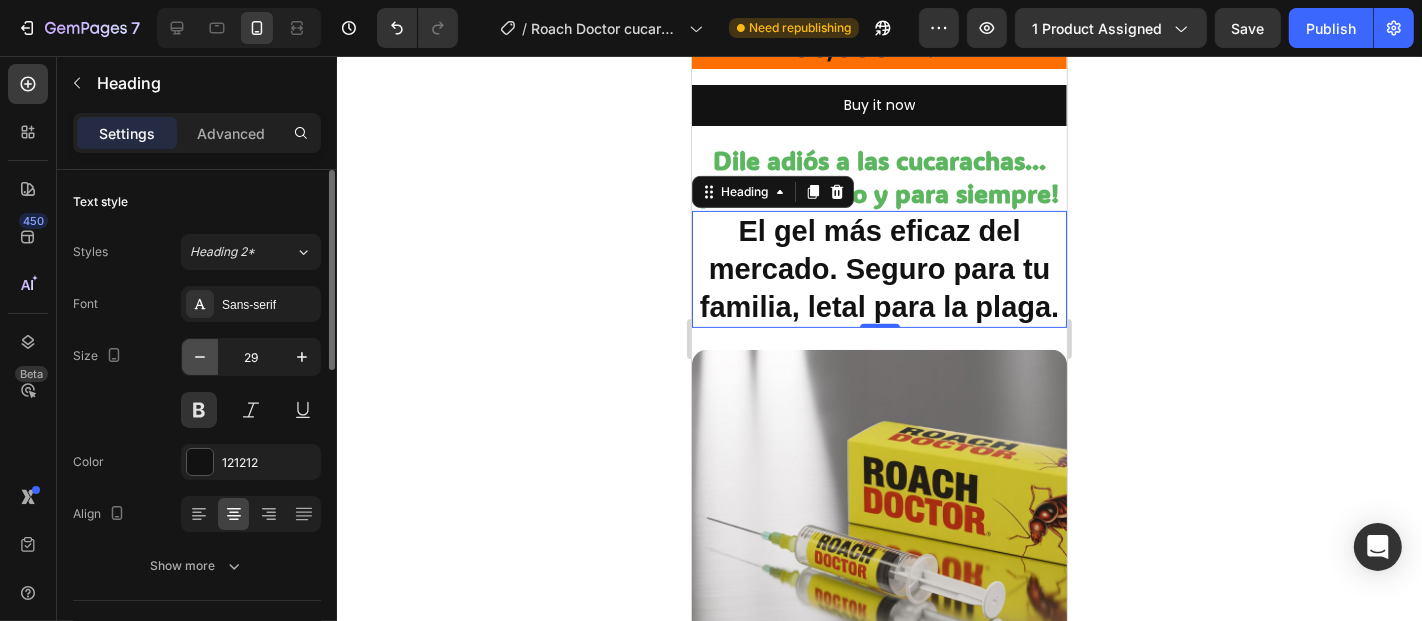 click 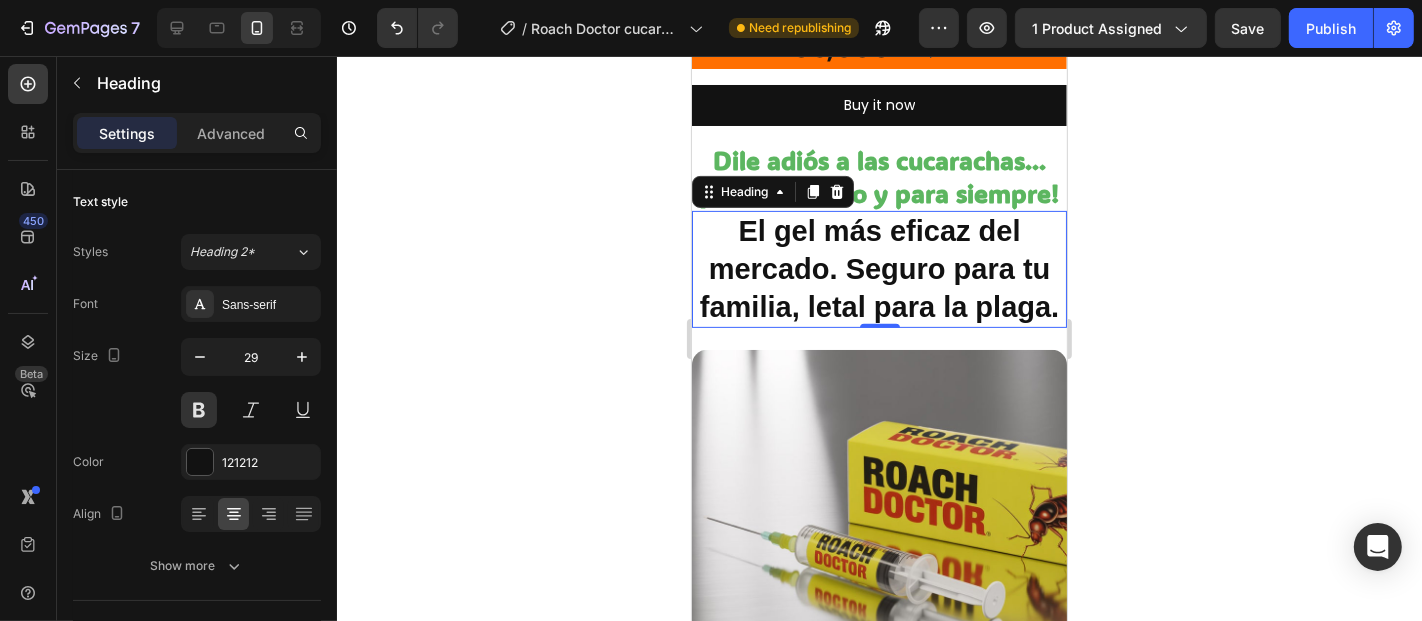 type on "28" 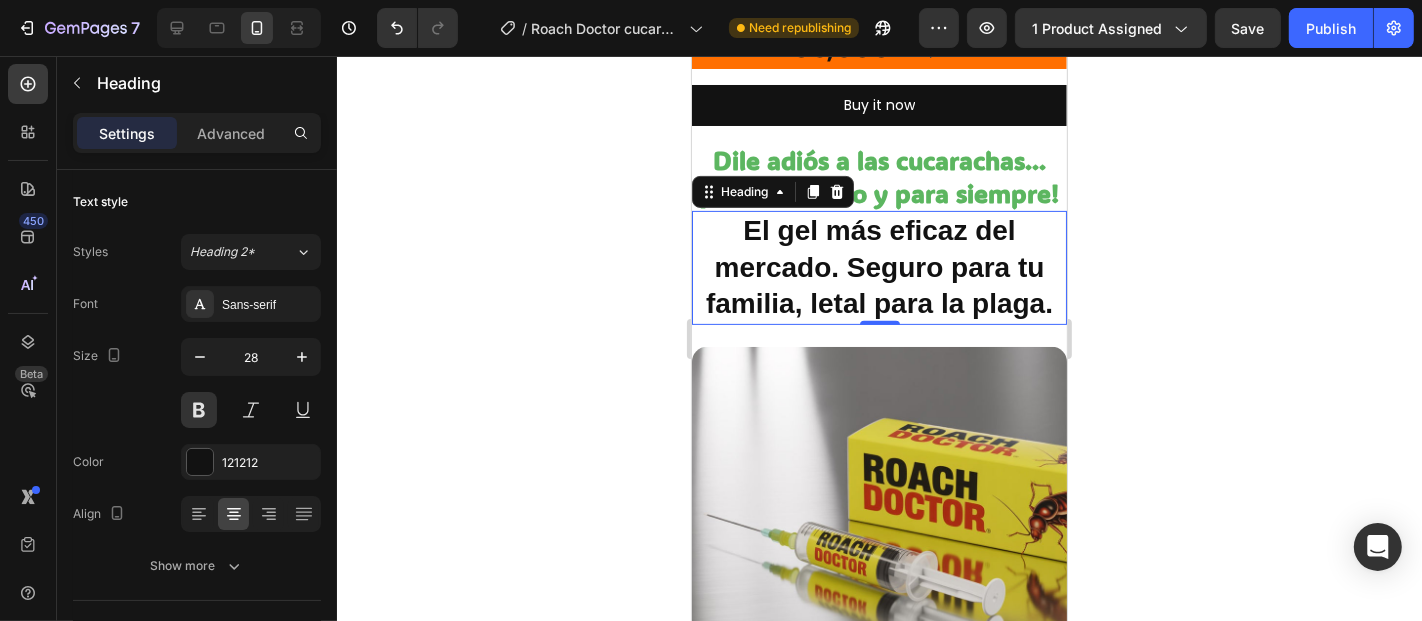 click 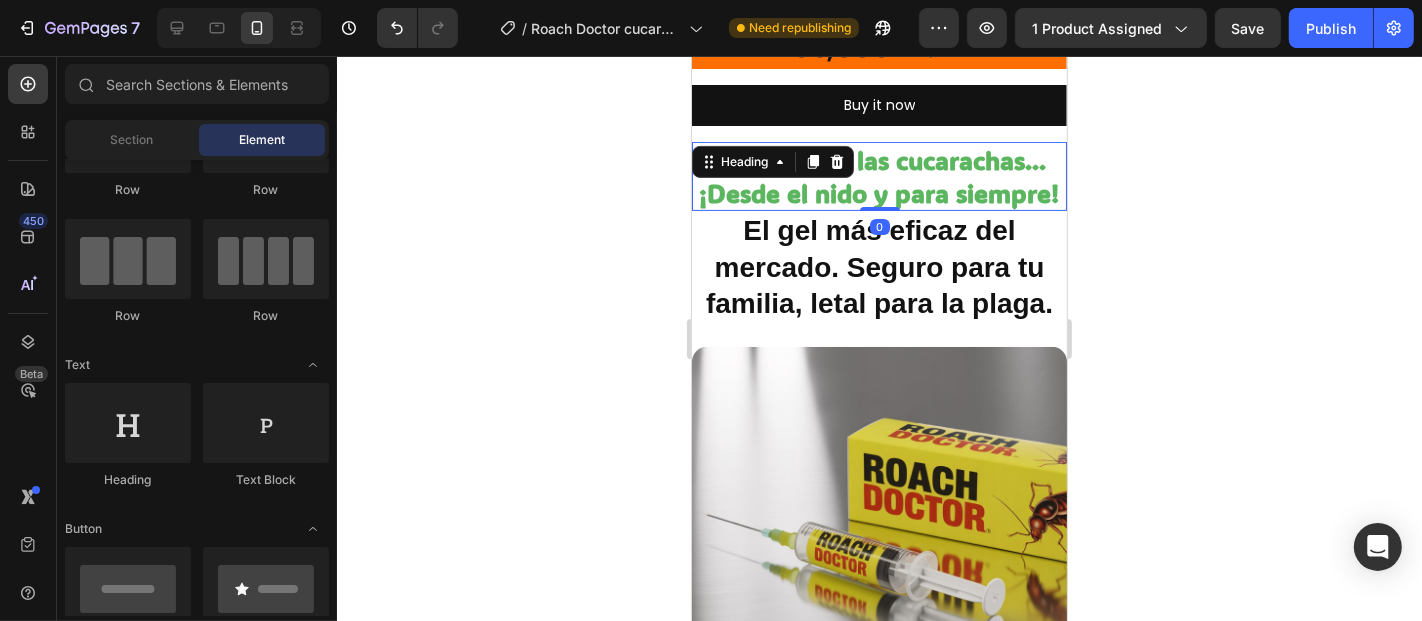 click on "Dile adiós a las cucarachas... ¡Desde el nido y para siempre!" at bounding box center (879, 175) 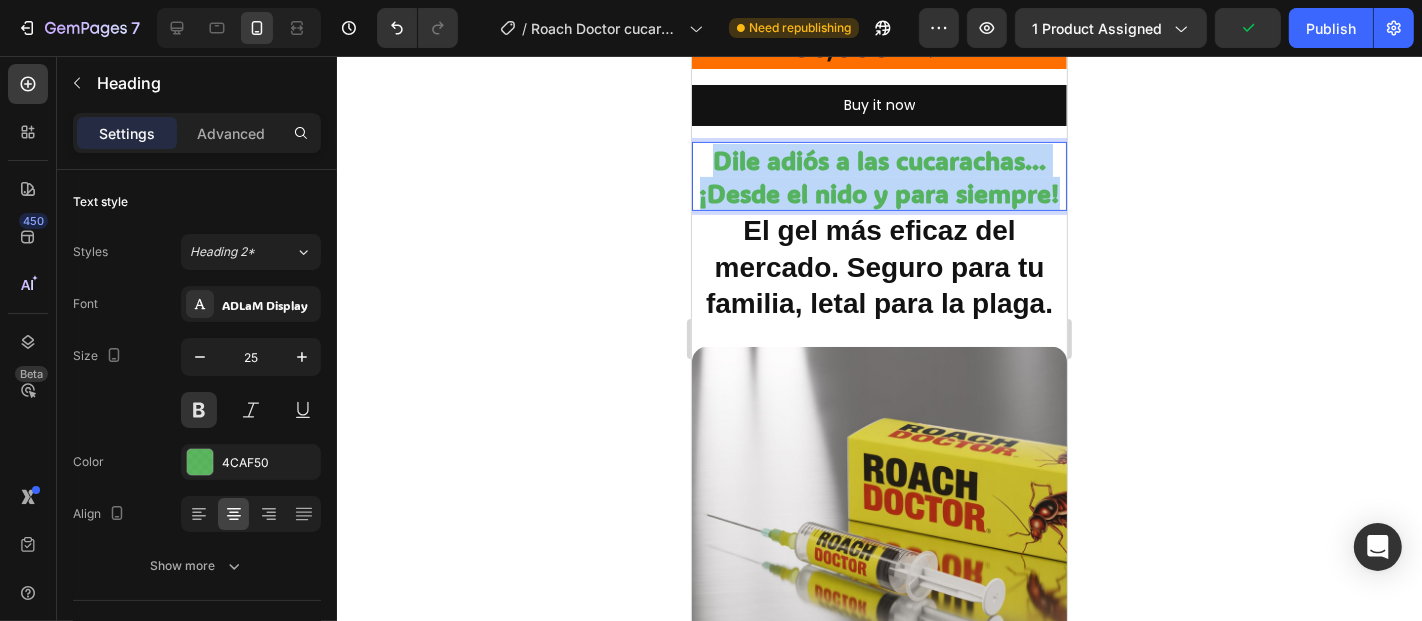 drag, startPoint x: 924, startPoint y: 202, endPoint x: 684, endPoint y: 132, distance: 250 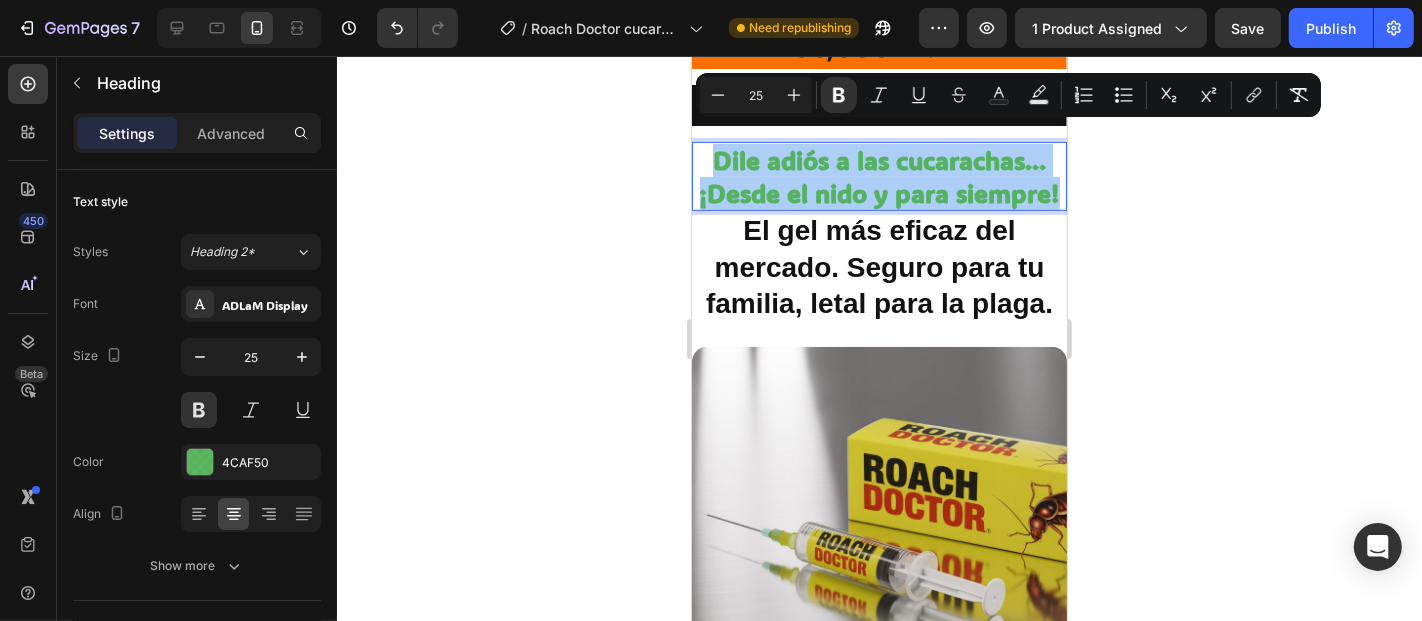 click 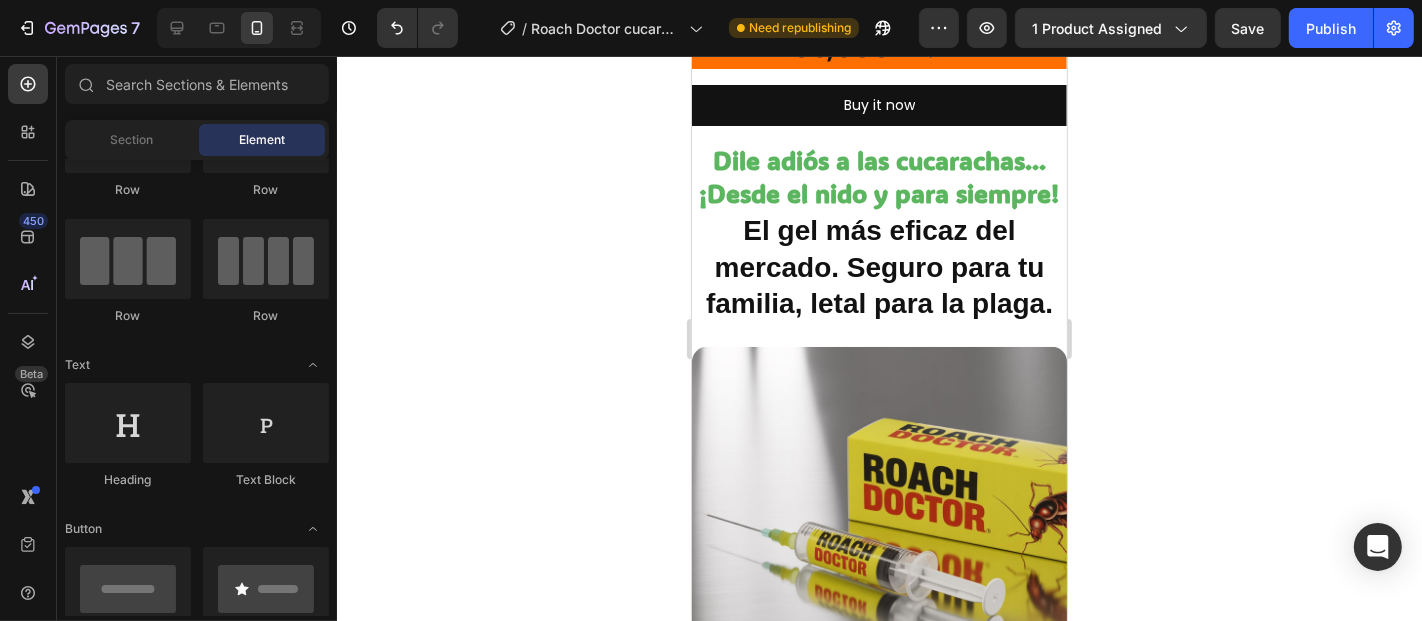 click 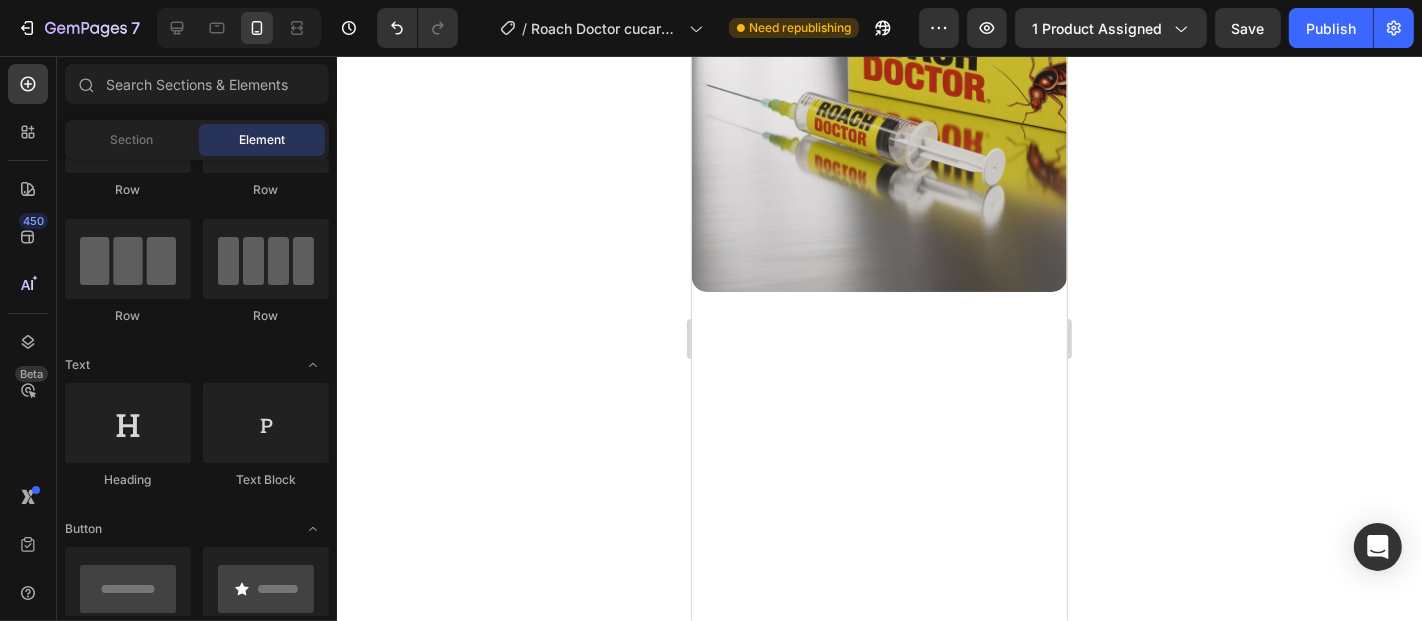 scroll, scrollTop: 1554, scrollLeft: 0, axis: vertical 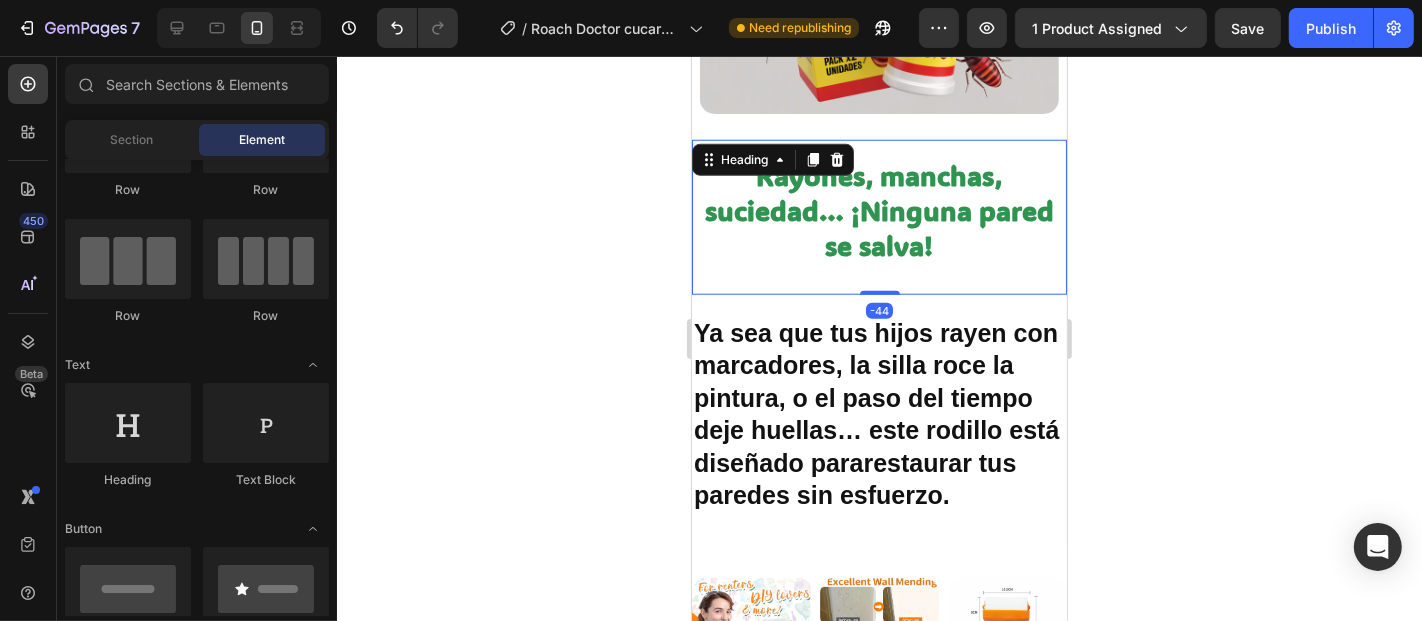 click on "Rayones, manchas, suciedad… ¡Ninguna pared se salva!" at bounding box center [878, 216] 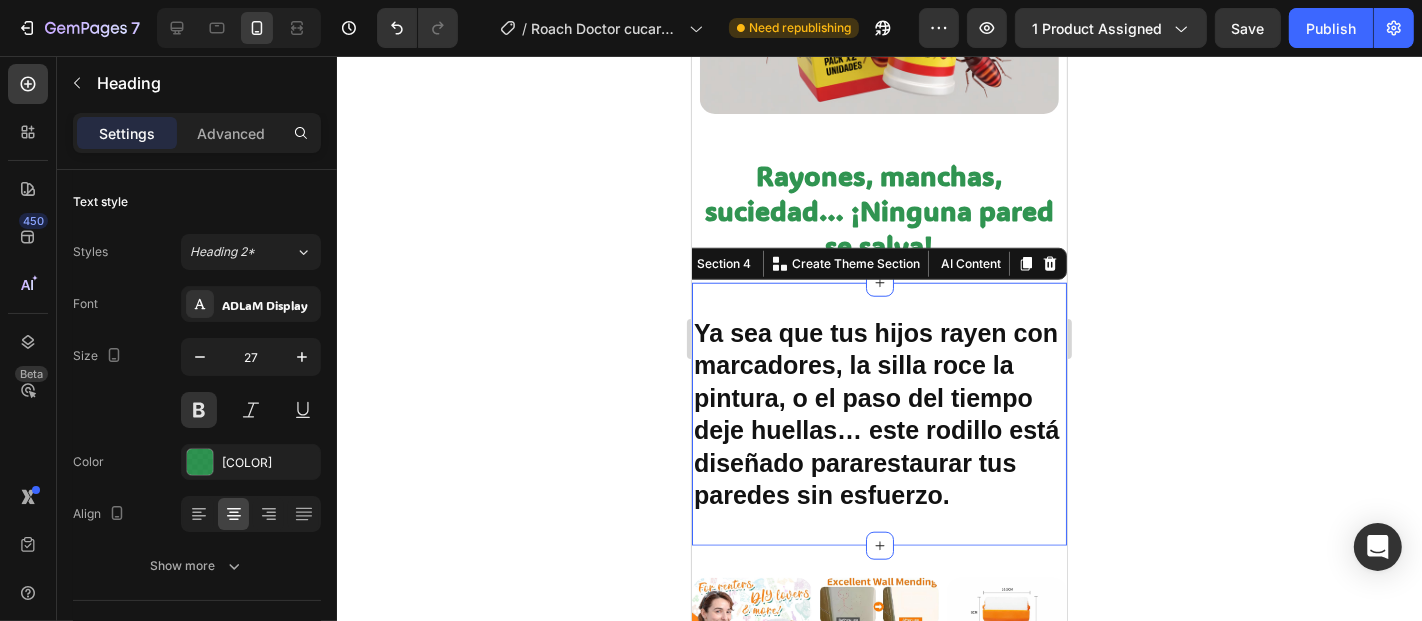 click on "Ya sea que tus hijos rayen con marcadores, la silla roce la pintura, o el paso del tiempo deje huellas… este rodillo está diseñado para  restaurar tus paredes sin esfuerzo . Heading Section 4   You can create reusable sections Create Theme Section AI Content Write with GemAI What would you like to describe here? Tone and Voice Persuasive Product Getting products... Show more Generate" at bounding box center (878, 413) 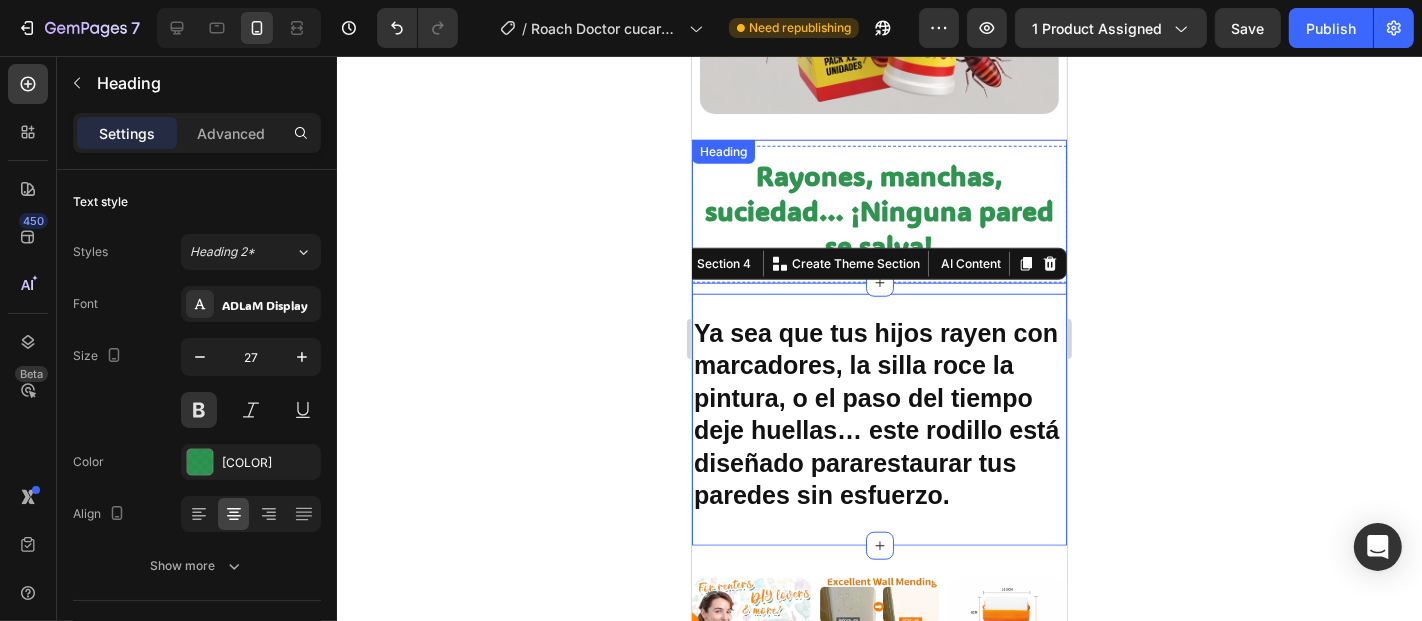 click on "Rayones, manchas, suciedad… ¡Ninguna pared se salva!" at bounding box center [878, 216] 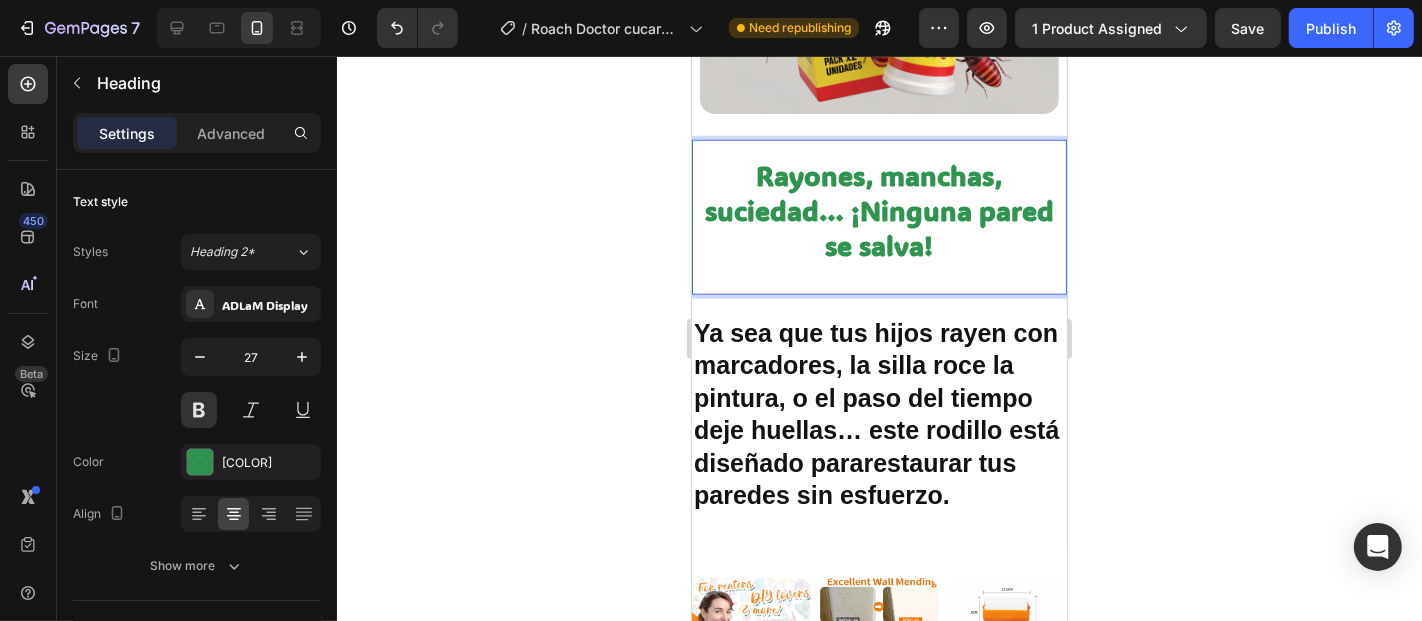 click on "Rayones, manchas, suciedad… ¡Ninguna pared se salva!" at bounding box center (878, 216) 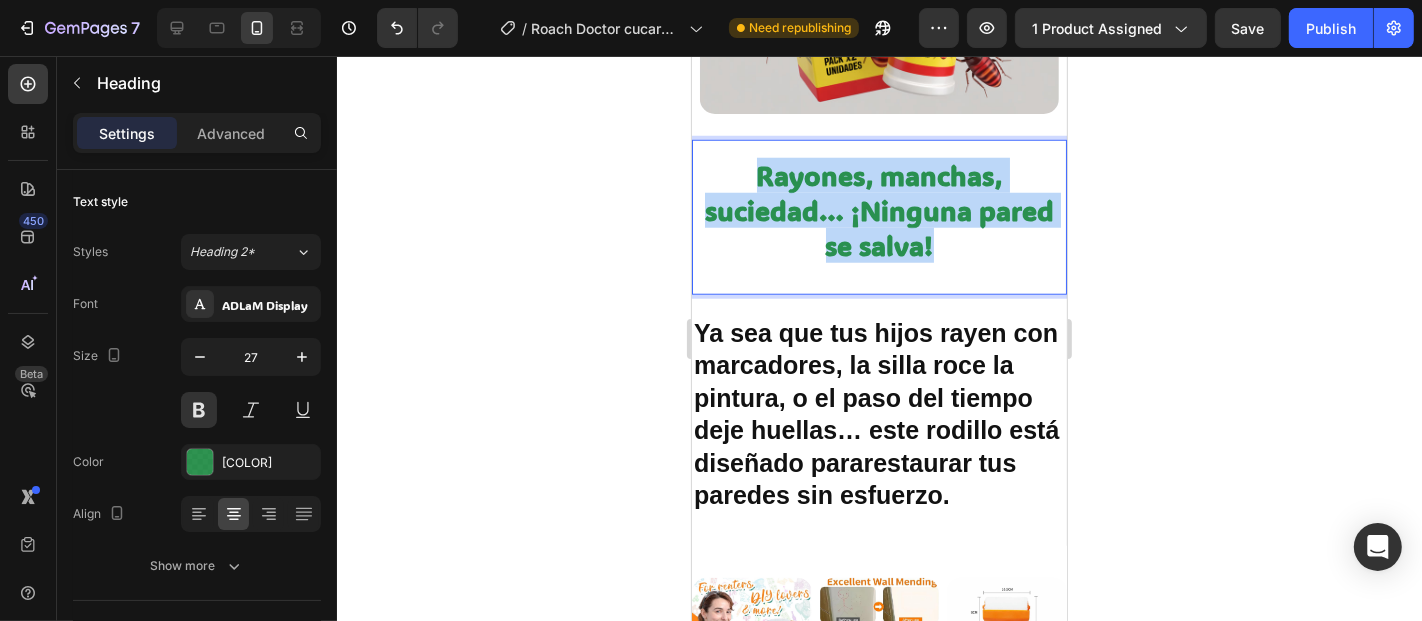 drag, startPoint x: 997, startPoint y: 209, endPoint x: 748, endPoint y: 139, distance: 258.65228 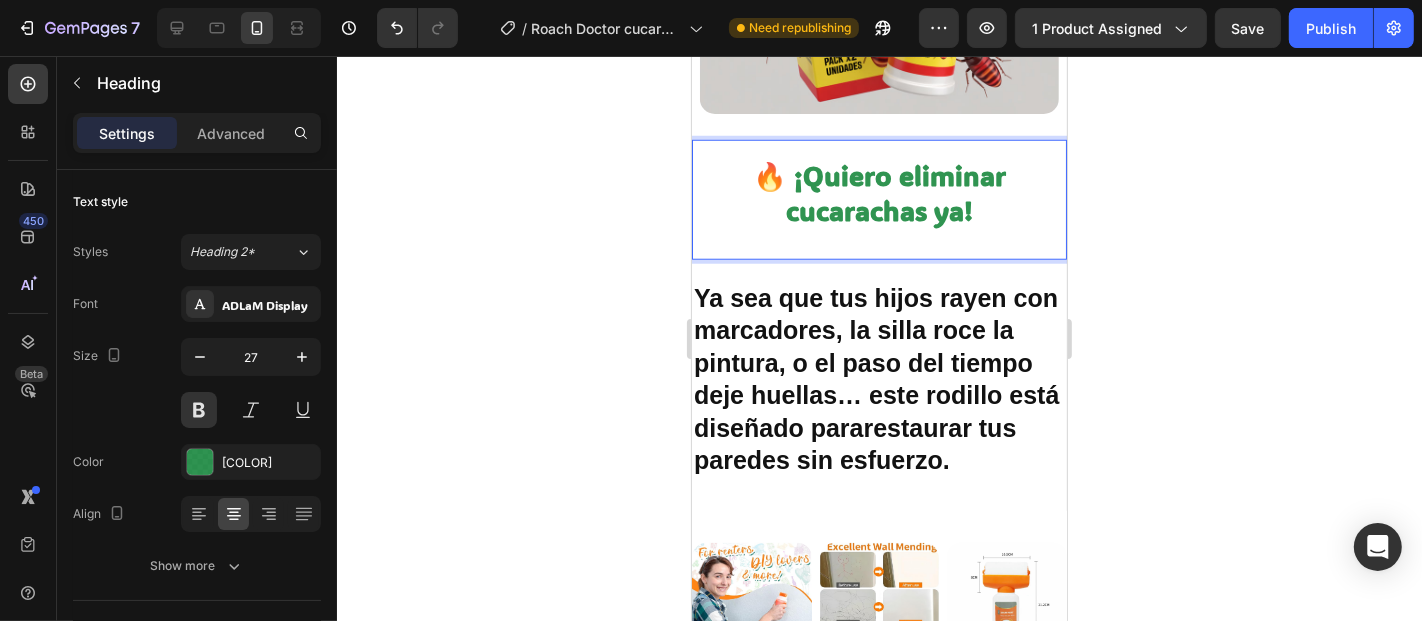 click on "🔥 ¡Quiero eliminar cucarachas ya!" at bounding box center (878, 192) 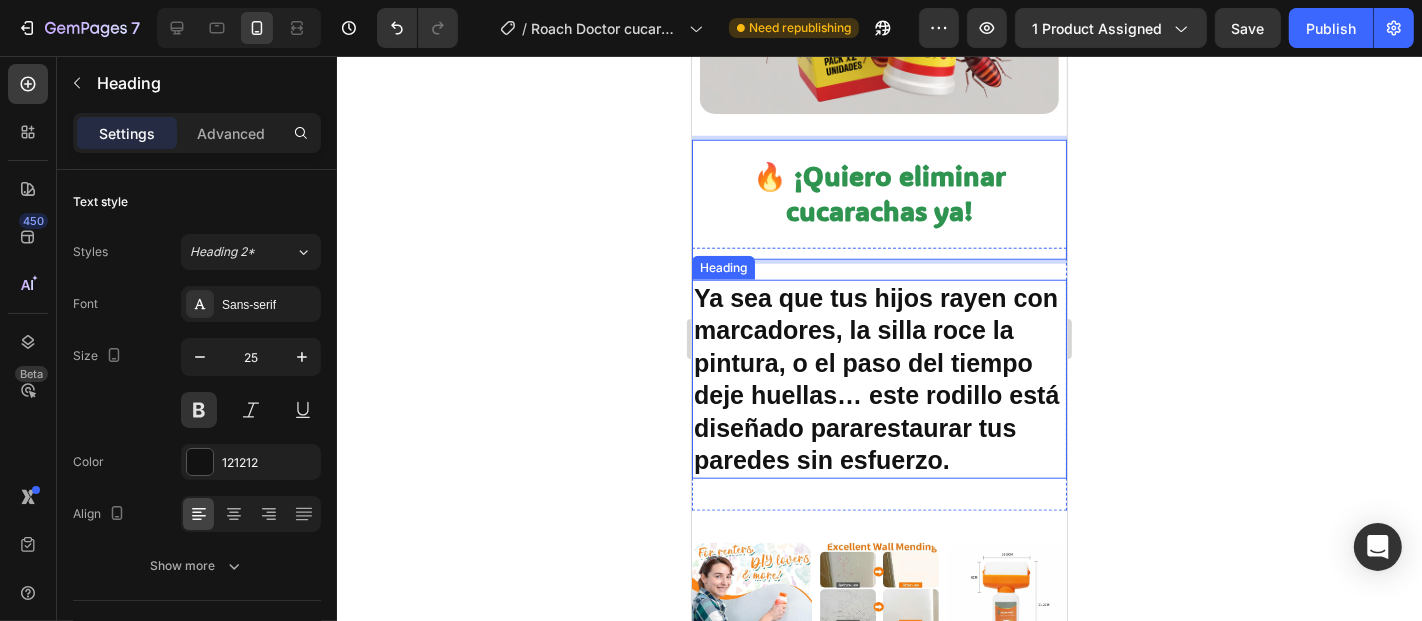click on "Ya sea que tus hijos rayen con marcadores, la silla roce la pintura, o el paso del tiempo deje huellas… este rodillo está diseñado para  restaurar tus paredes sin esfuerzo . Heading Section 4   You can create reusable sections Create Theme Section AI Content Write with GemAI What would you like to describe here? Tone and Voice Persuasive Product Getting products... Show more Generate" at bounding box center (878, 378) 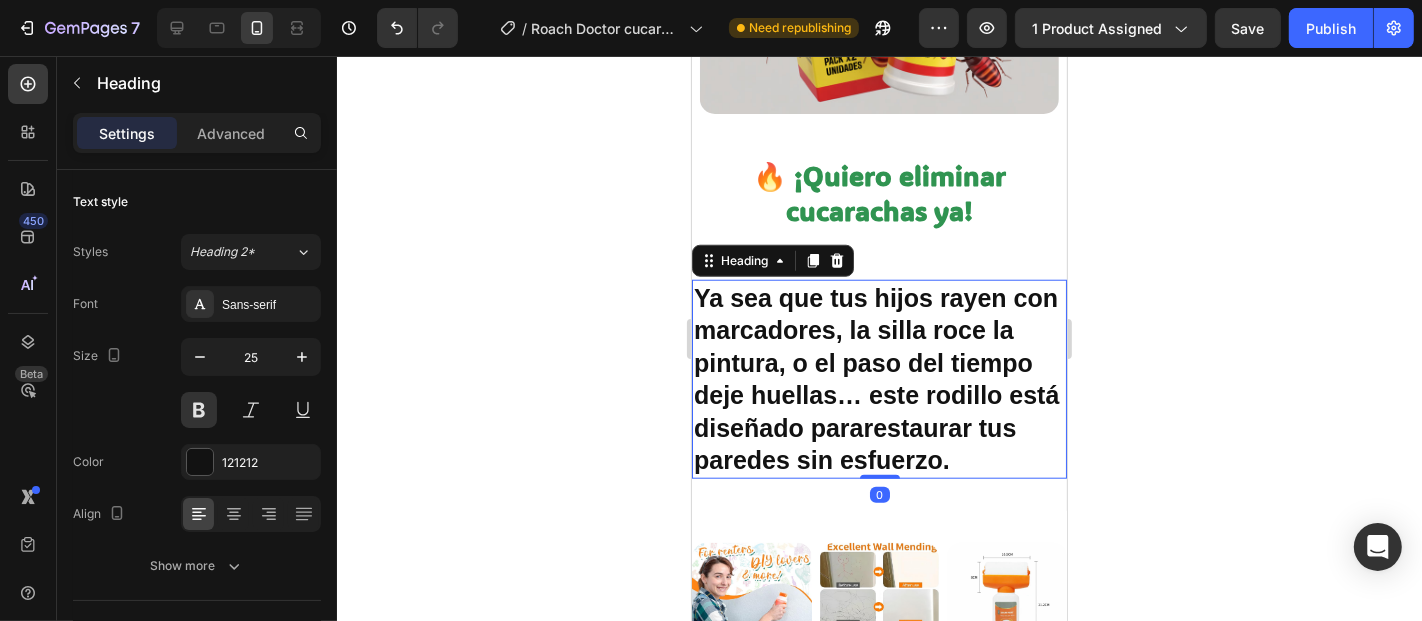 scroll, scrollTop: 1665, scrollLeft: 0, axis: vertical 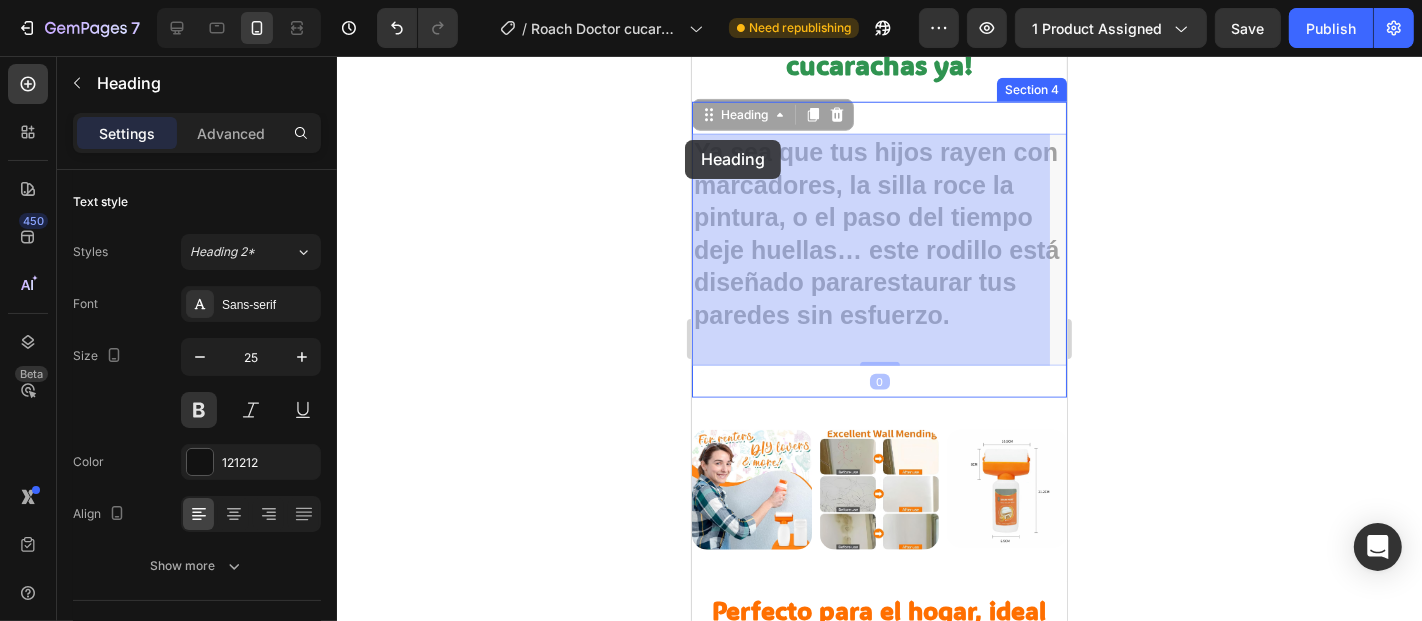 drag, startPoint x: 855, startPoint y: 337, endPoint x: 1381, endPoint y: 200, distance: 543.5485 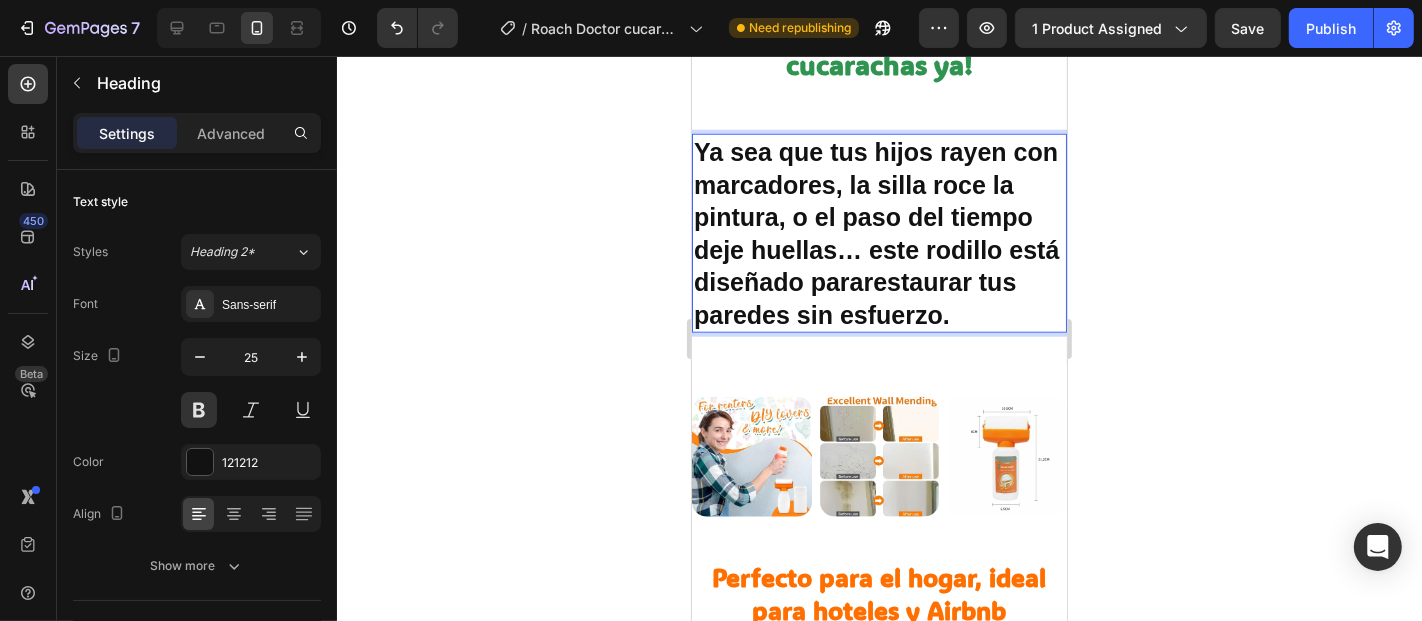 click on "Ya sea que tus hijos rayen con marcadores, la silla roce la pintura, o el paso del tiempo deje huellas… este rodillo está diseñado para  restaurar tus paredes sin esfuerzo . Heading Section 4   You can create reusable sections Create Theme Section AI Content Write with GemAI What would you like to describe here? Tone and Voice Persuasive Product Getting products... Show more Generate" at bounding box center (878, 232) 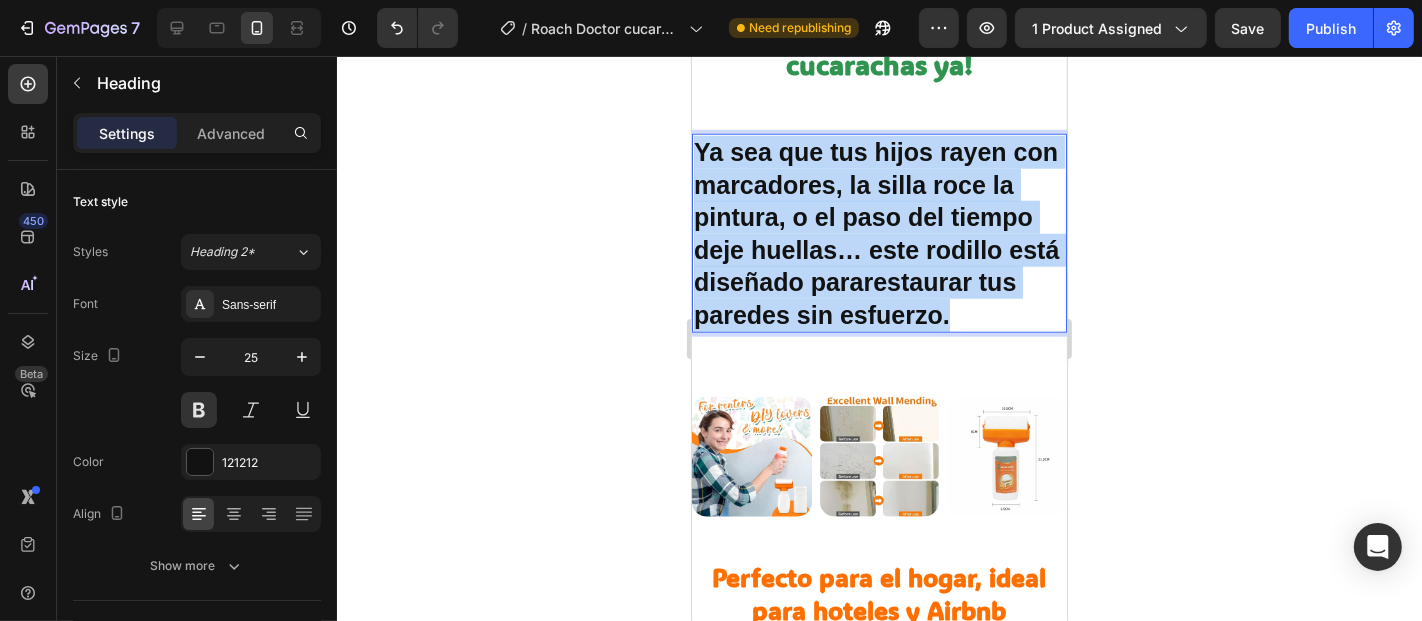 drag, startPoint x: 849, startPoint y: 349, endPoint x: 693, endPoint y: 140, distance: 260.8007 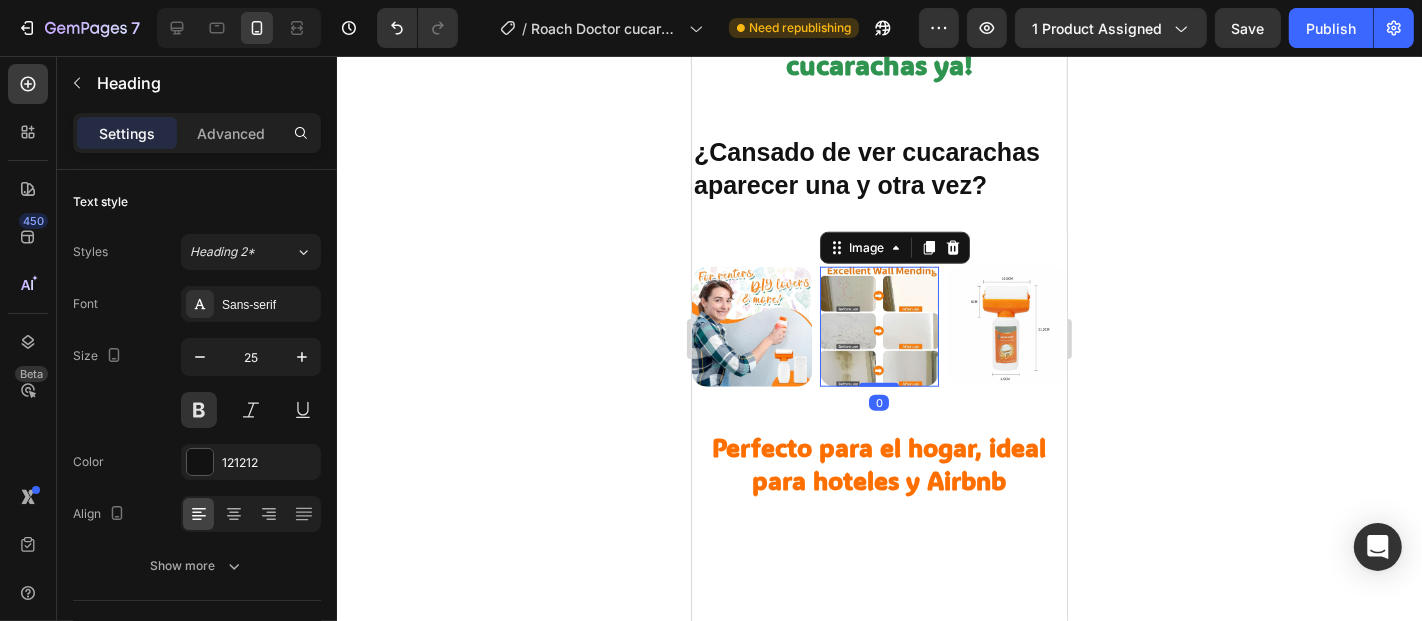 click at bounding box center [879, 326] 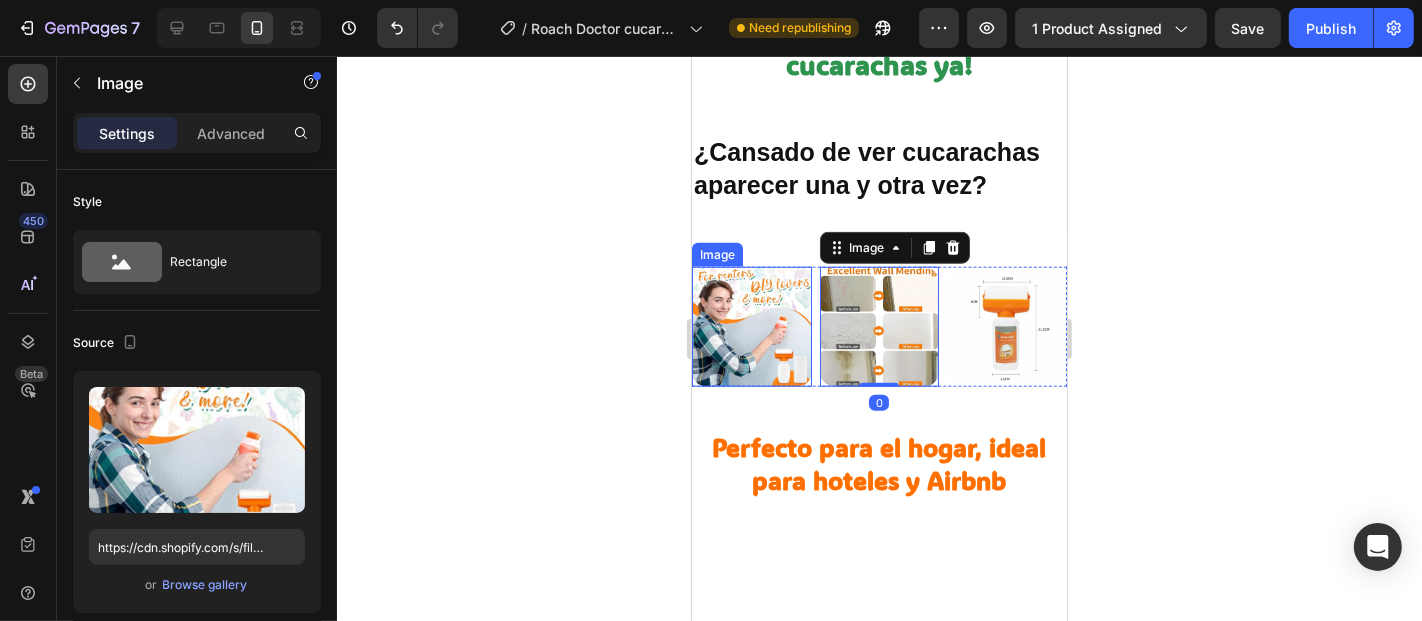 click at bounding box center (751, 326) 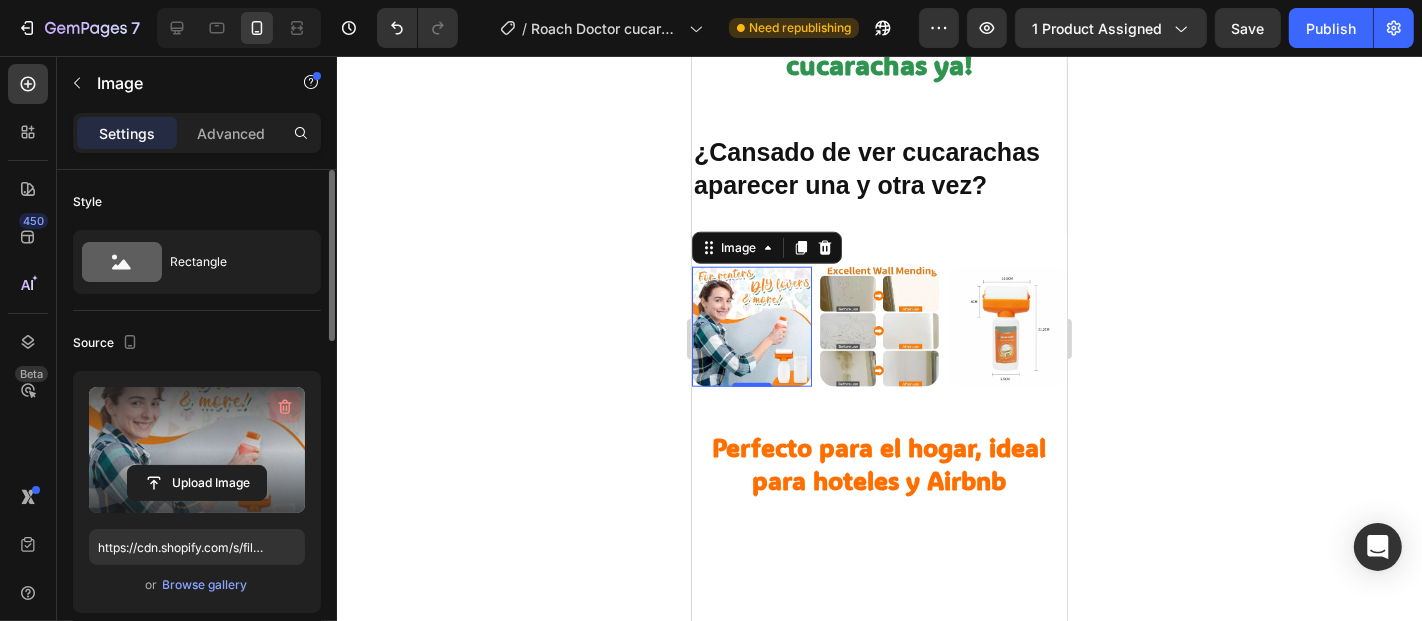 click 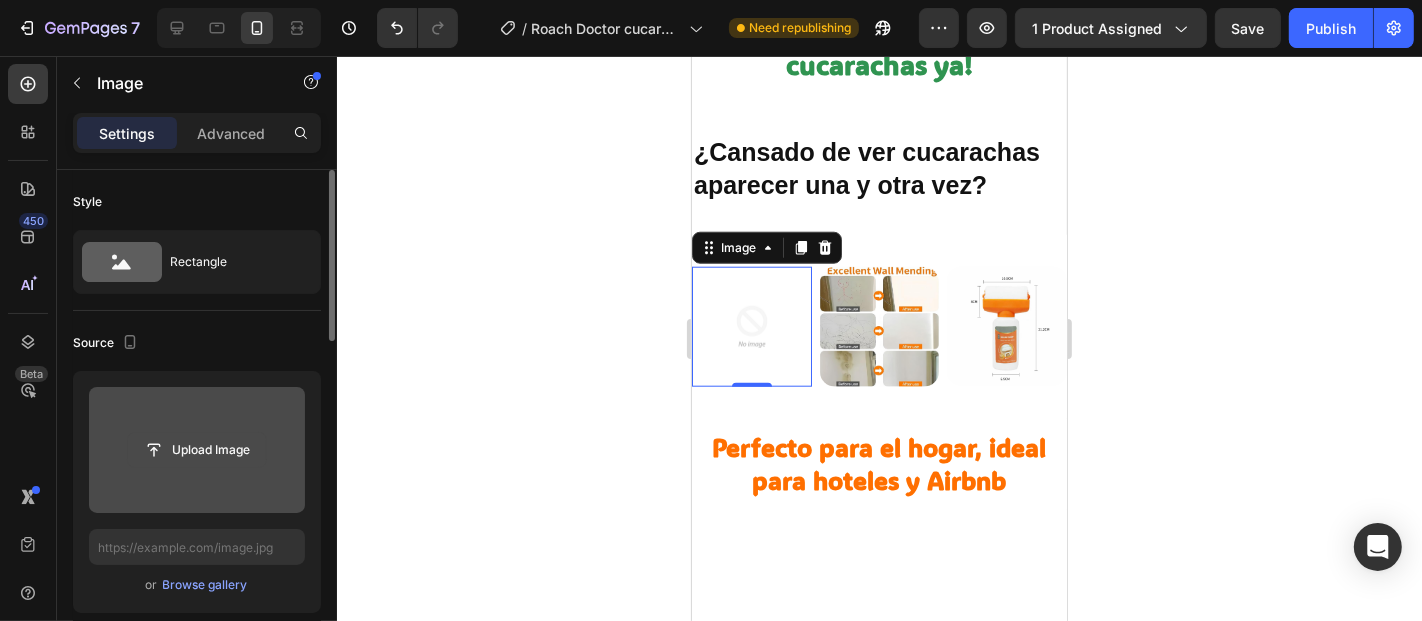 click 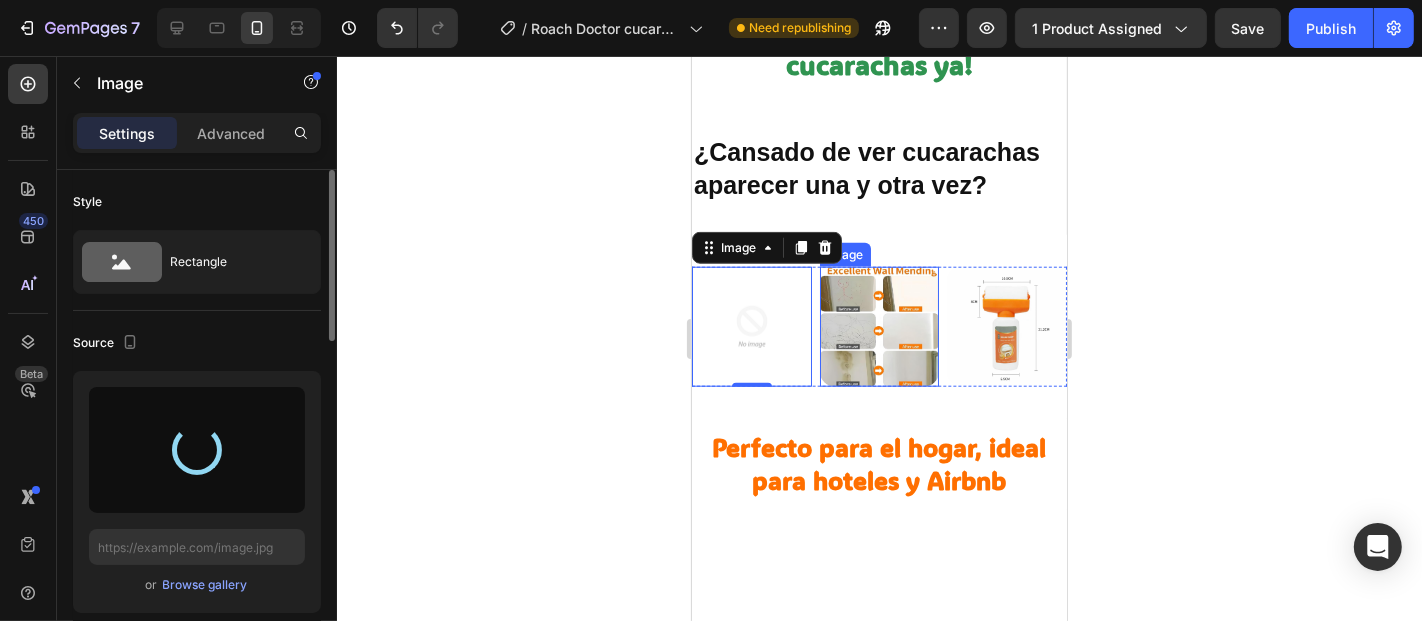 type on "https://cdn.shopify.com/s/files/1/0802/2258/5137/files/gempages_514577956190815047-5755d0db-9cdb-48e5-9423-9ac69cafb6a3.webp" 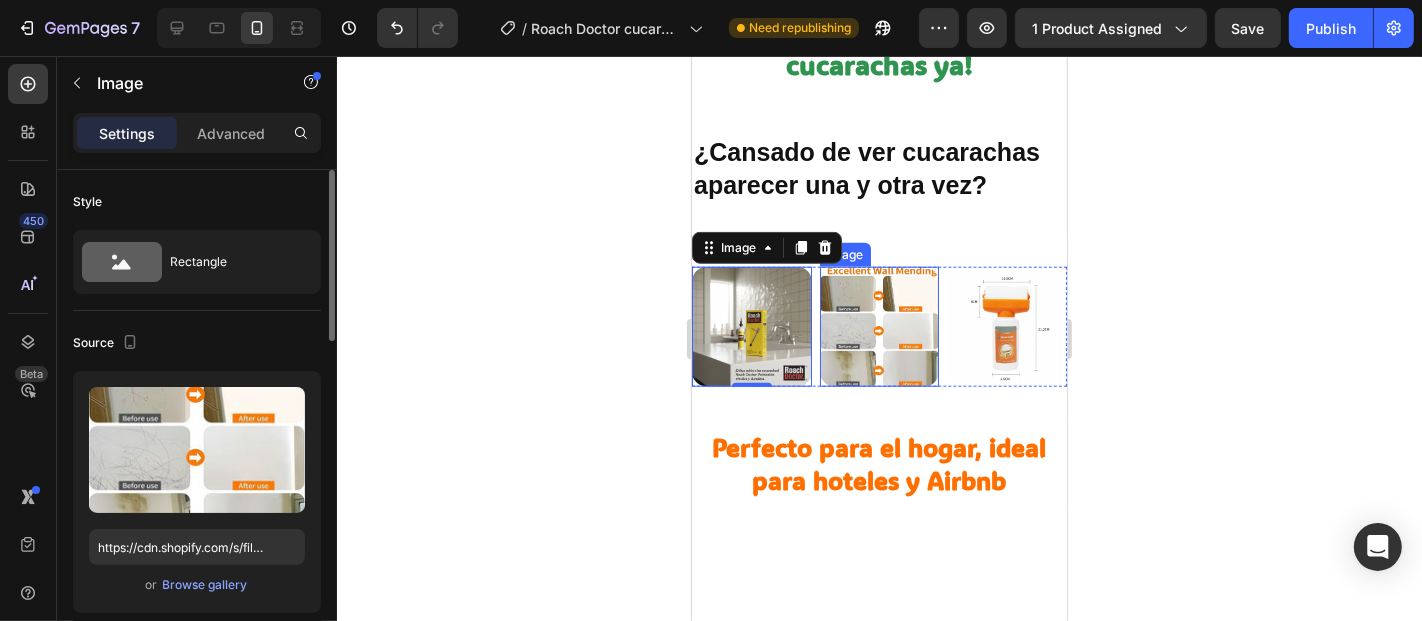 click at bounding box center (879, 326) 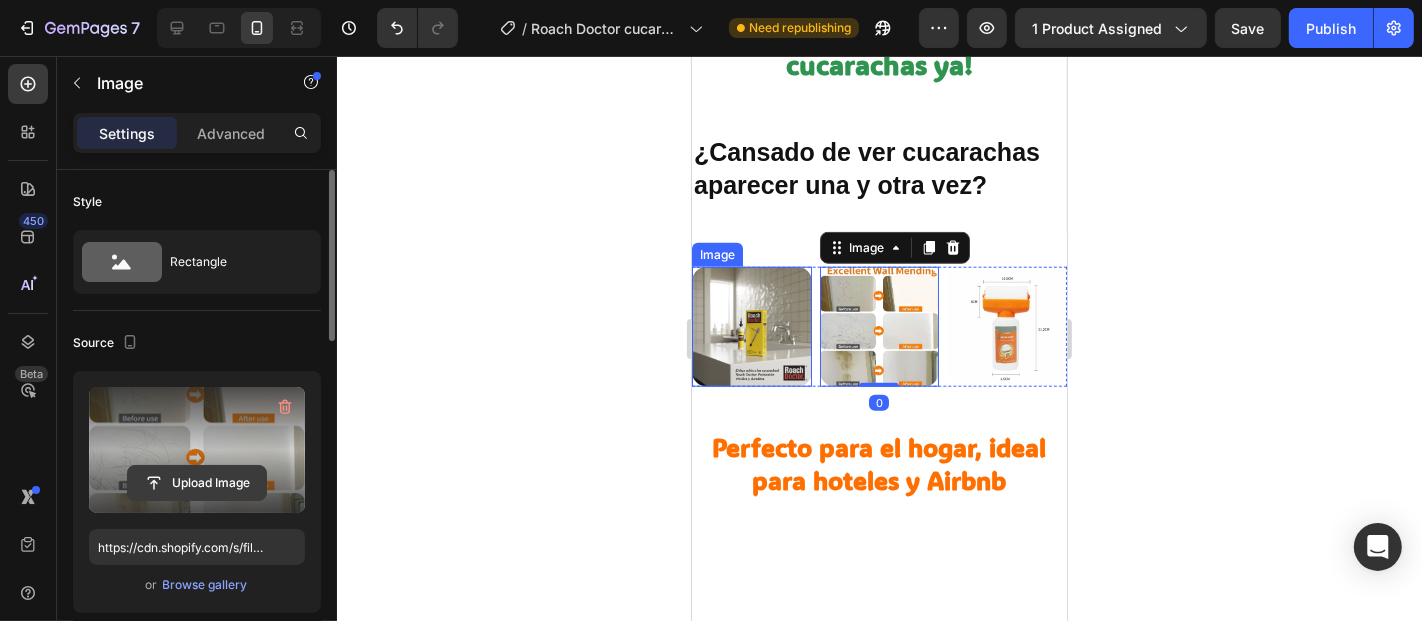 click 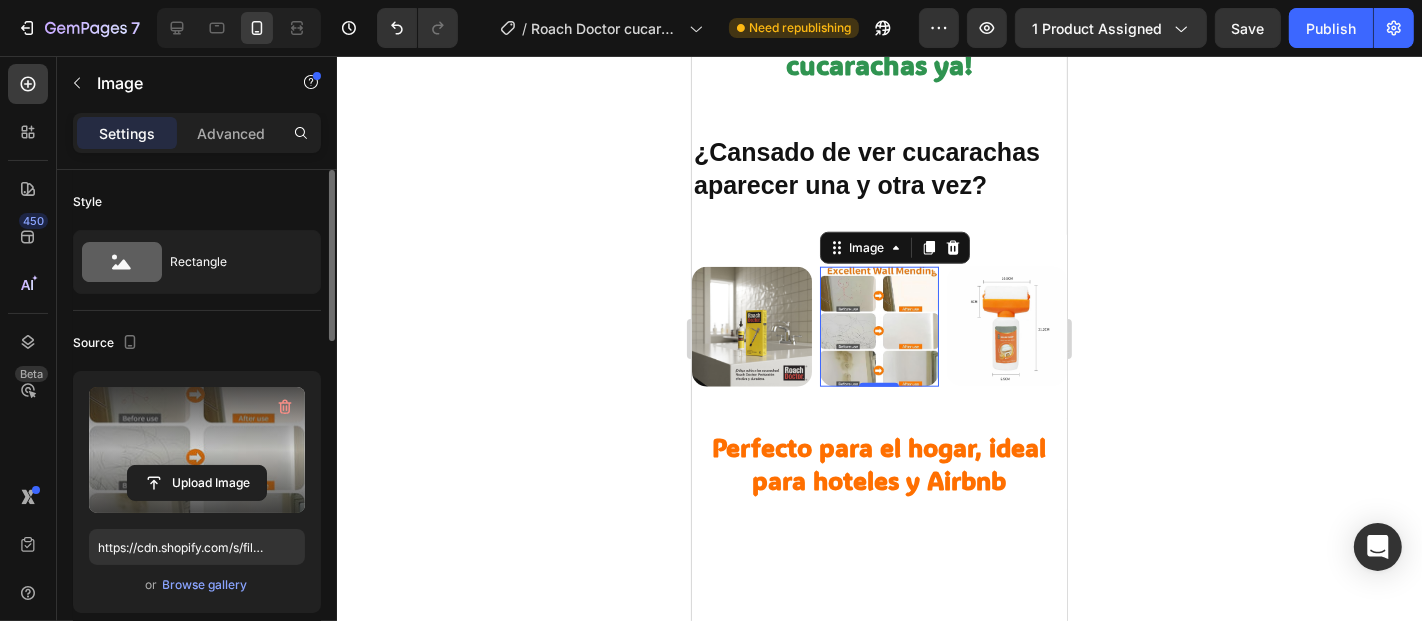 click at bounding box center (197, 450) 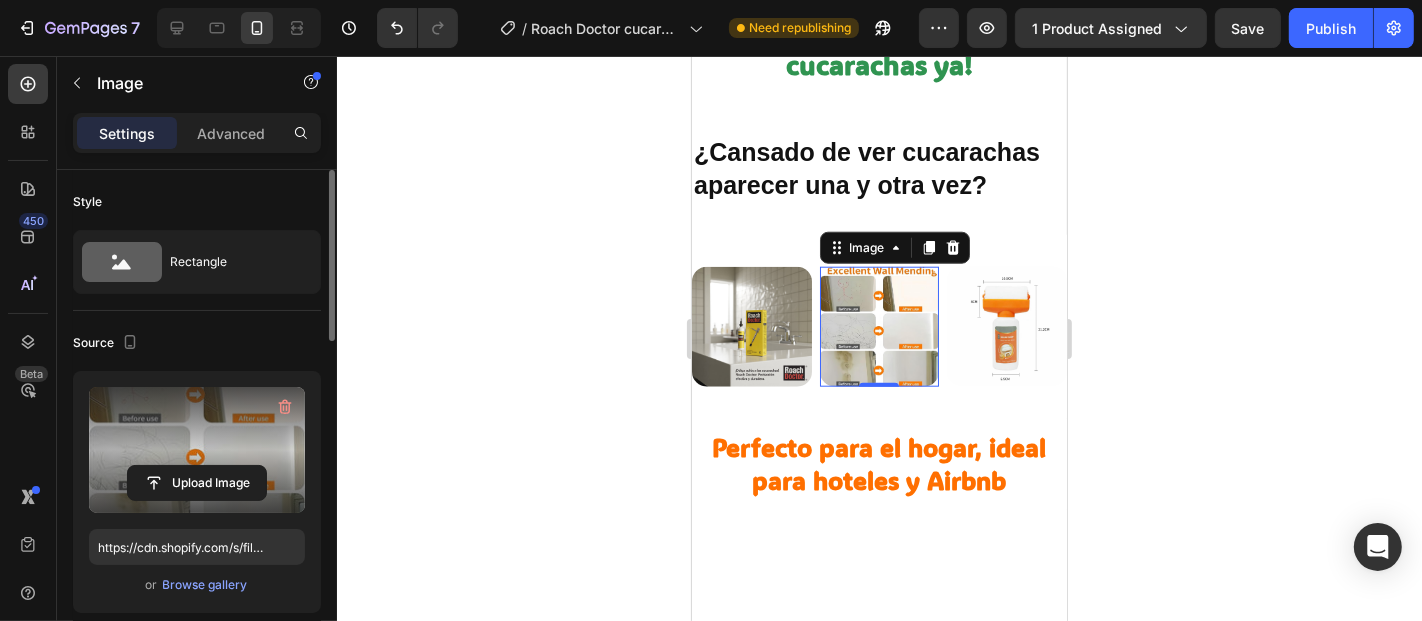 click 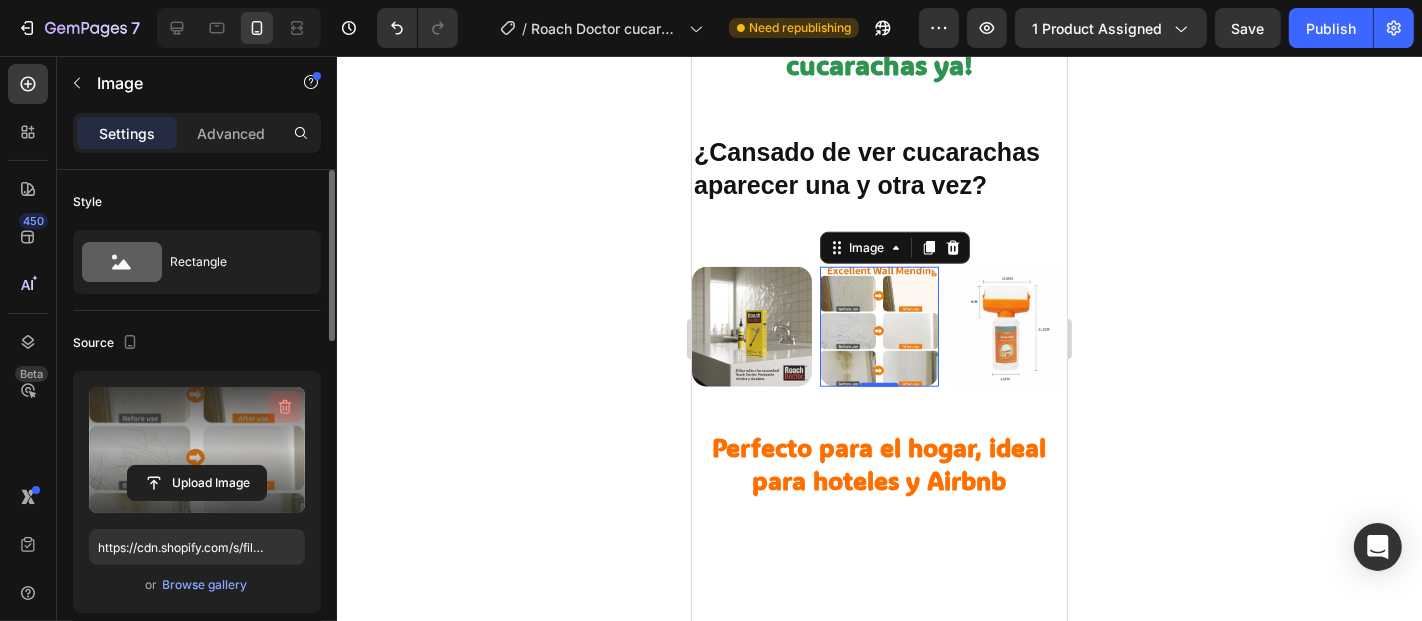 click 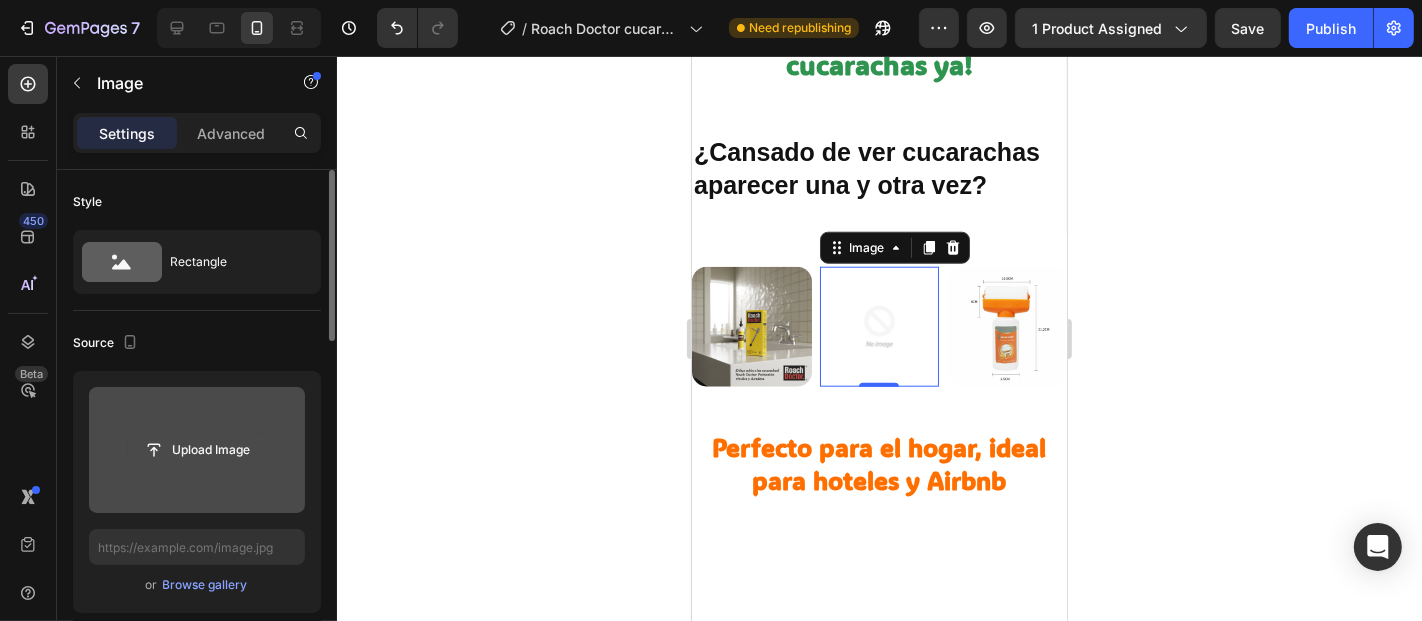 click 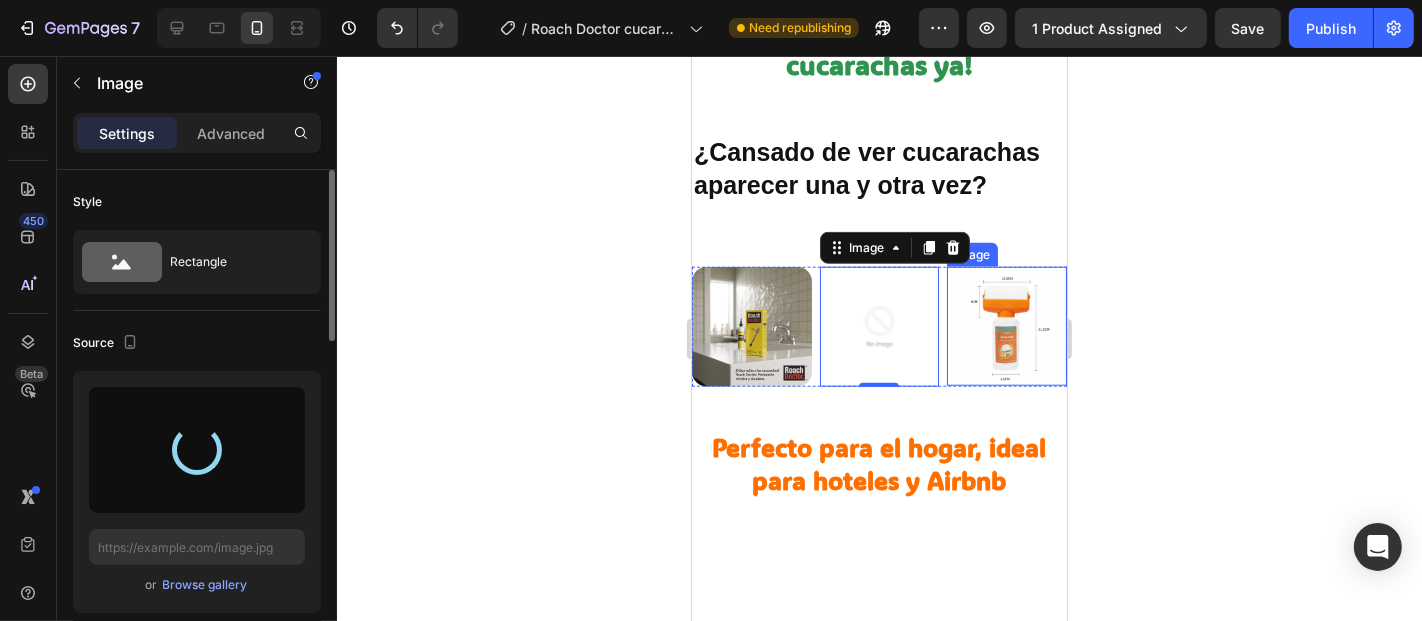 type on "https://cdn.shopify.com/s/files/1/0802/2258/5137/files/gempages_514577956190815047-3f9f9f10-44e8-47af-bb67-b0c99fd55e84.webp" 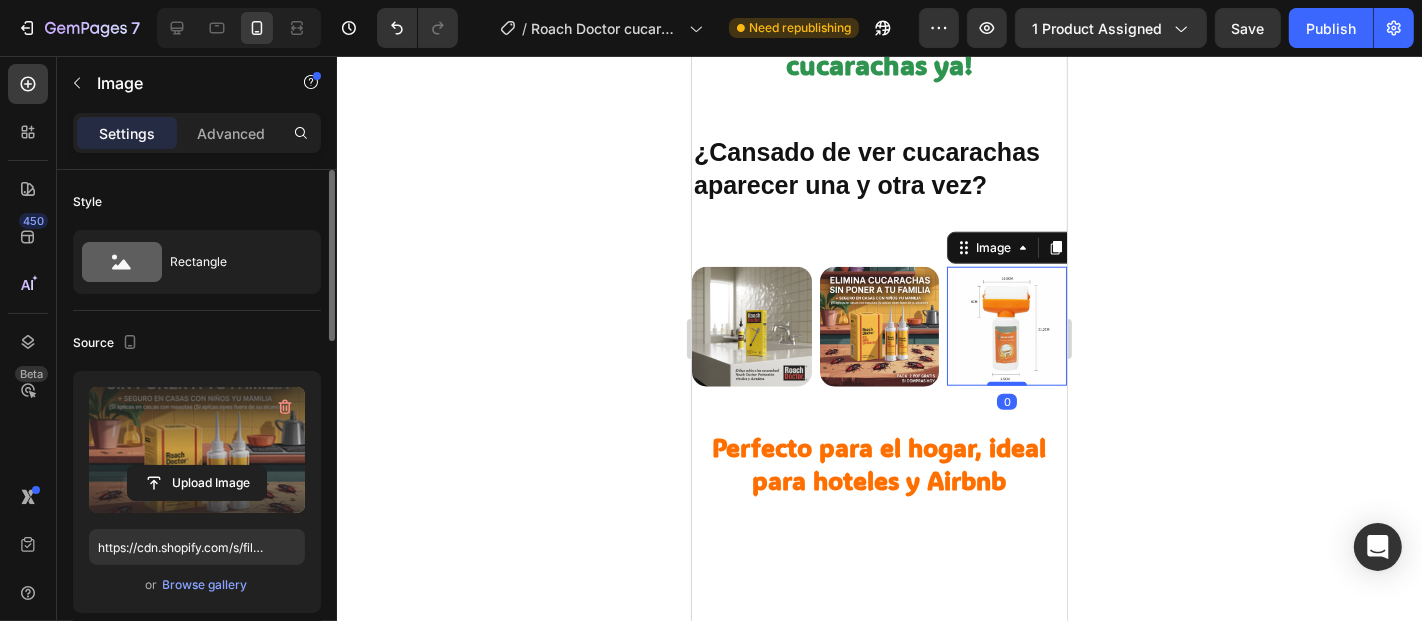 click at bounding box center [1006, 325] 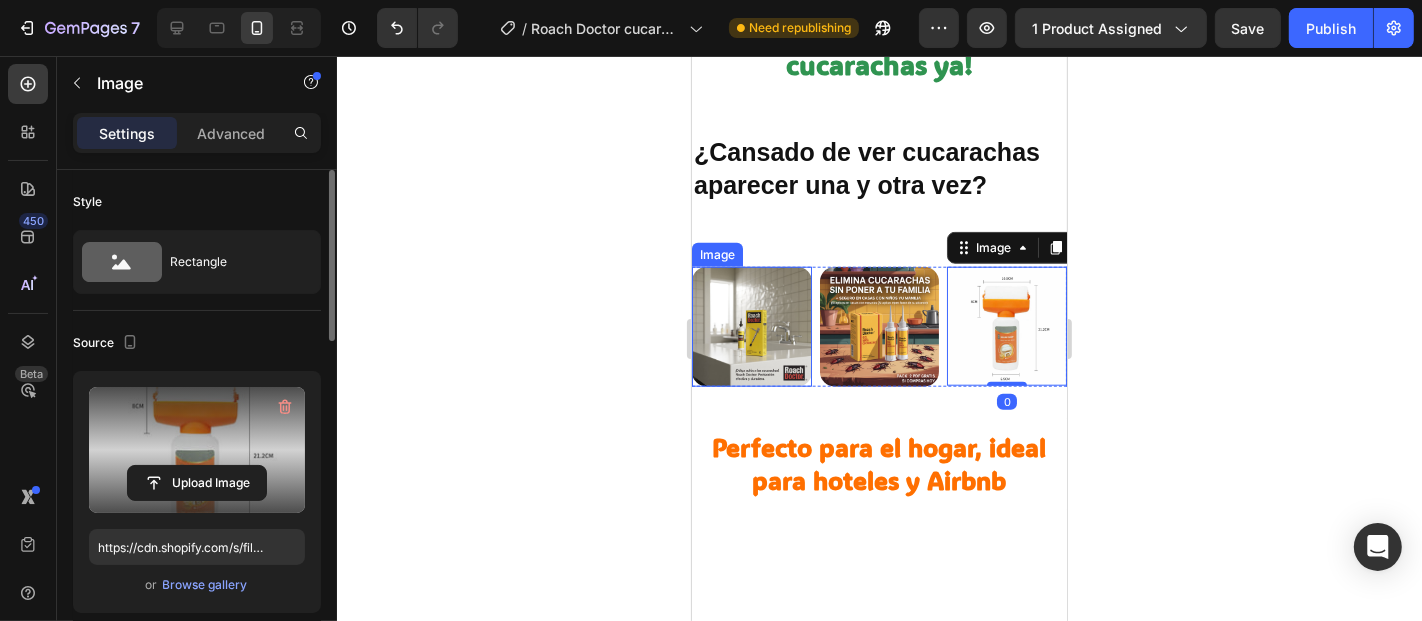 click at bounding box center [197, 450] 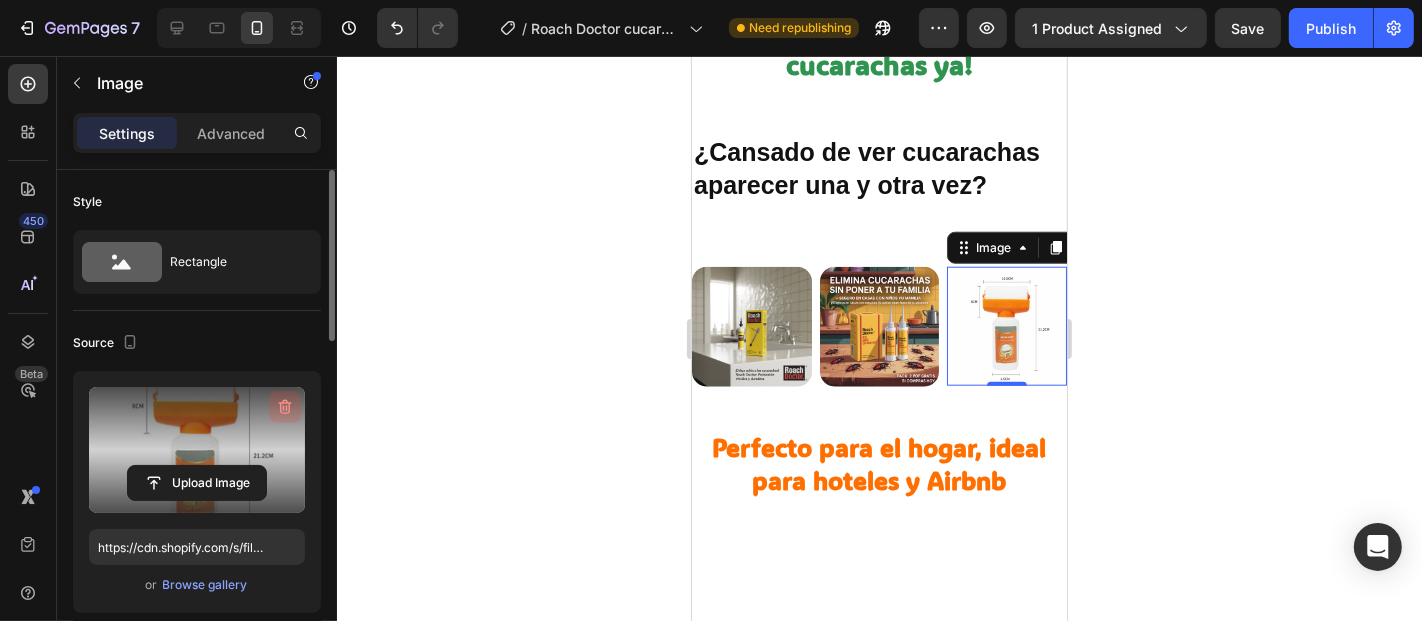 click 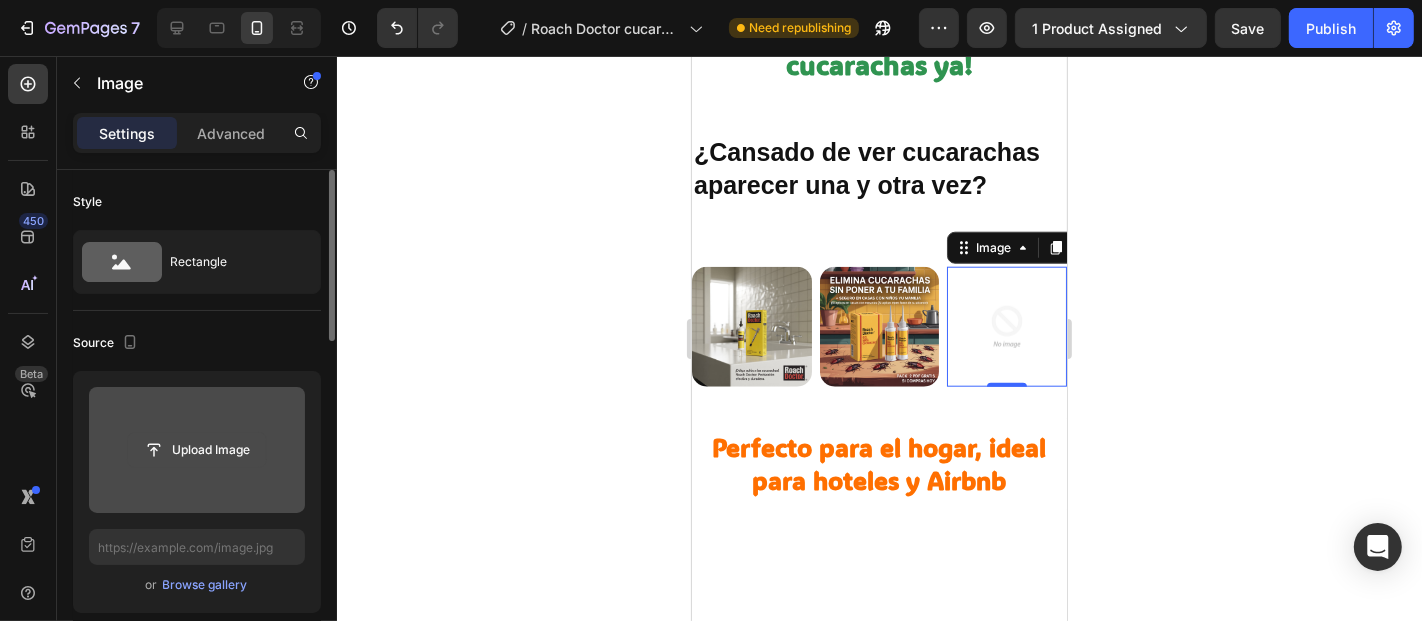 click 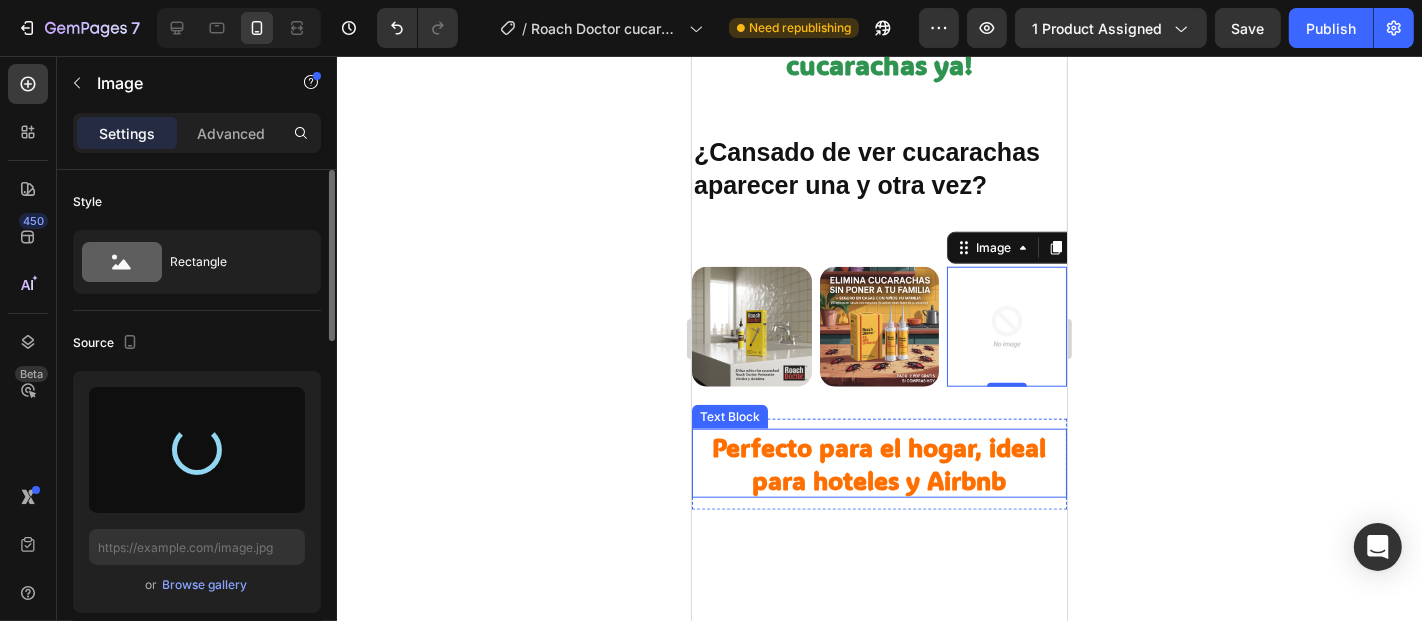 type on "C:\fakepath\[FILENAME].webp" 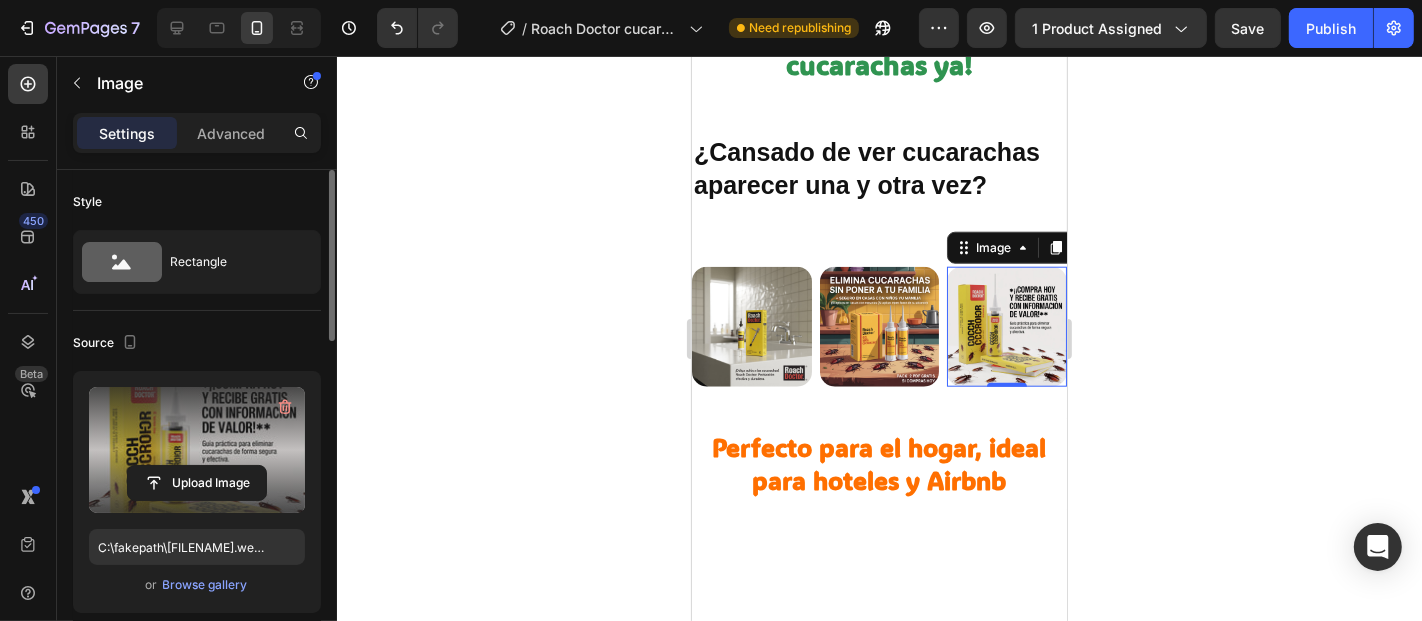 click 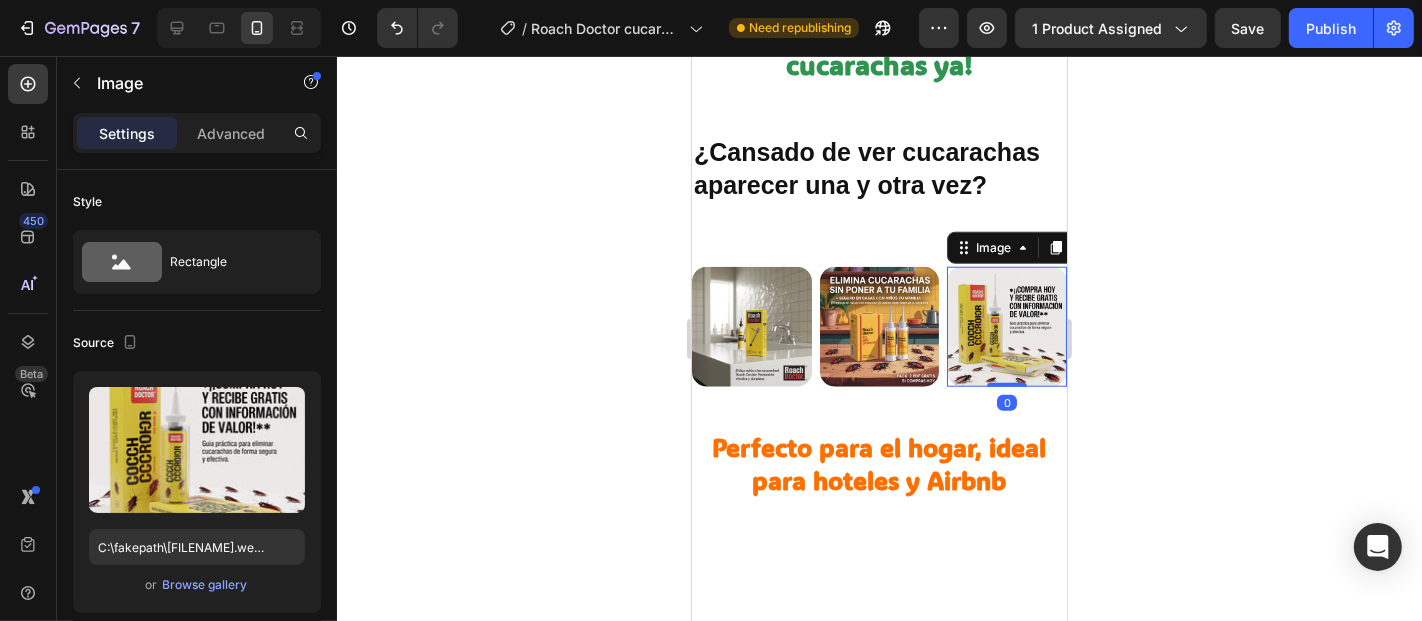 click at bounding box center (1006, 326) 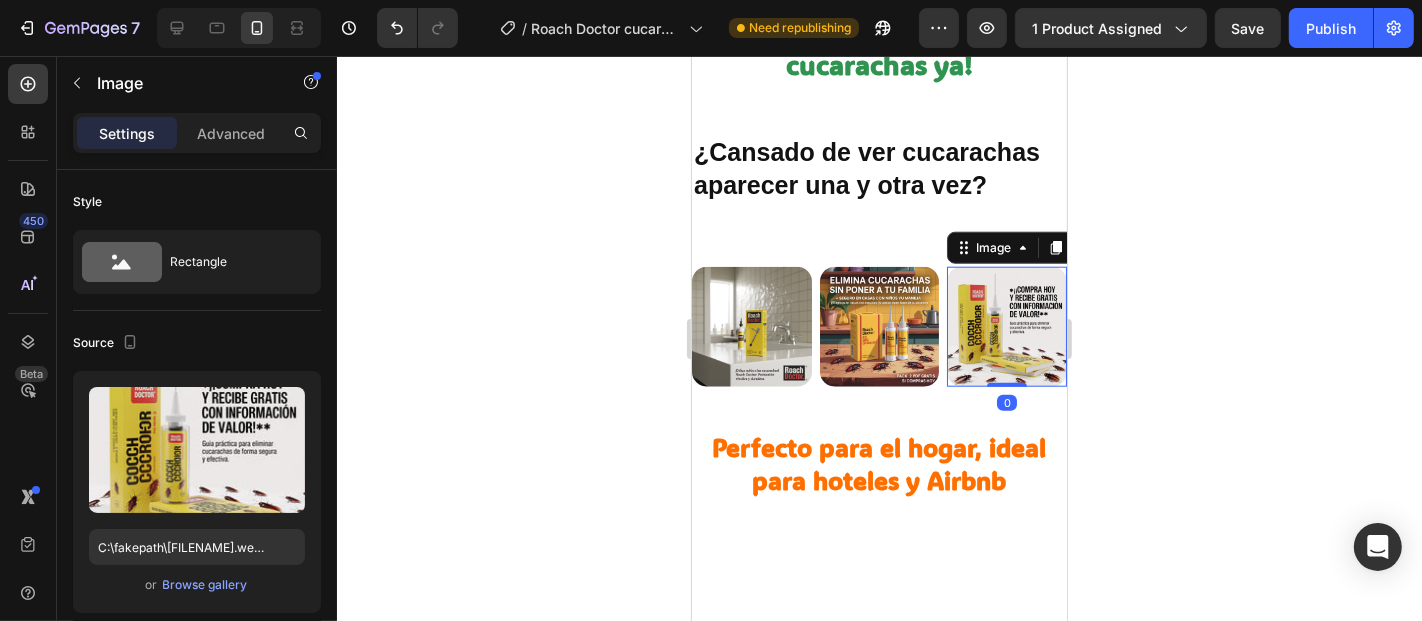 click at bounding box center (1006, 326) 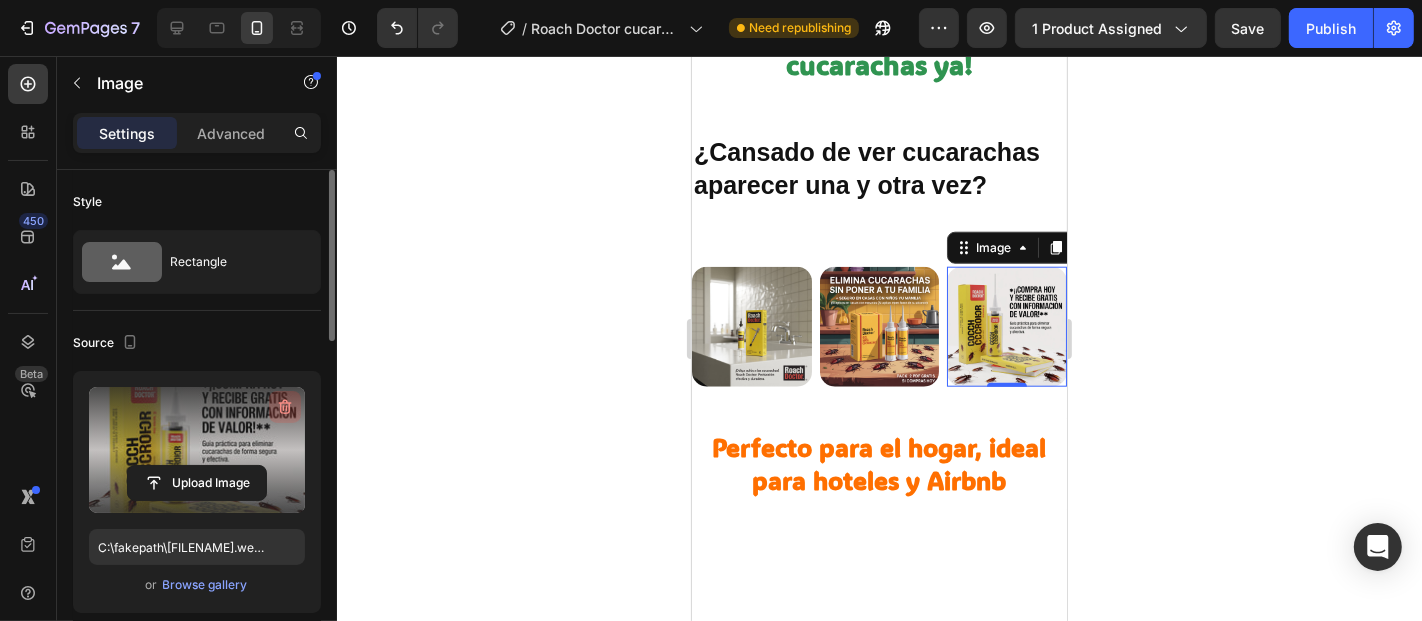 drag, startPoint x: 268, startPoint y: 395, endPoint x: 279, endPoint y: 407, distance: 16.27882 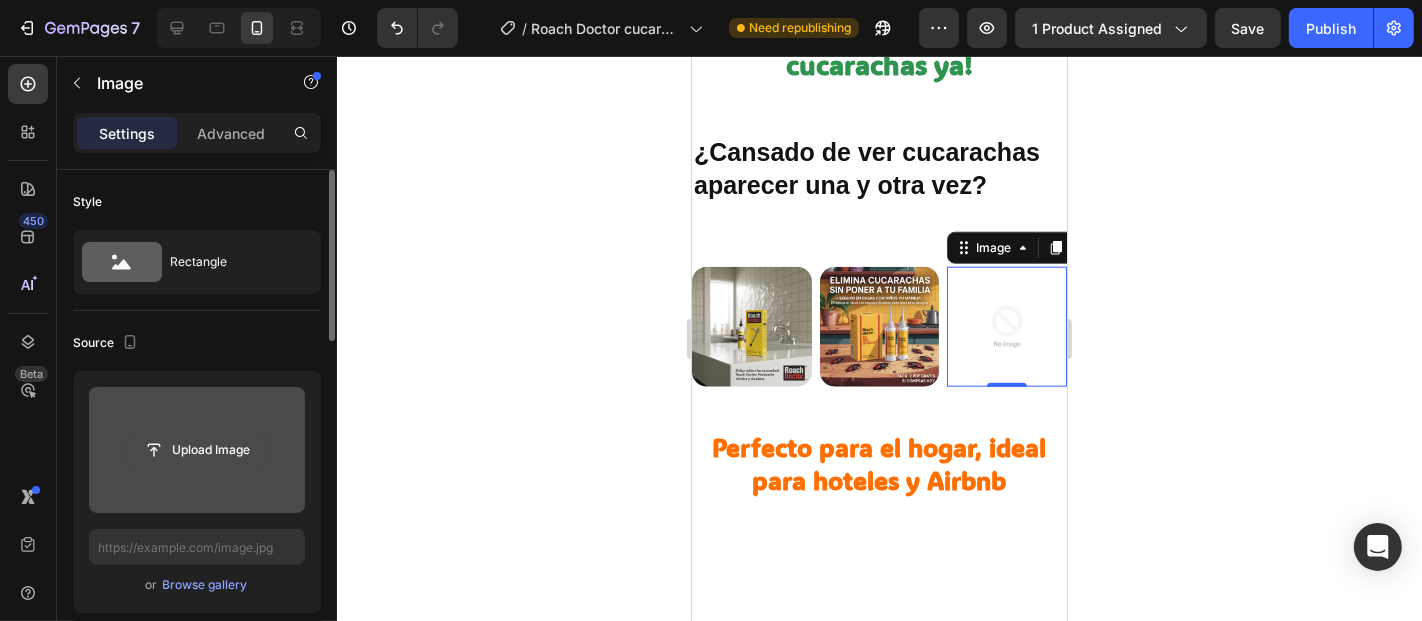 click 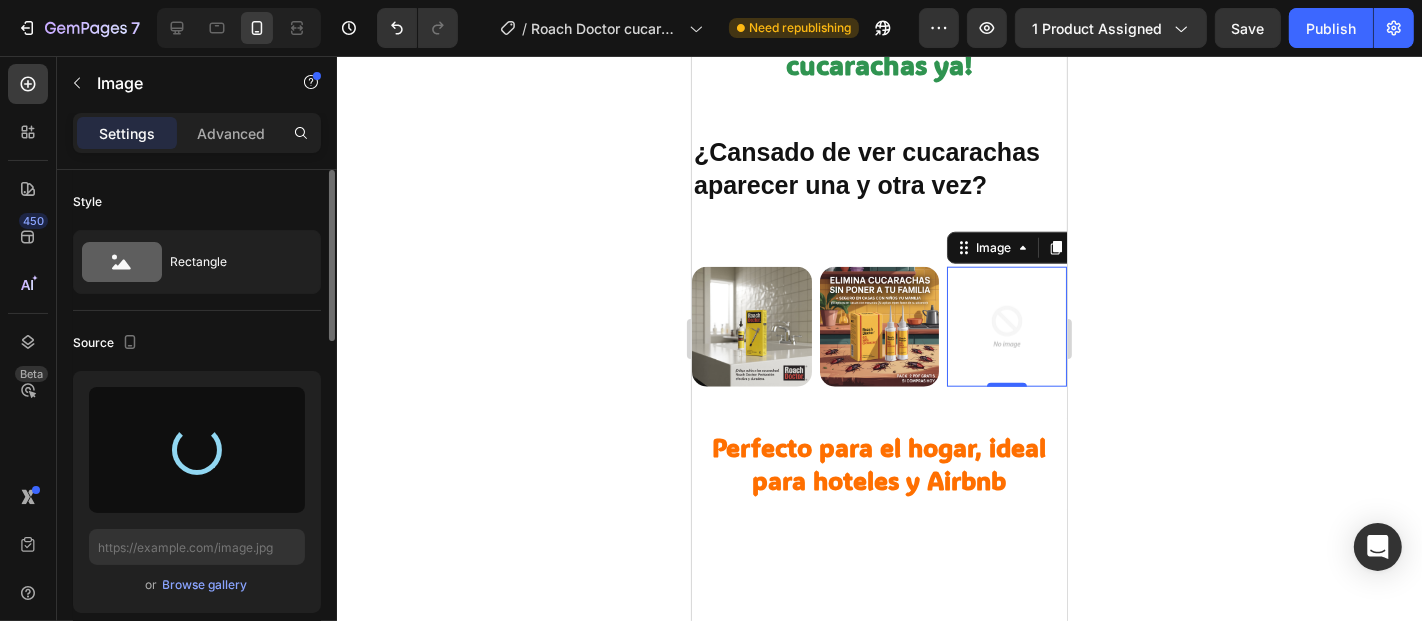 type on "https://cdn.shopify.com/s/files/1/0802/2258/5137/files/gempages_514577956190815047-d53664b1-1529-4ced-9644-e44441c1743d.webp" 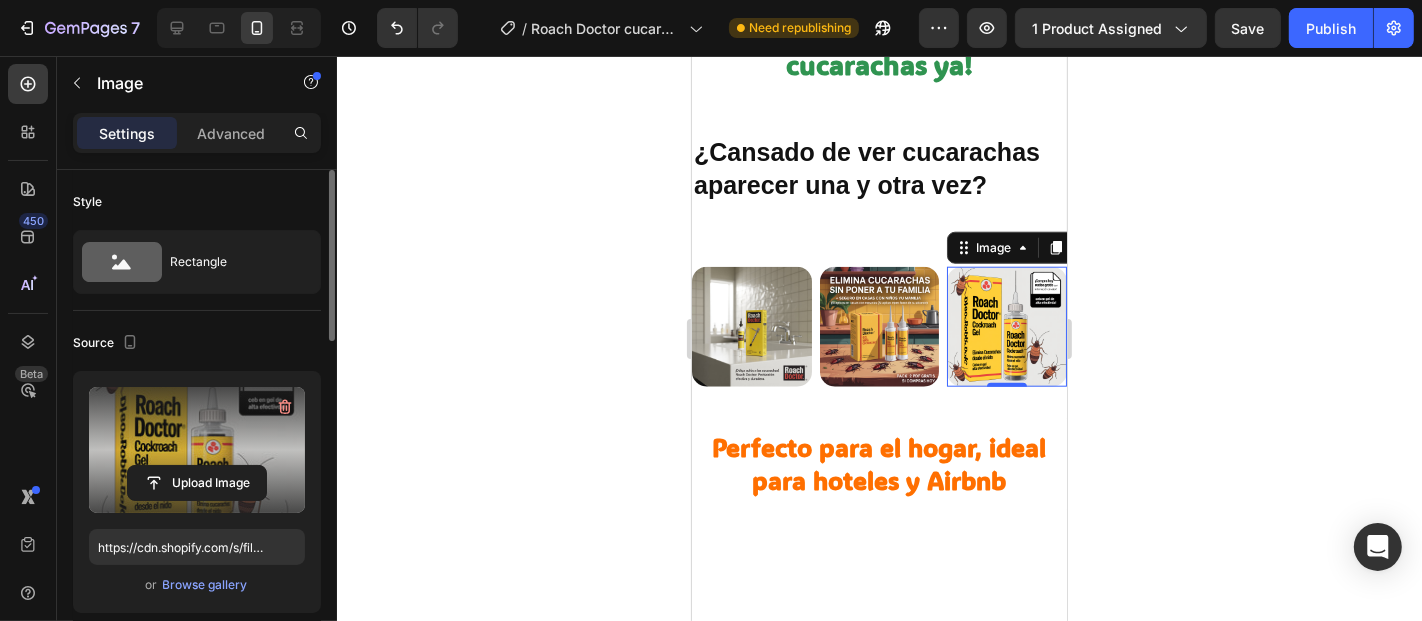 click 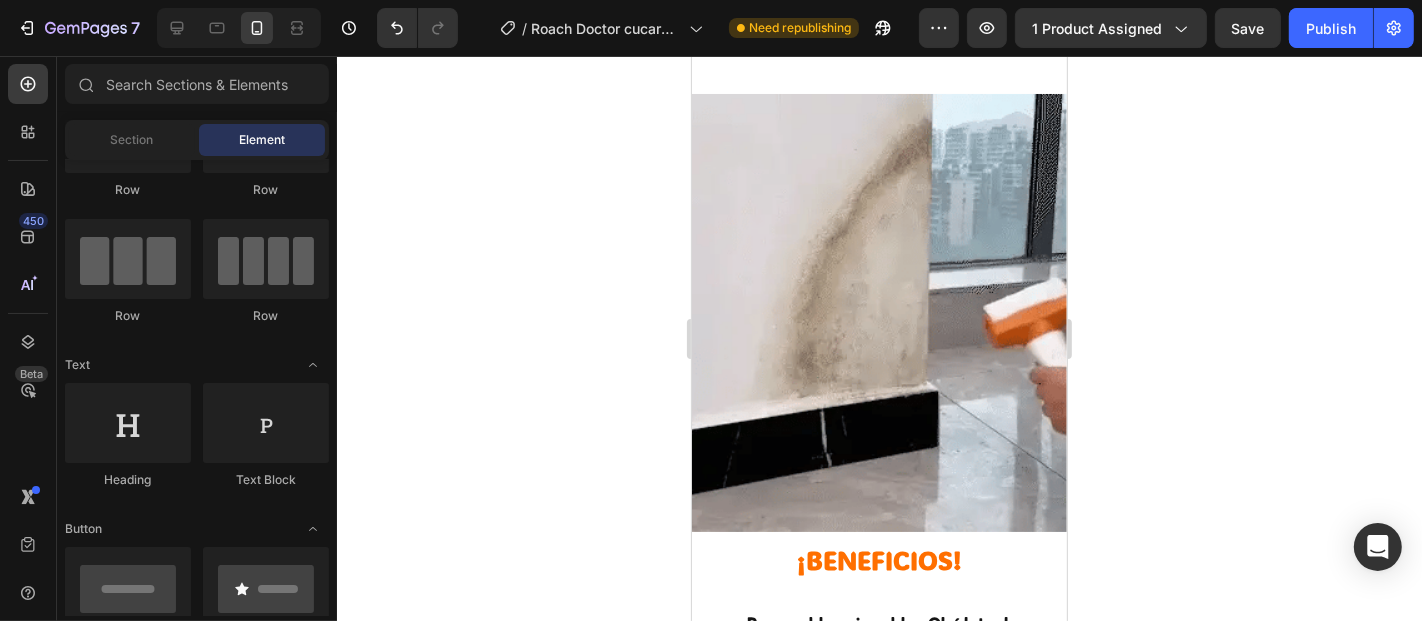 scroll, scrollTop: 1332, scrollLeft: 0, axis: vertical 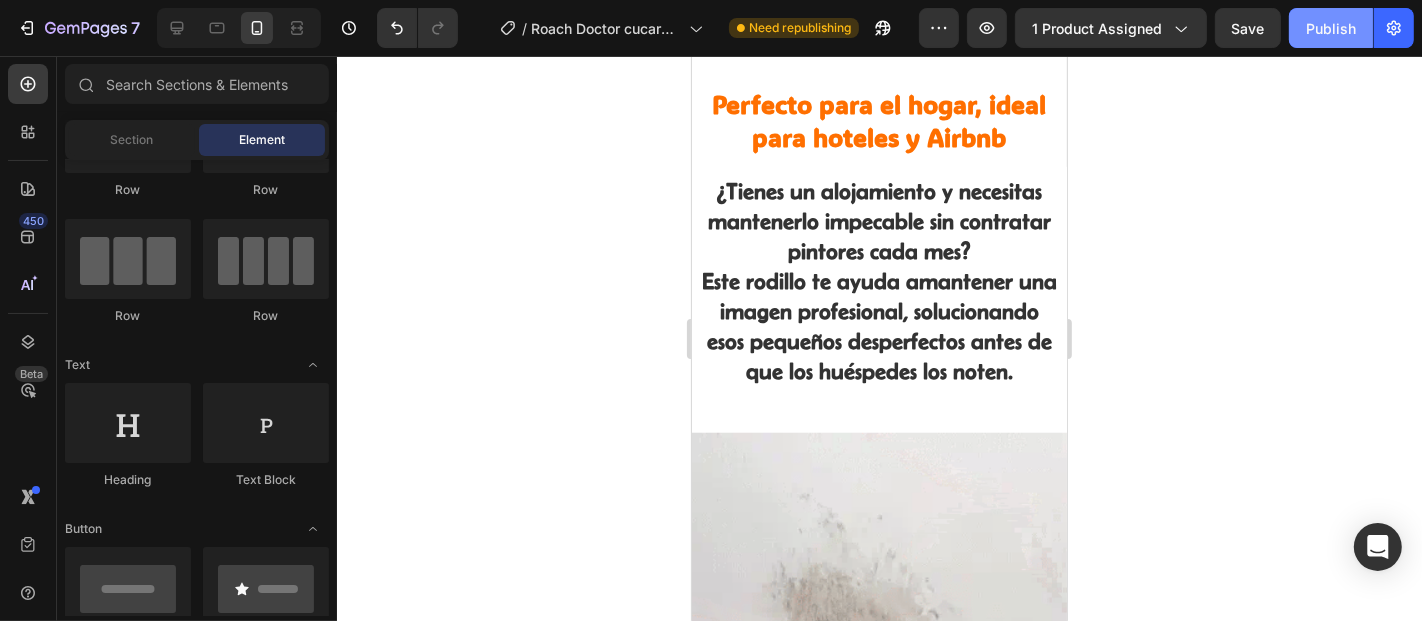 click on "Publish" at bounding box center (1331, 28) 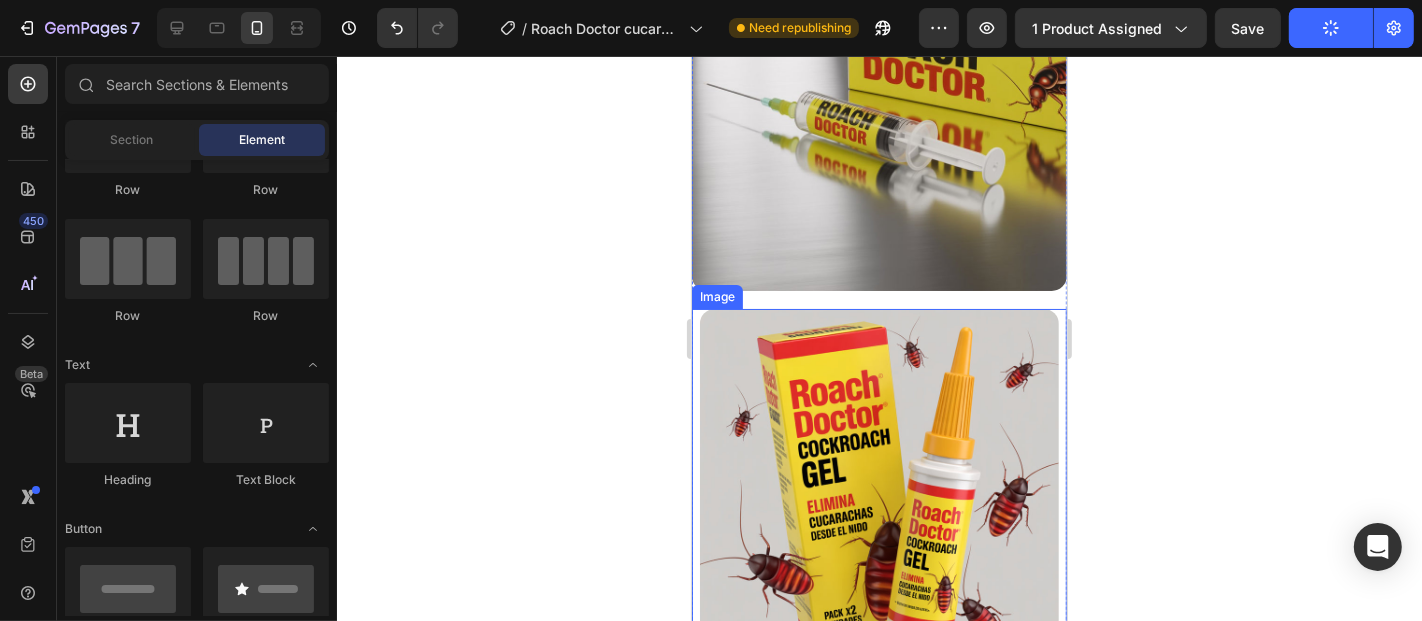 scroll, scrollTop: 888, scrollLeft: 0, axis: vertical 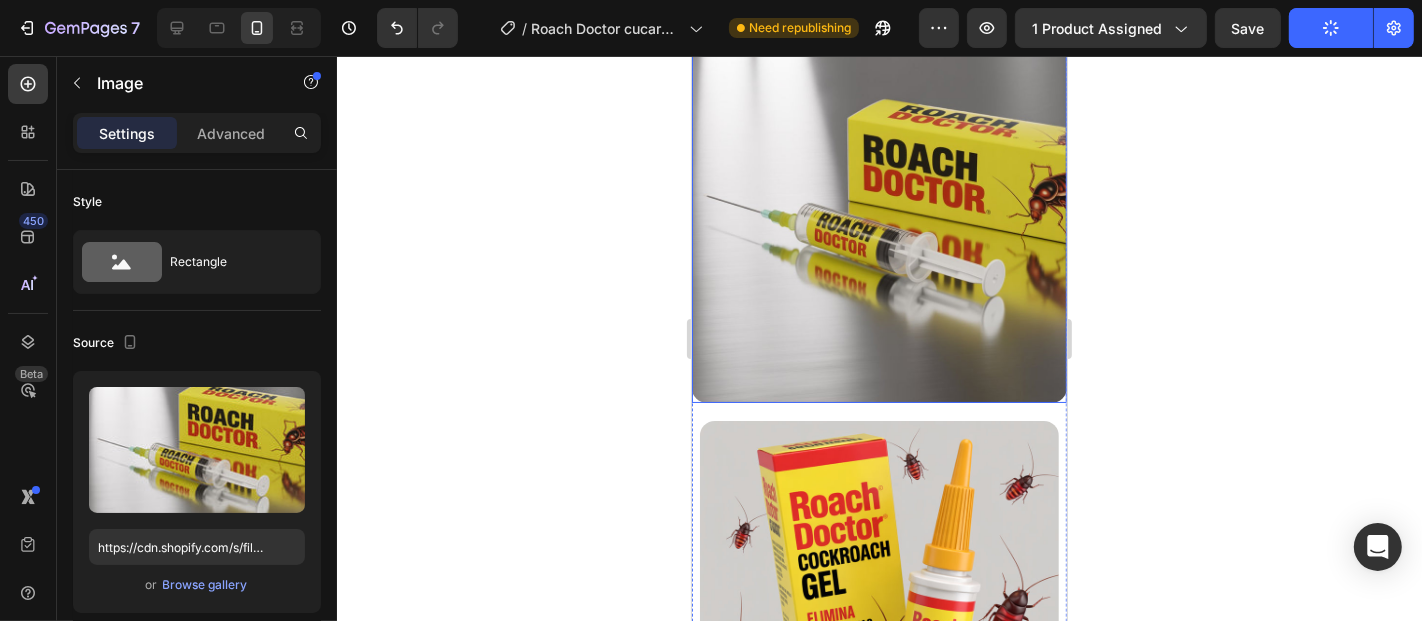 click at bounding box center (878, 214) 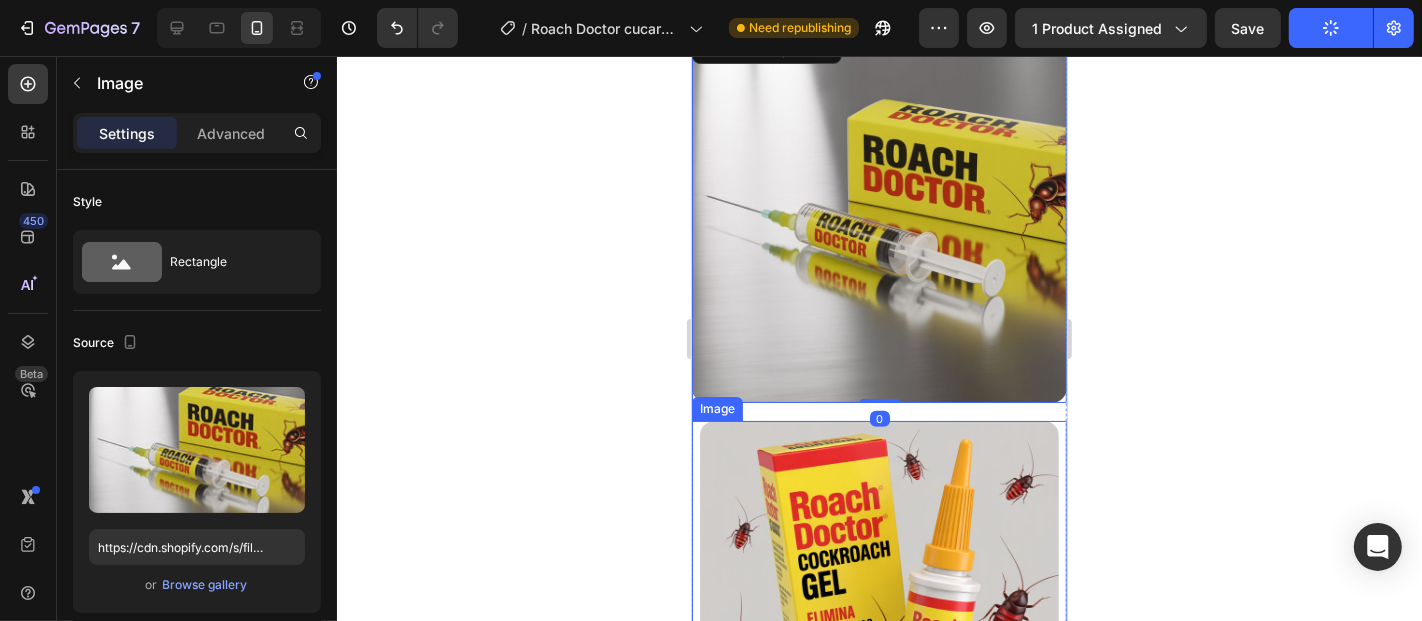 scroll, scrollTop: 1111, scrollLeft: 0, axis: vertical 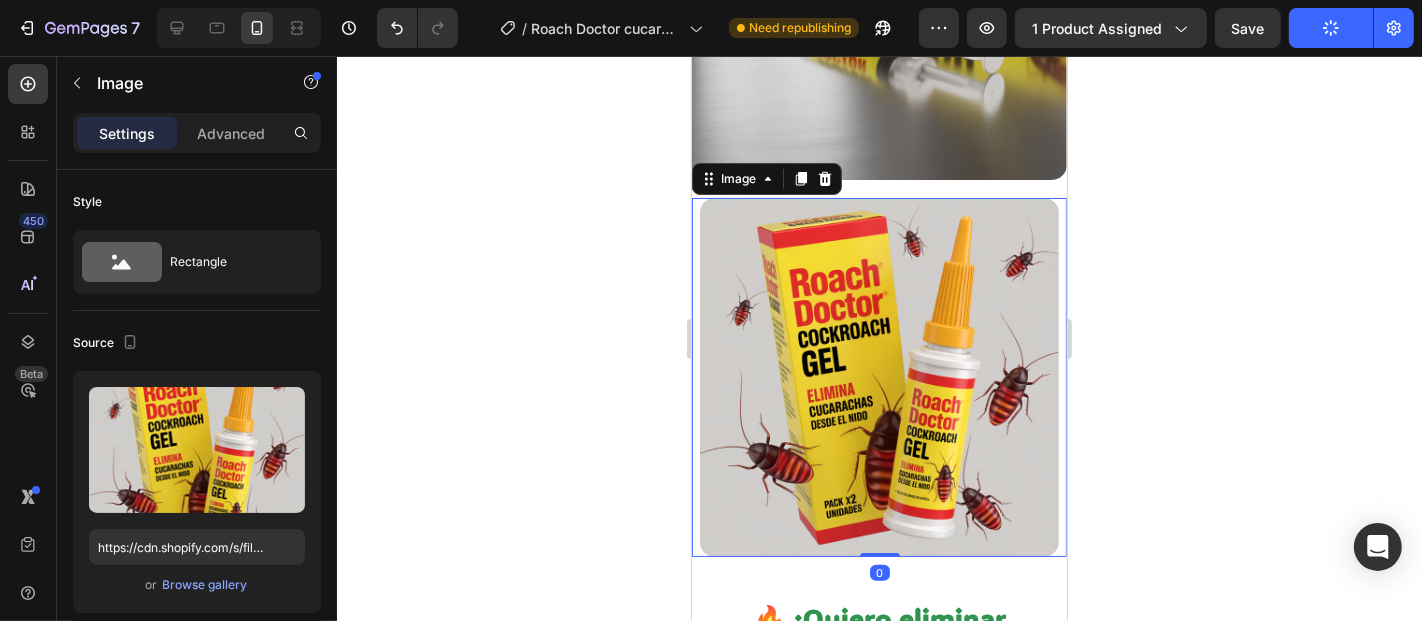 click at bounding box center [878, 376] 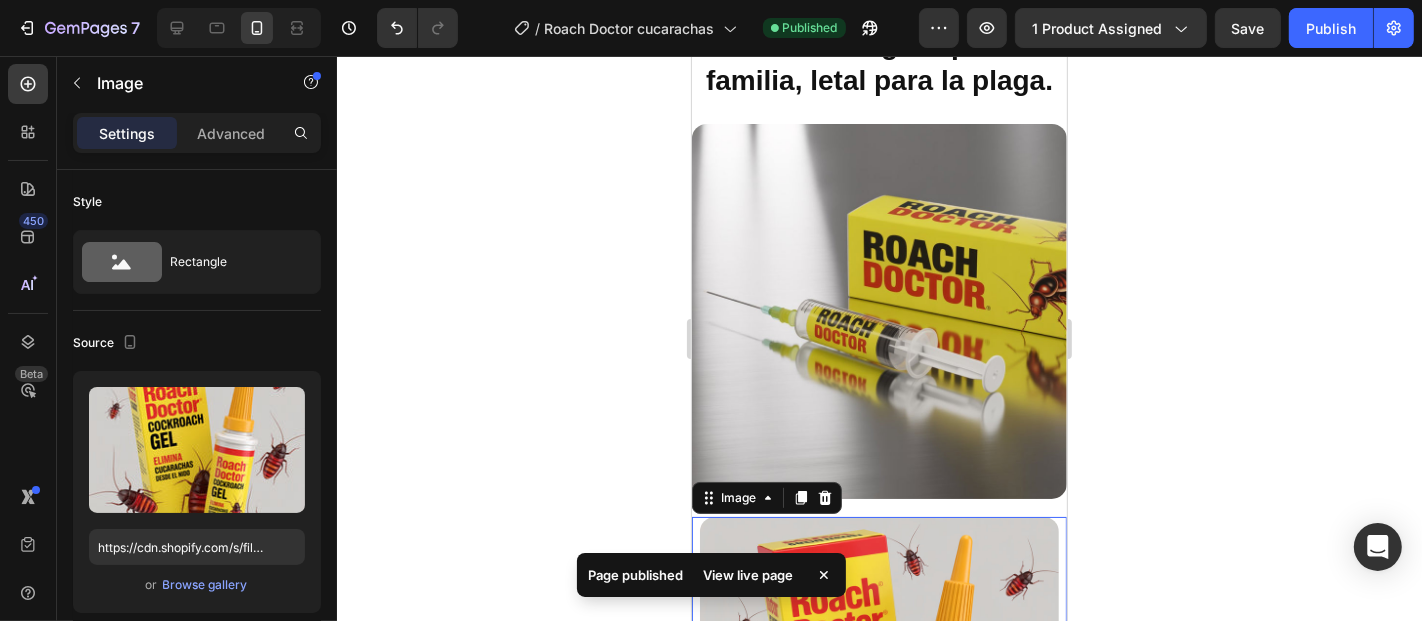 scroll, scrollTop: 1333, scrollLeft: 0, axis: vertical 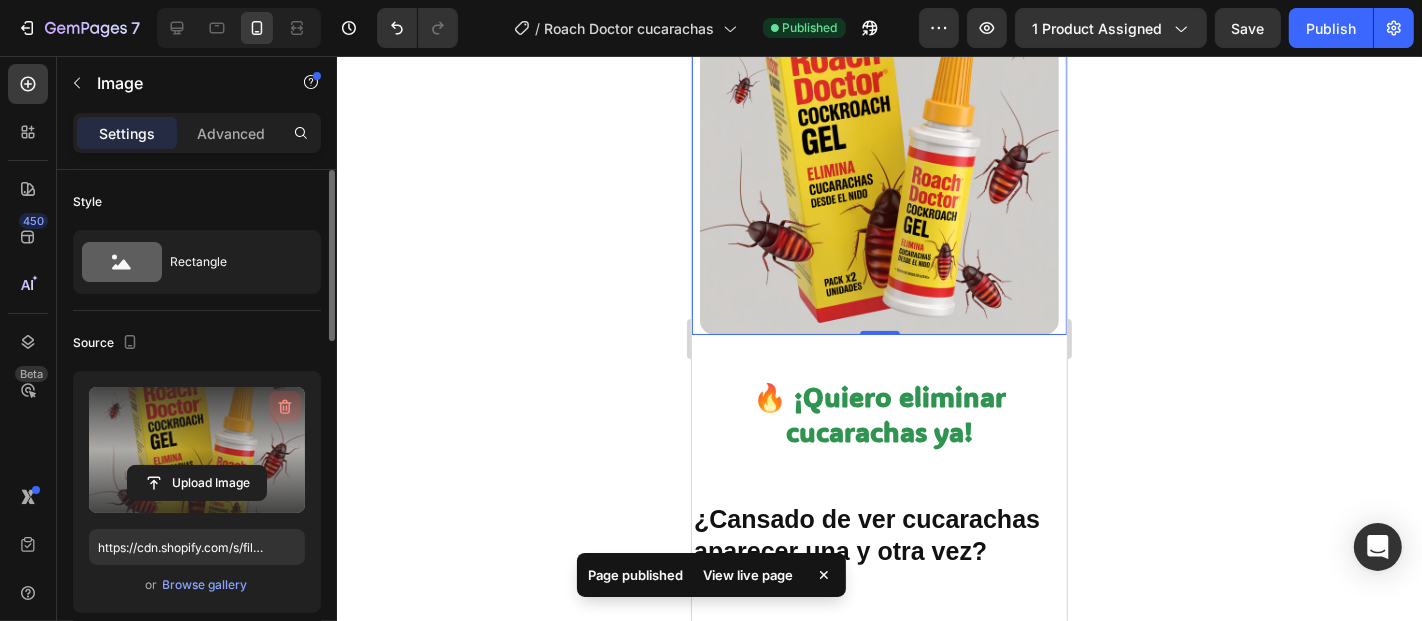 click 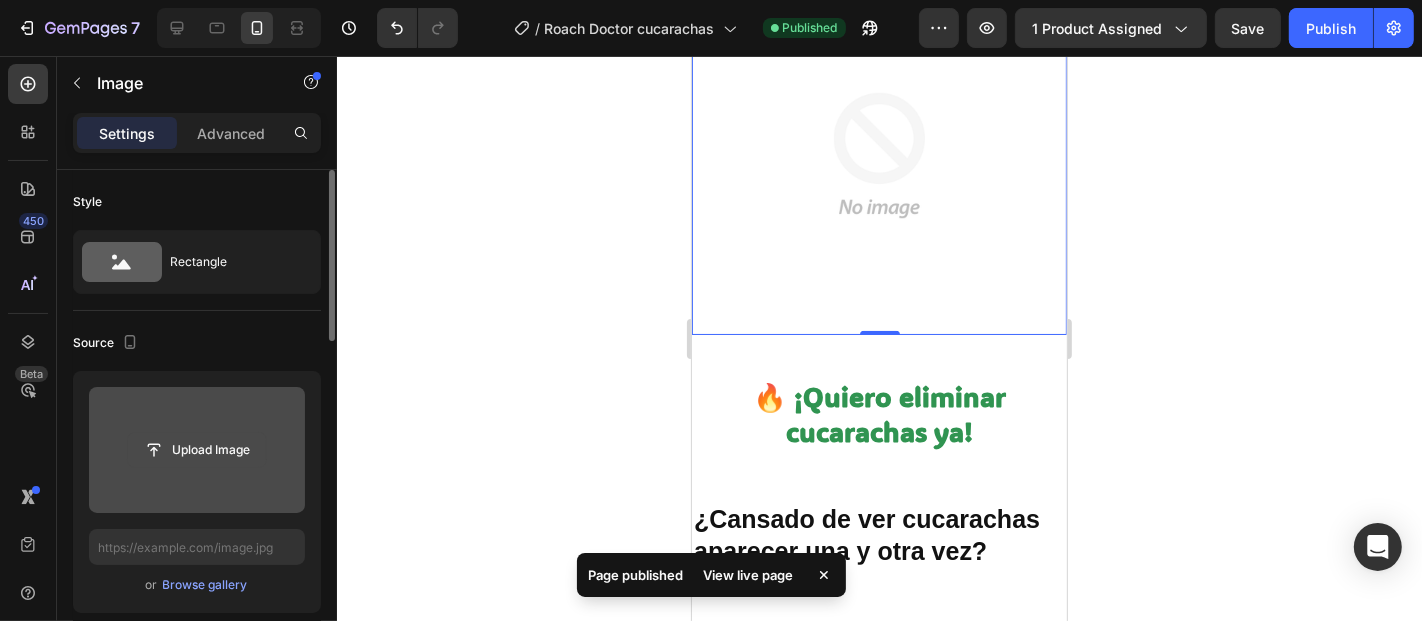 click 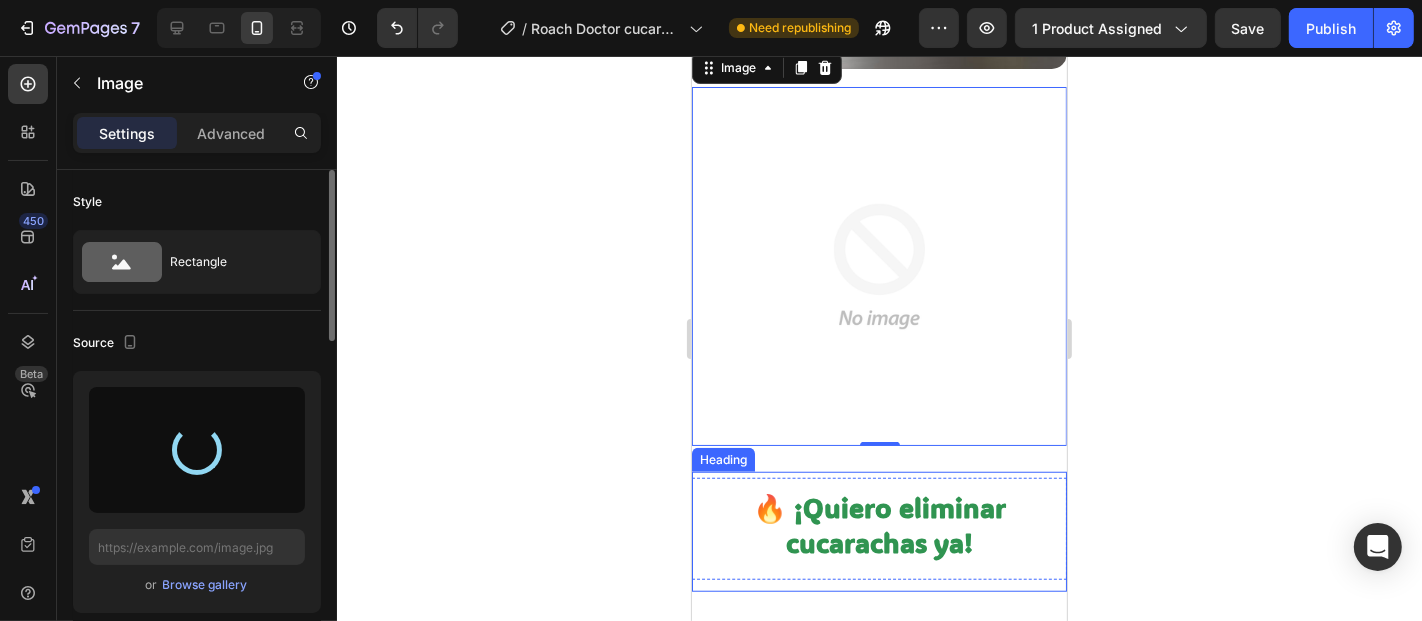 scroll, scrollTop: 1111, scrollLeft: 0, axis: vertical 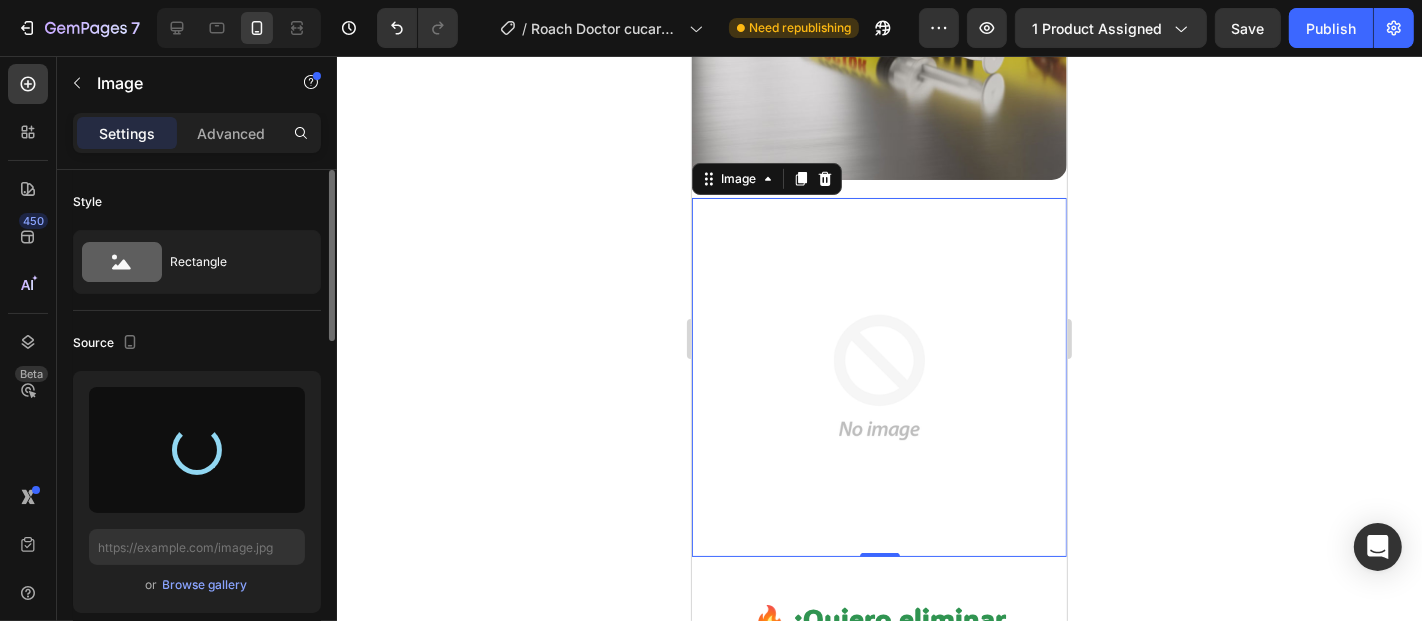 type on "https://cdn.shopify.com/s/files/1/0802/2258/5137/files/gempages_514577956190815047-de97187b-49cf-49d3-bff6-aa062a626fd6.webp" 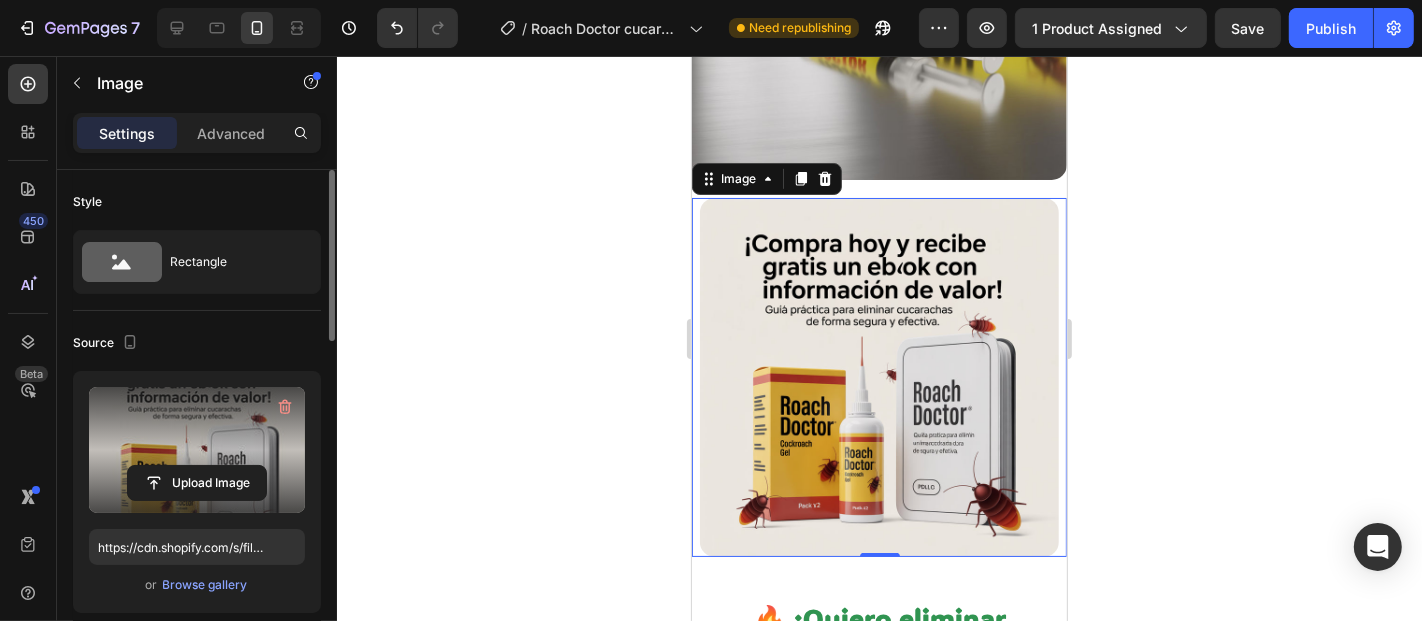 click 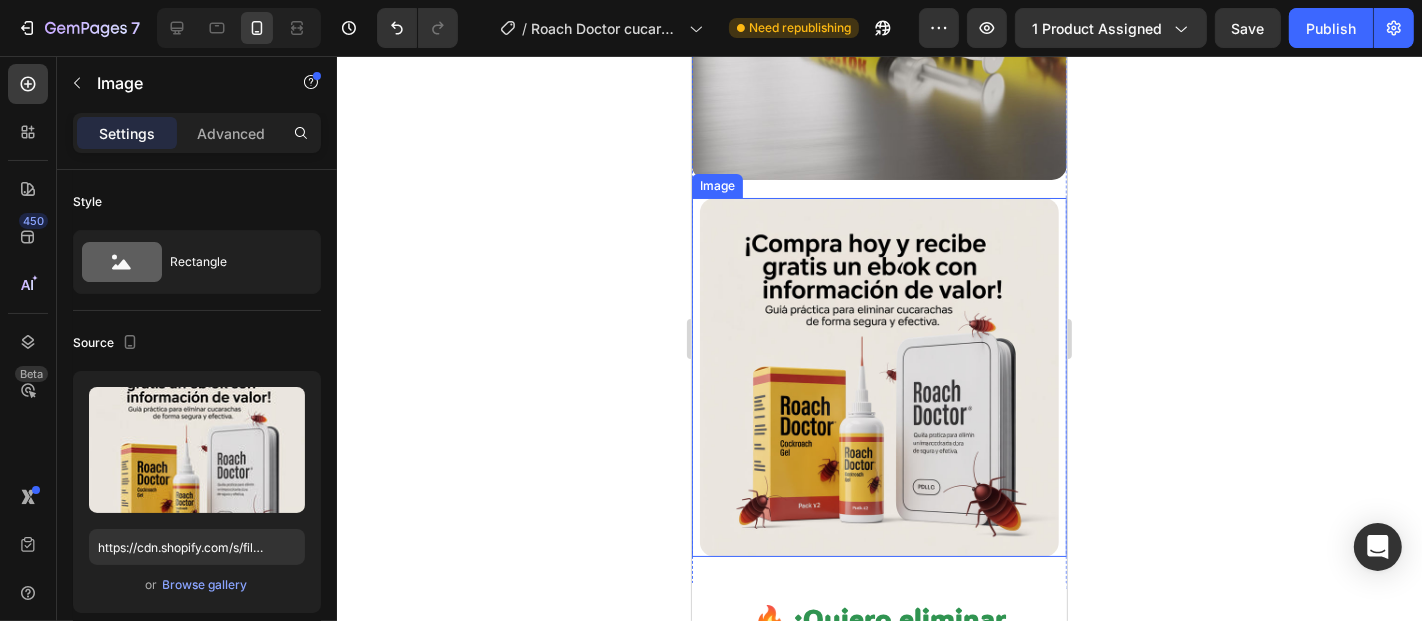 click at bounding box center [878, 376] 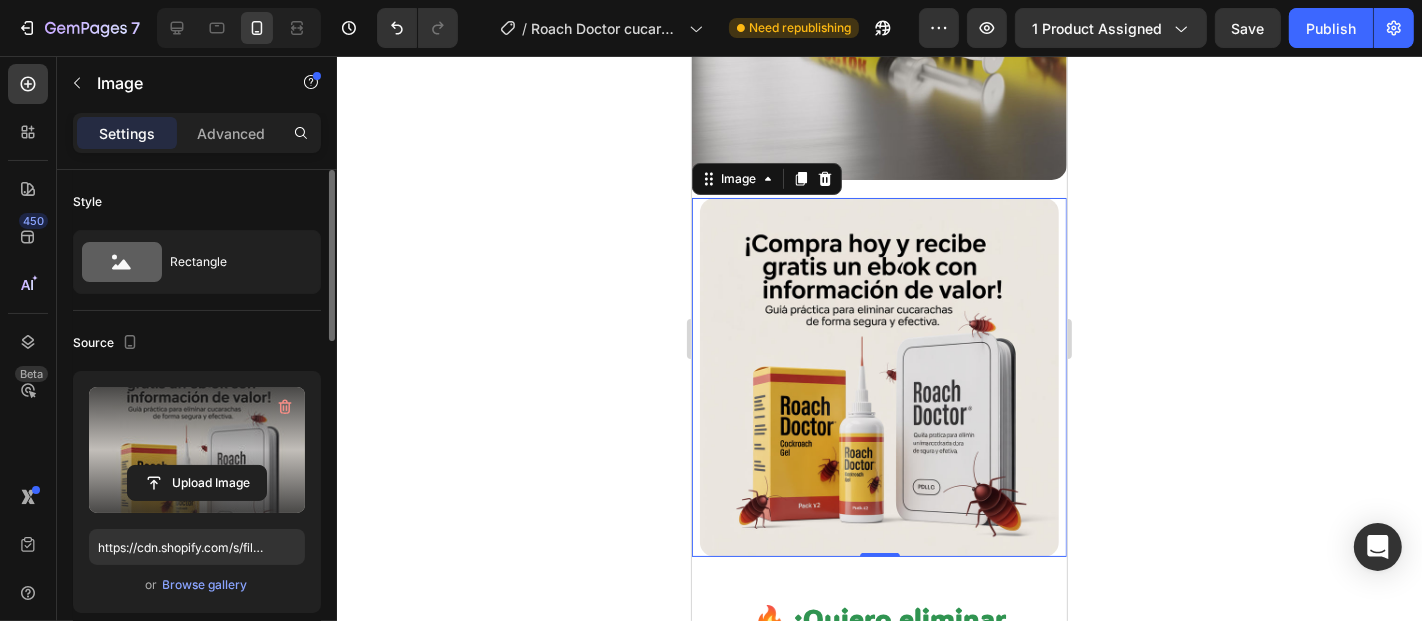 drag, startPoint x: 211, startPoint y: 479, endPoint x: 278, endPoint y: 424, distance: 86.683334 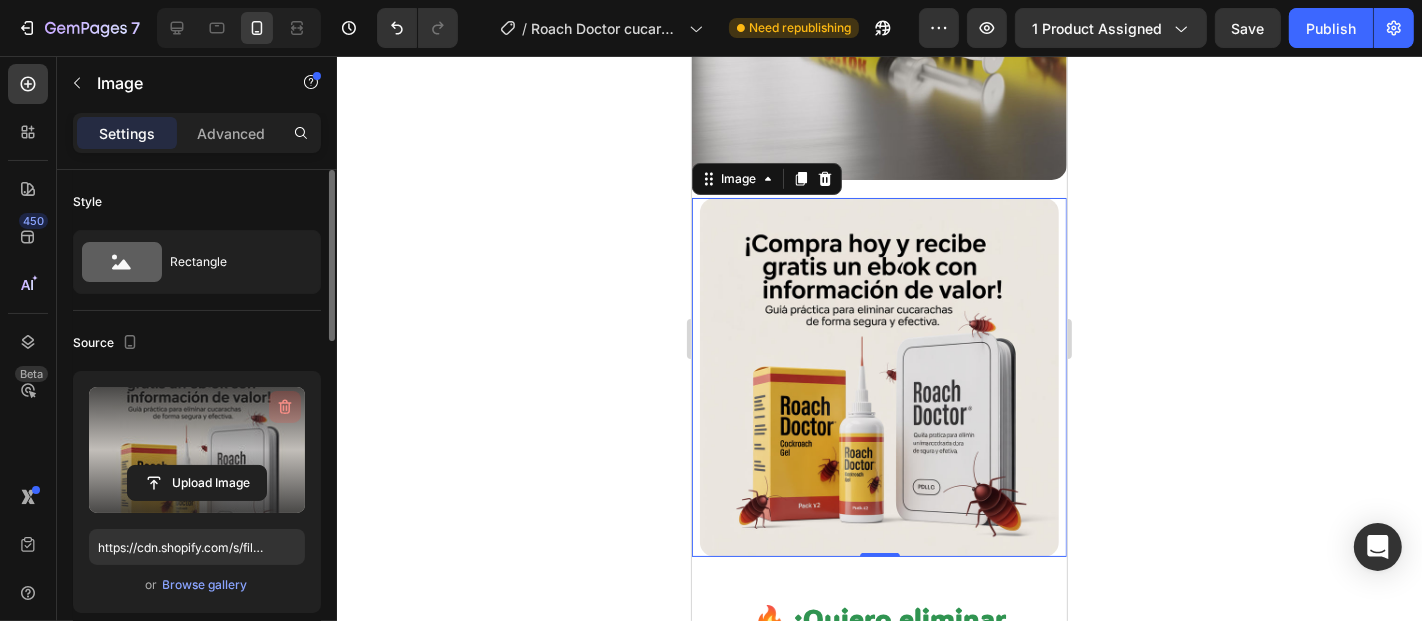 click 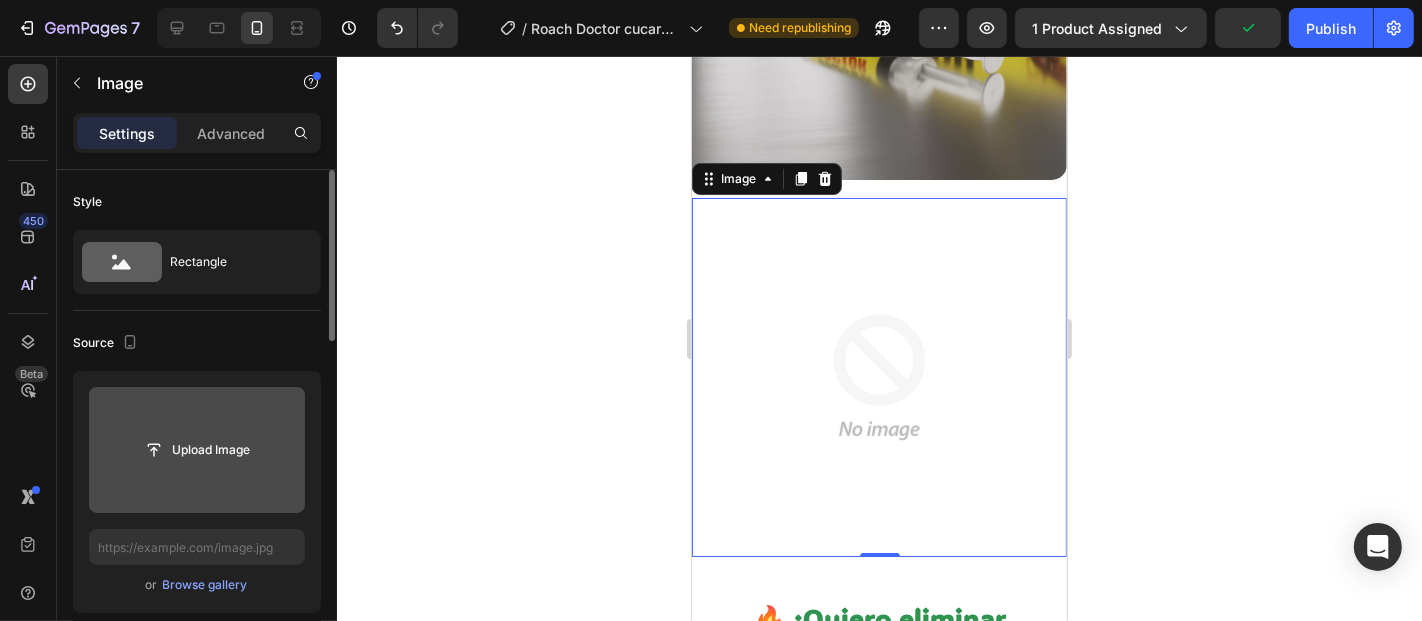 click 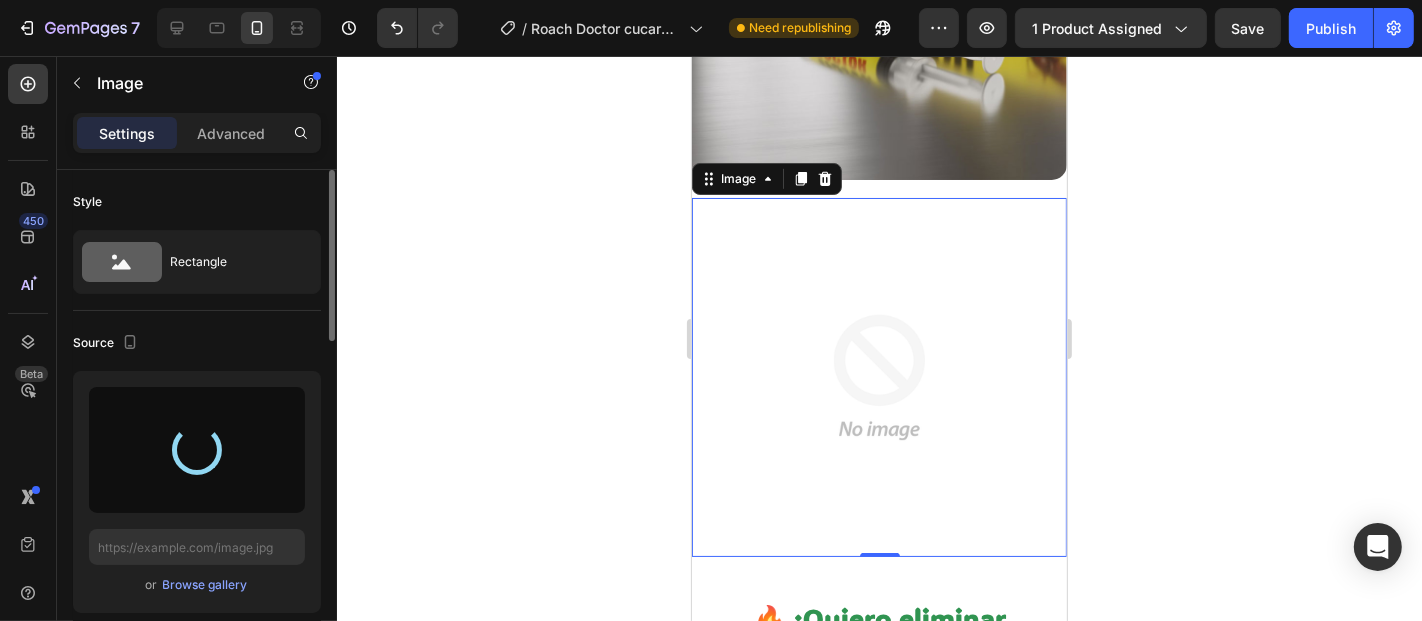 type on "https://cdn.shopify.com/s/files/1/0802/2258/5137/files/gempages_514577956190815047-d53664b1-1529-4ced-9644-e44441c1743d.webp" 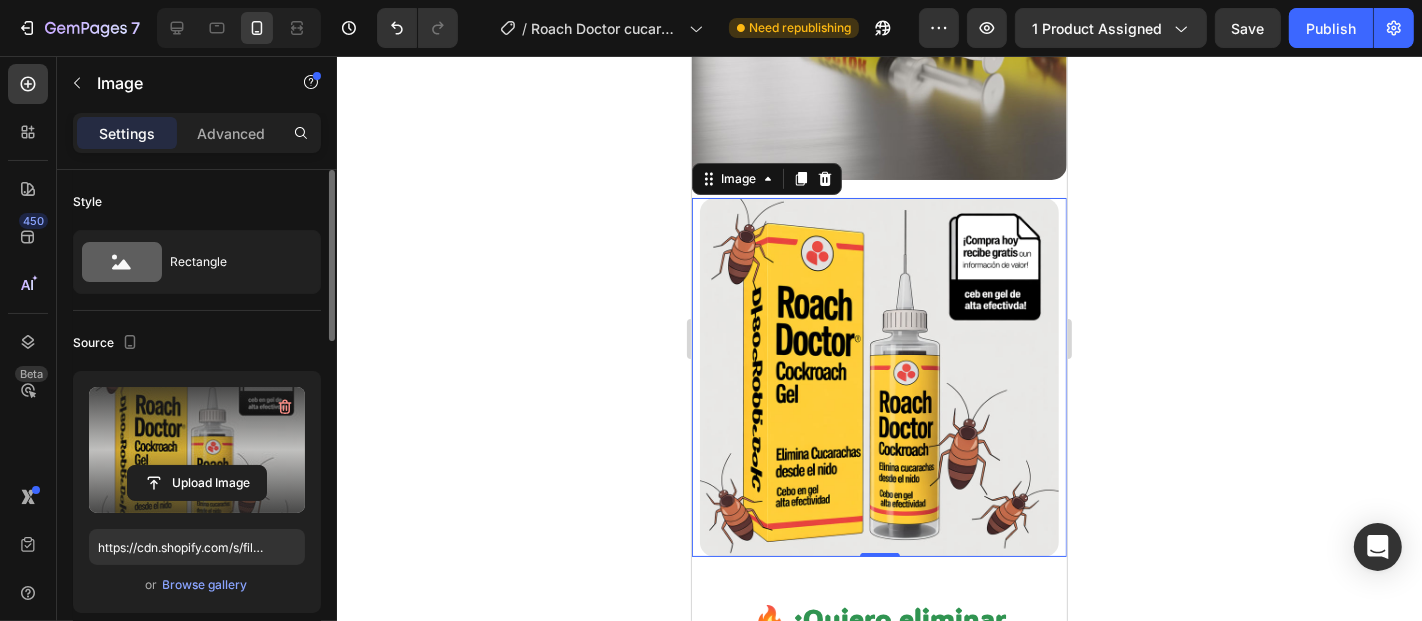 click at bounding box center [878, 376] 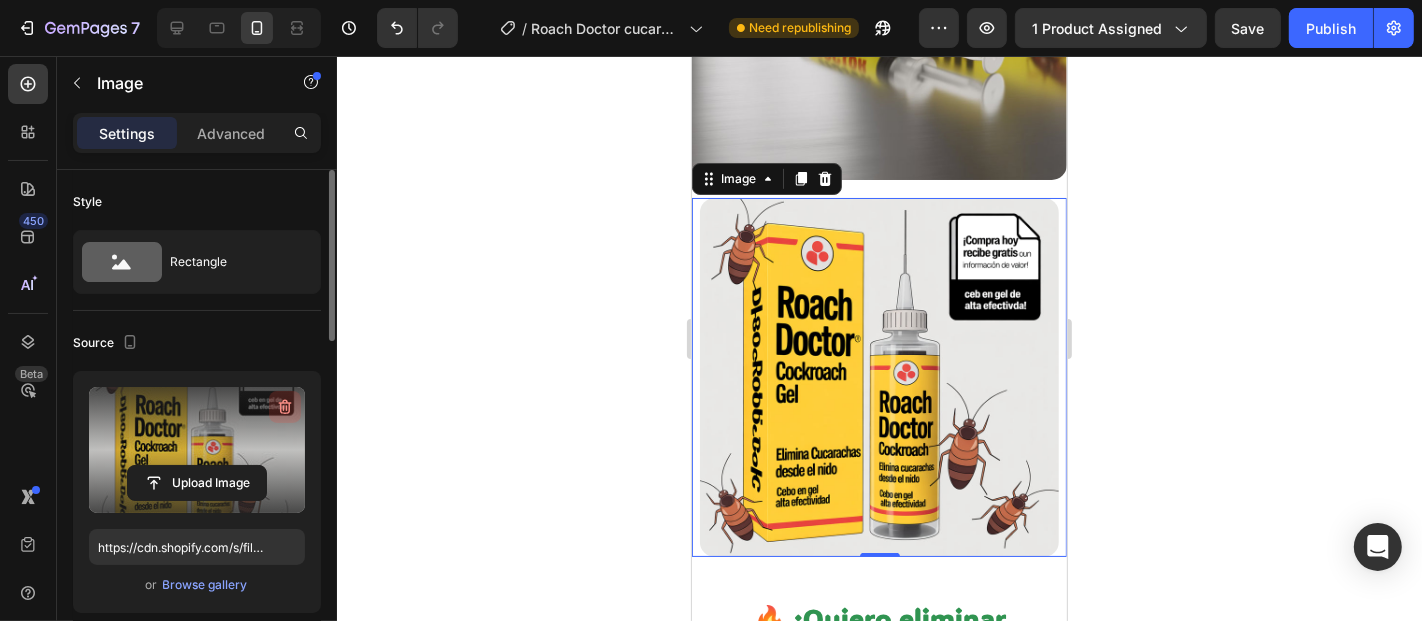 click 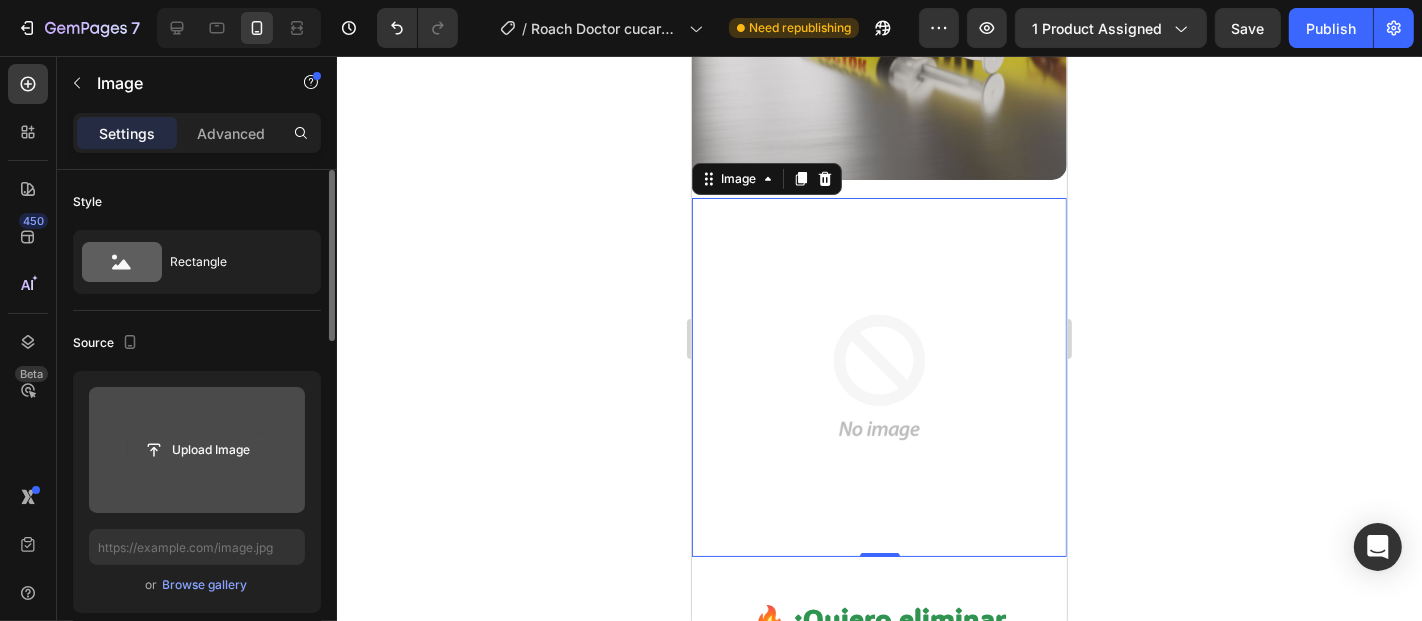 click 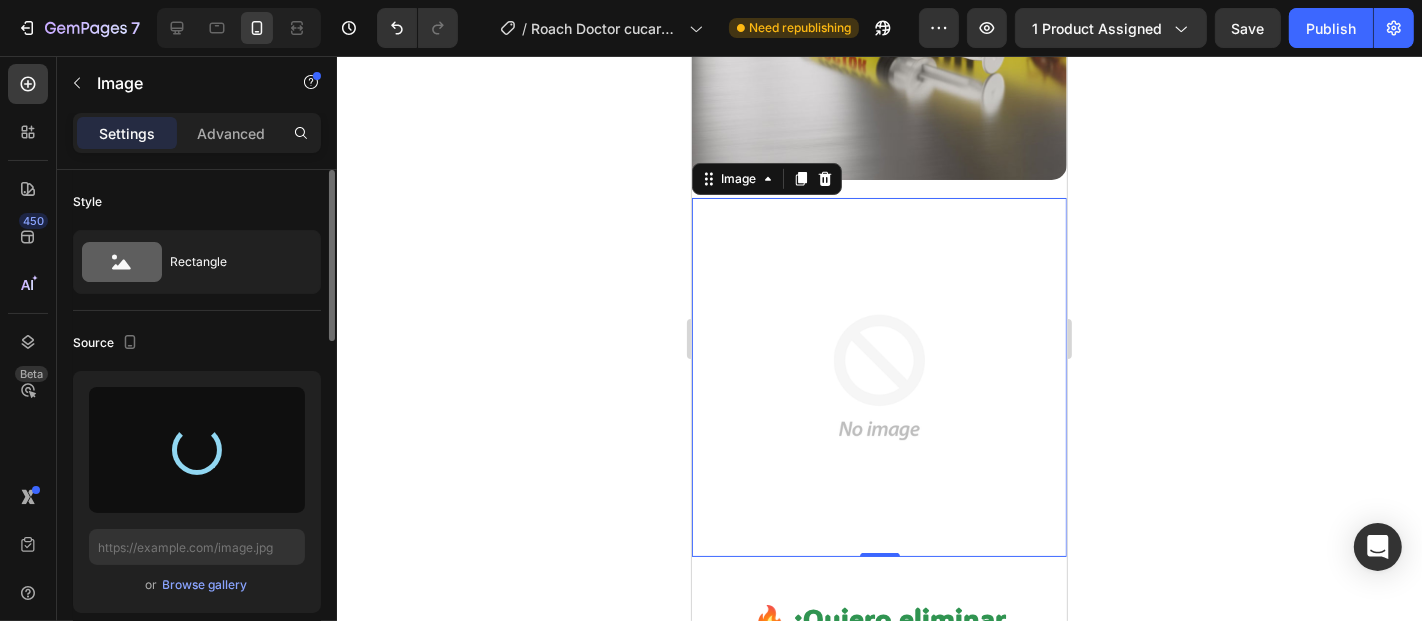 type on "https://cdn.shopify.com/s/files/1/0802/2258/5137/files/gempages_514577956190815047-47048a26-8def-4f8d-b1d2-37ae2c7100b2.webp" 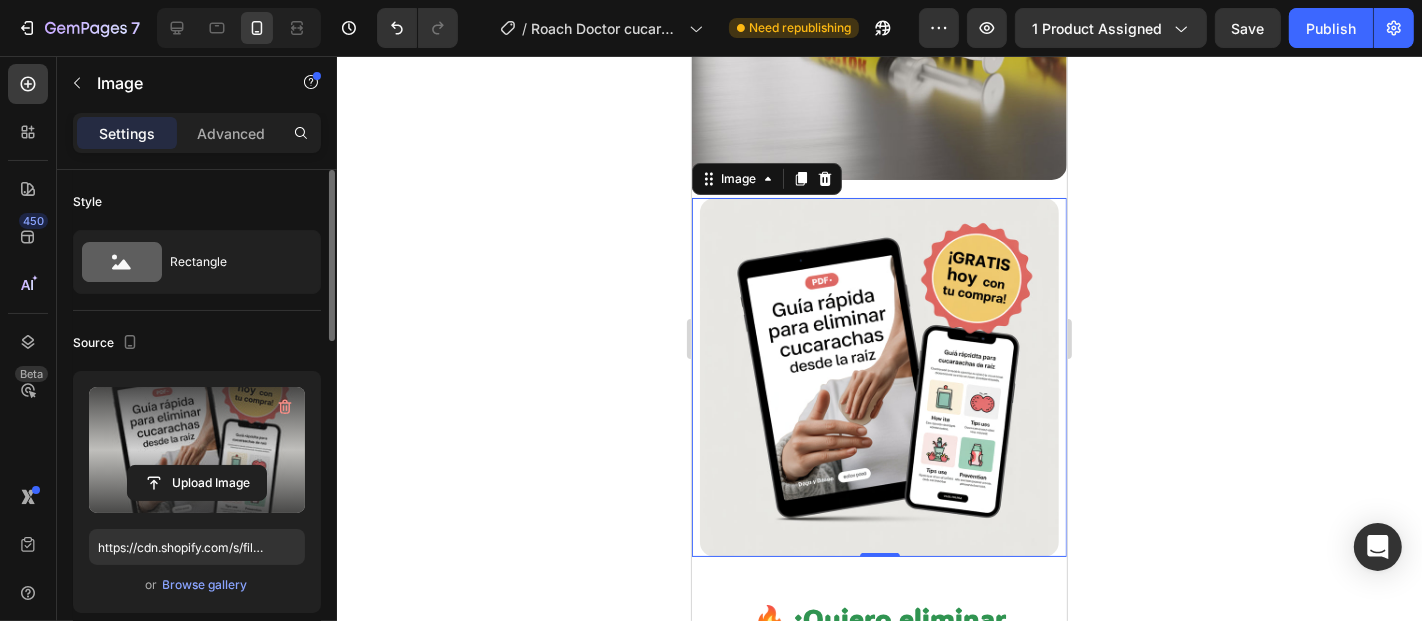 click 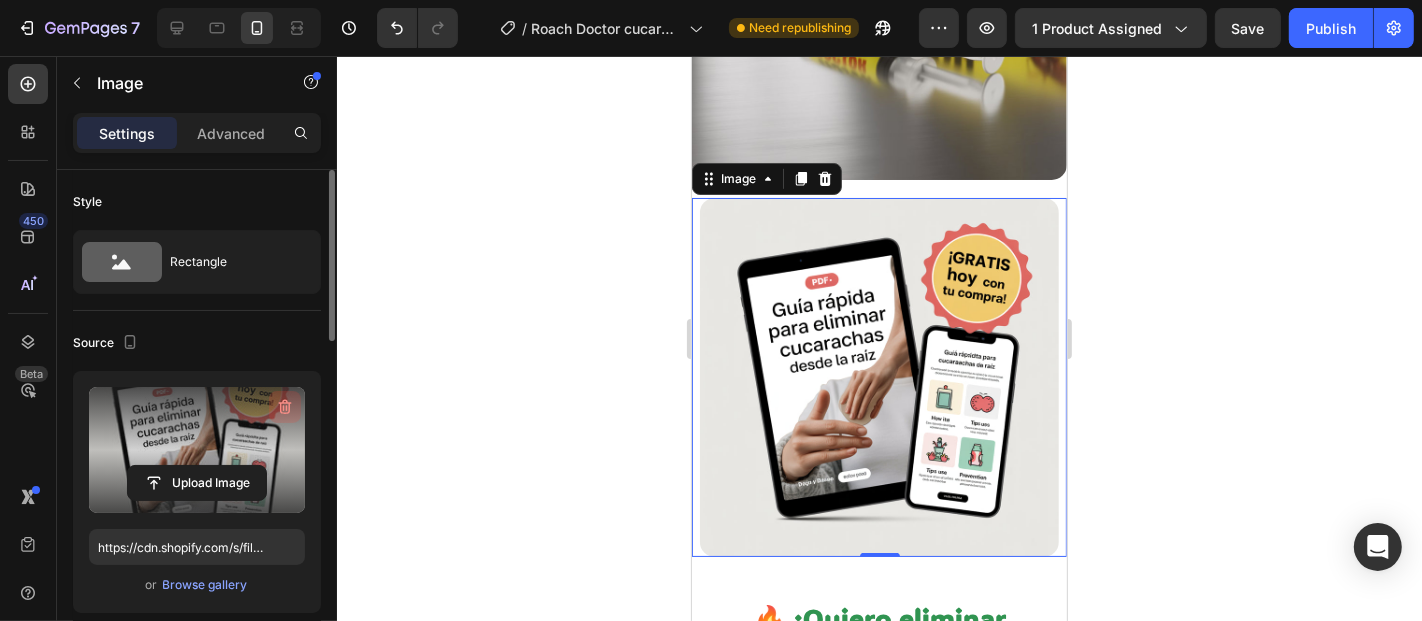 click 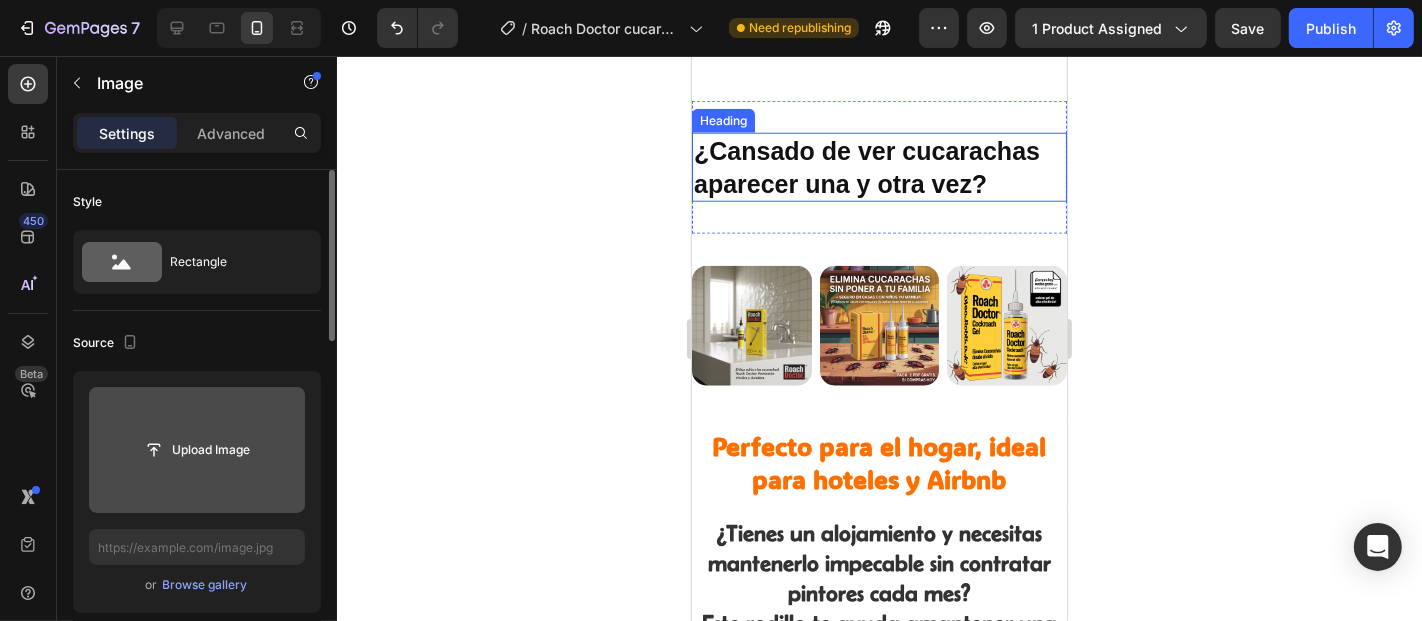 scroll, scrollTop: 1777, scrollLeft: 0, axis: vertical 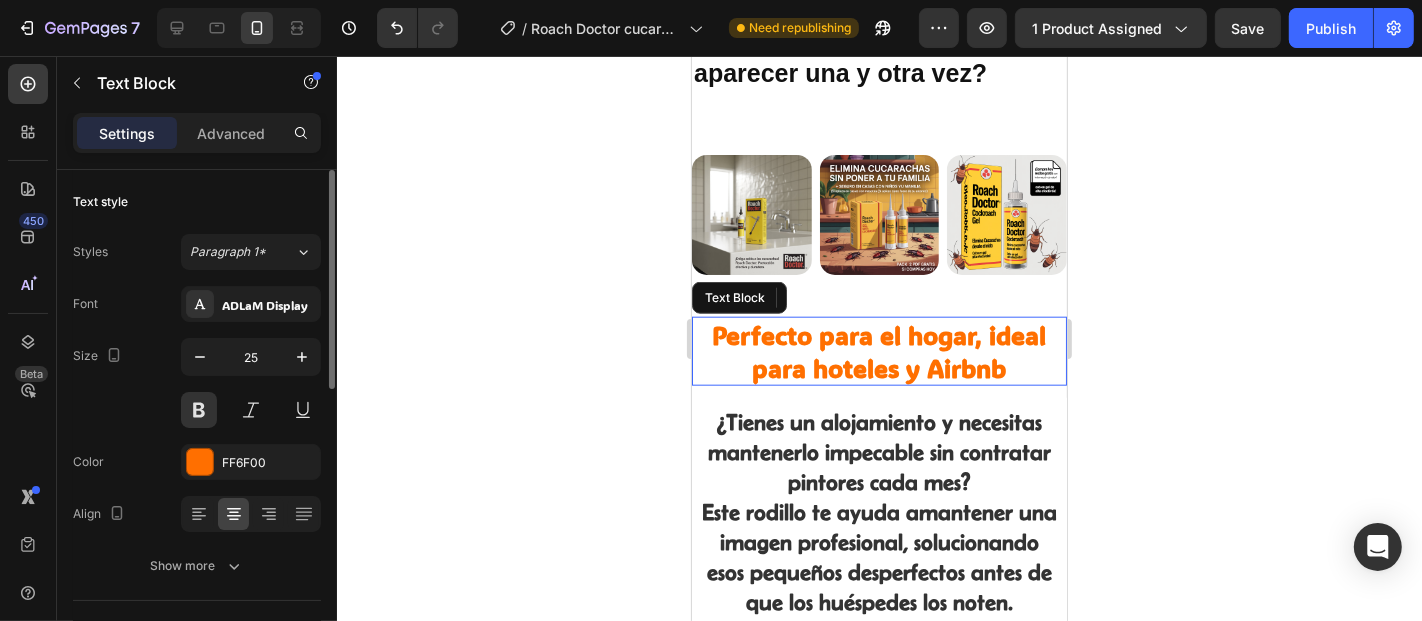 click on "Perfecto para el hogar, ideal para hoteles y Airbnb" at bounding box center [879, 350] 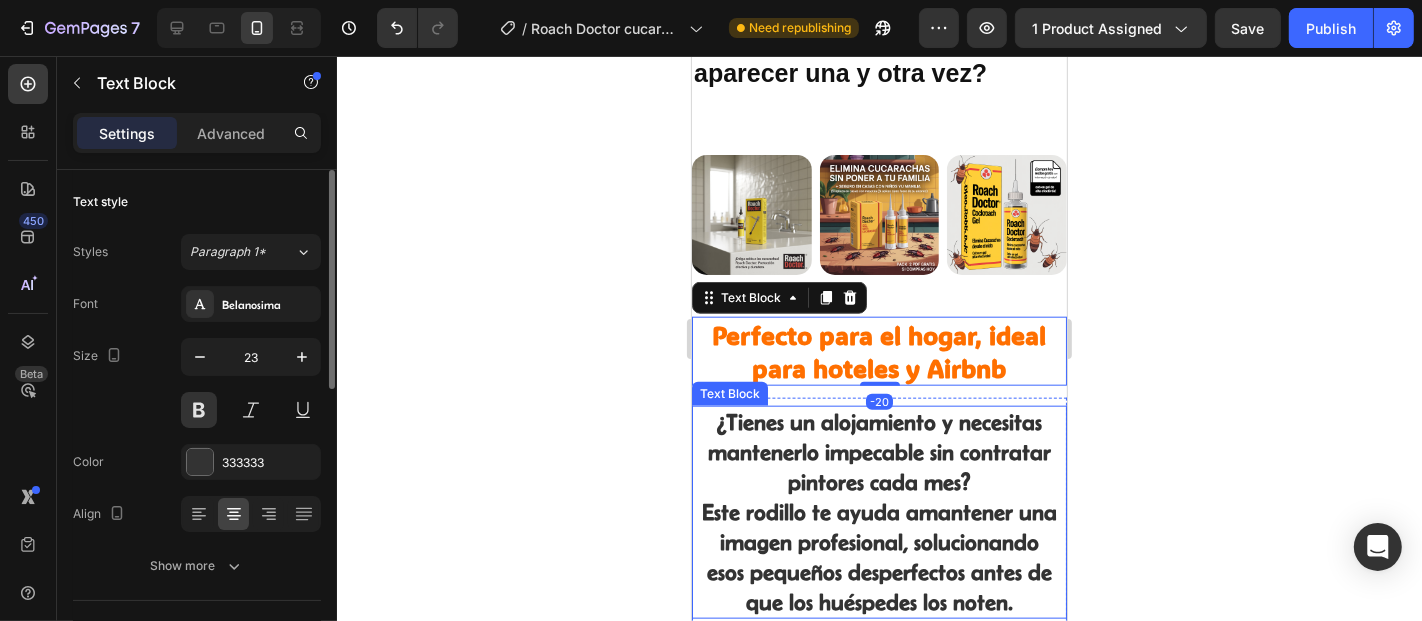 click on "¿Tienes un alojamiento y necesitas mantenerlo impecable sin contratar pintores cada mes? Este rodillo te ayuda a  mantener una imagen profesional , solucionando esos pequeños desperfectos antes de que los huéspedes los noten." at bounding box center (878, 511) 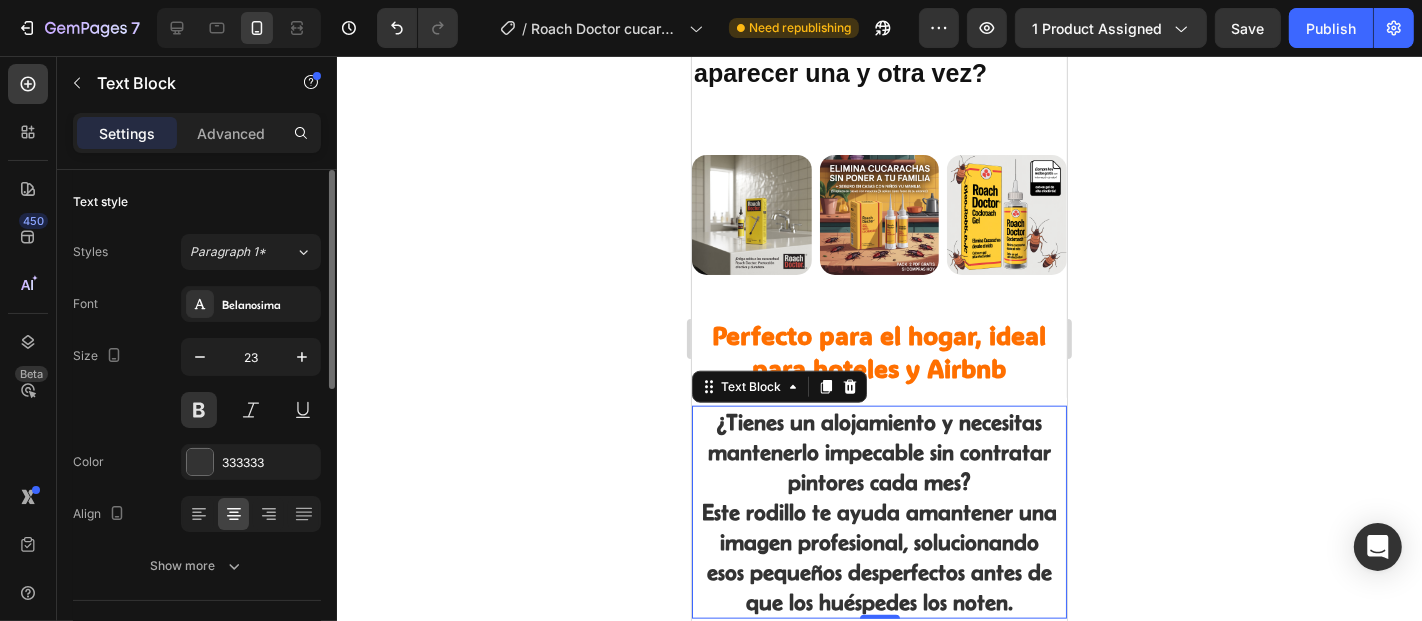 scroll, scrollTop: 2000, scrollLeft: 0, axis: vertical 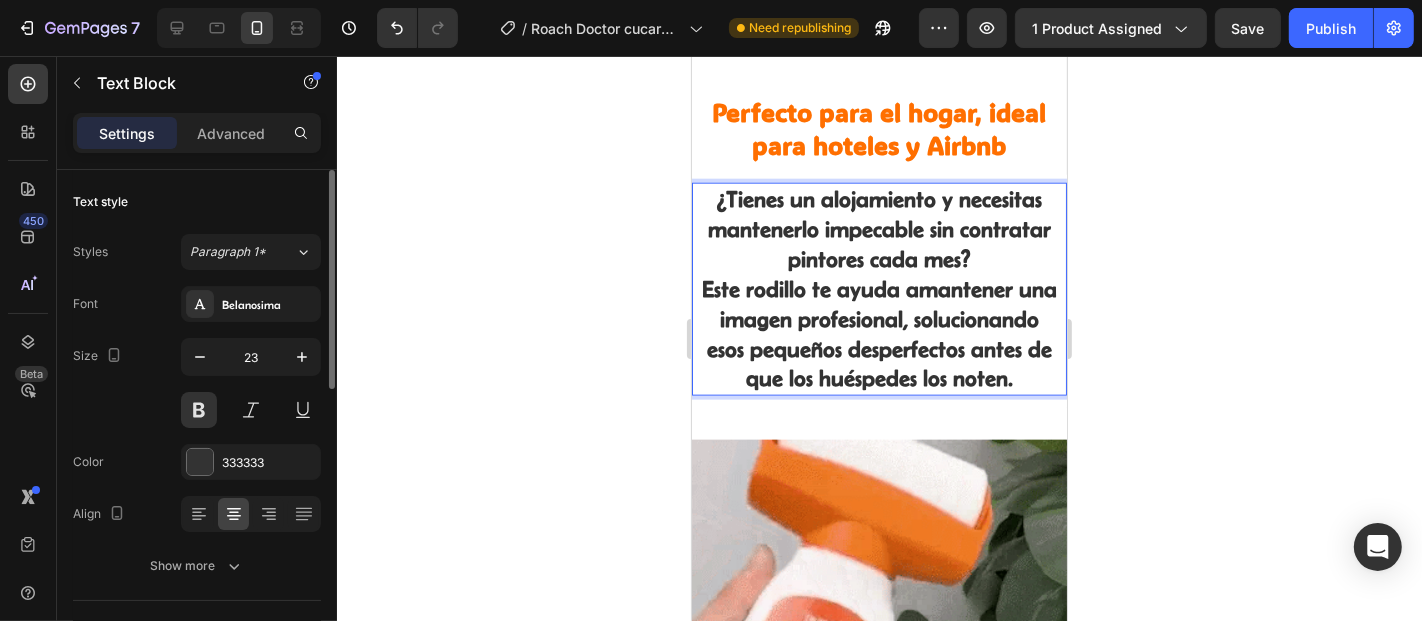 click on "¿Tienes un alojamiento y necesitas mantenerlo impecable sin contratar pintores cada mes? Este rodillo te ayuda a  mantener una imagen profesional , solucionando esos pequeños desperfectos antes de que los huéspedes los noten." at bounding box center (878, 288) 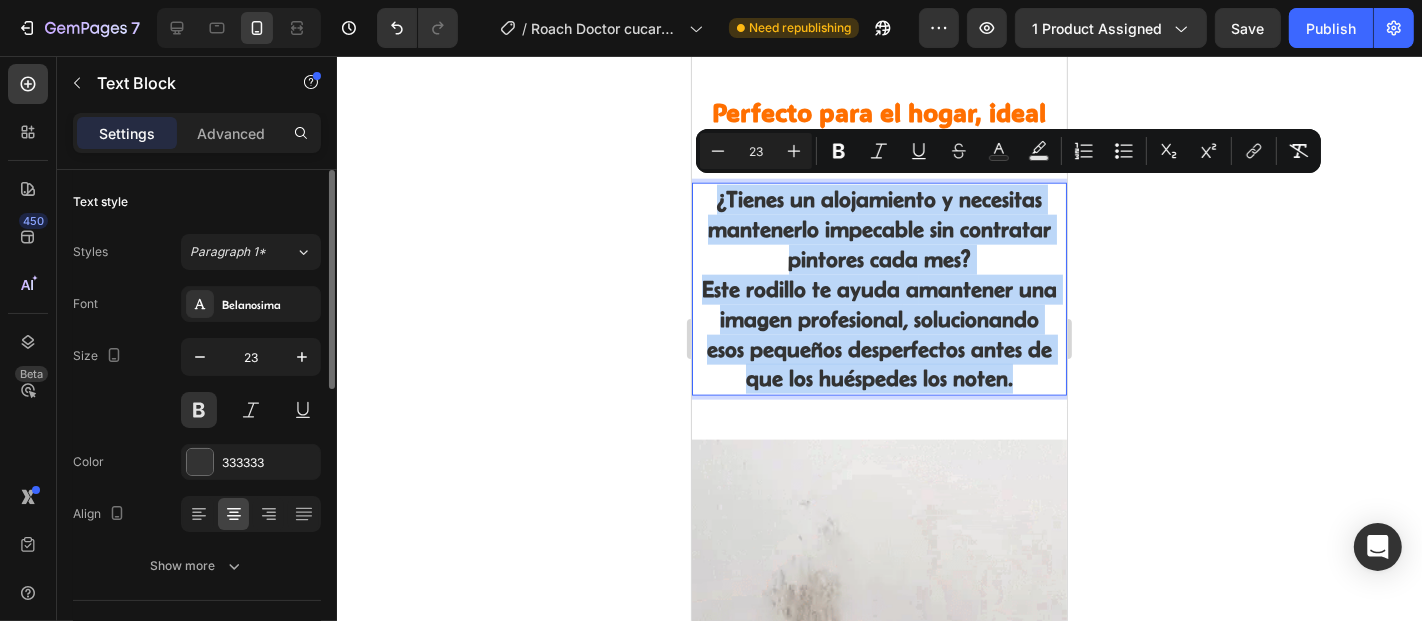 drag, startPoint x: 978, startPoint y: 401, endPoint x: 709, endPoint y: 183, distance: 346.24414 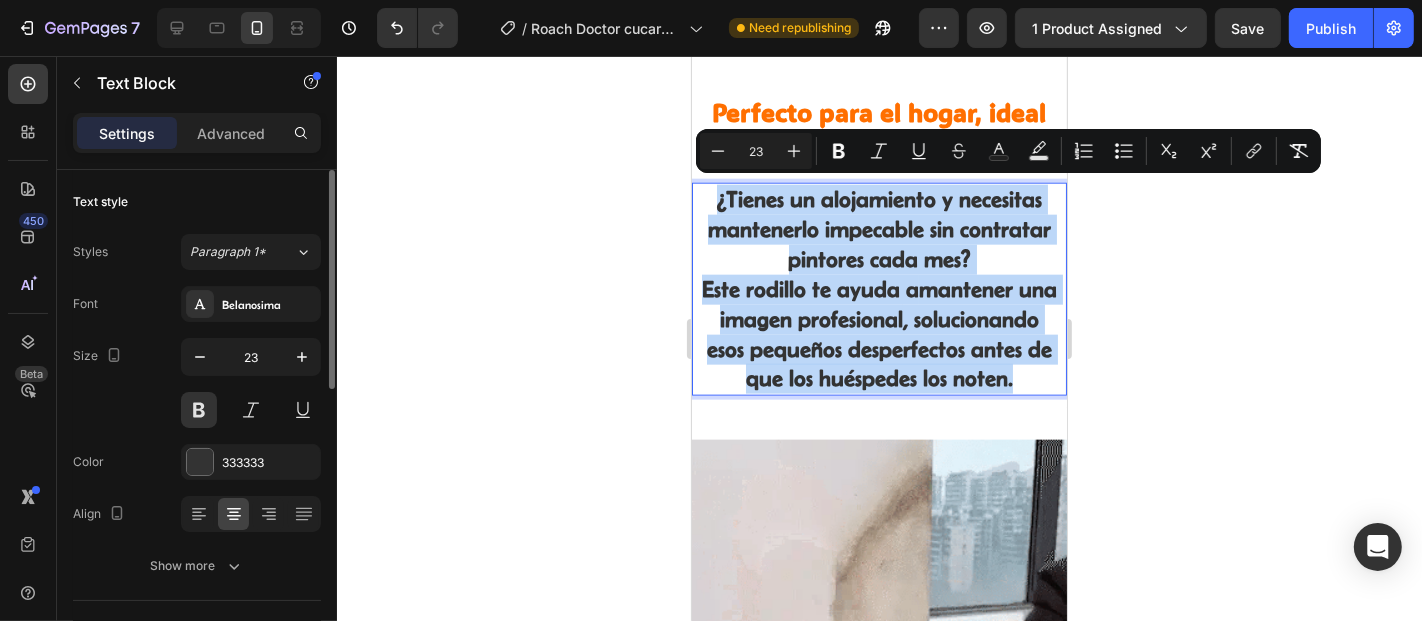 click on "¿Tienes un alojamiento y necesitas mantenerlo impecable sin contratar pintores cada mes? Este rodillo te ayuda a  mantener una imagen profesional , solucionando esos pequeños desperfectos antes de que los huéspedes los noten." at bounding box center (878, 288) 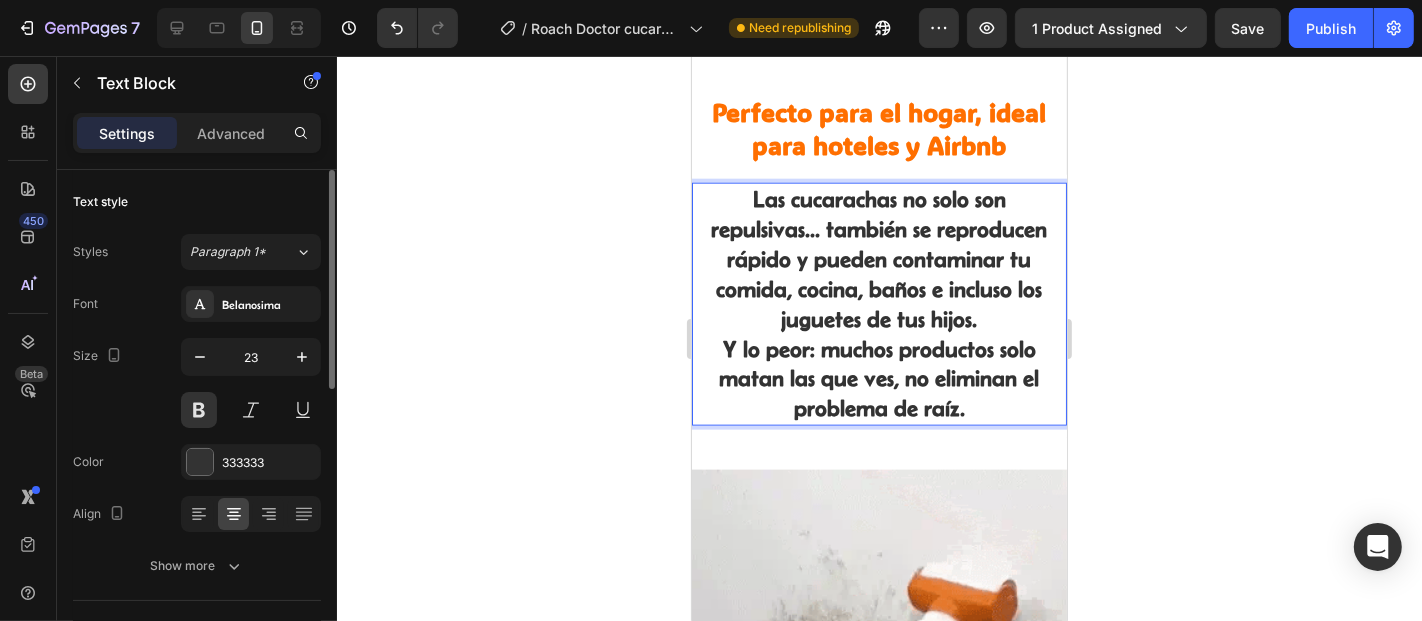 click 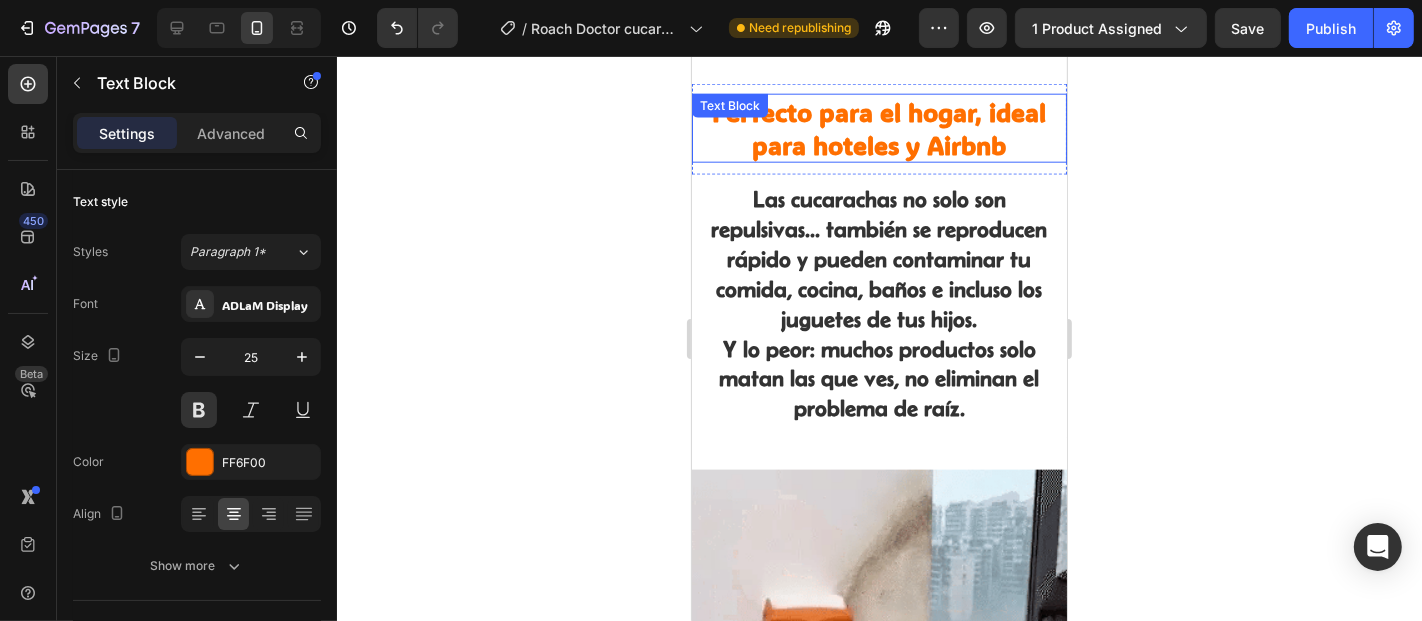 click on "Perfecto para el hogar, ideal para hoteles y Airbnb" at bounding box center [879, 127] 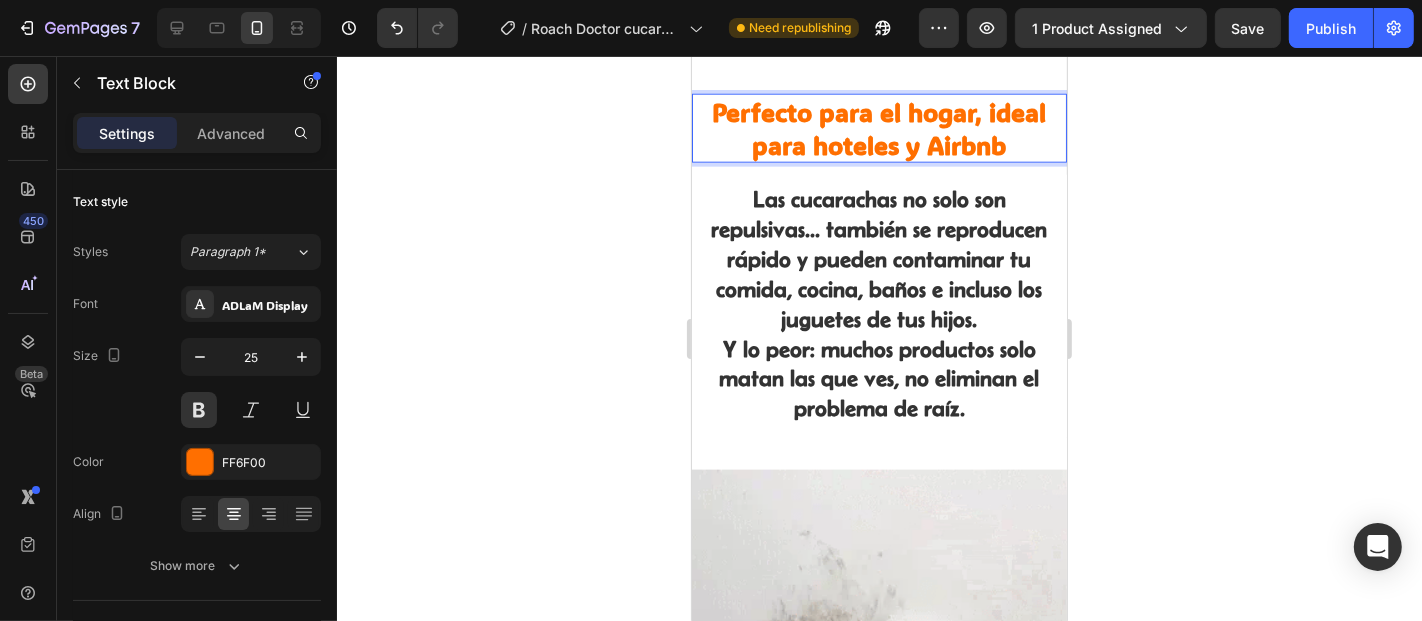 click on "Perfecto para el hogar, ideal para hoteles y Airbnb" at bounding box center (879, 127) 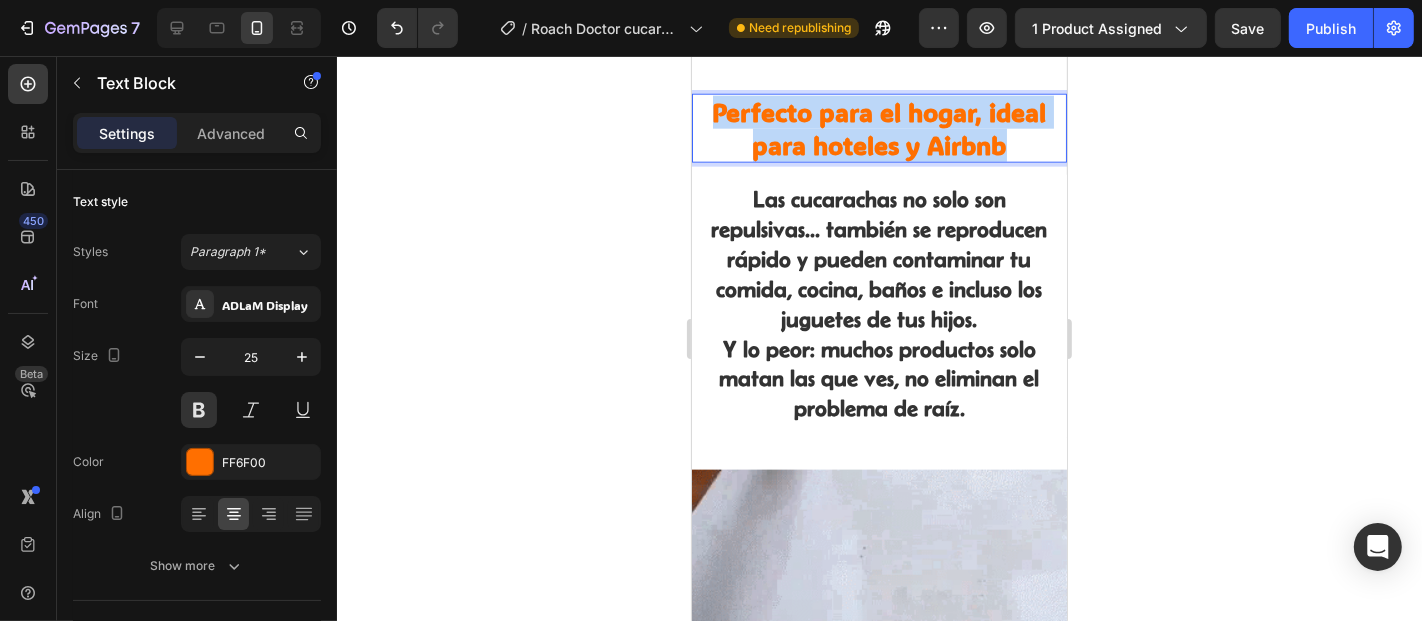drag, startPoint x: 1014, startPoint y: 134, endPoint x: 694, endPoint y: 90, distance: 323.01083 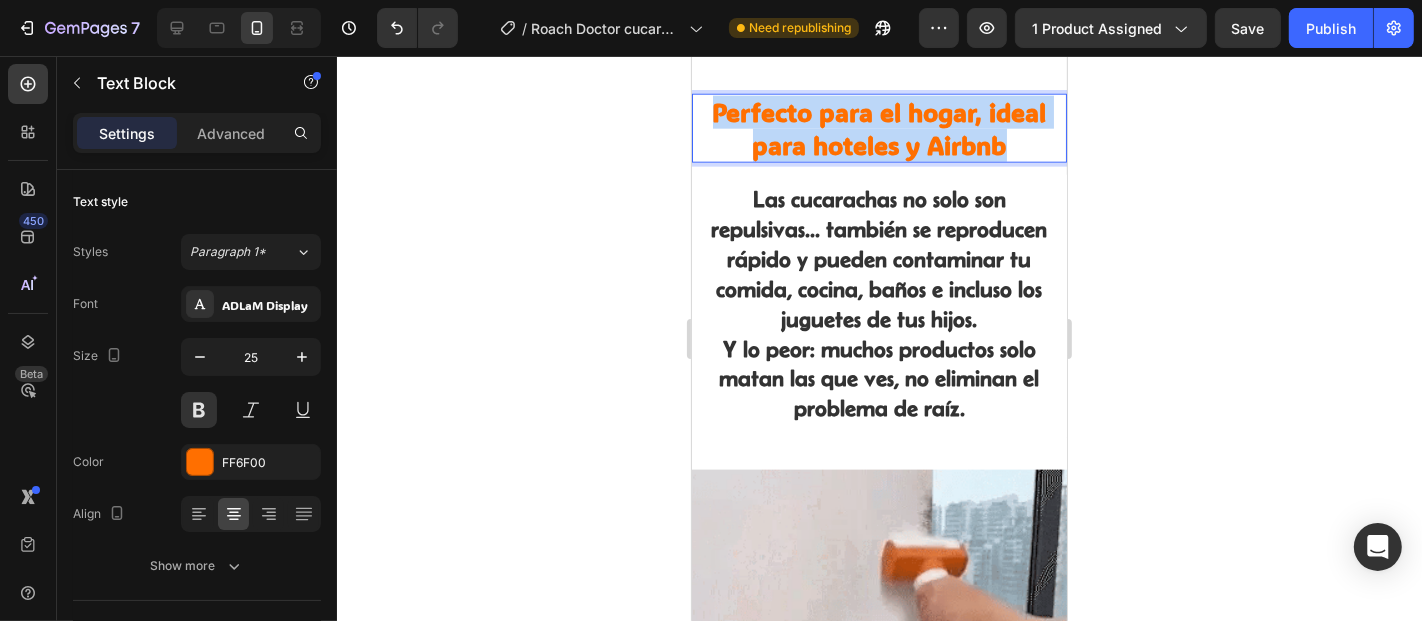 click on "Perfecto para el hogar, ideal para hoteles y Airbnb" at bounding box center [878, 127] 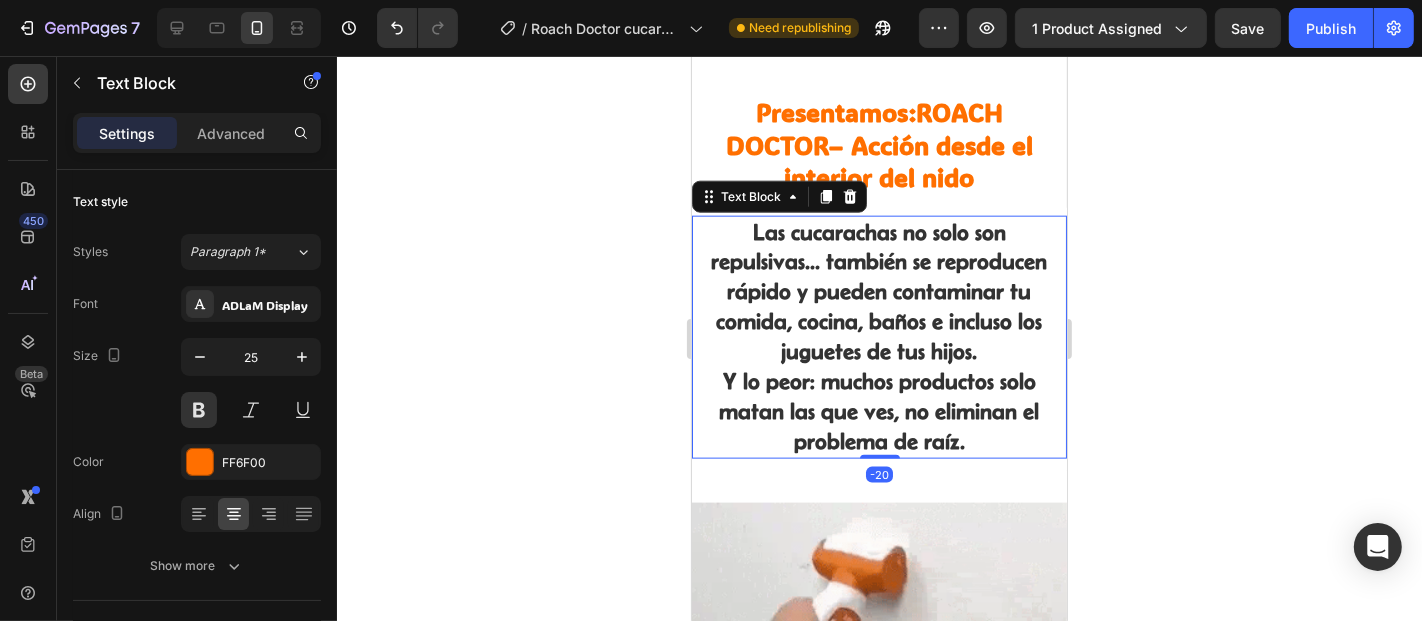 click on "Las cucarachas no solo son repulsivas... también se reproducen rápido y pueden contaminar tu comida, cocina, baños e incluso los juguetes de tus hijos. Y lo peor: muchos productos solo matan las que ves, no eliminan el problema de raíz." at bounding box center [878, 336] 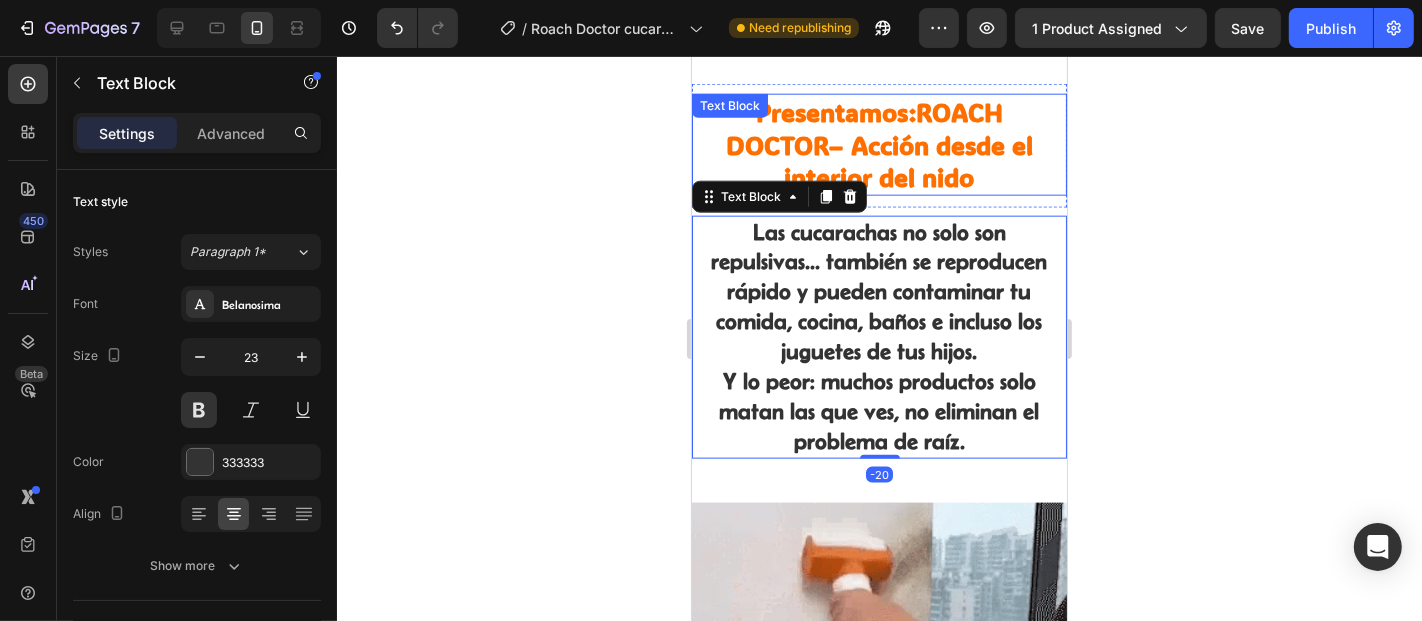 click on "Presentamos:  ROACH DOCTOR  – Acción desde el interior del nido" at bounding box center [878, 144] 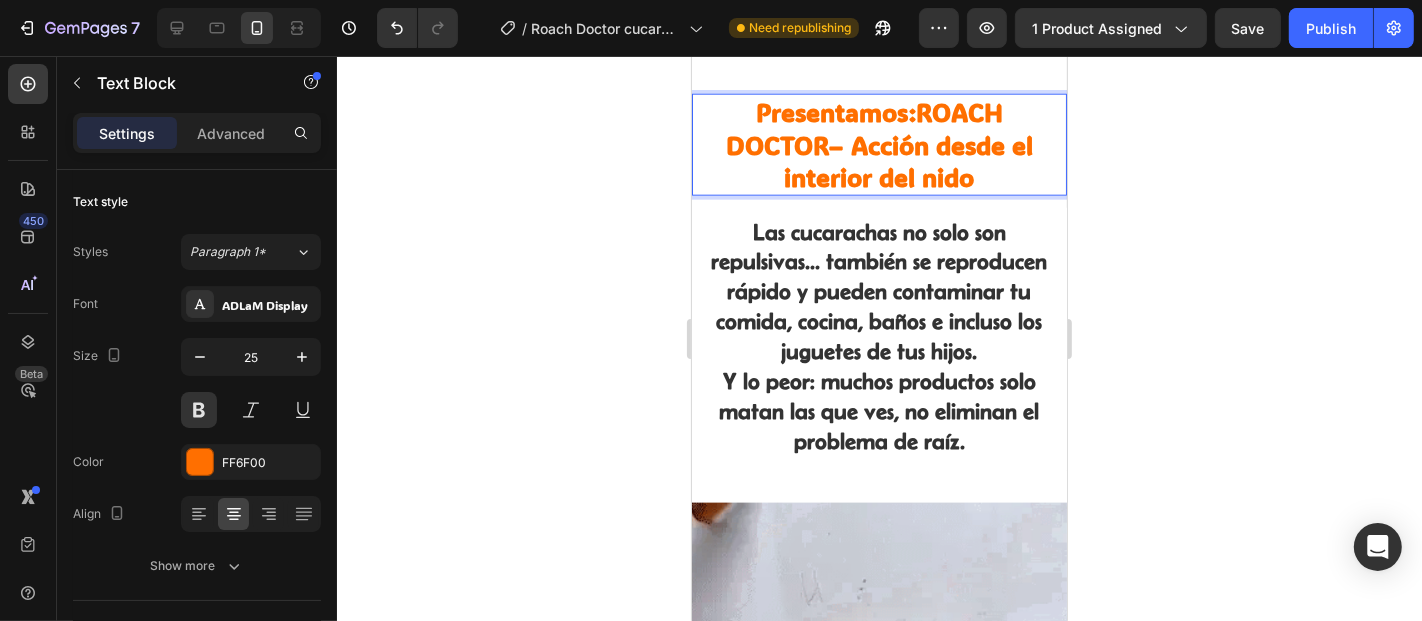 click on "Presentamos:  ROACH DOCTOR  – Acción desde el interior del nido" at bounding box center (878, 144) 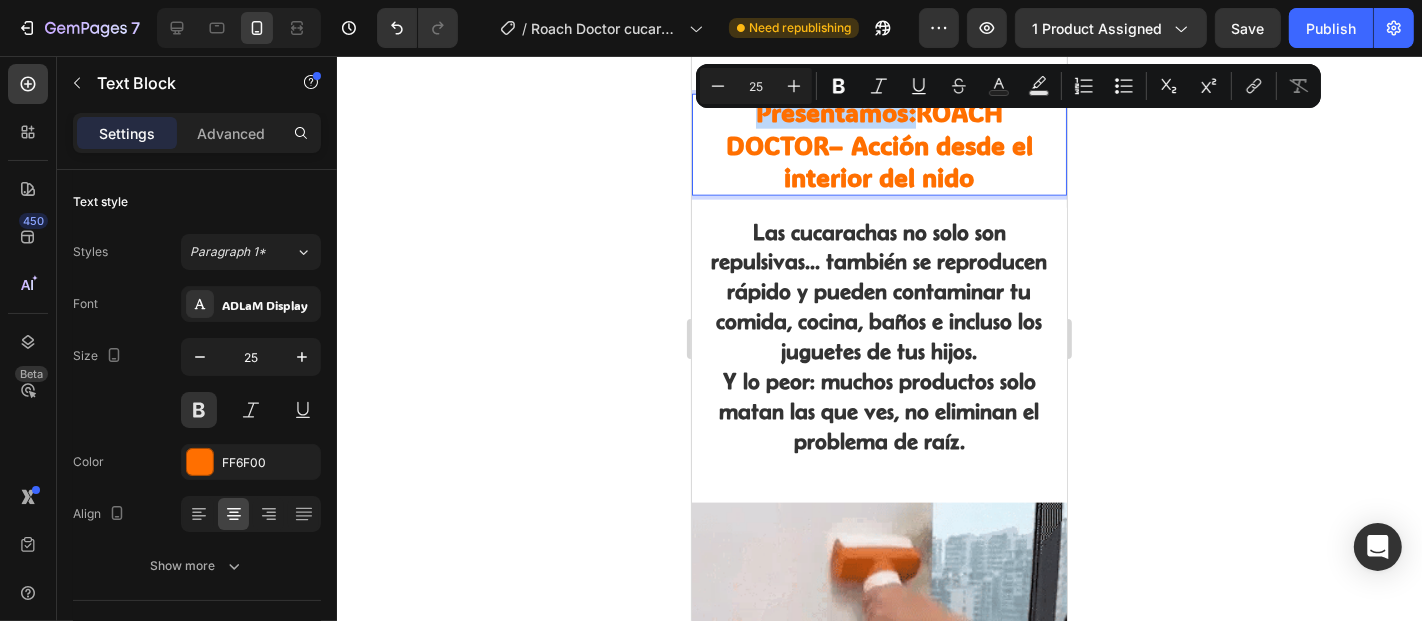 drag, startPoint x: 903, startPoint y: 106, endPoint x: 719, endPoint y: 117, distance: 184.3285 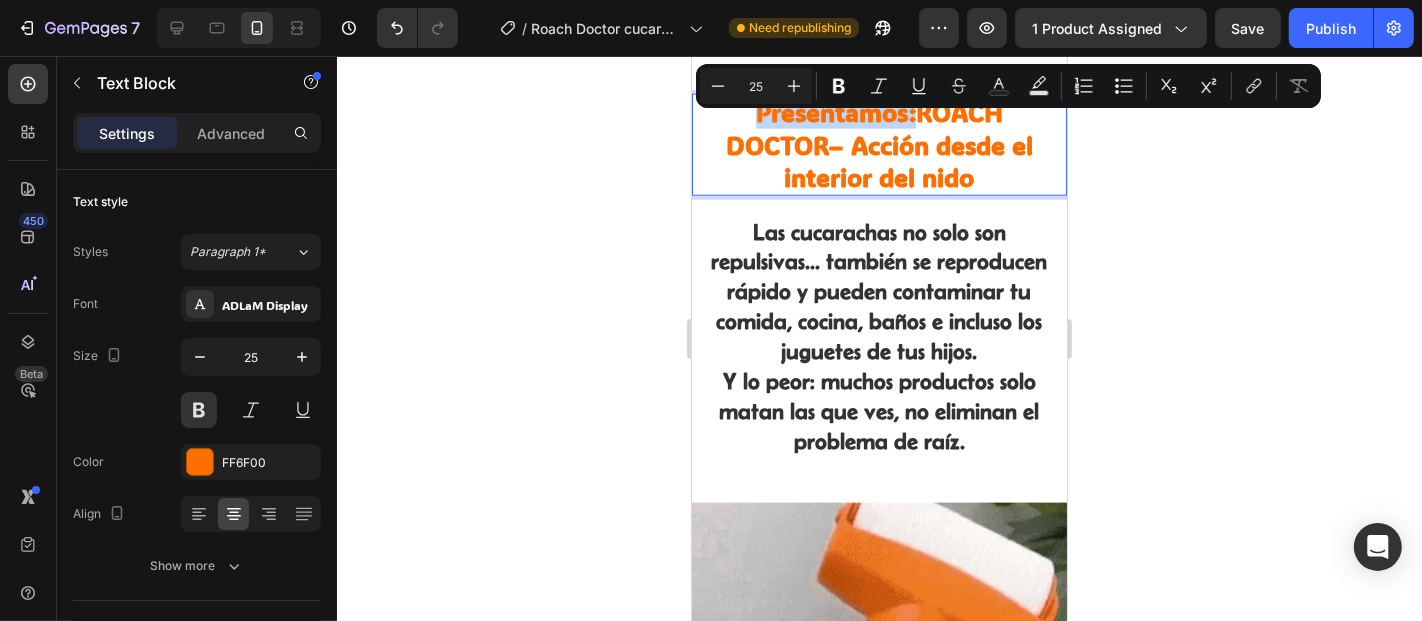click on "Presentamos:  ROACH DOCTOR  – Acción desde el interior del nido" at bounding box center (878, 144) 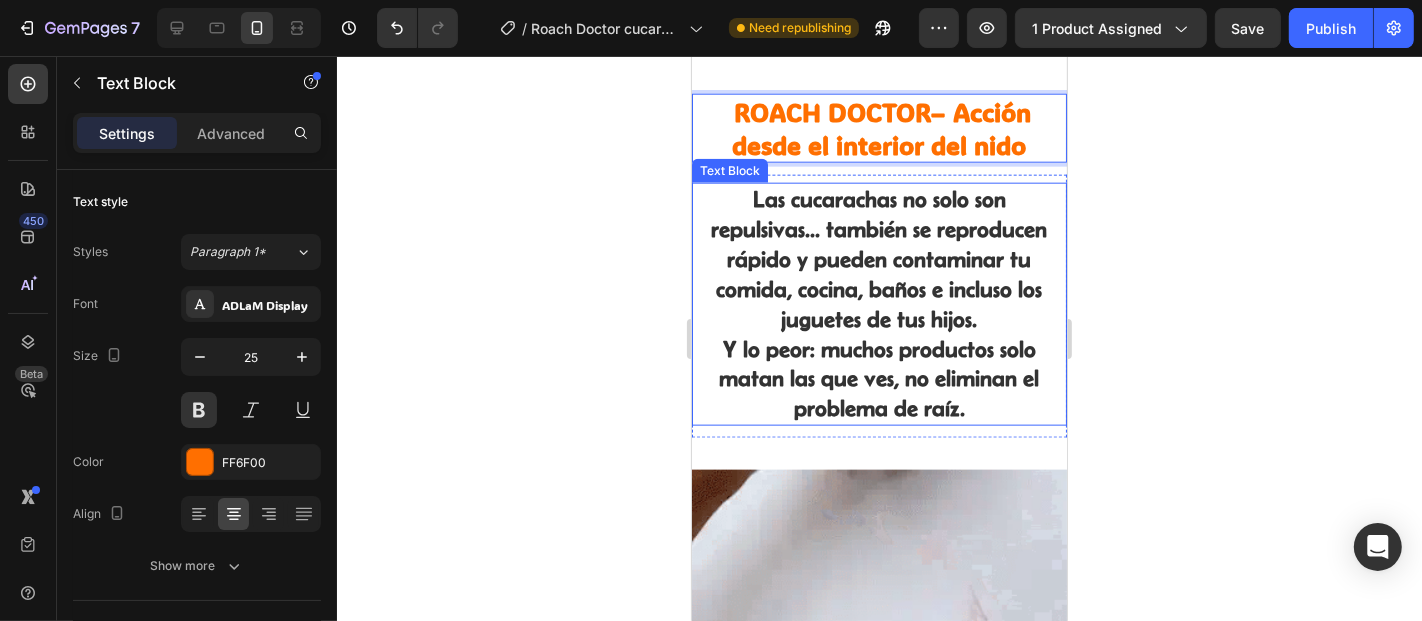 click 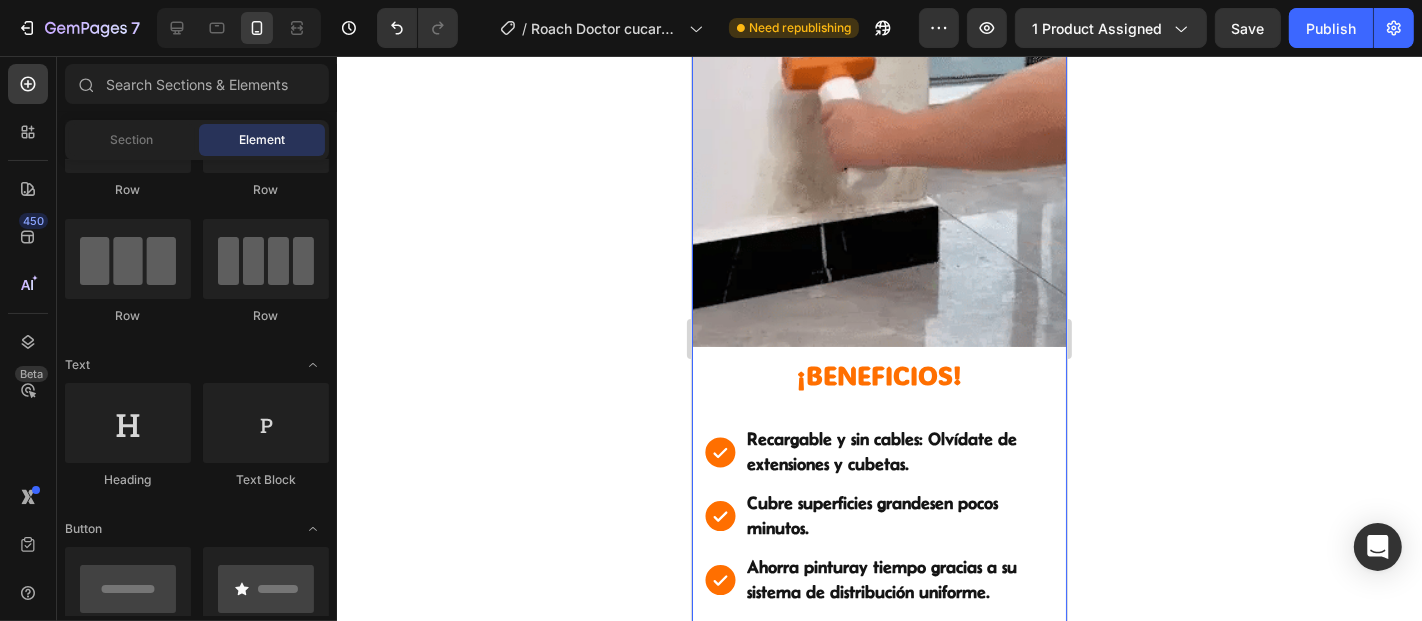 scroll, scrollTop: 2777, scrollLeft: 0, axis: vertical 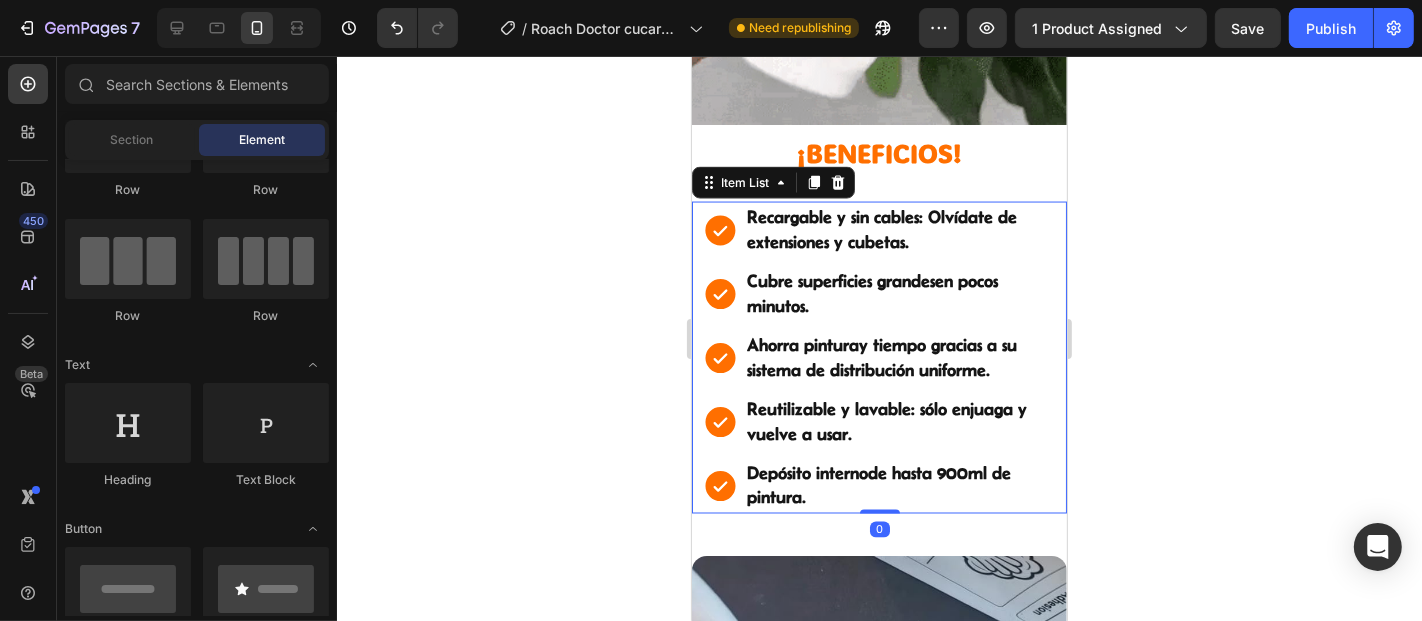 click on "Recargable y sin cables" at bounding box center [832, 216] 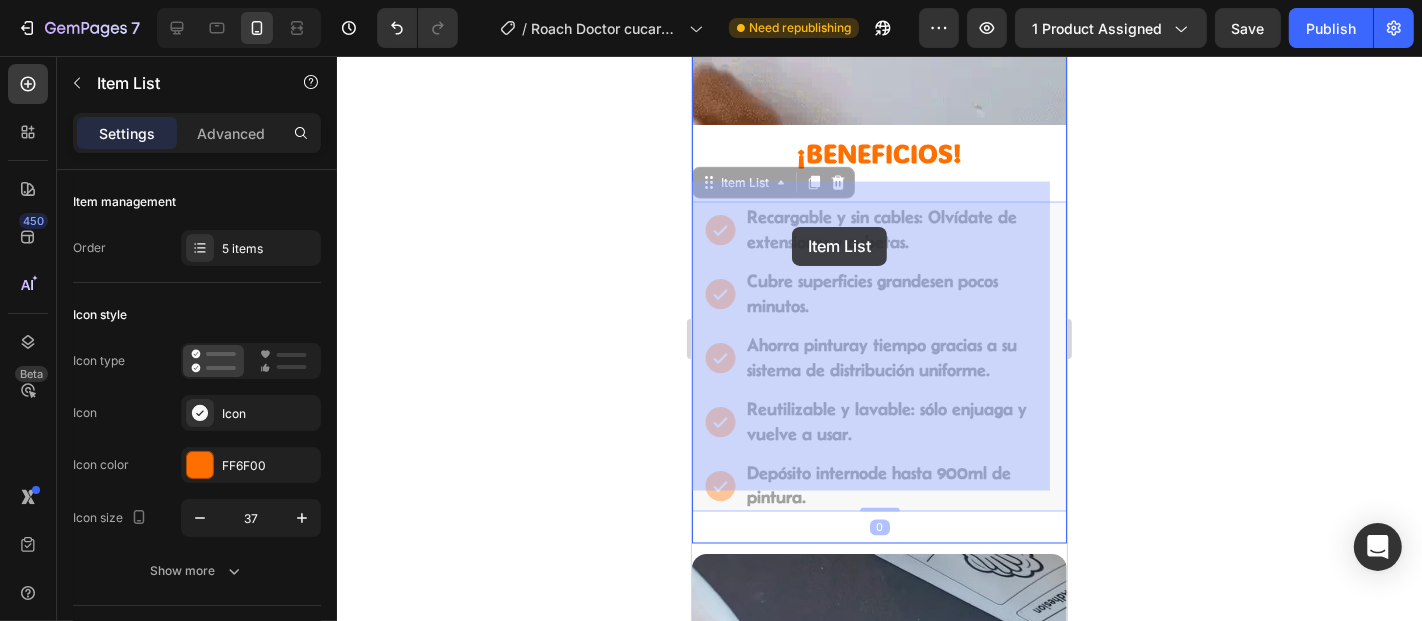 drag, startPoint x: 719, startPoint y: 191, endPoint x: 791, endPoint y: 226, distance: 80.05623 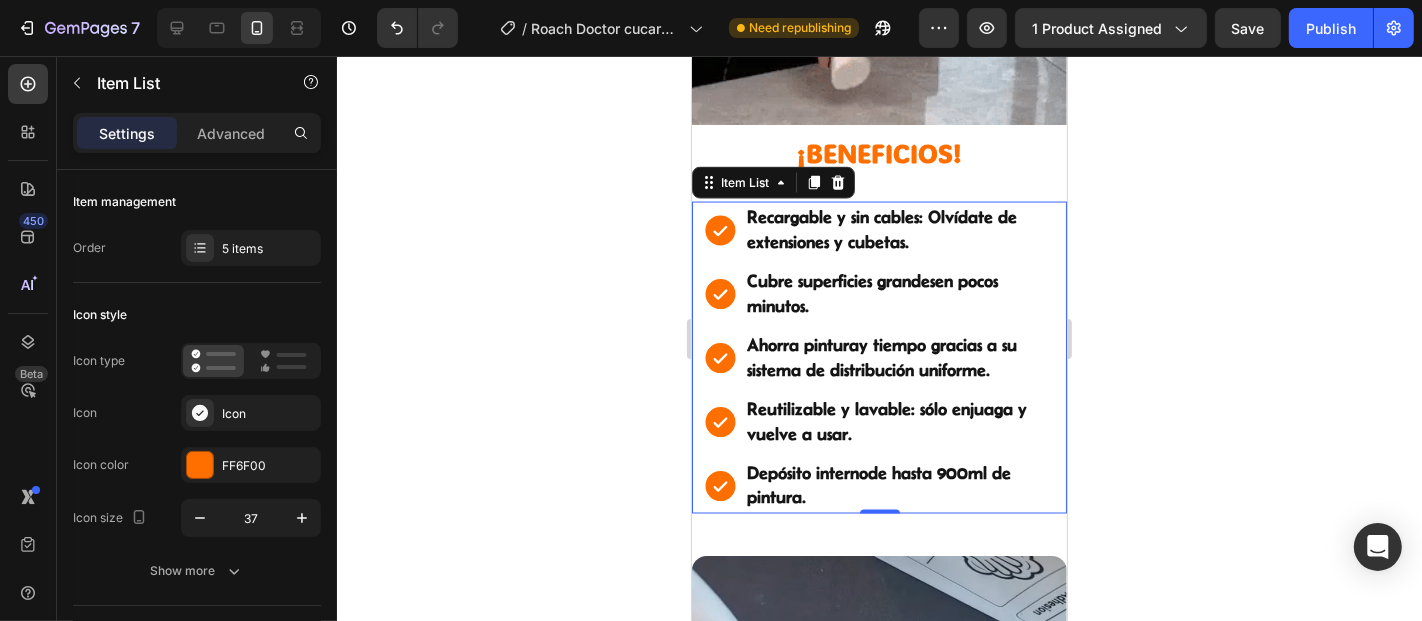 click on "Recargable y sin cables : Olvídate de extensiones y cubetas." at bounding box center (899, 229) 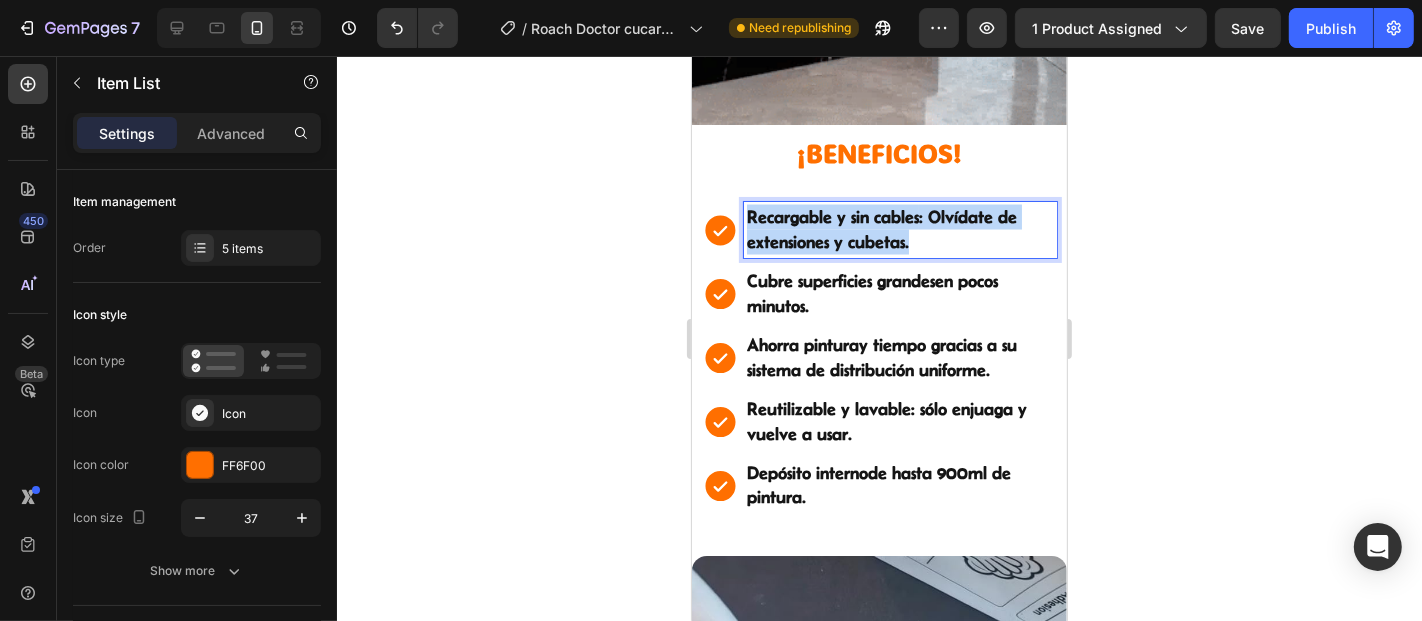 drag, startPoint x: 909, startPoint y: 218, endPoint x: 738, endPoint y: 192, distance: 172.96532 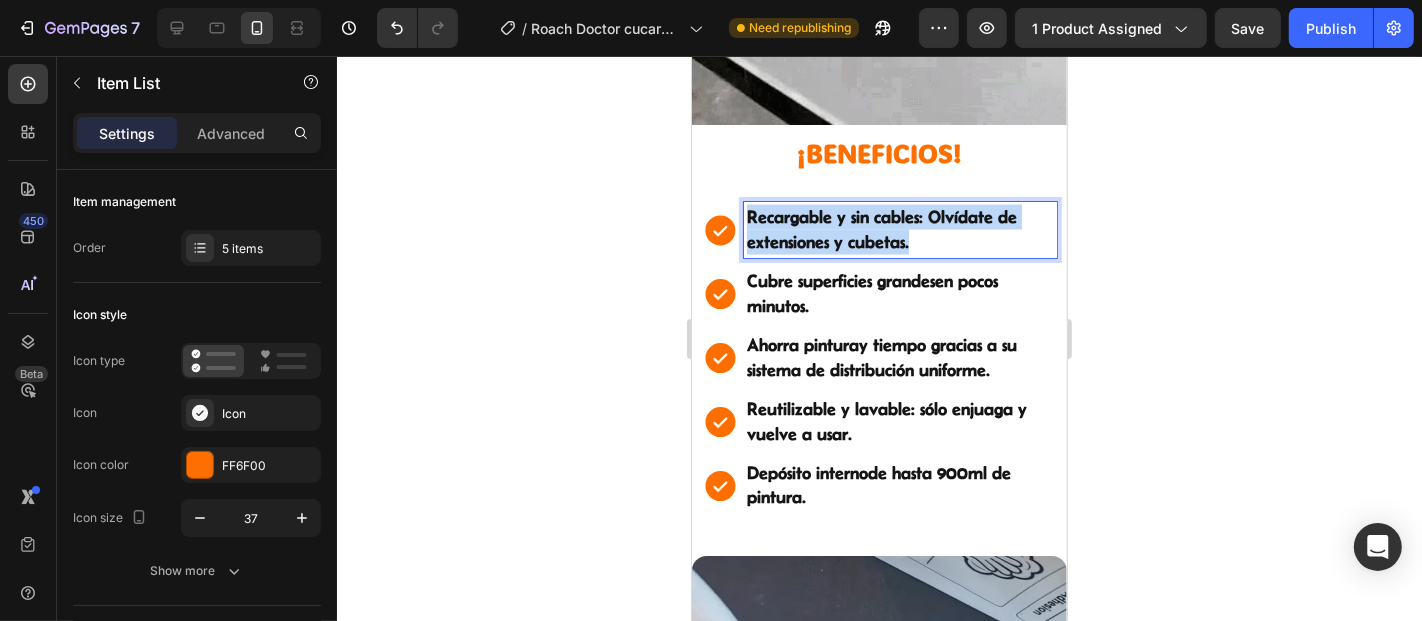 click on "Recargable y sin cables : Olvídate de extensiones y cubetas." at bounding box center [878, 229] 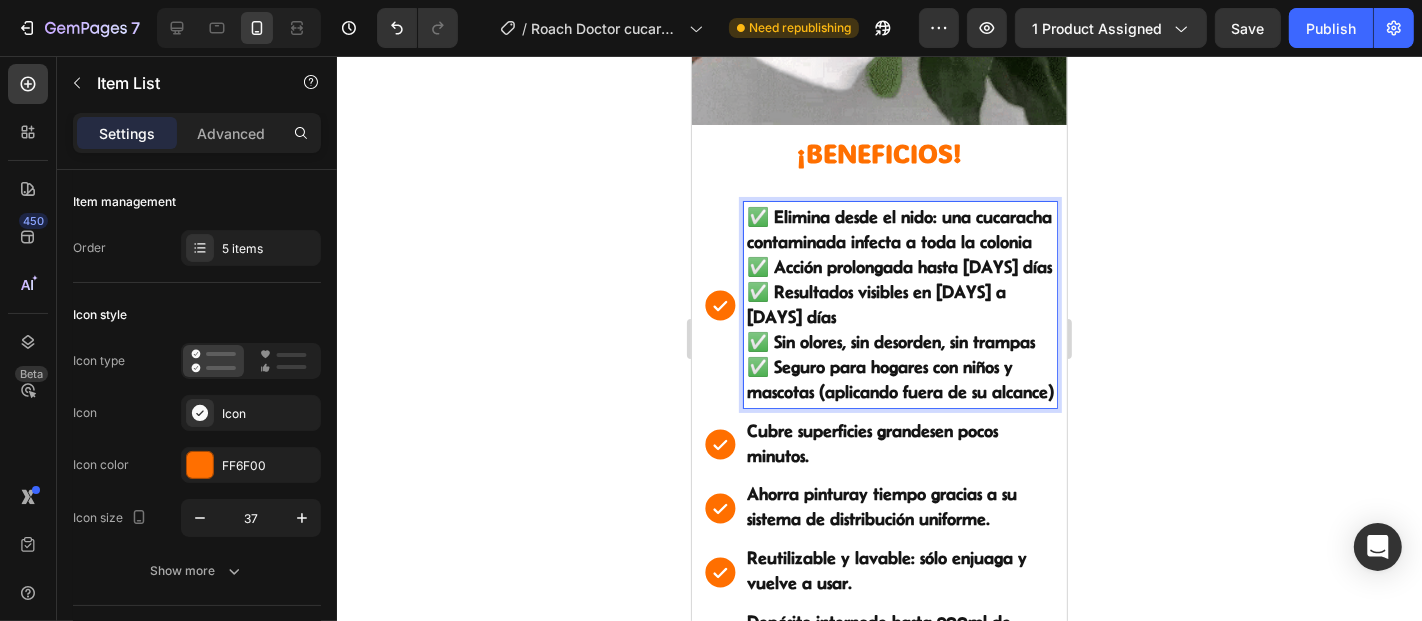 click on "✅ Elimina desde el nido: una cucaracha contaminada infecta a toda la colonia" at bounding box center [898, 228] 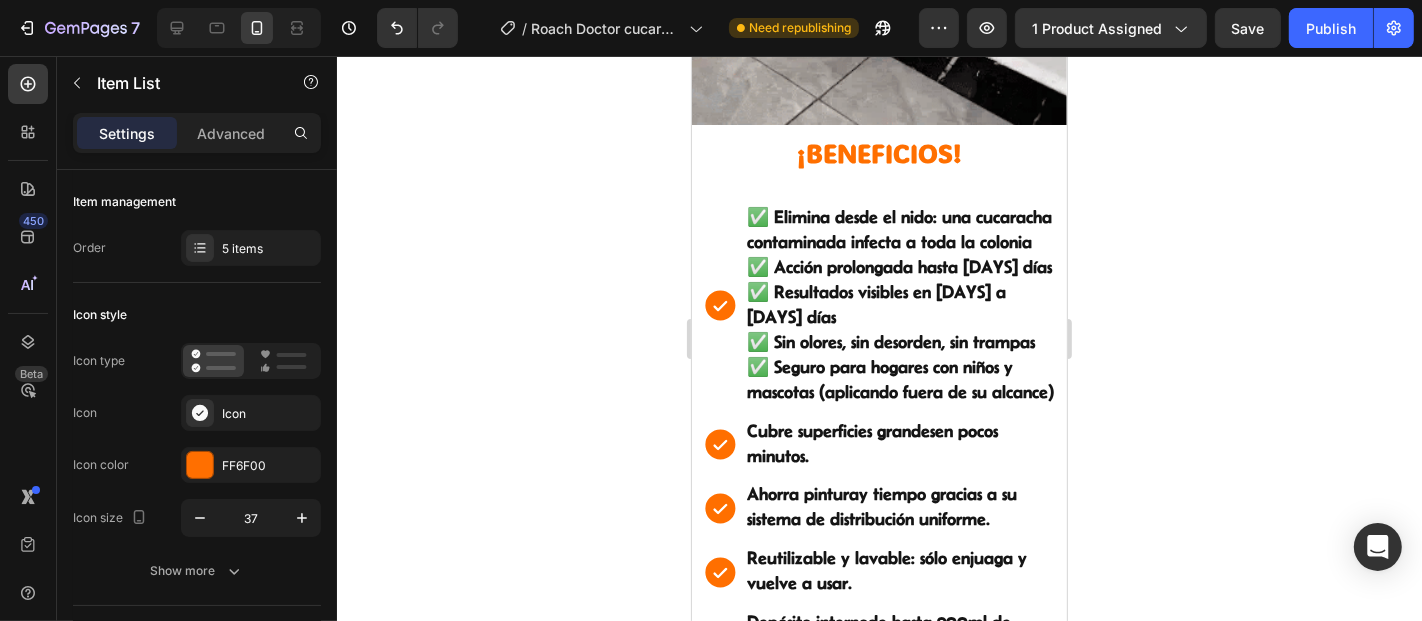 click 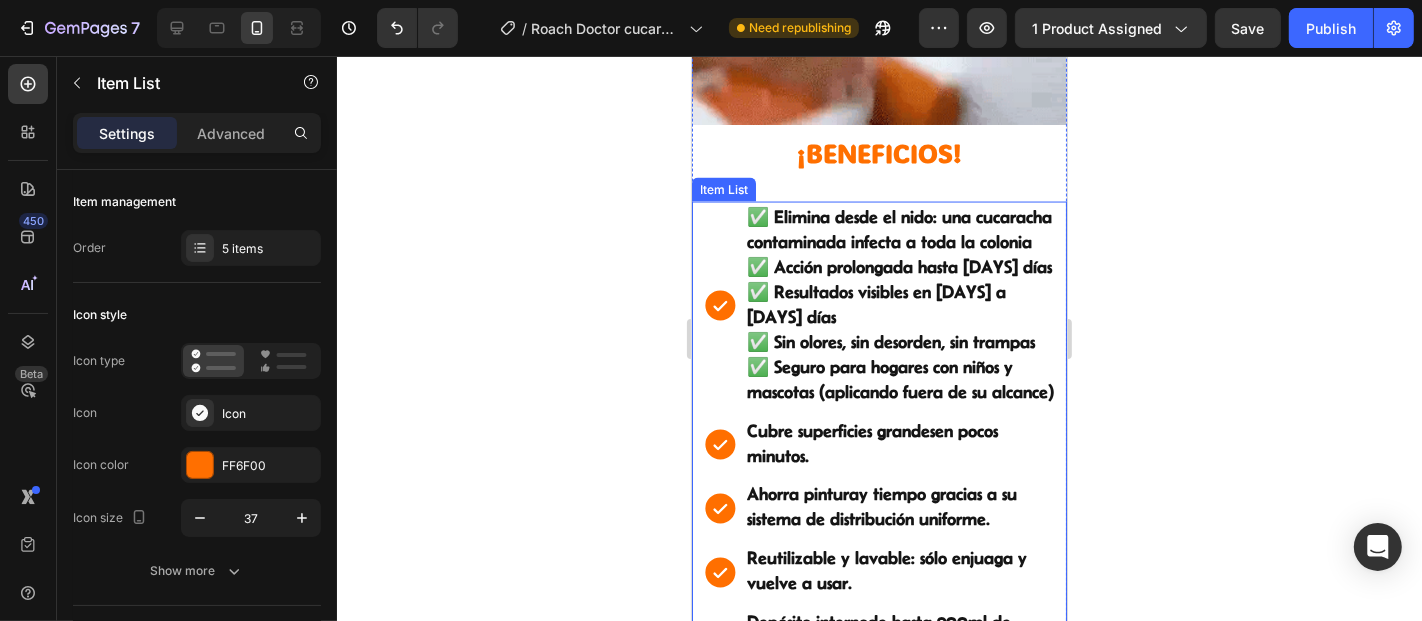 click on "✅ Elimina desde el nido: una cucaracha contaminada infecta a toda la colonia" at bounding box center [898, 228] 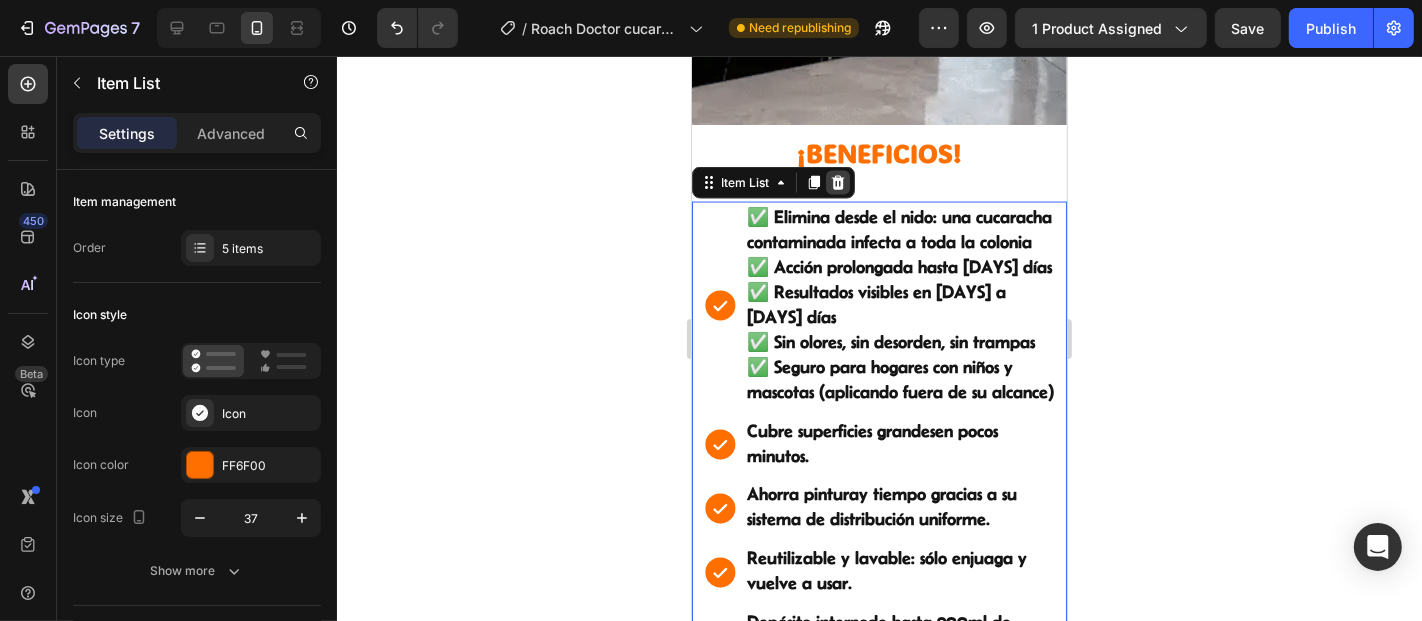 click 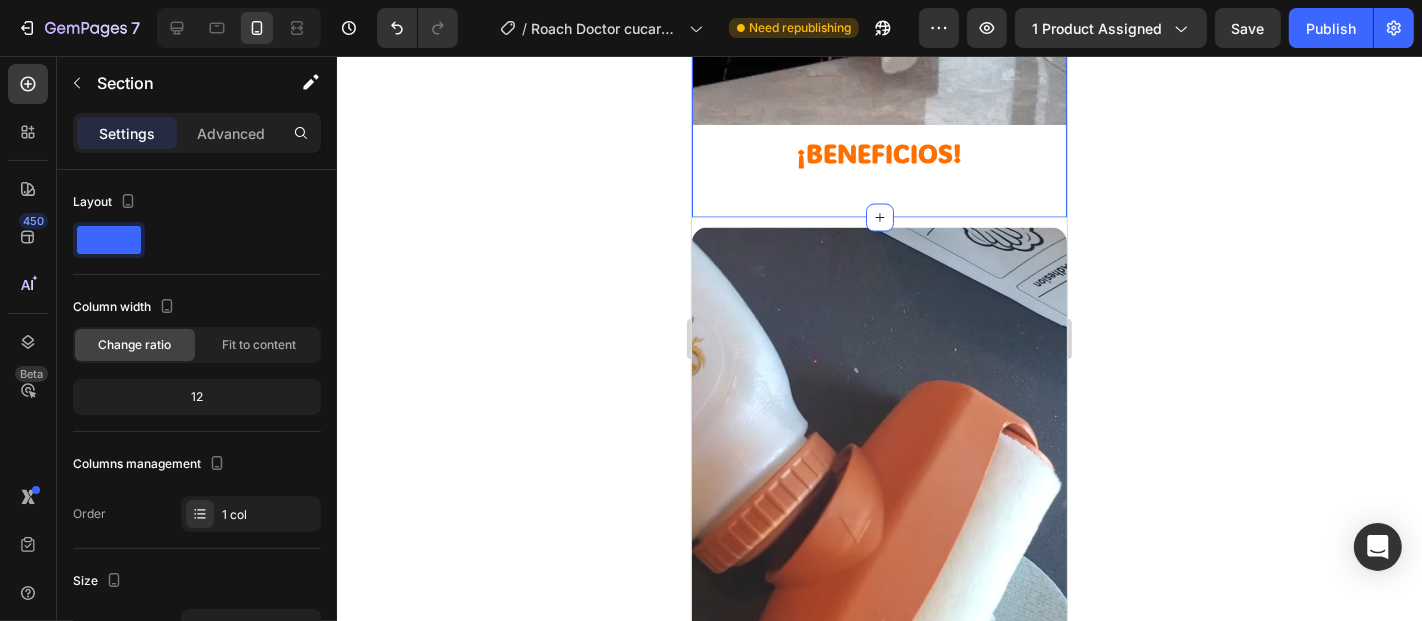 click on "Image ¡BENEFICIOS!   Heading Section 8" at bounding box center [878, -65] 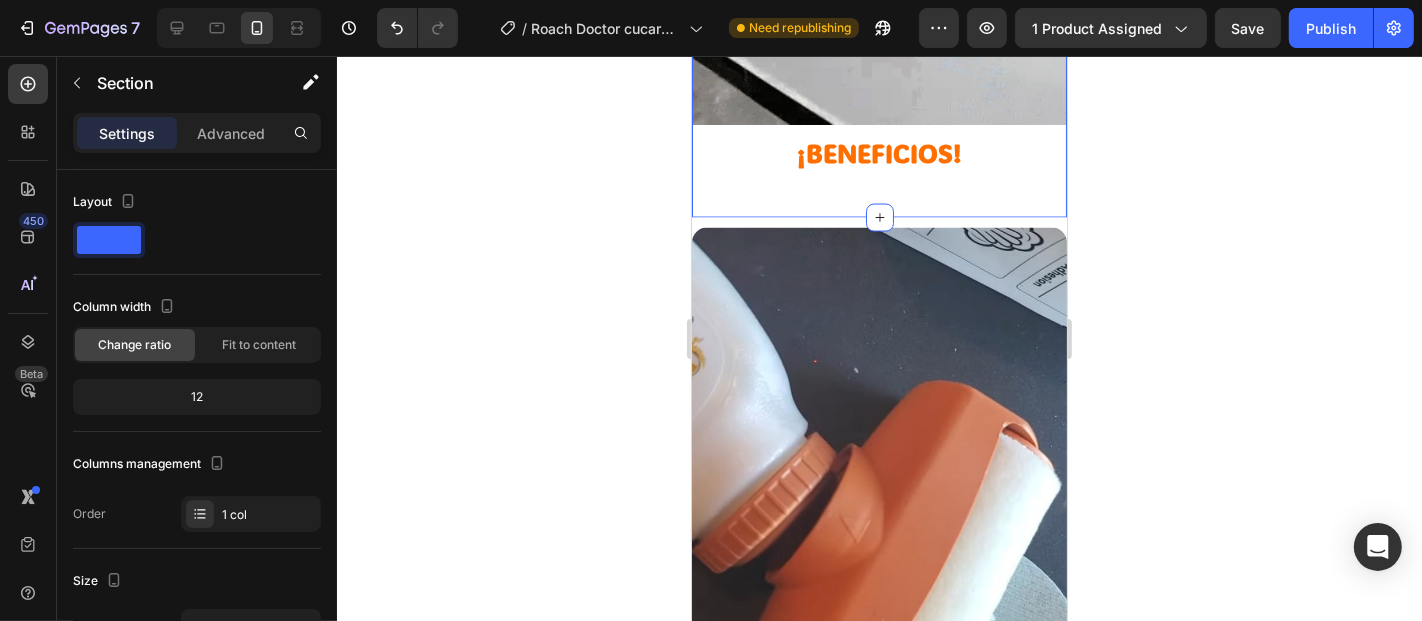 click on "Image ¡BENEFICIOS!   Heading Section 8   You can create reusable sections Create Theme Section AI Content Write with GemAI What would you like to describe here? Tone and Voice Persuasive Product Roach Doctor, dile Adiós cucarachas para siempre. Show more Generate" at bounding box center [878, -65] 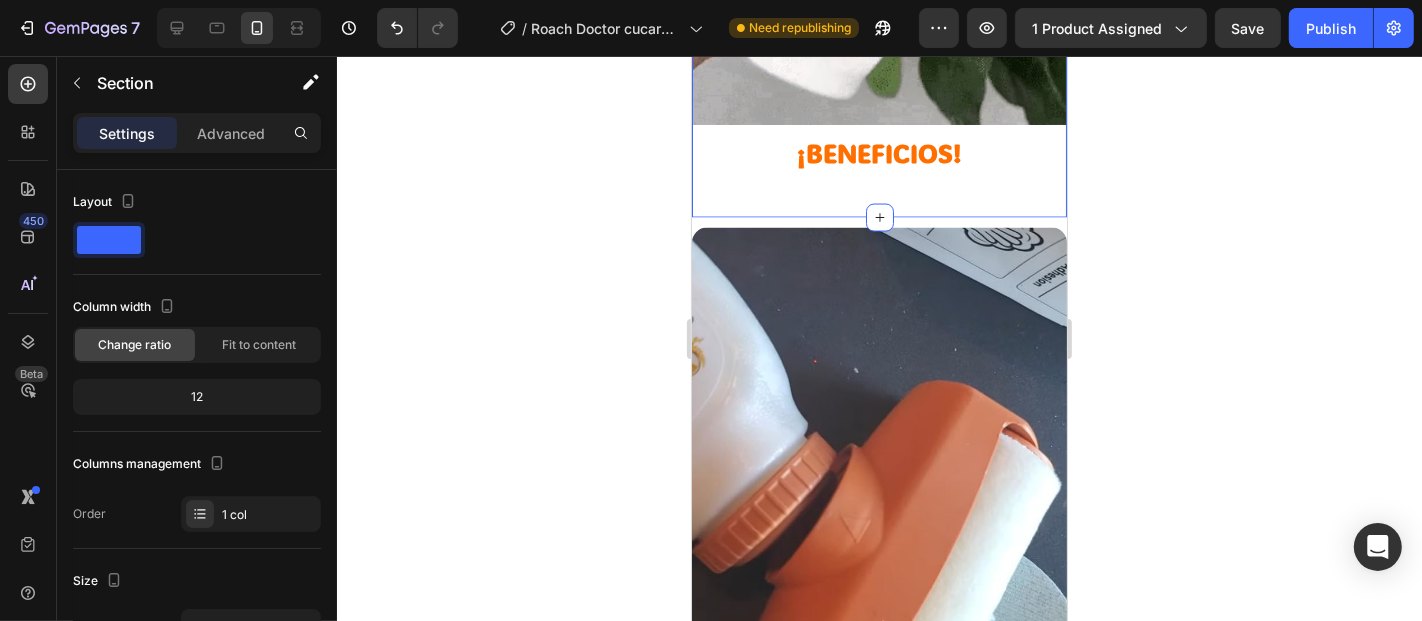 click 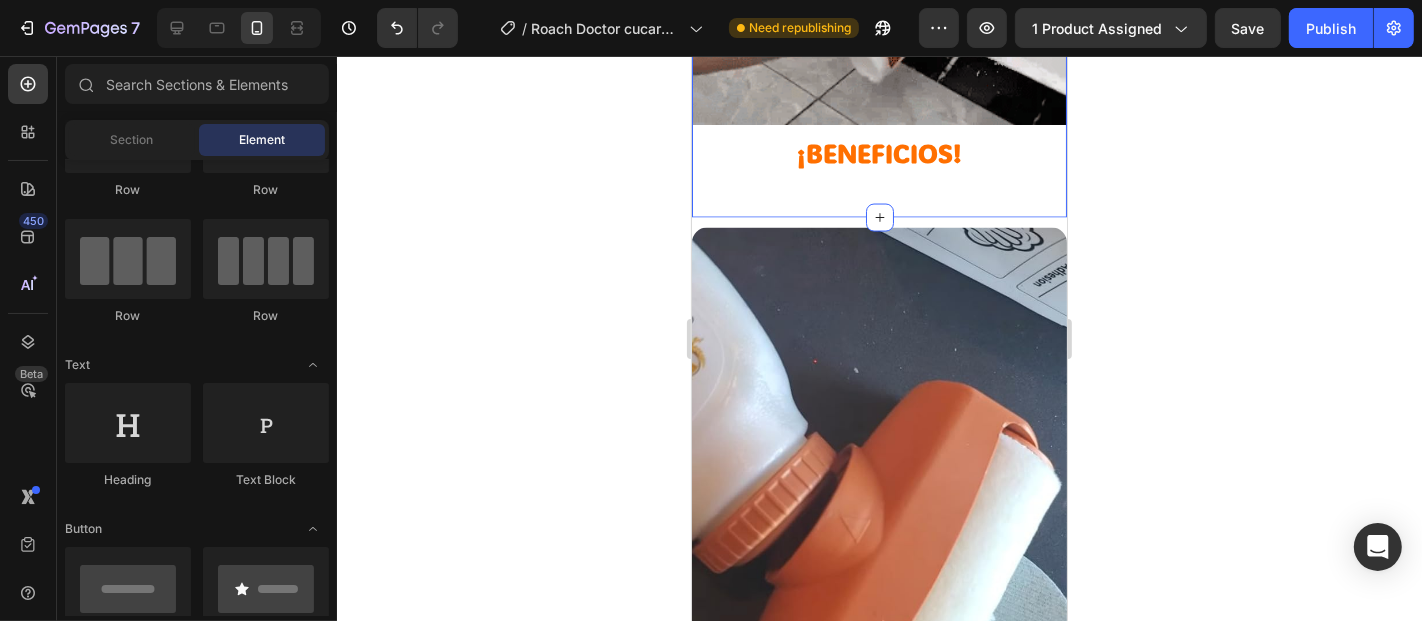 click on "Image ¡BENEFICIOS!   Heading Section 8" at bounding box center [878, -65] 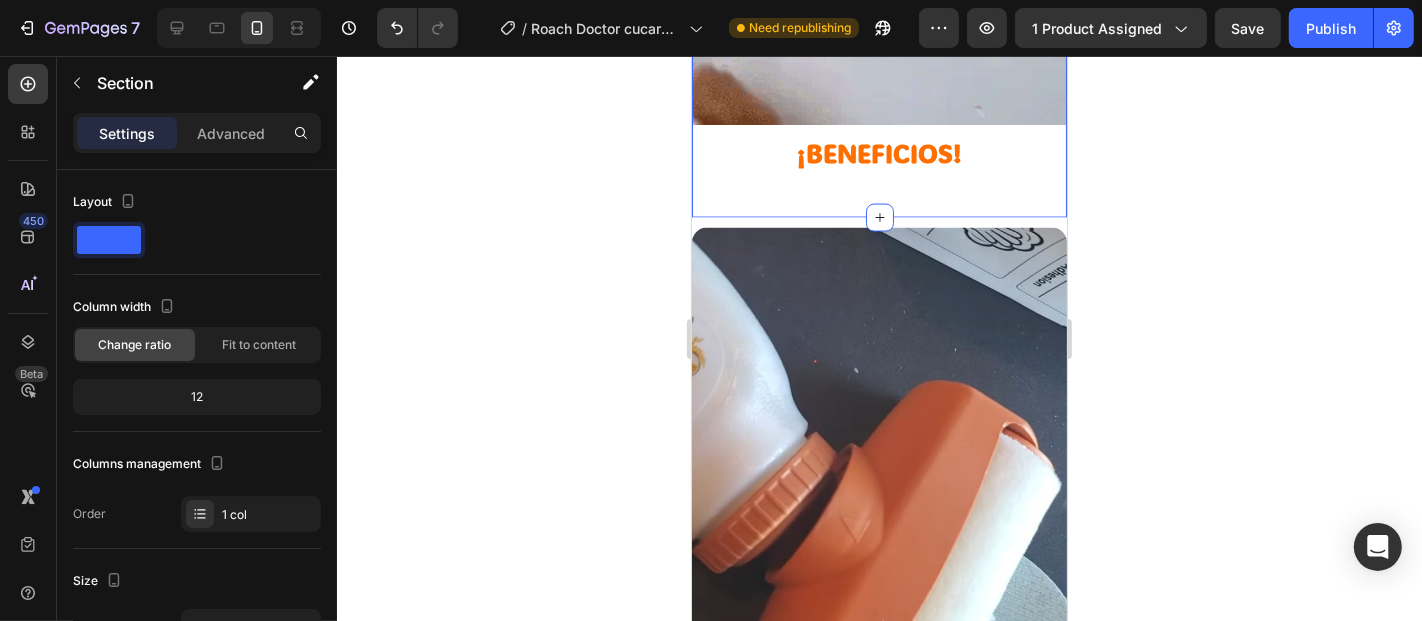click 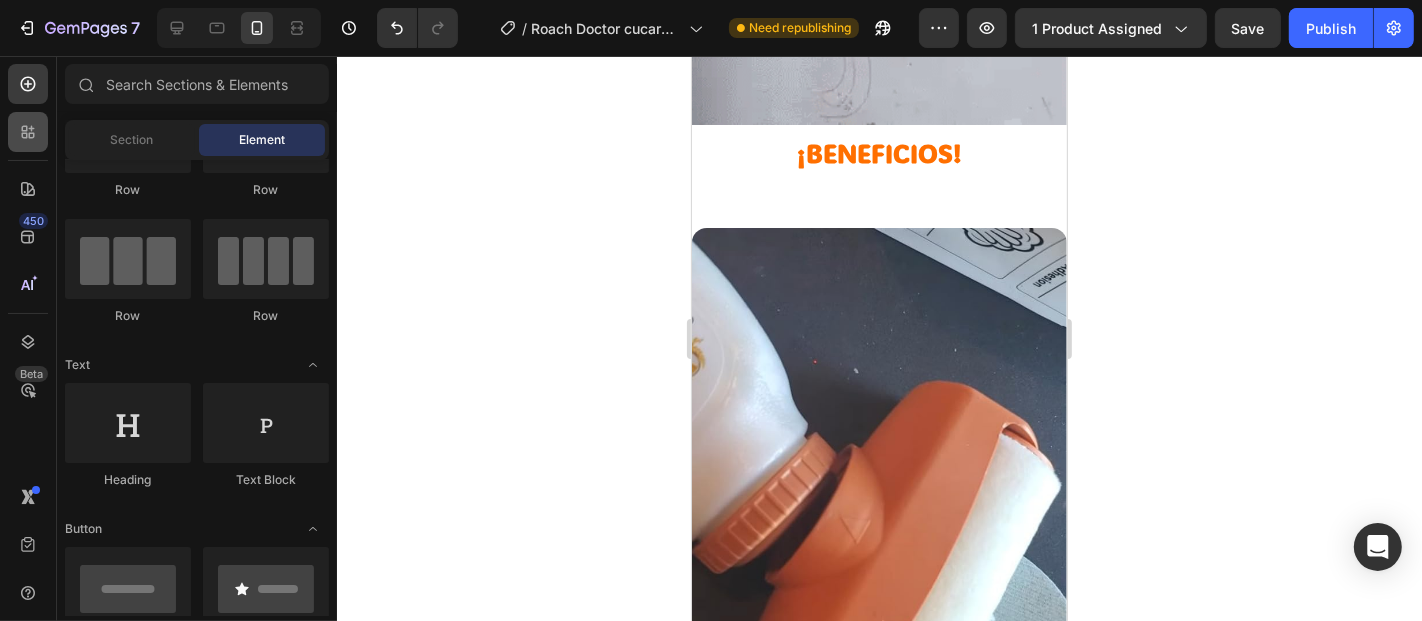 click 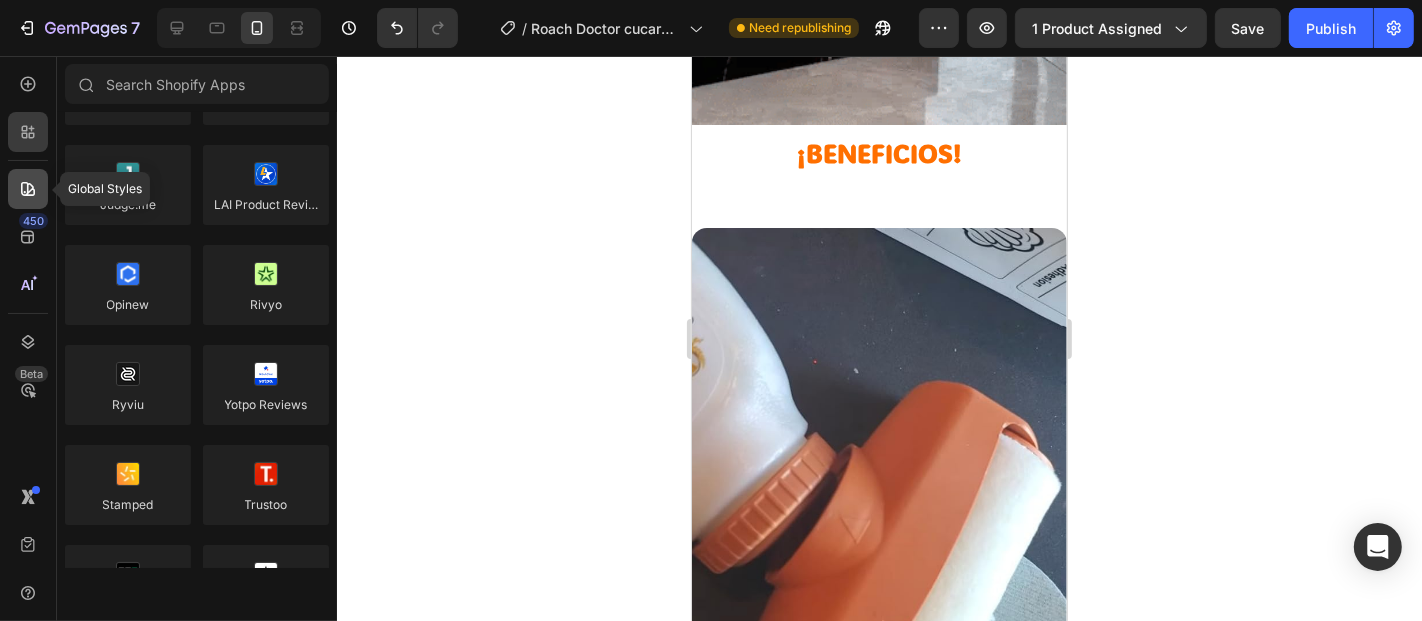 click 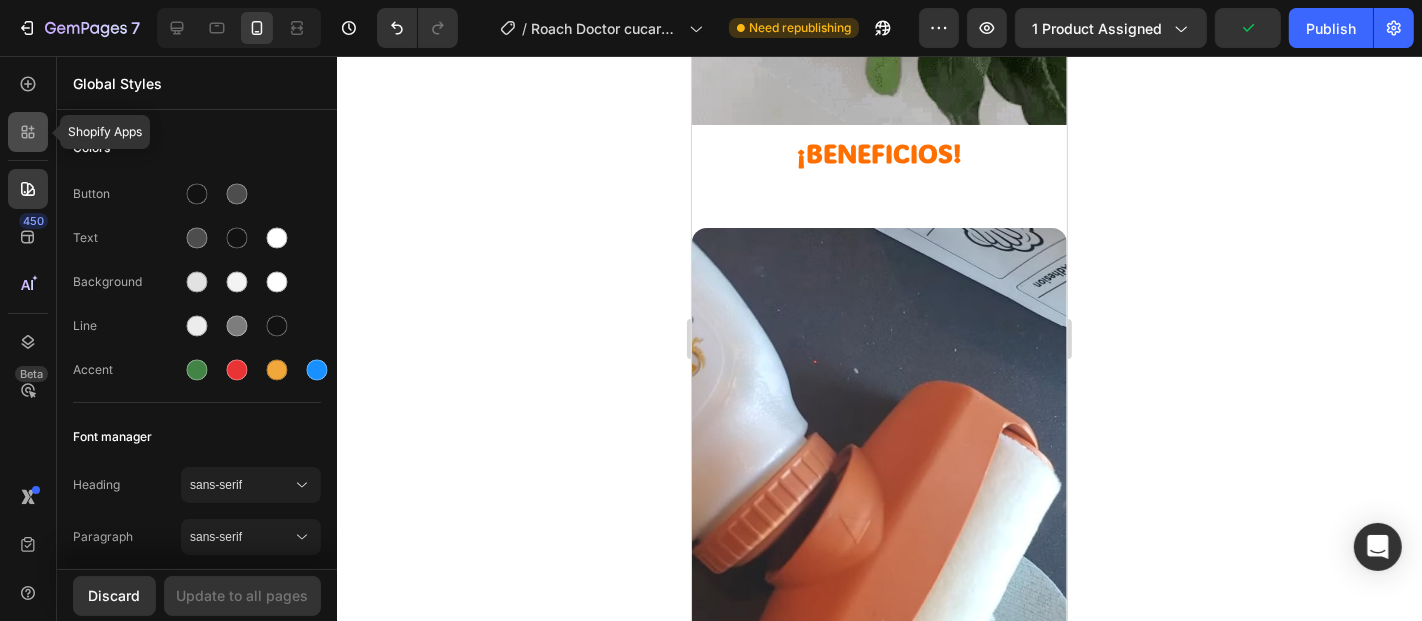 click 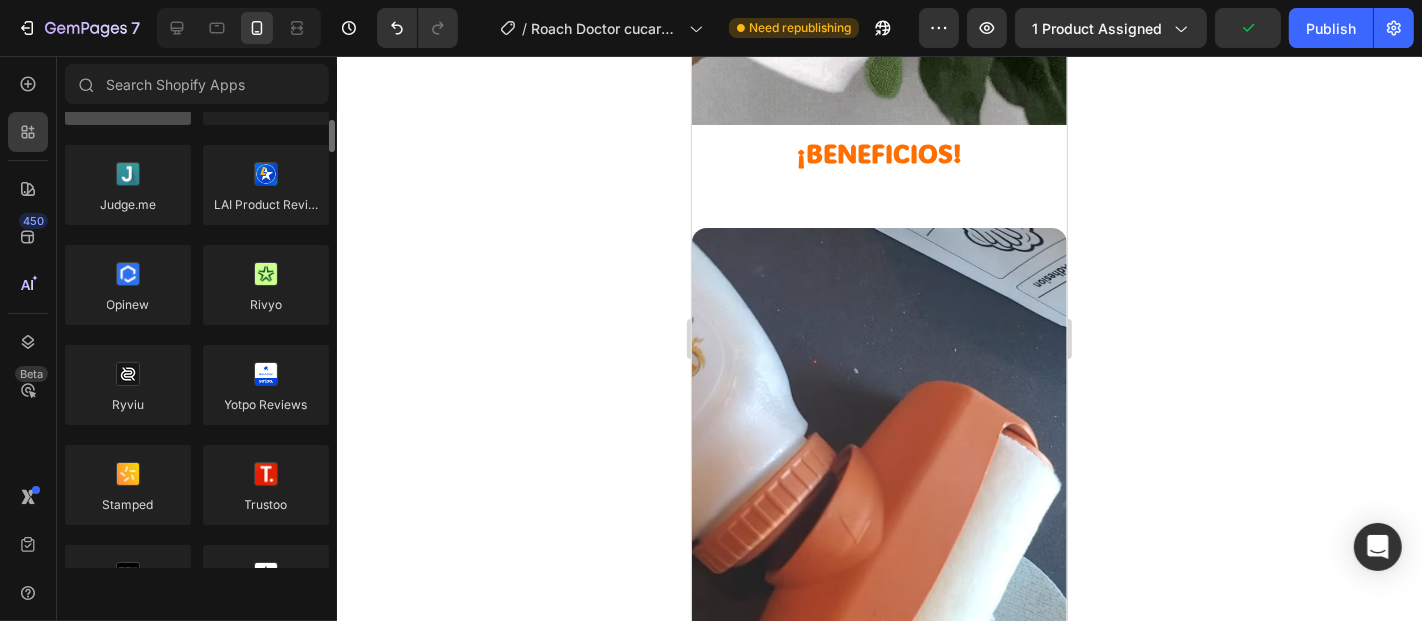scroll, scrollTop: 0, scrollLeft: 0, axis: both 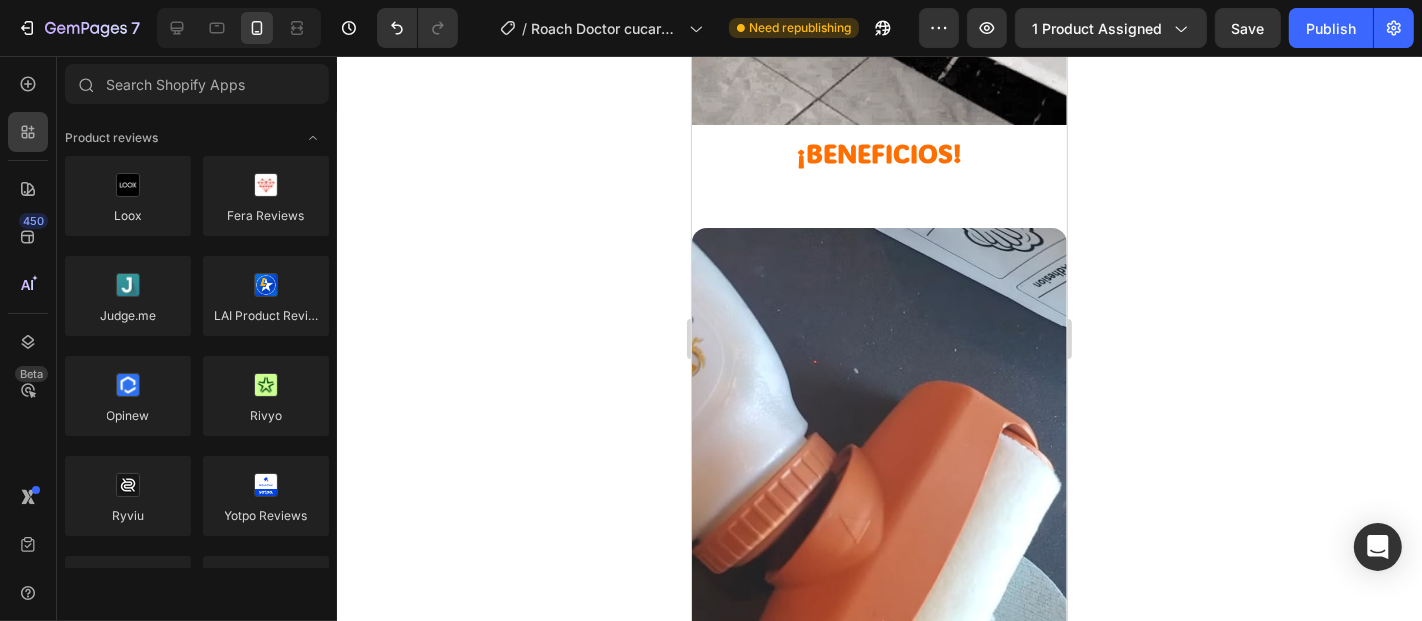 click on "450 Beta" at bounding box center (28, 270) 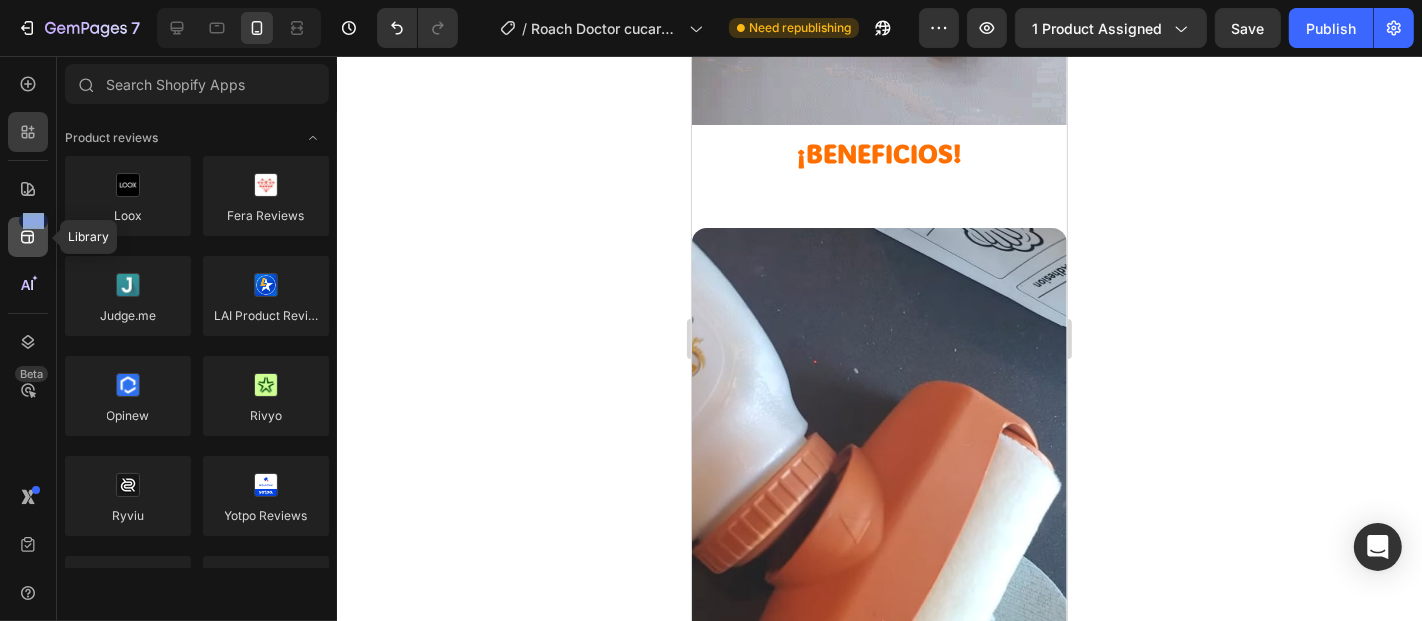click on "450" at bounding box center (33, 221) 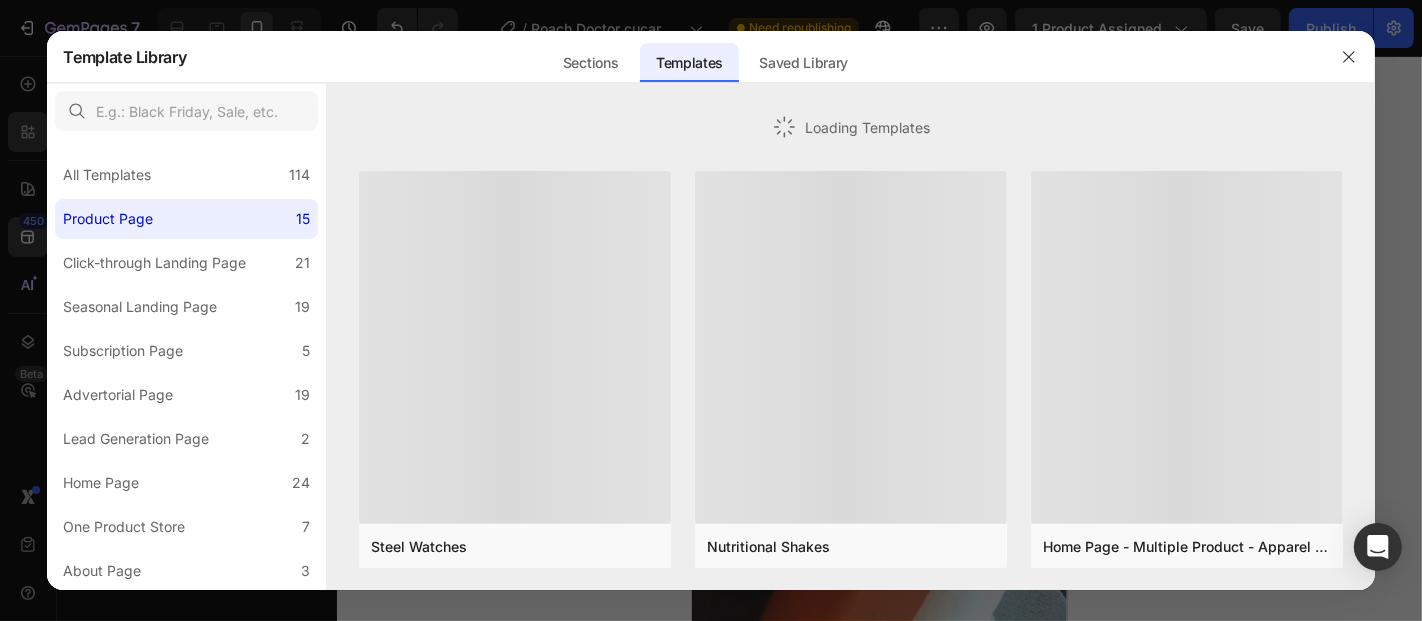 click at bounding box center (711, 310) 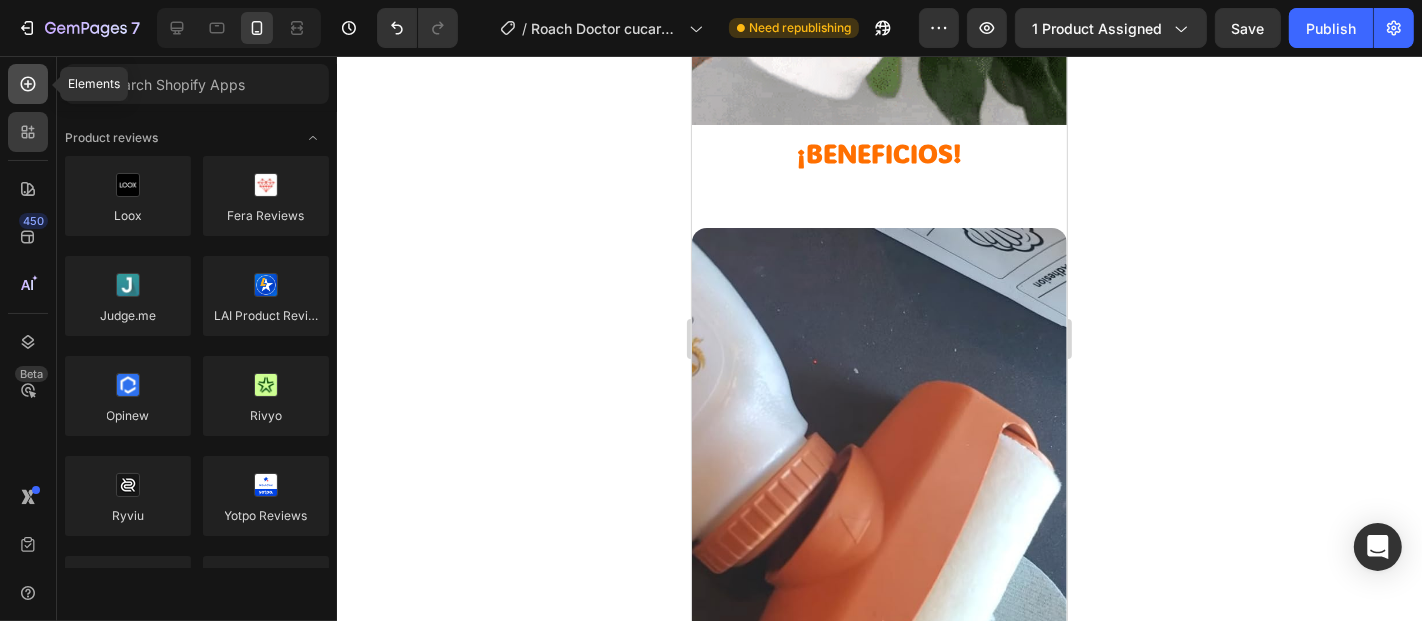 click 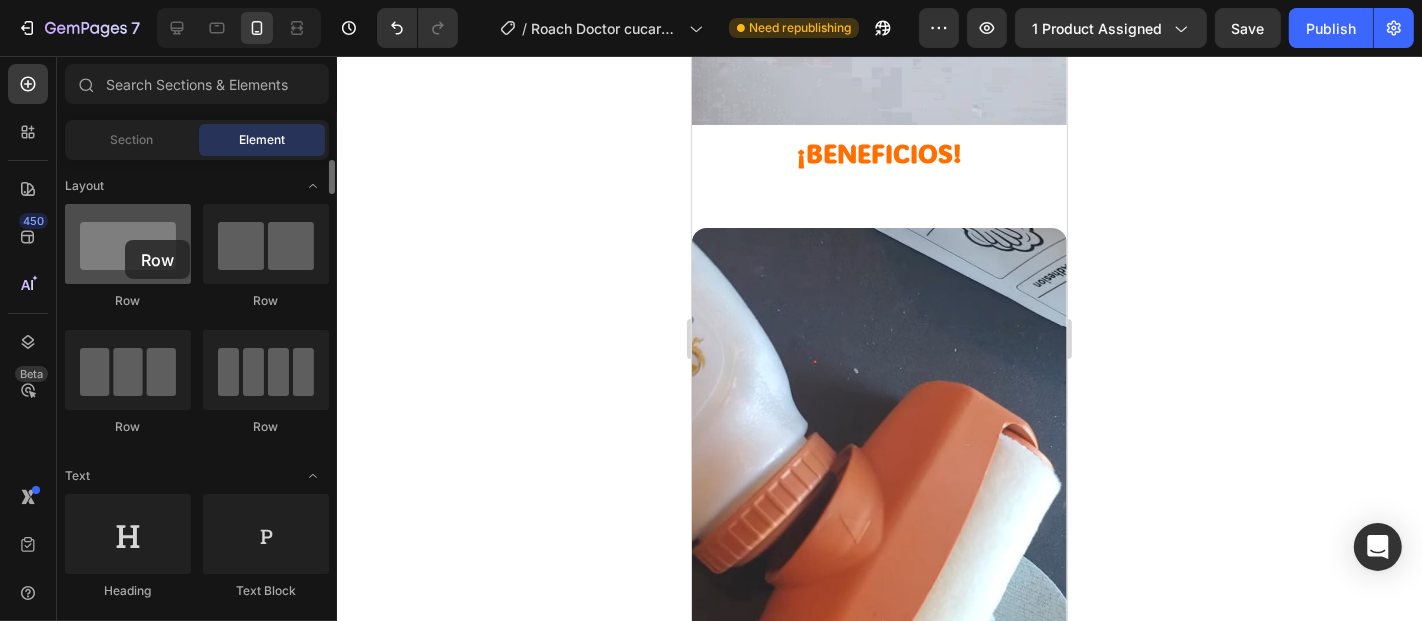 click at bounding box center (128, 244) 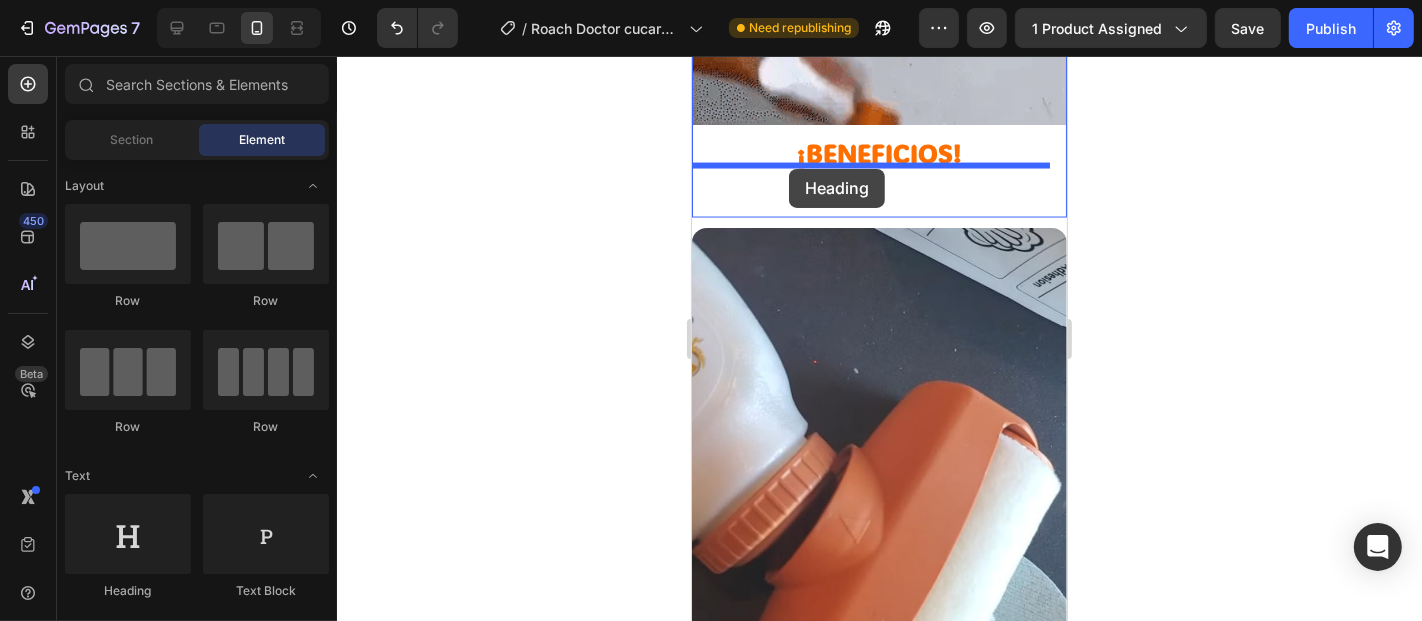 drag, startPoint x: 813, startPoint y: 576, endPoint x: 788, endPoint y: 168, distance: 408.76523 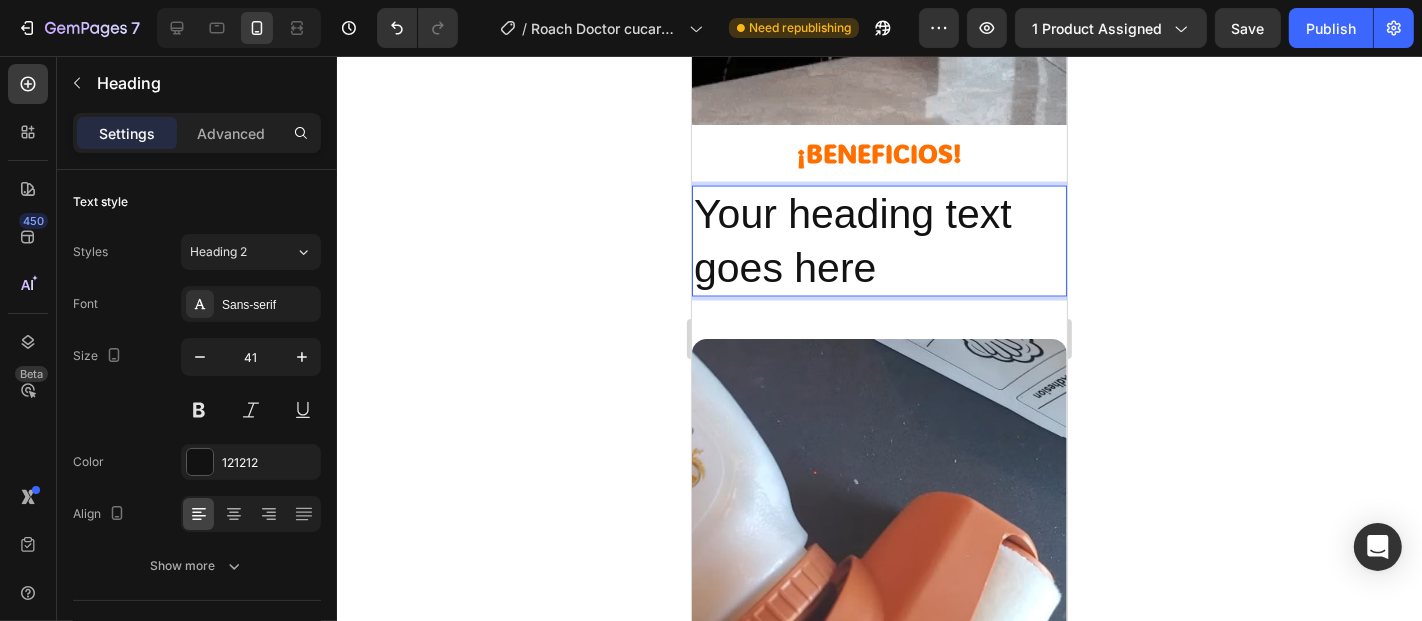 click on "Your heading text goes here" at bounding box center [878, 240] 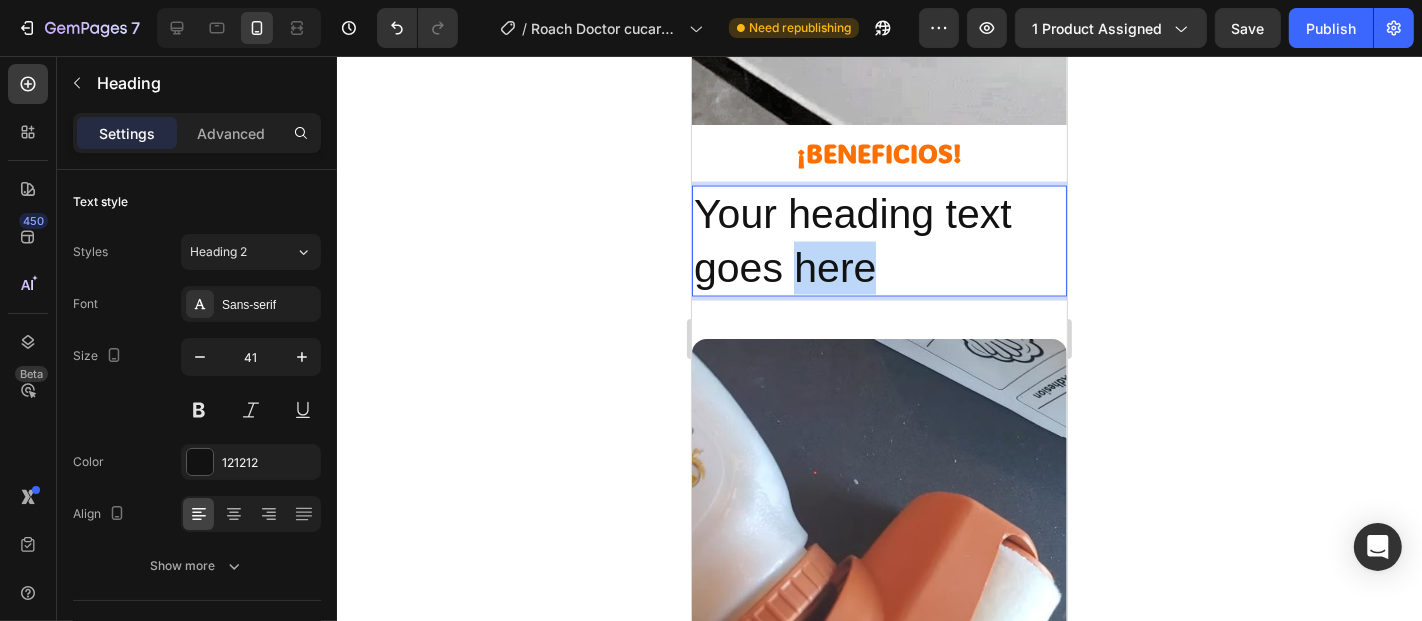 drag, startPoint x: 836, startPoint y: 220, endPoint x: 868, endPoint y: 238, distance: 36.71512 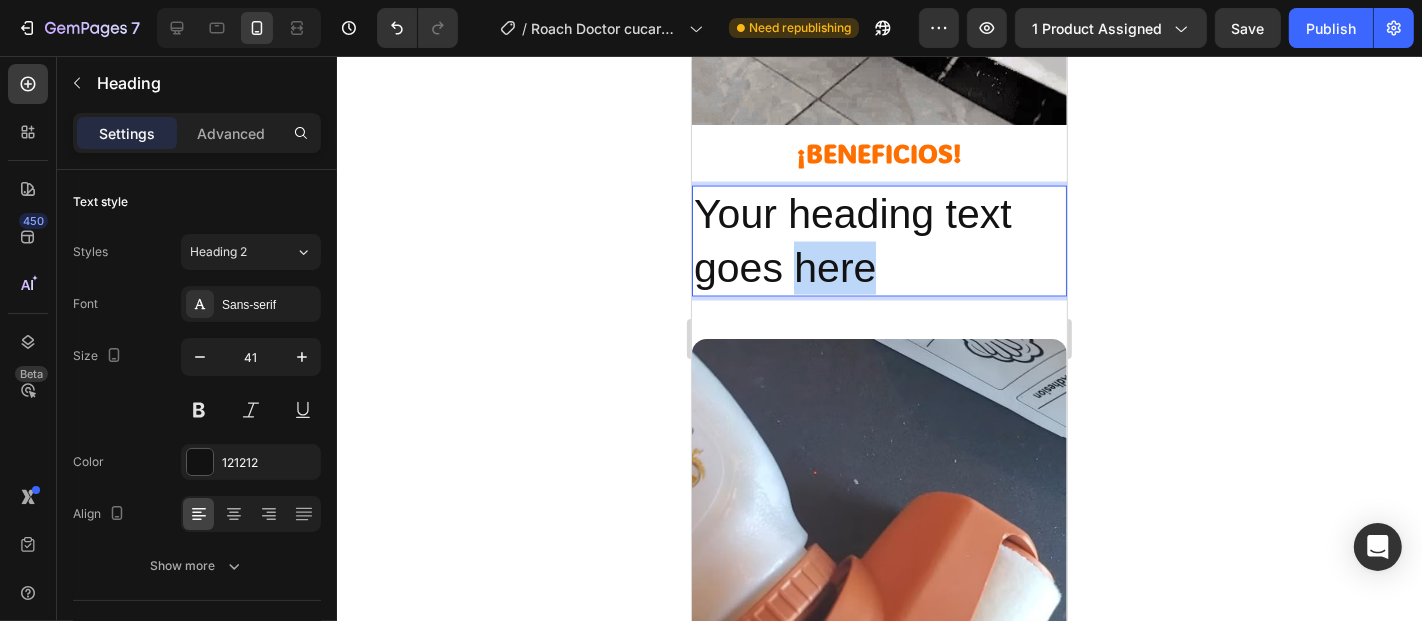 click on "Your heading text goes here" at bounding box center [878, 240] 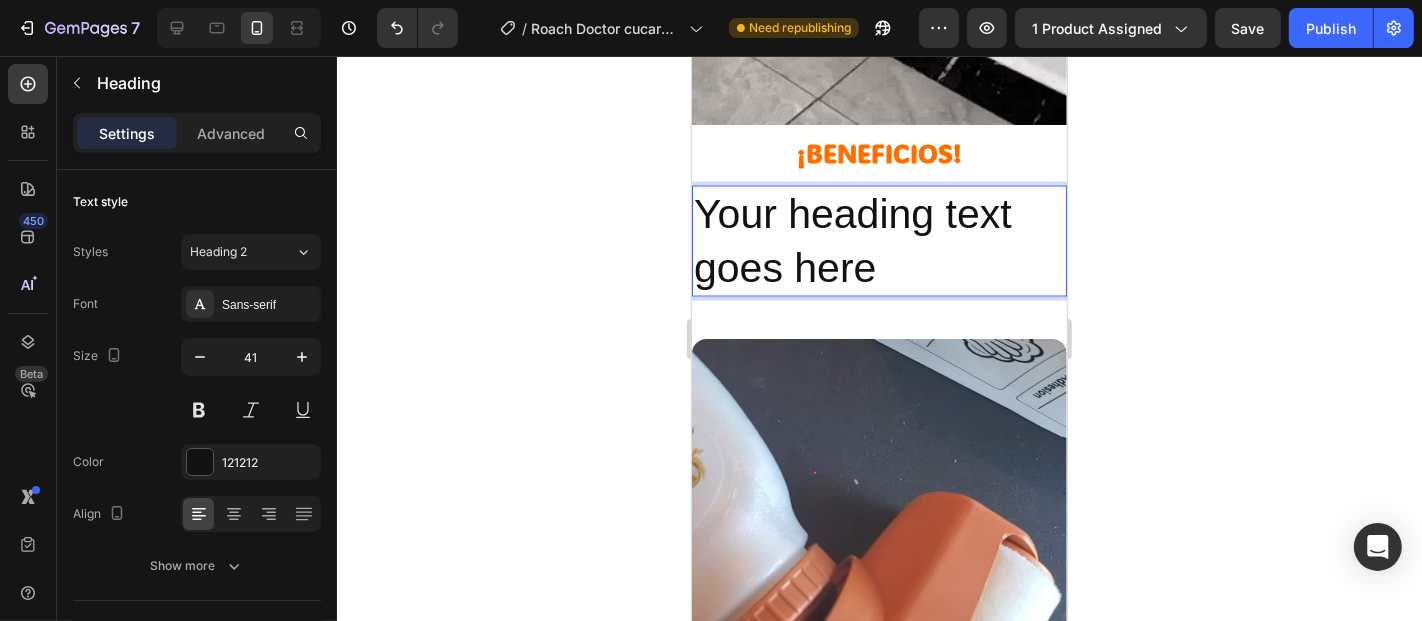 drag, startPoint x: 868, startPoint y: 238, endPoint x: 885, endPoint y: 242, distance: 17.464249 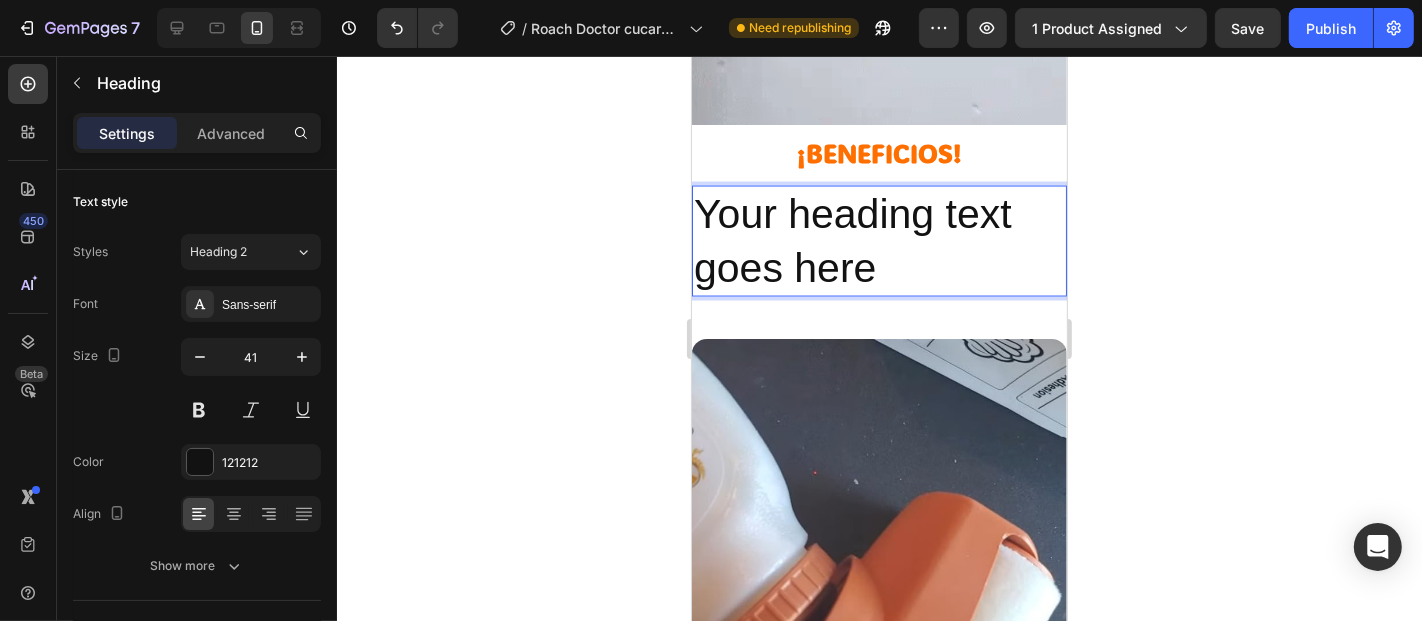 click on "Your heading text goes here" at bounding box center [878, 240] 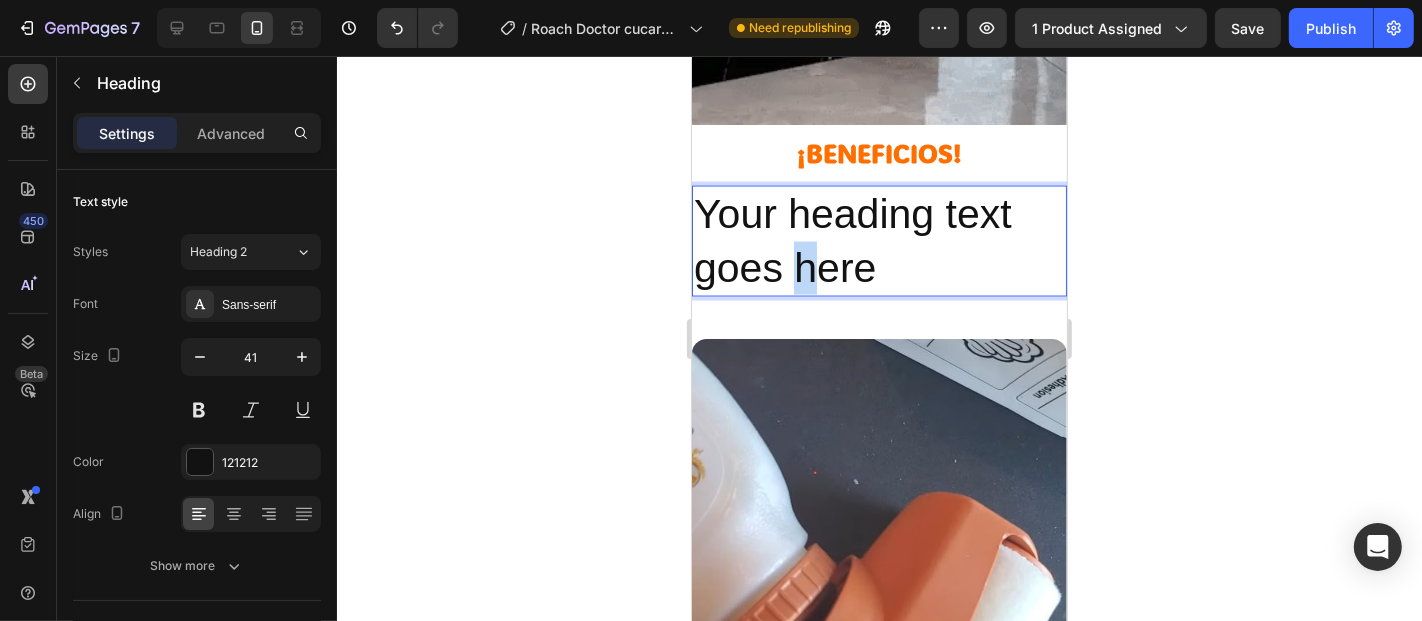 click on "Your heading text goes here" at bounding box center [878, 240] 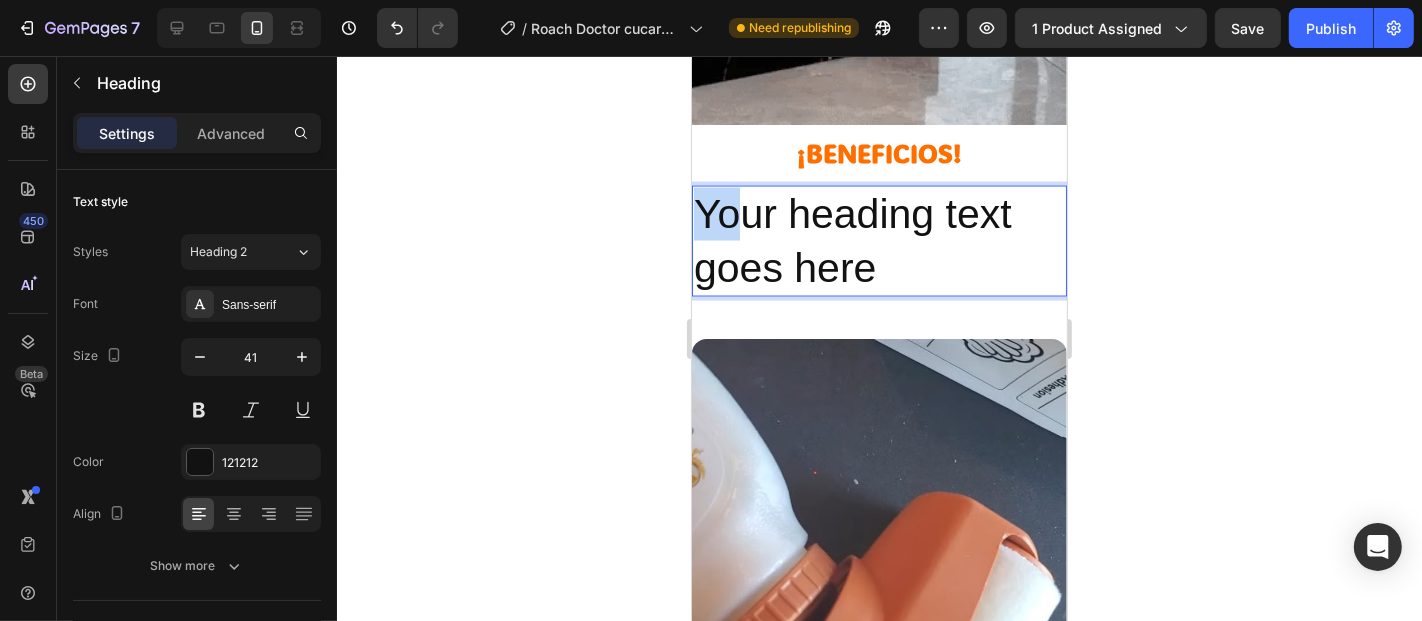 drag, startPoint x: 731, startPoint y: 195, endPoint x: 696, endPoint y: 180, distance: 38.078865 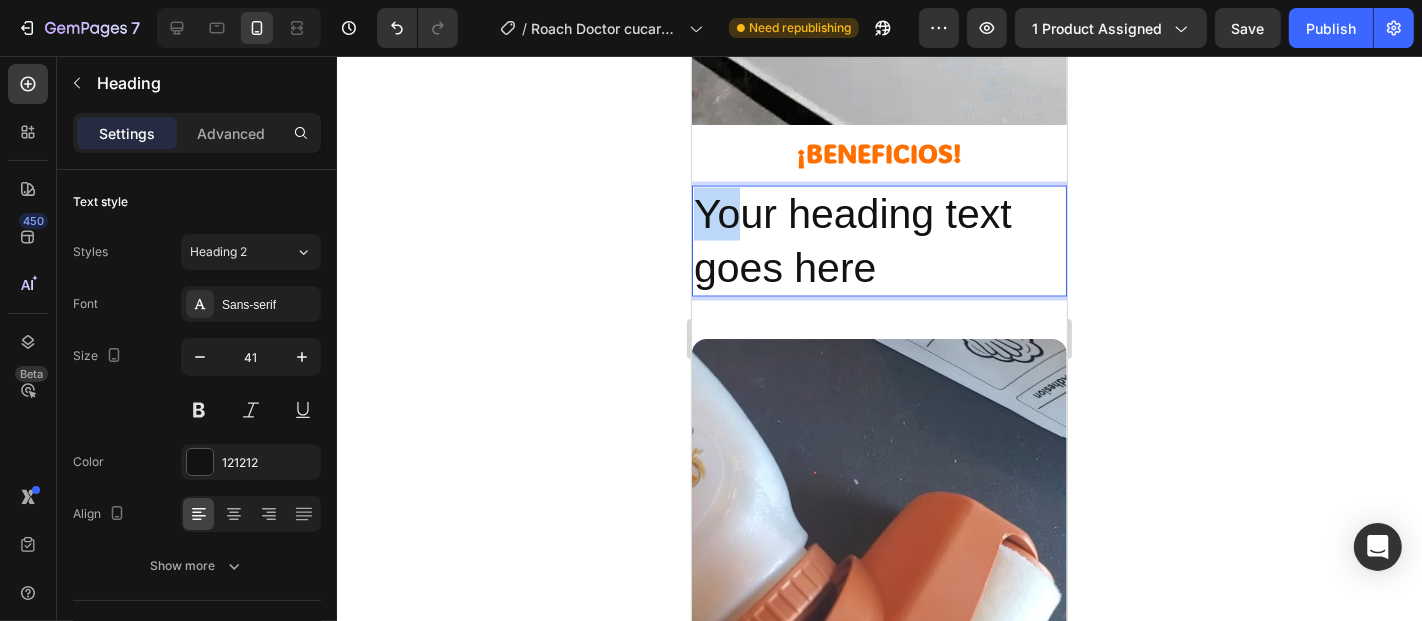 click on "Your heading text goes here" at bounding box center [878, 240] 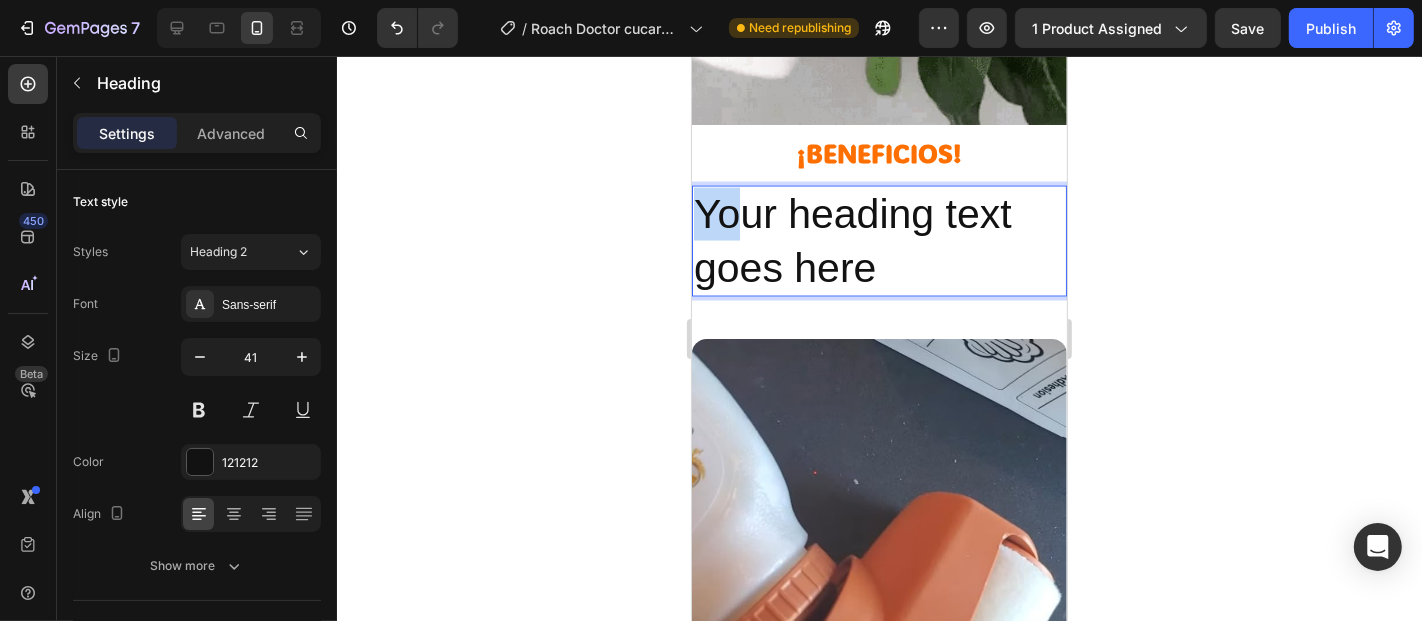 click on "Your heading text goes here" at bounding box center [878, 240] 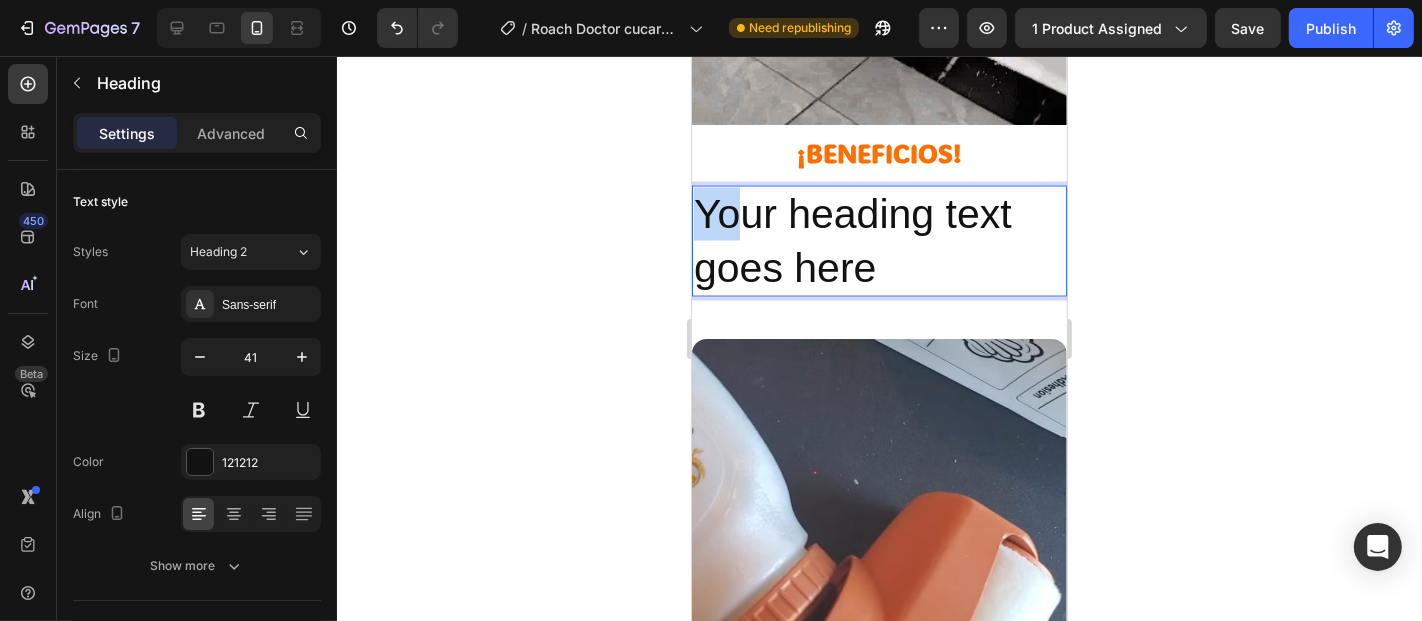 click on "Your heading text goes here" at bounding box center [878, 240] 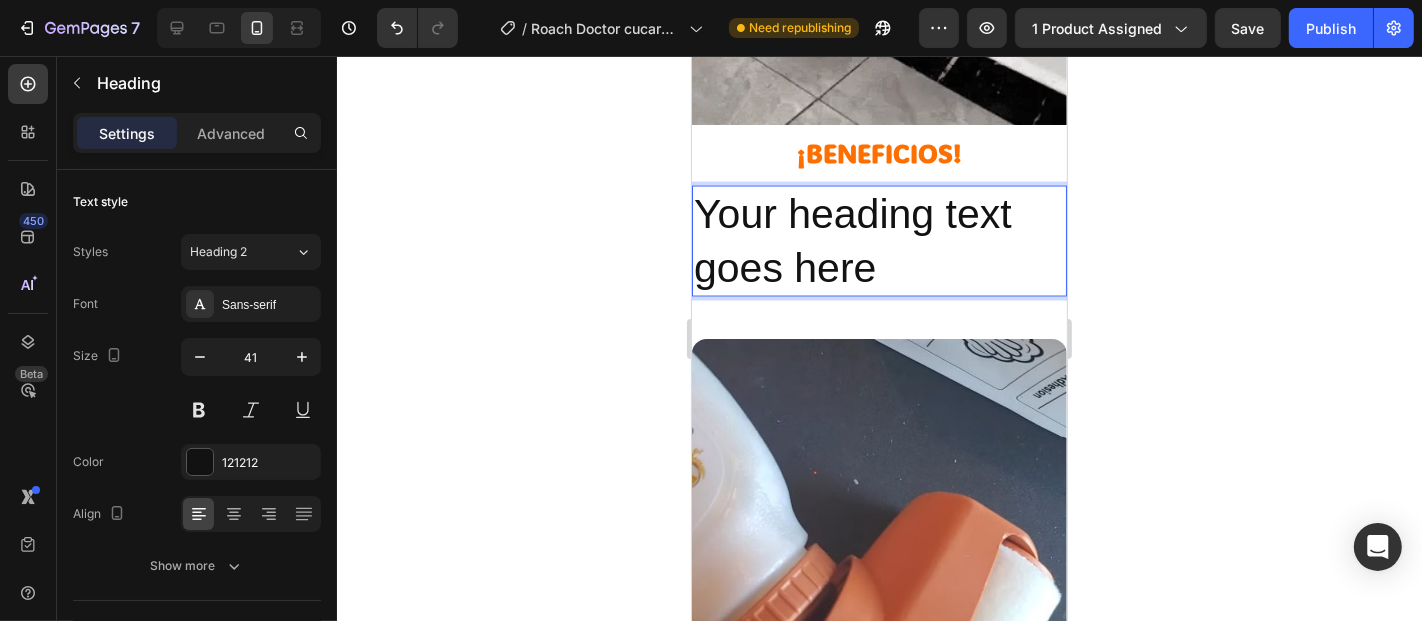 click on "Your heading text goes here" at bounding box center [878, 240] 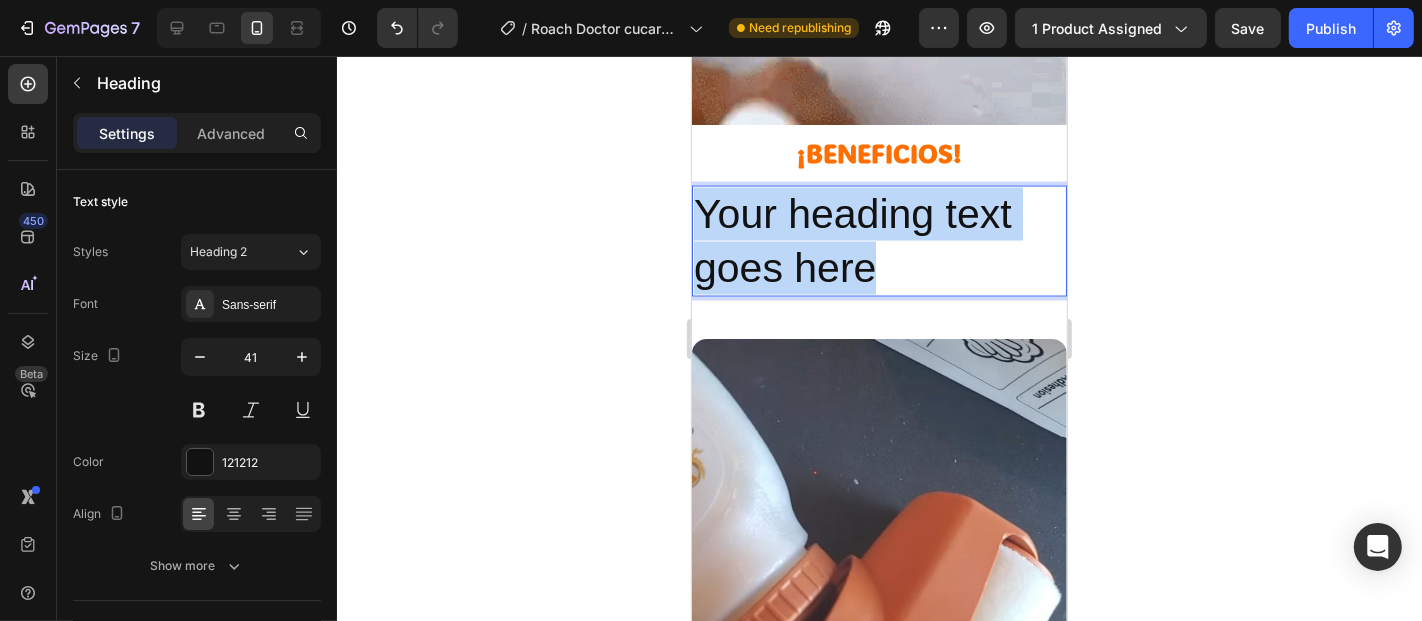 drag, startPoint x: 875, startPoint y: 254, endPoint x: 1369, endPoint y: 245, distance: 494.08197 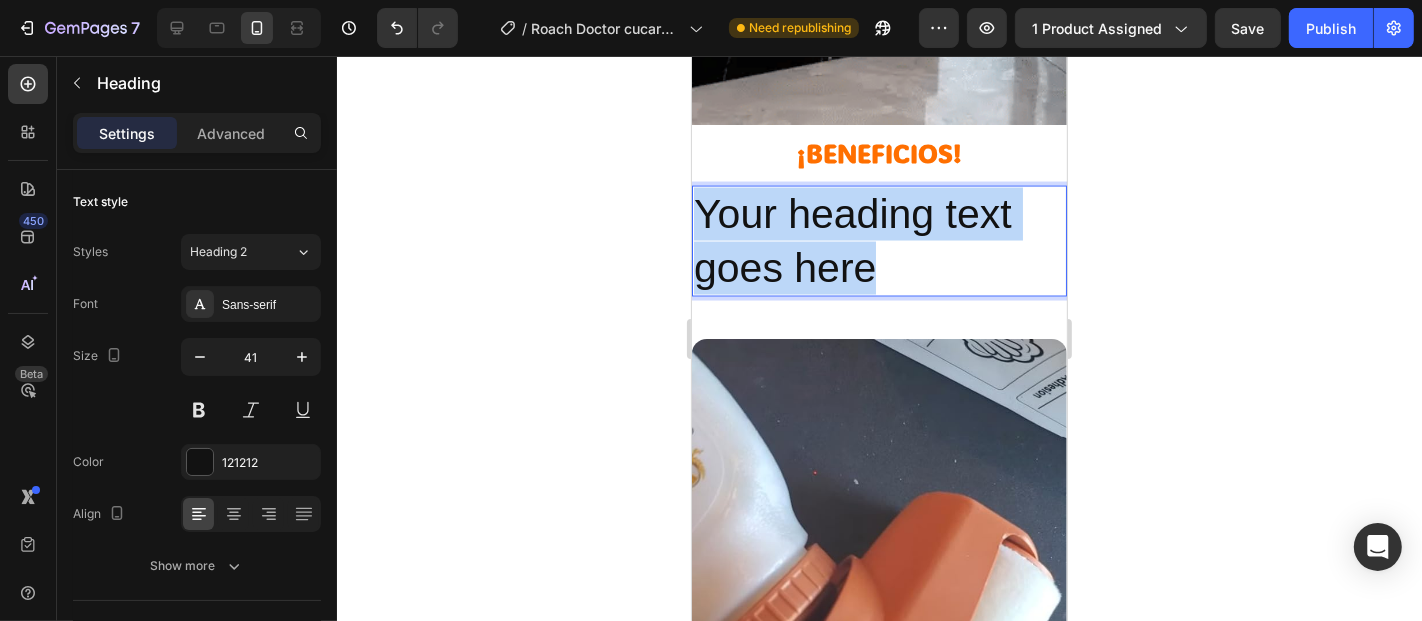 click on "iPhone 13 Mini  ( 375 px) iPhone 13 Mini iPhone 13 Pro iPhone 11 Pro Max iPhone 15 Pro Max Pixel 7 Galaxy S8+ Galaxy S20 Ultra iPad Mini iPad Air iPad Pro Header Image ¡BENEFICIOS!   Heading Your heading text goes here Heading   0 Section 8 Image Section 9 Root Start with Sections from sidebar Add sections Add elements Start with Generating from URL or image Add section Choose templates inspired by CRO experts Generate layout from URL or image Add blank section then drag & drop elements Footer" at bounding box center [878, 117] 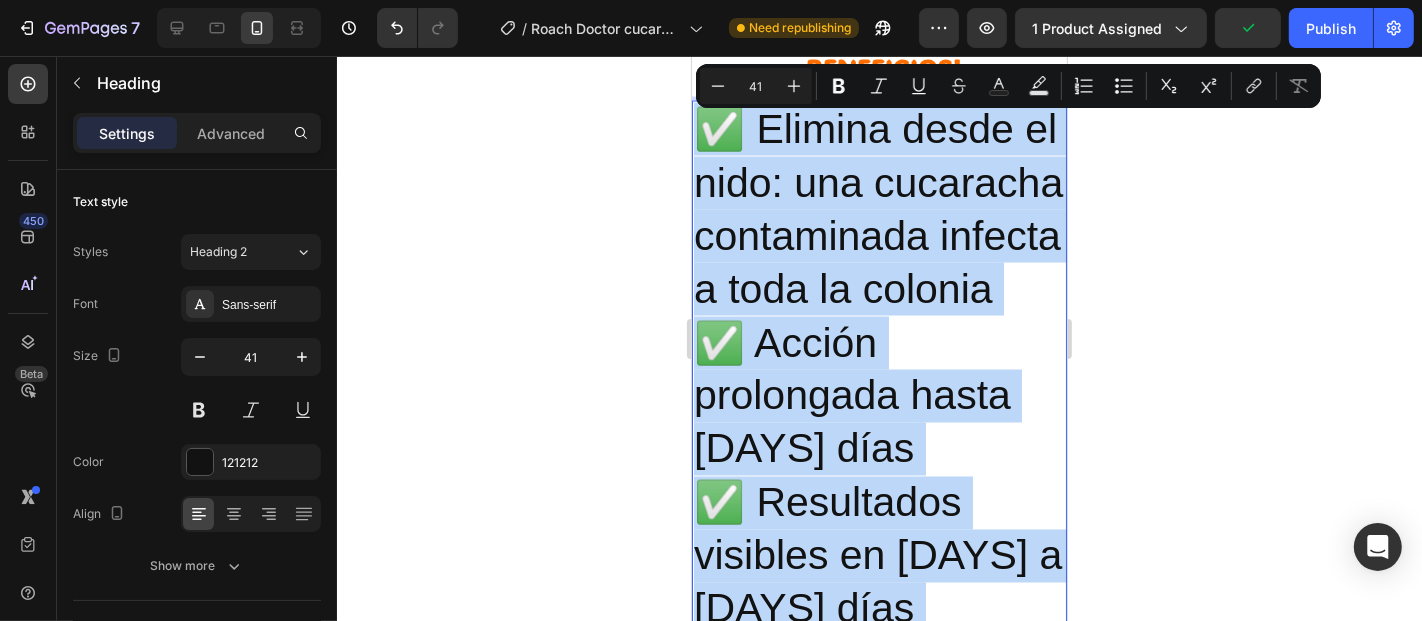 scroll, scrollTop: 2843, scrollLeft: 0, axis: vertical 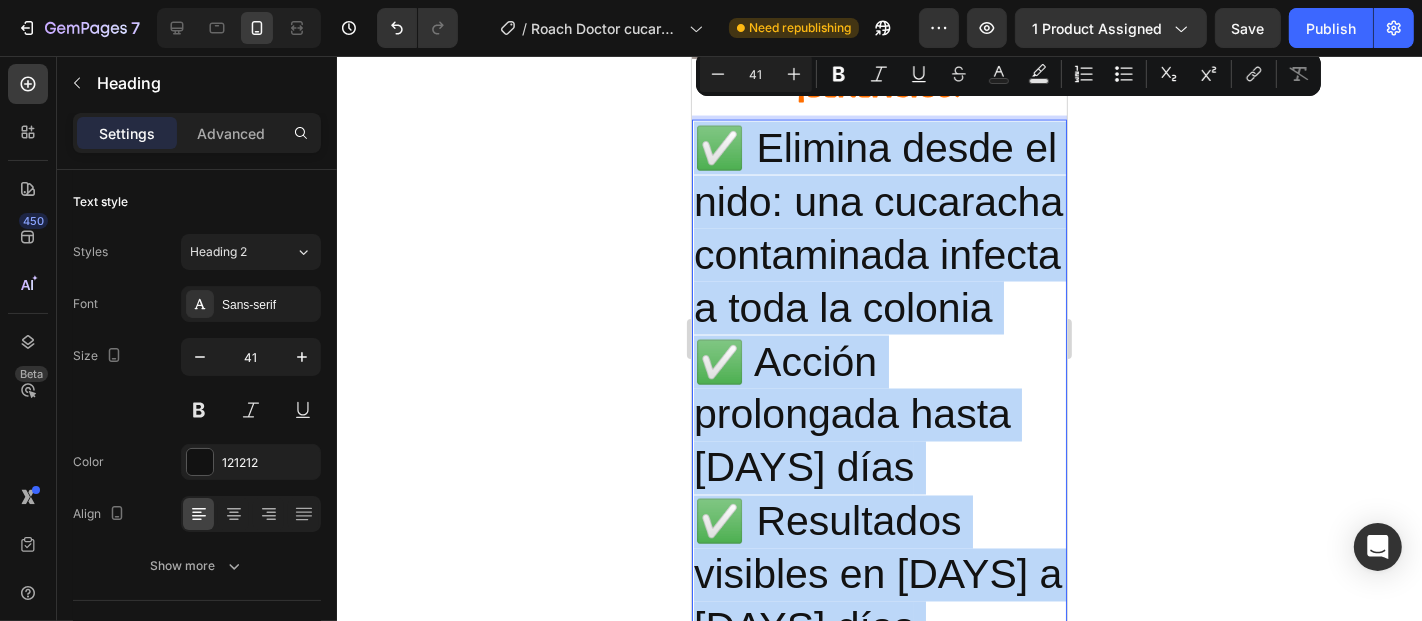 drag, startPoint x: 930, startPoint y: 338, endPoint x: 710, endPoint y: 121, distance: 309.01294 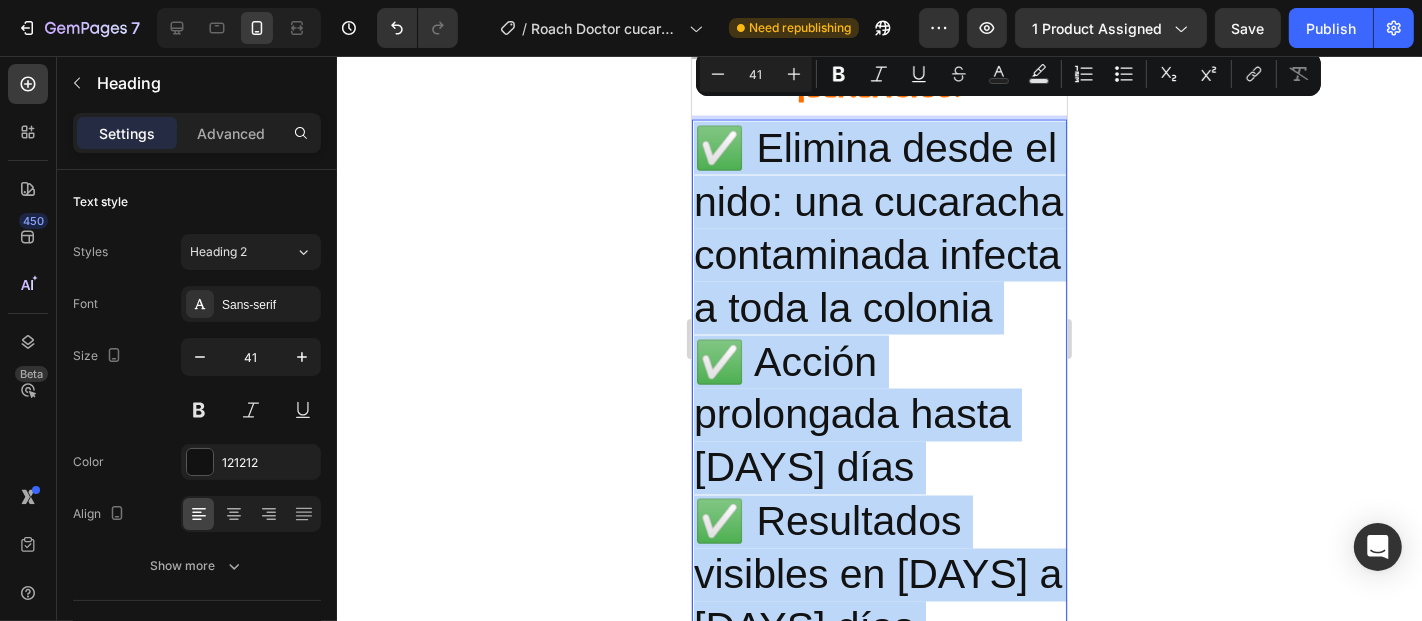 click on "✅ Elimina desde el nido: una cucaracha contaminada infecta a toda la colonia ✅ Acción prolongada hasta [DAYS] días ✅ Resultados visibles en [DAYS] a [DAYS] días ✅ Sin olores, sin desorden, sin trampas ✅ Seguro para hogares con niños y mascotas (aplicando fuera de su alcance)" at bounding box center (878, 600) 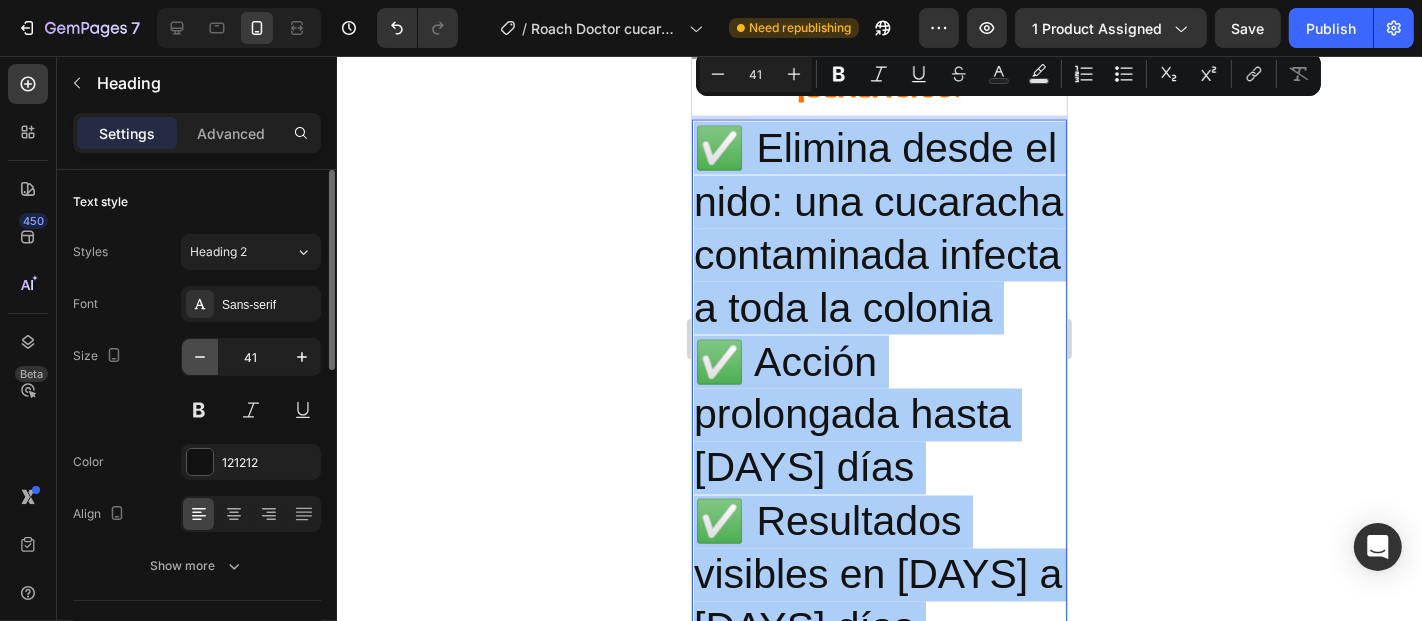 click at bounding box center [200, 357] 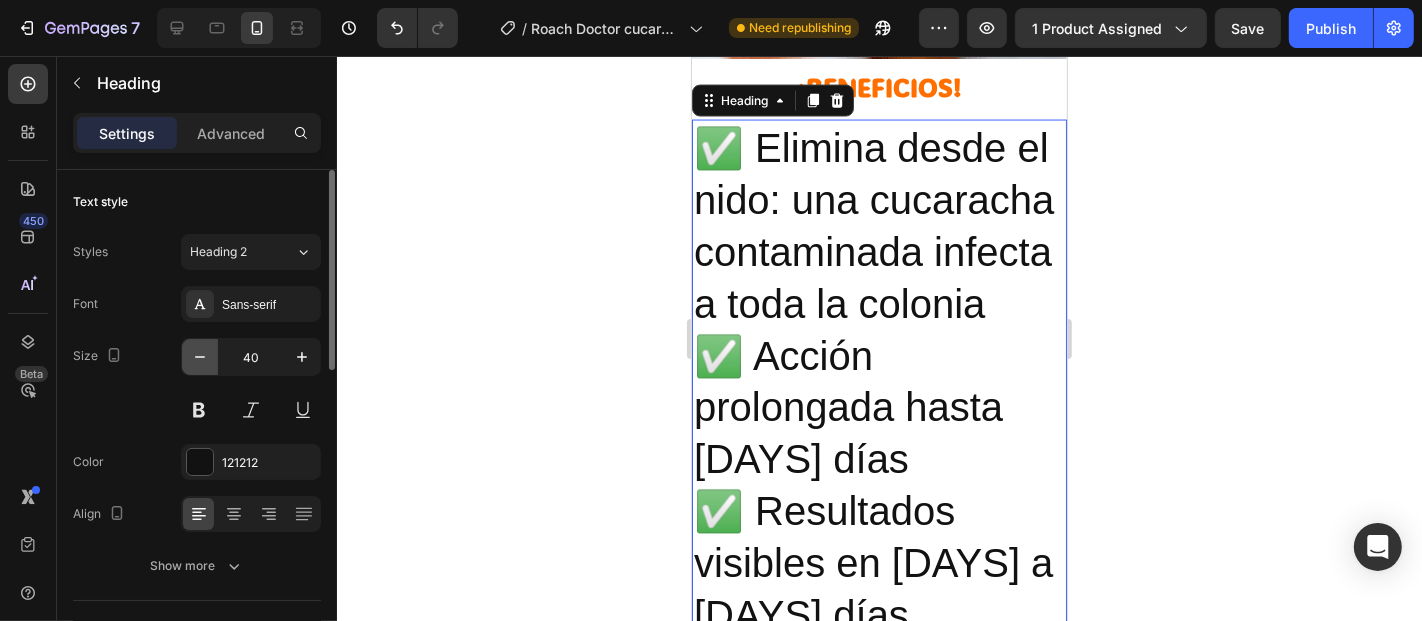 click at bounding box center [200, 357] 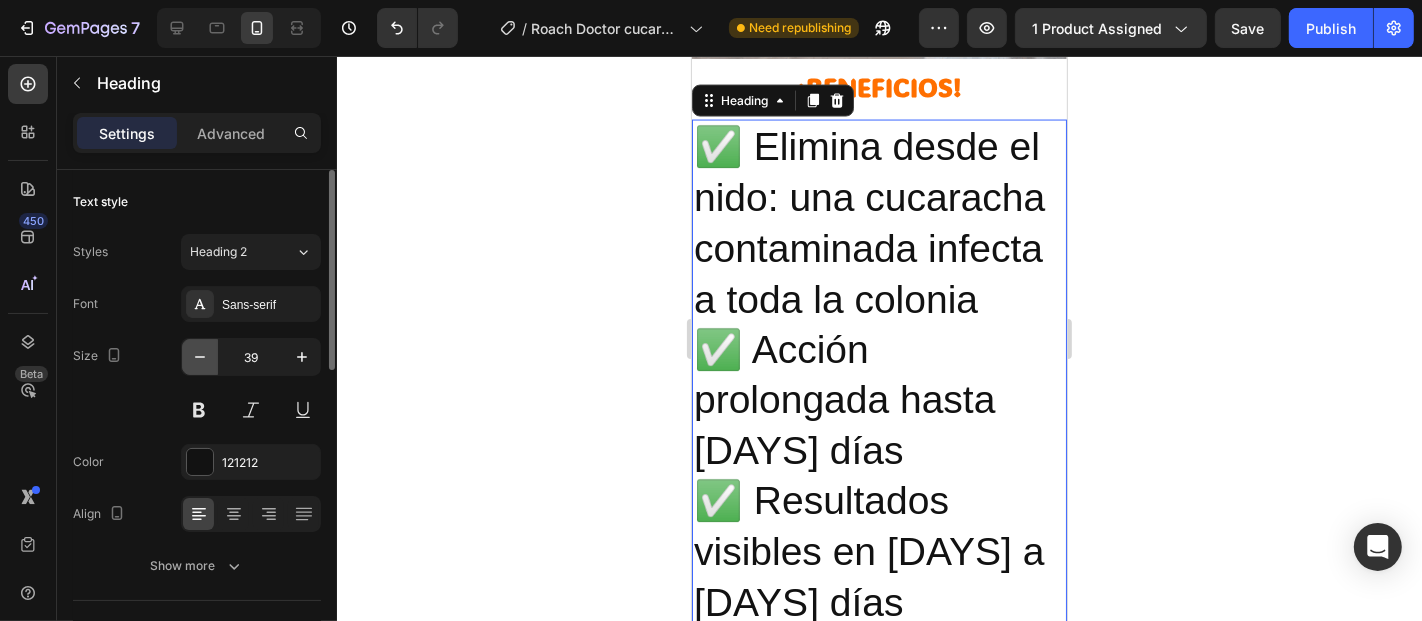 click at bounding box center [200, 357] 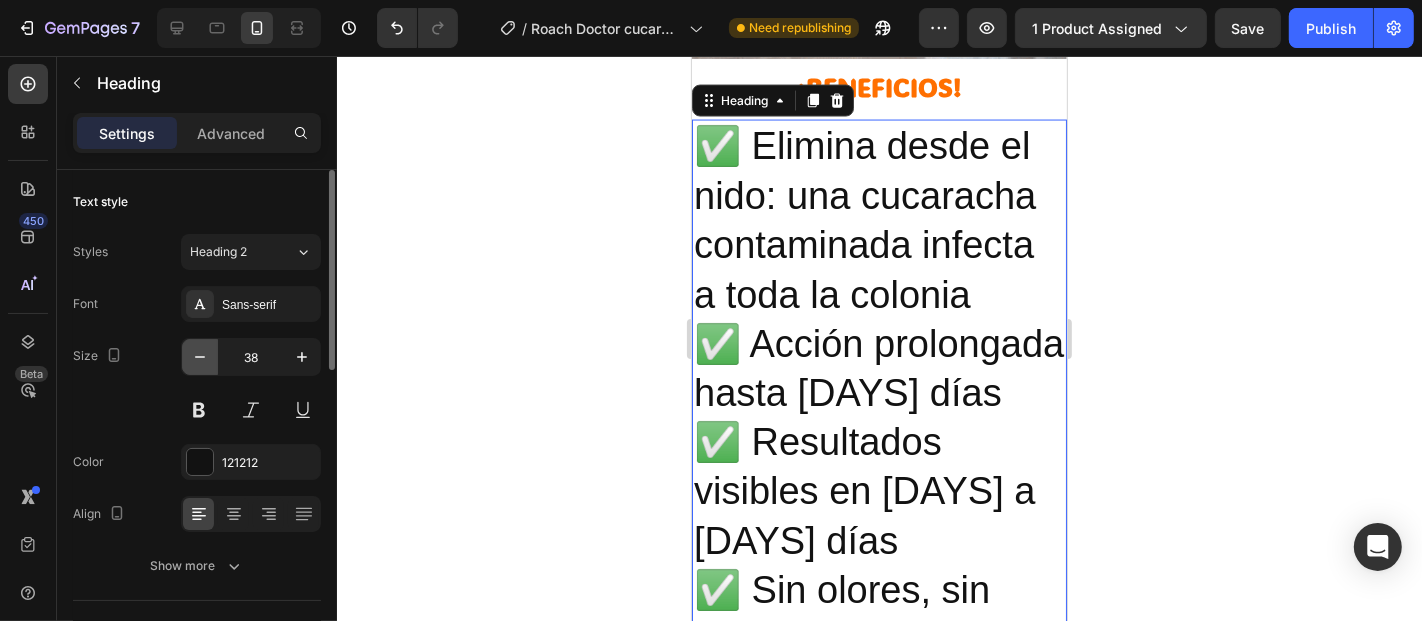 click at bounding box center (200, 357) 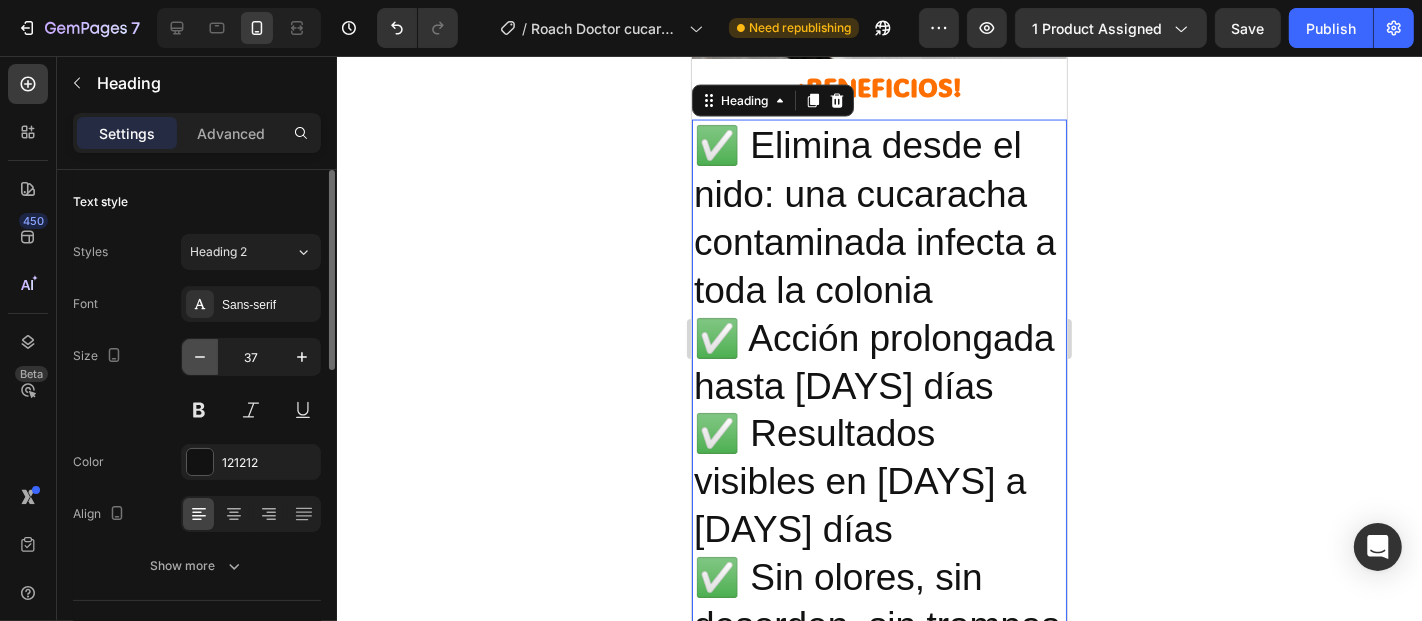 click at bounding box center (200, 357) 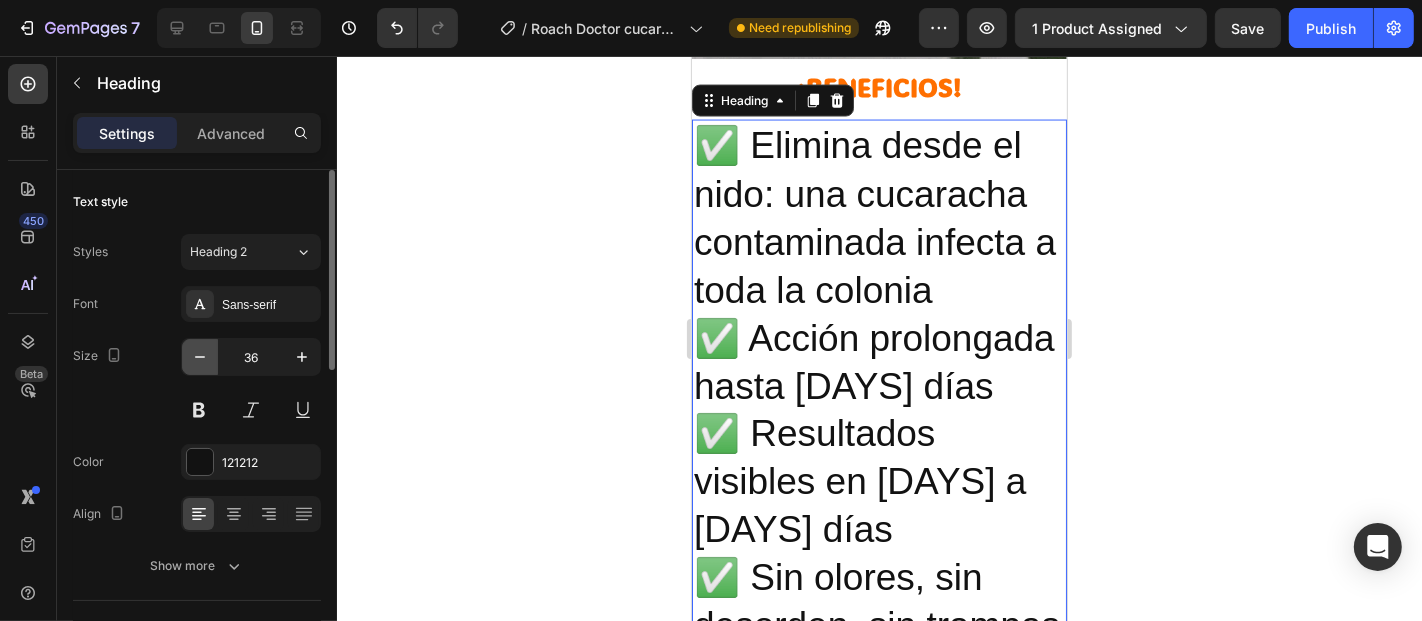 click at bounding box center [200, 357] 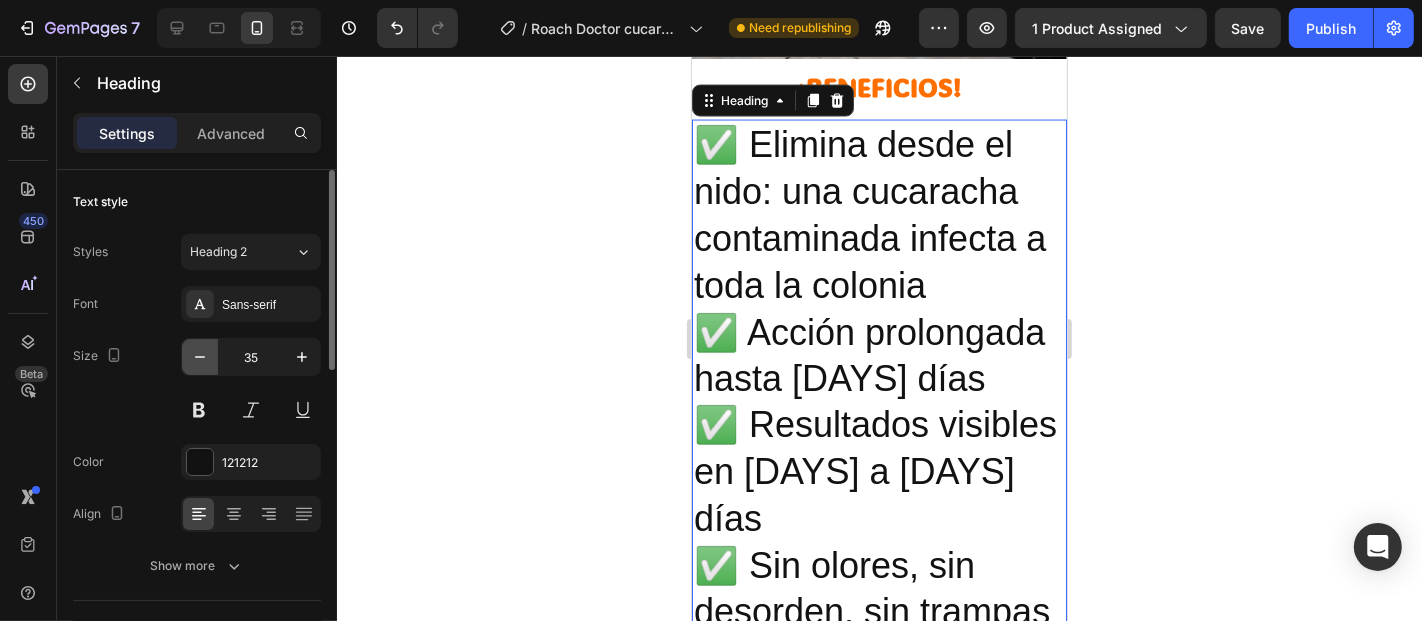 click at bounding box center (200, 357) 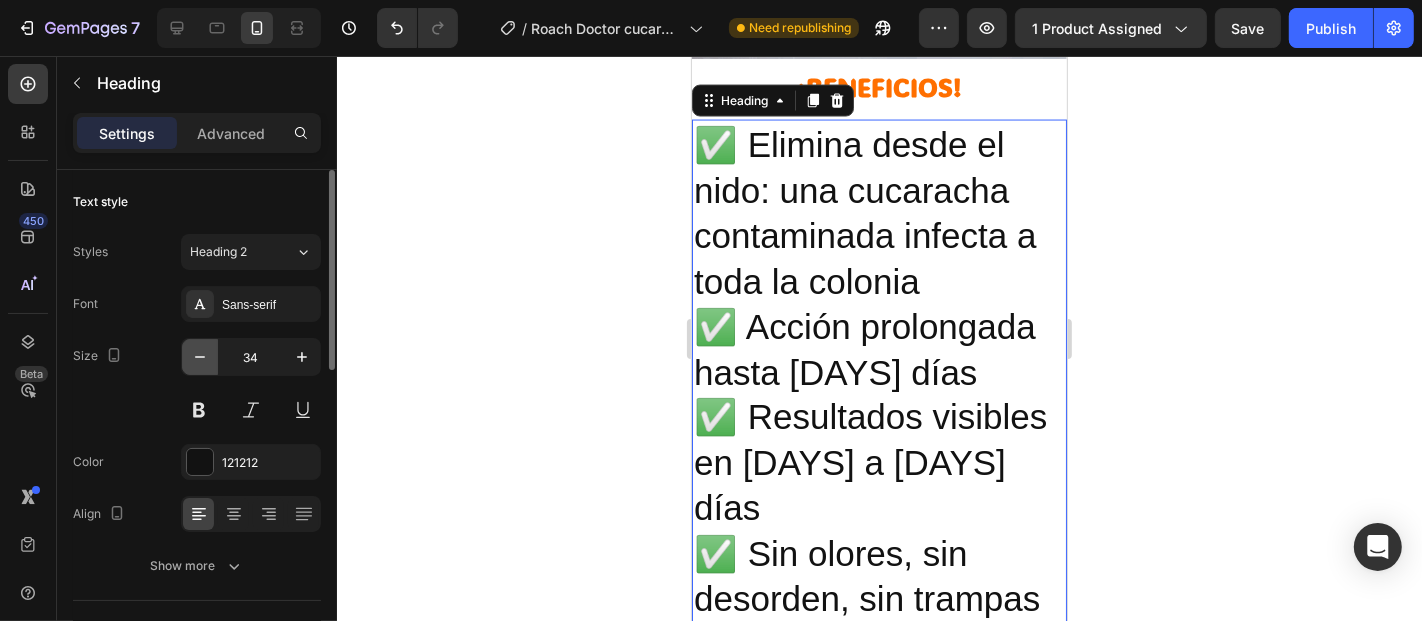 click at bounding box center (200, 357) 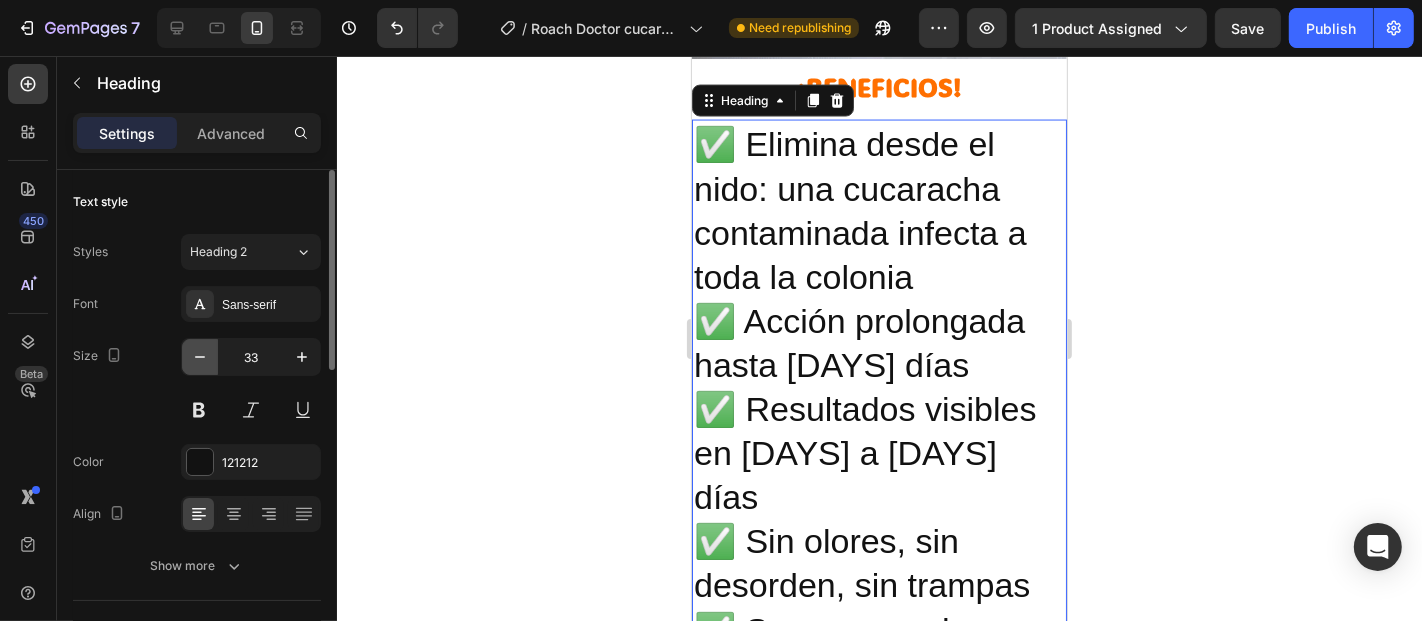 click at bounding box center (200, 357) 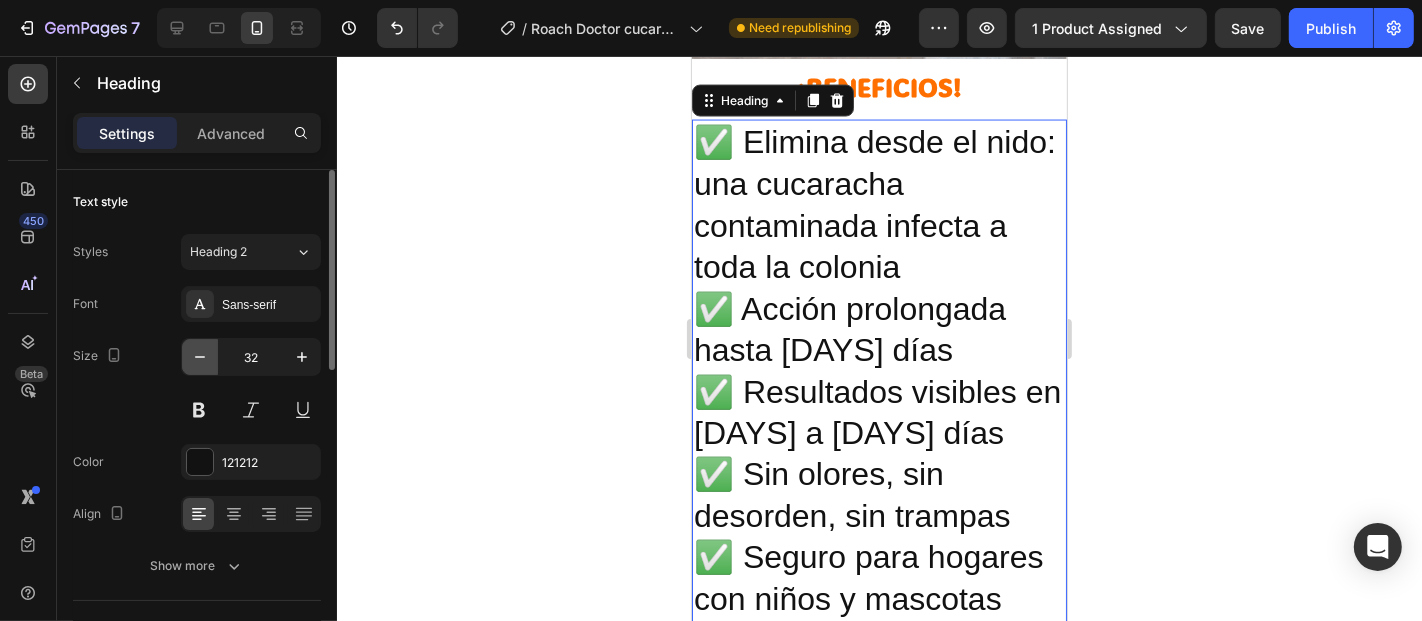 click at bounding box center (200, 357) 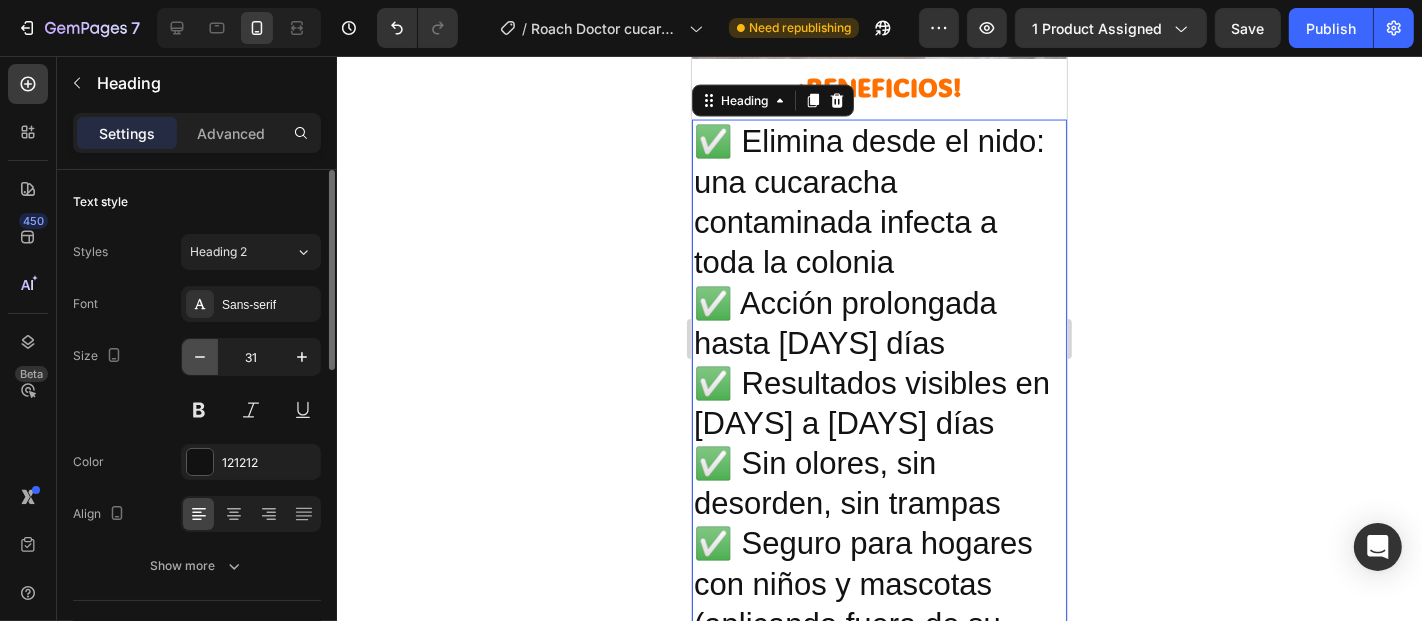 click at bounding box center (200, 357) 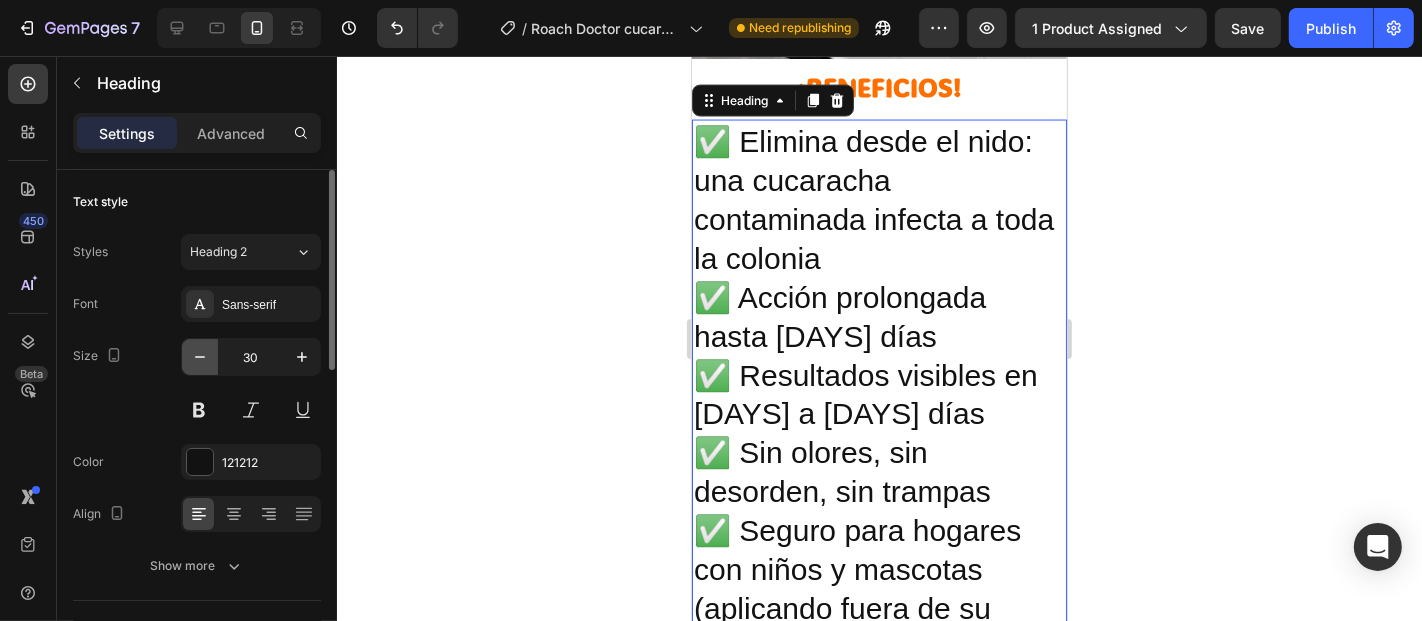 click at bounding box center [200, 357] 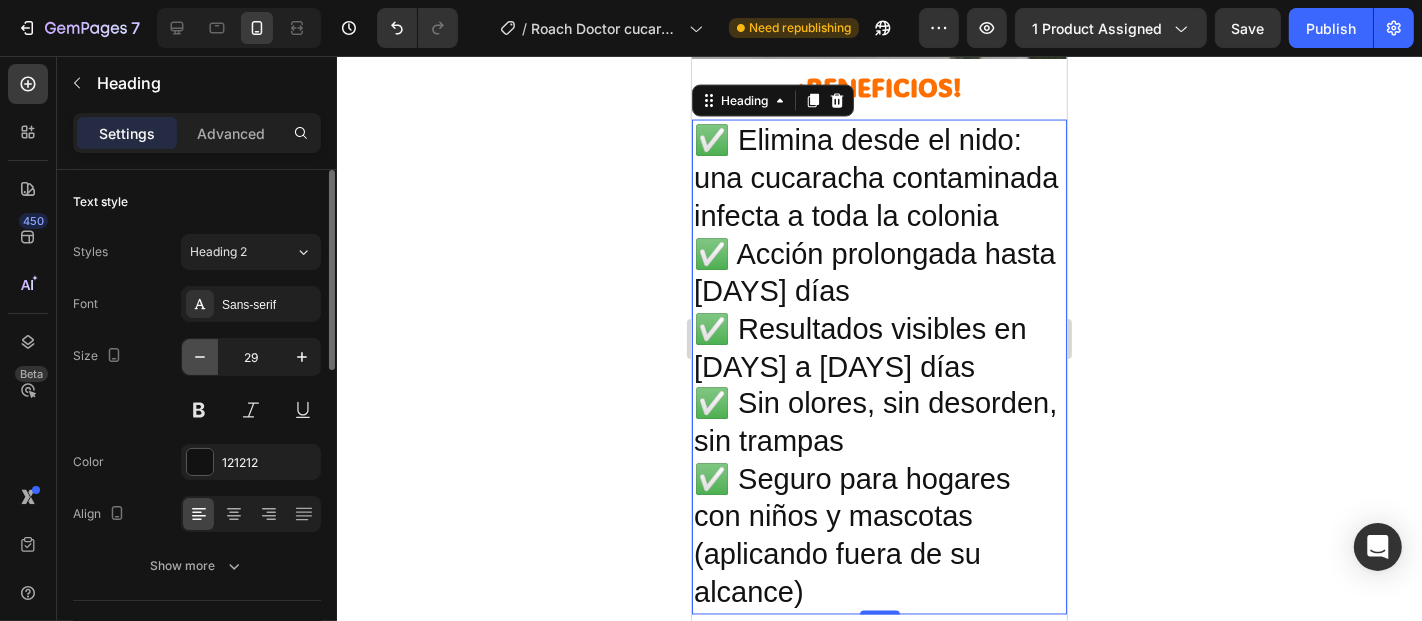 click at bounding box center [200, 357] 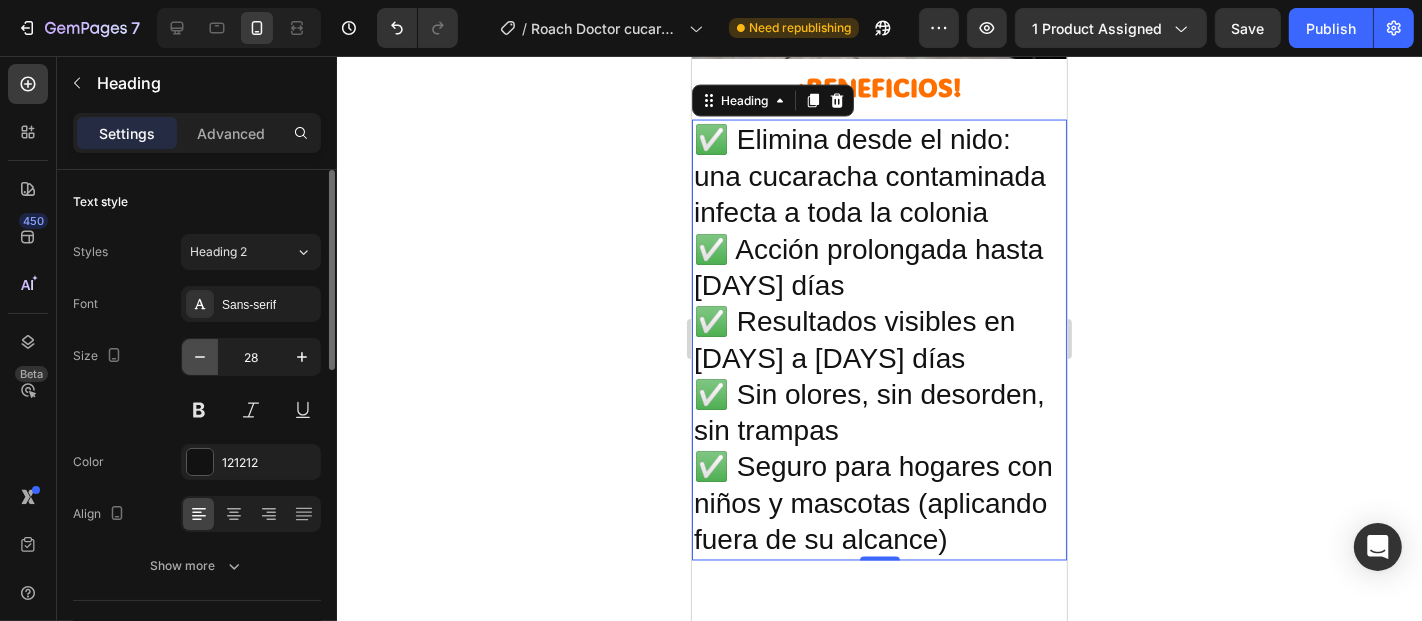 click at bounding box center [200, 357] 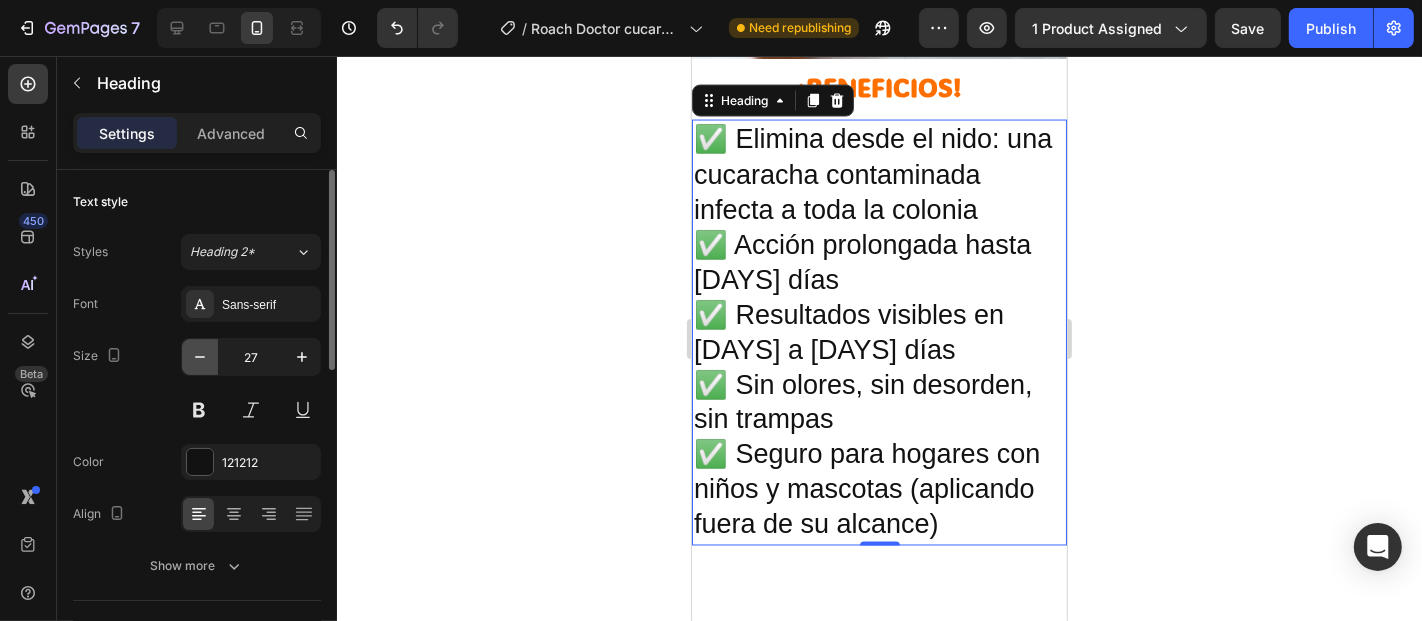 click at bounding box center [200, 357] 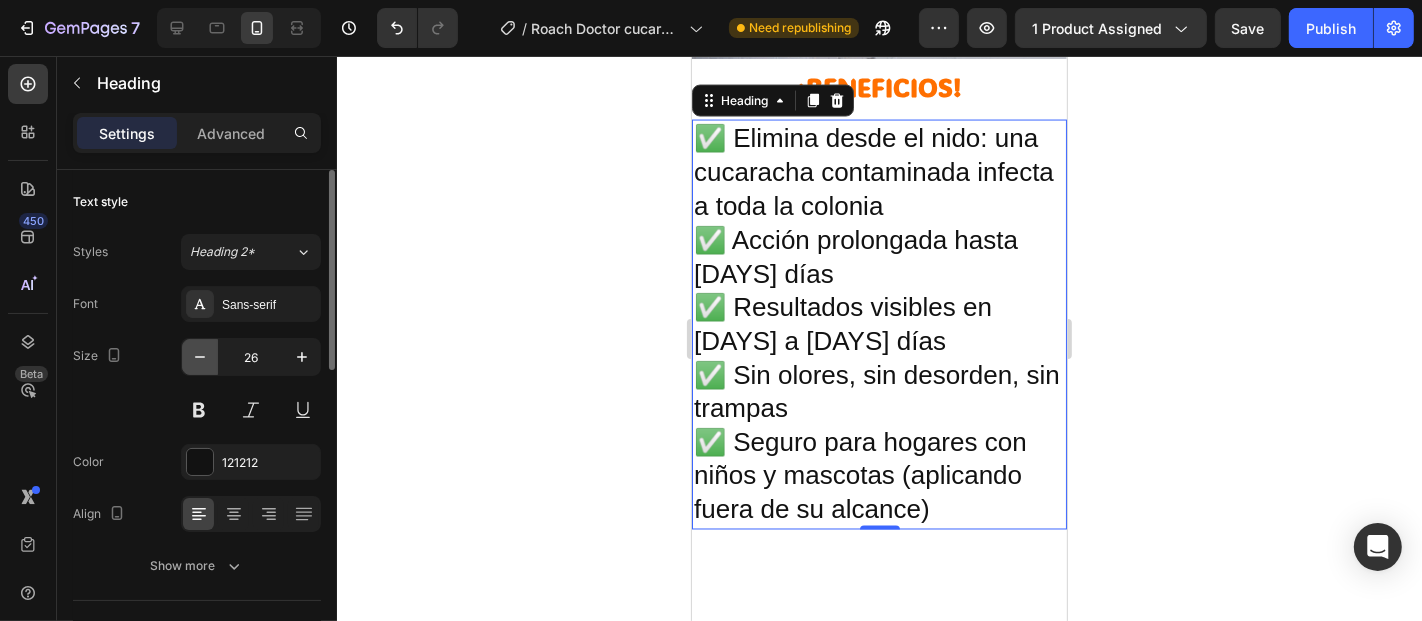 click at bounding box center [200, 357] 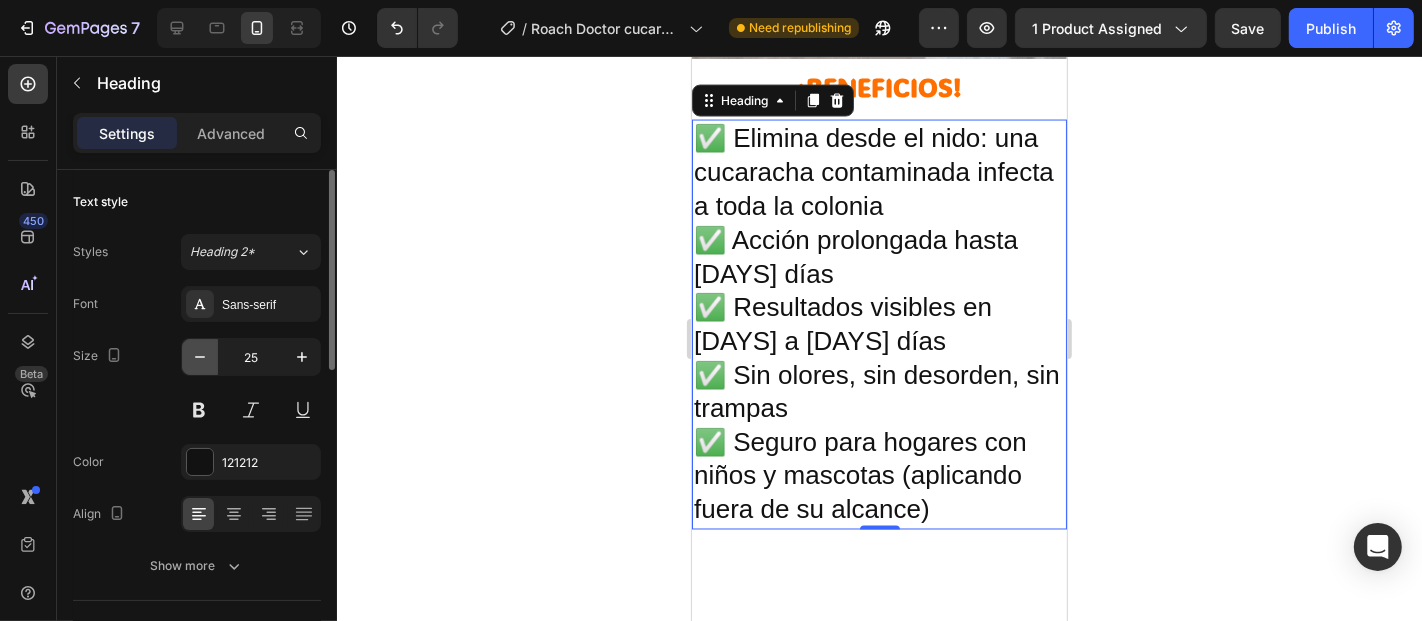 click at bounding box center (200, 357) 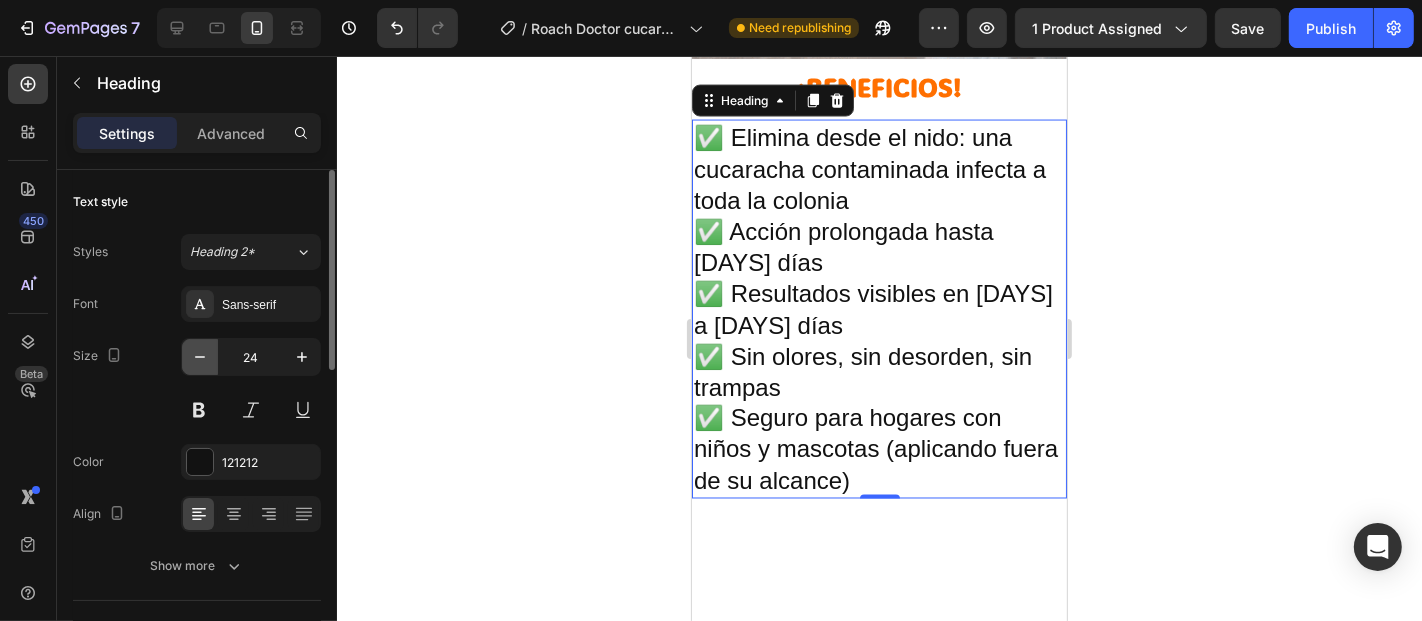 click at bounding box center (200, 357) 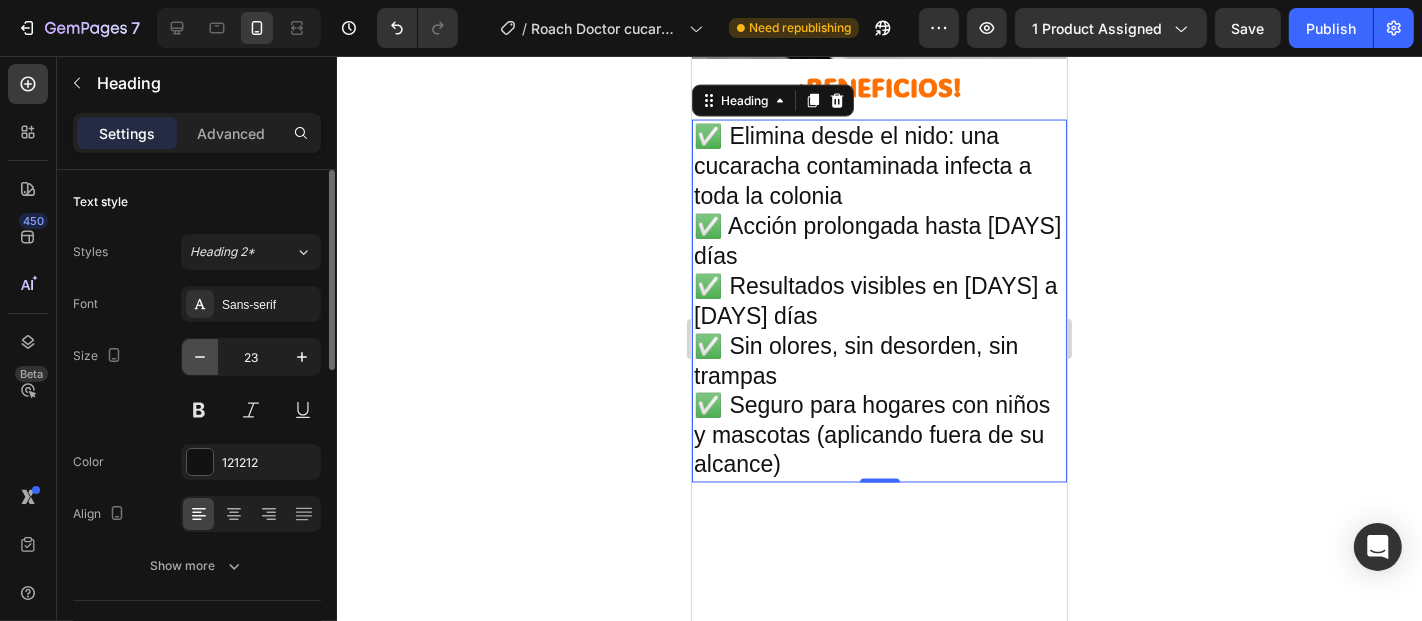 click at bounding box center (200, 357) 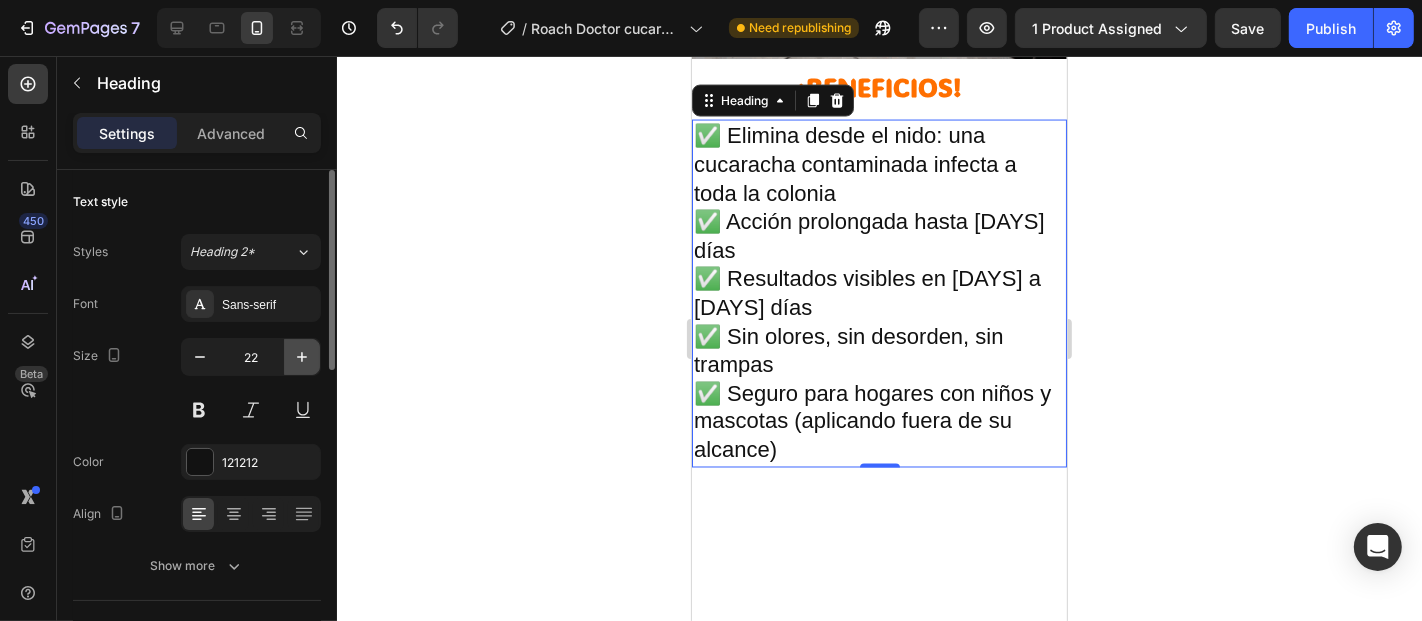 click 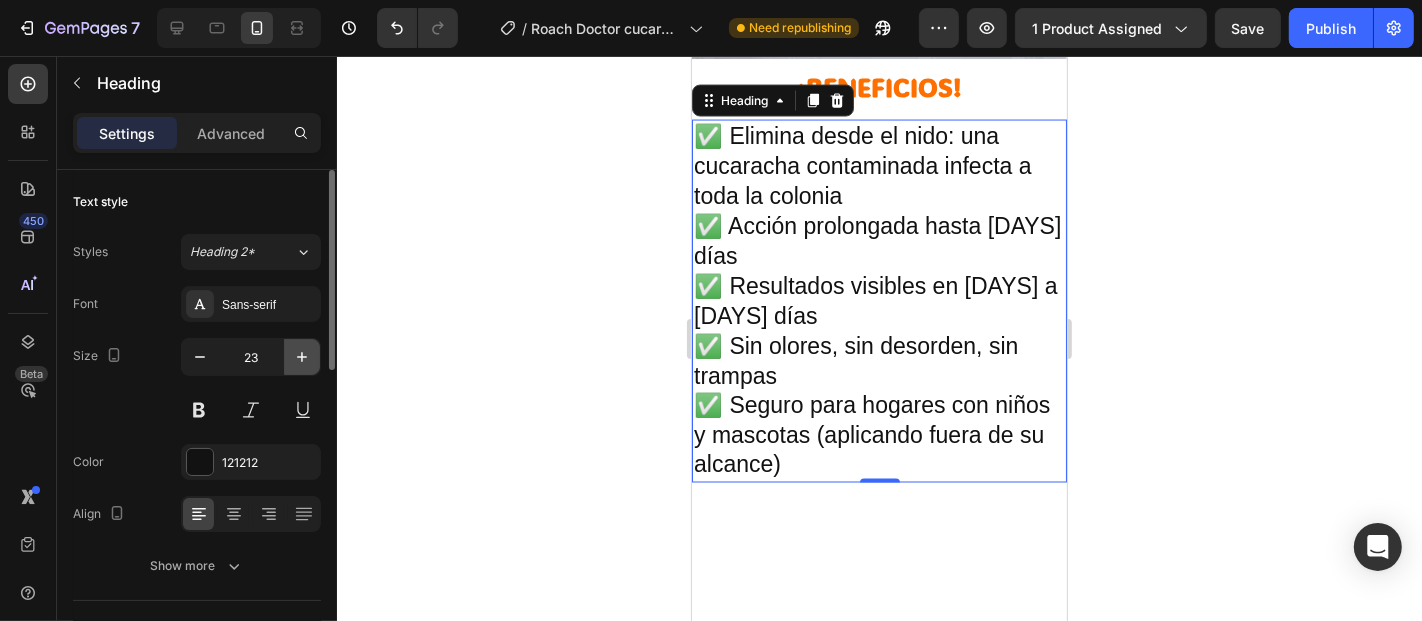 click 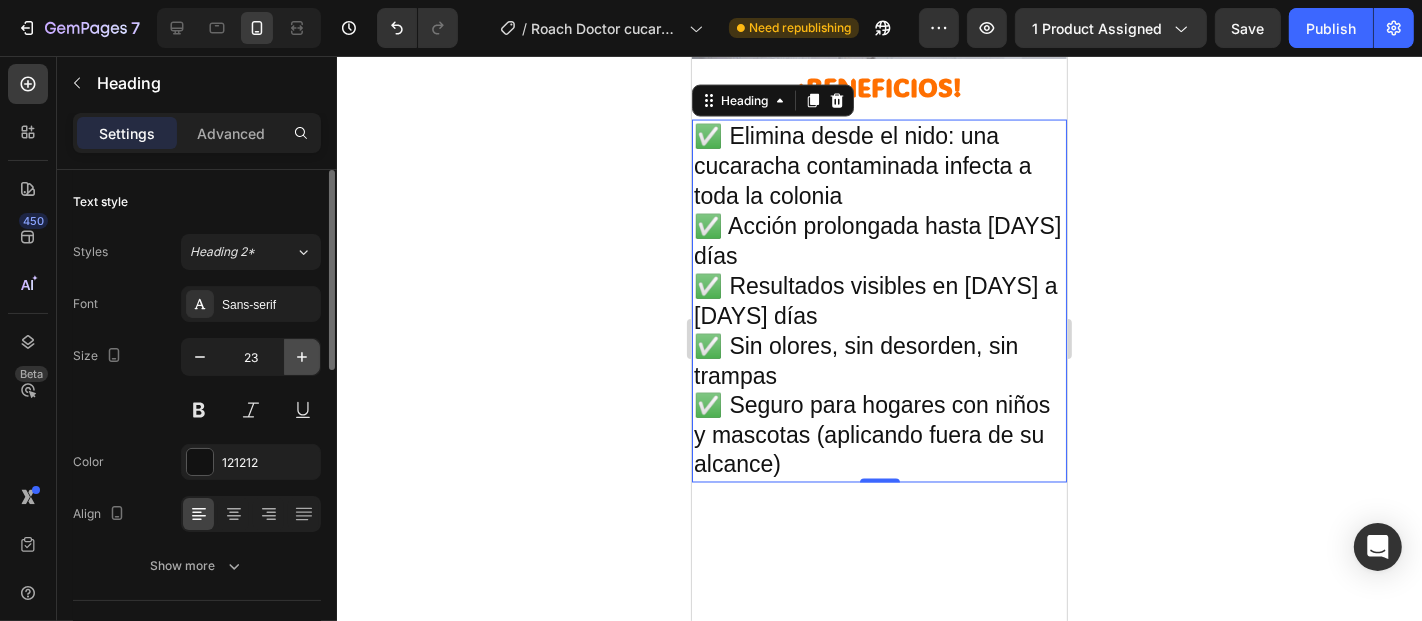 type on "24" 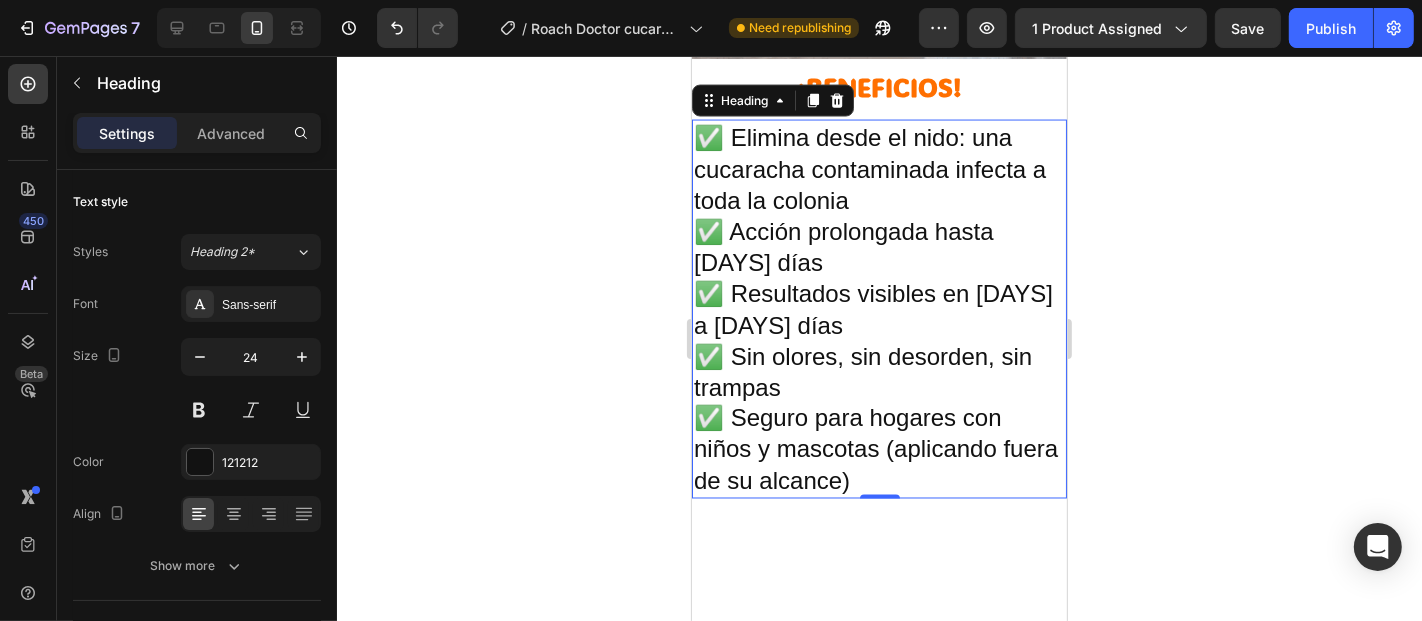 drag, startPoint x: 1112, startPoint y: 312, endPoint x: 1078, endPoint y: 307, distance: 34.36568 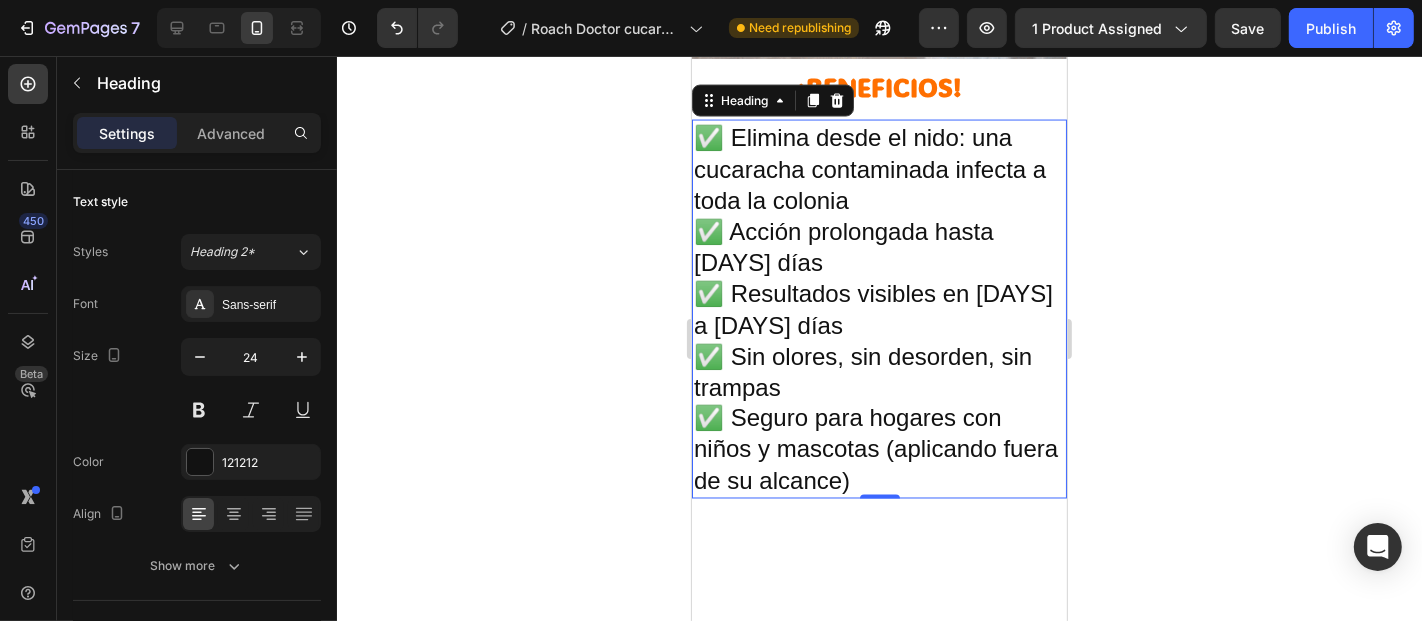 click 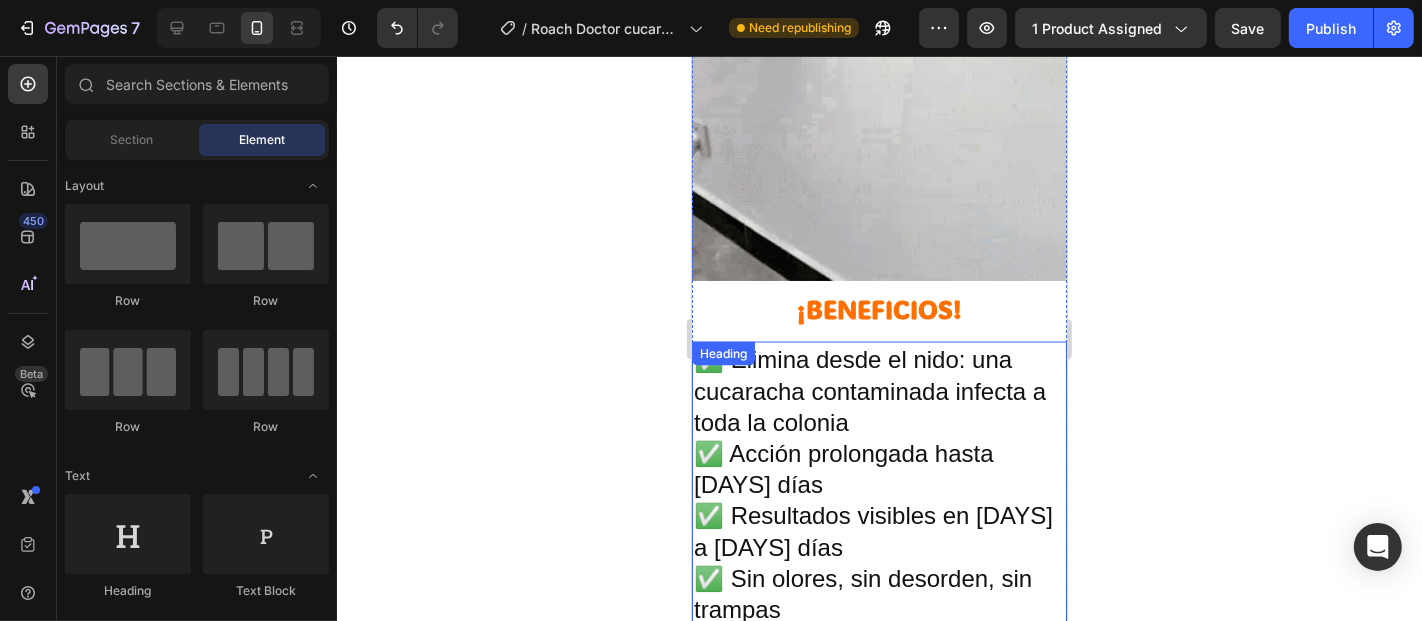 scroll, scrollTop: 2954, scrollLeft: 0, axis: vertical 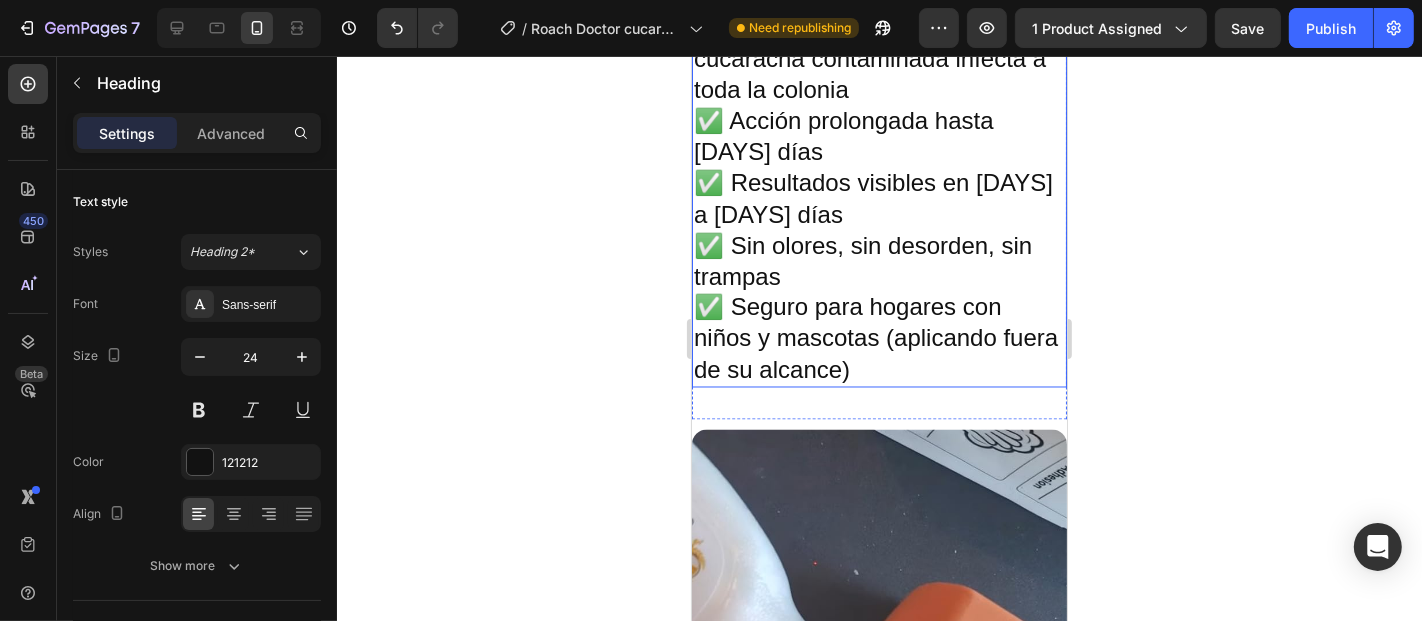 click on "✅ Elimina desde el nido: una cucaracha contaminada infecta a toda la colonia ✅ Acción prolongada hasta [DAYS] días ✅ Resultados visibles en [DAYS] a [DAYS] días ✅ Sin olores, sin desorden, sin trampas ✅ Seguro para hogares con niños y mascotas (aplicando fuera de su alcance)" at bounding box center [878, 197] 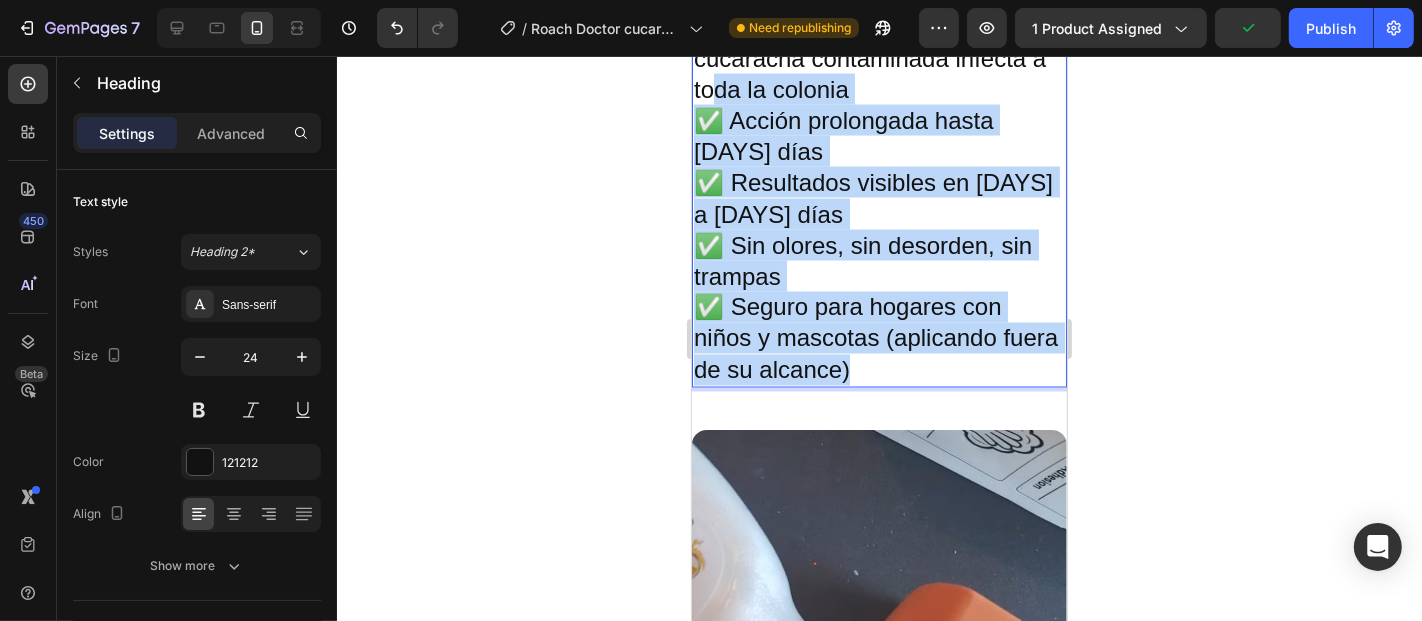 drag, startPoint x: 940, startPoint y: 344, endPoint x: 714, endPoint y: 73, distance: 352.86966 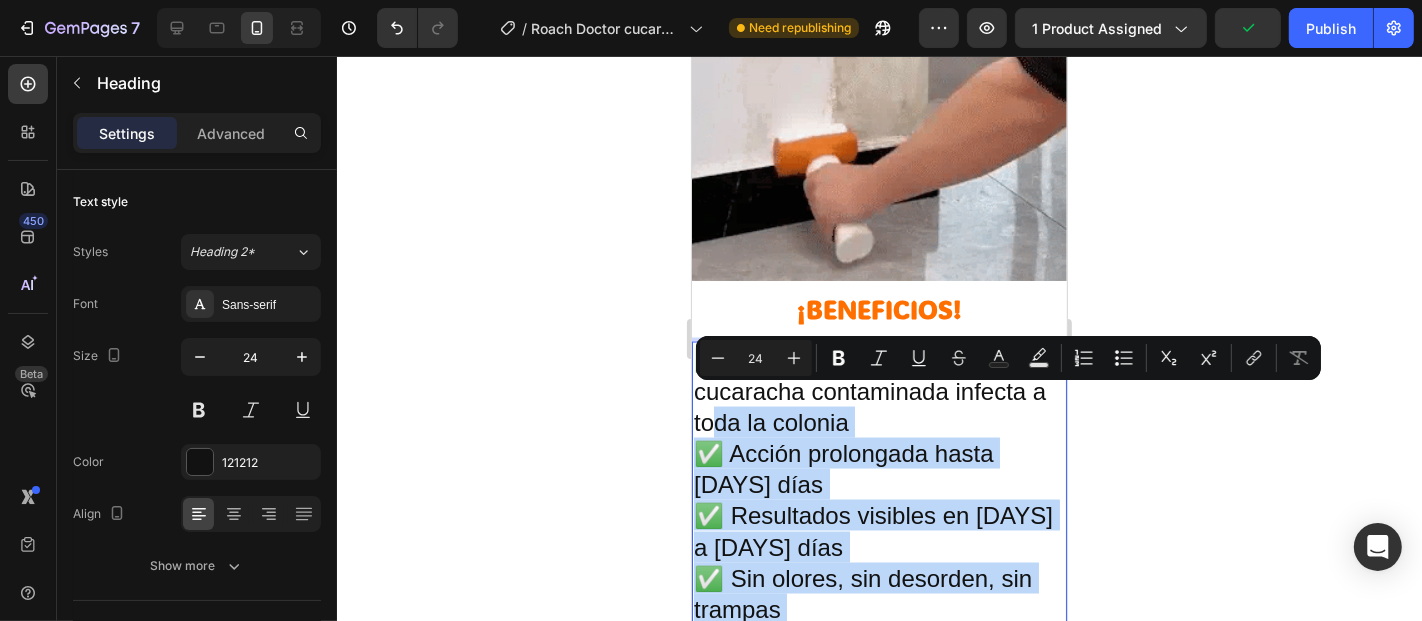 scroll, scrollTop: 2732, scrollLeft: 0, axis: vertical 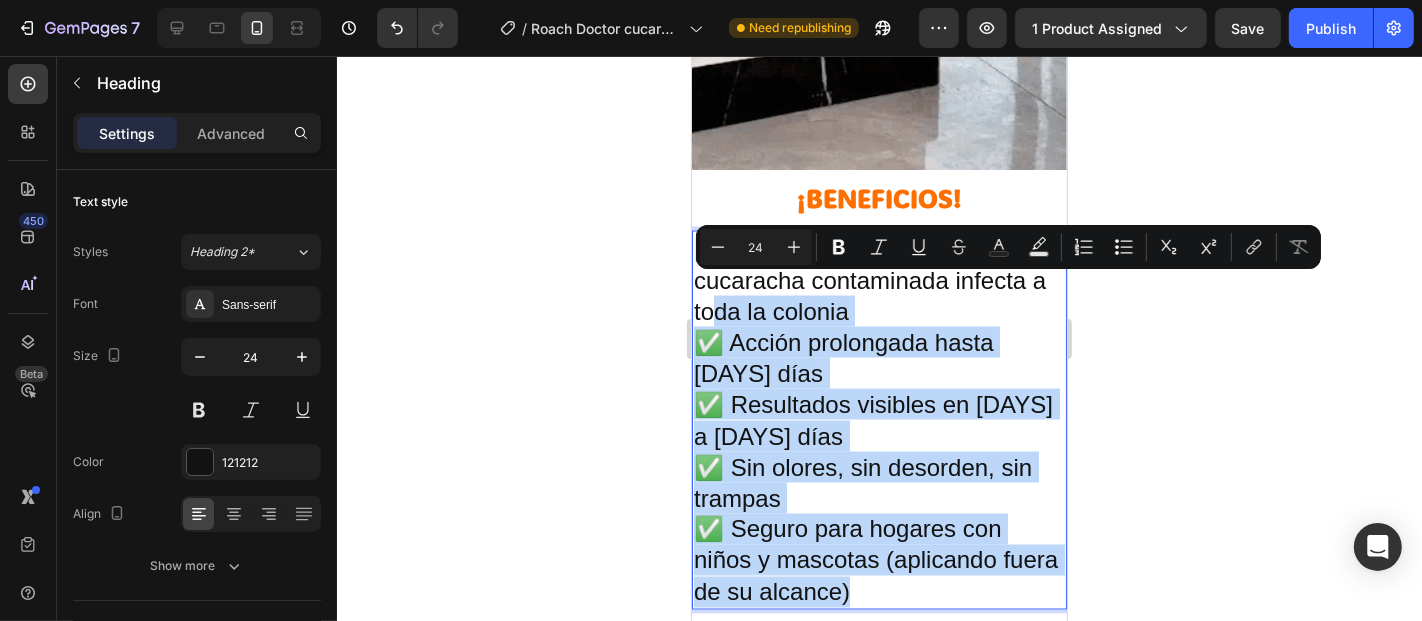 click on "✅ Elimina desde el nido: una cucaracha contaminada infecta a toda la colonia ✅ Acción prolongada hasta [DAYS] días ✅ Resultados visibles en [DAYS] a [DAYS] días ✅ Sin olores, sin desorden, sin trampas ✅ Seguro para hogares con niños y mascotas (aplicando fuera de su alcance)" at bounding box center [878, 419] 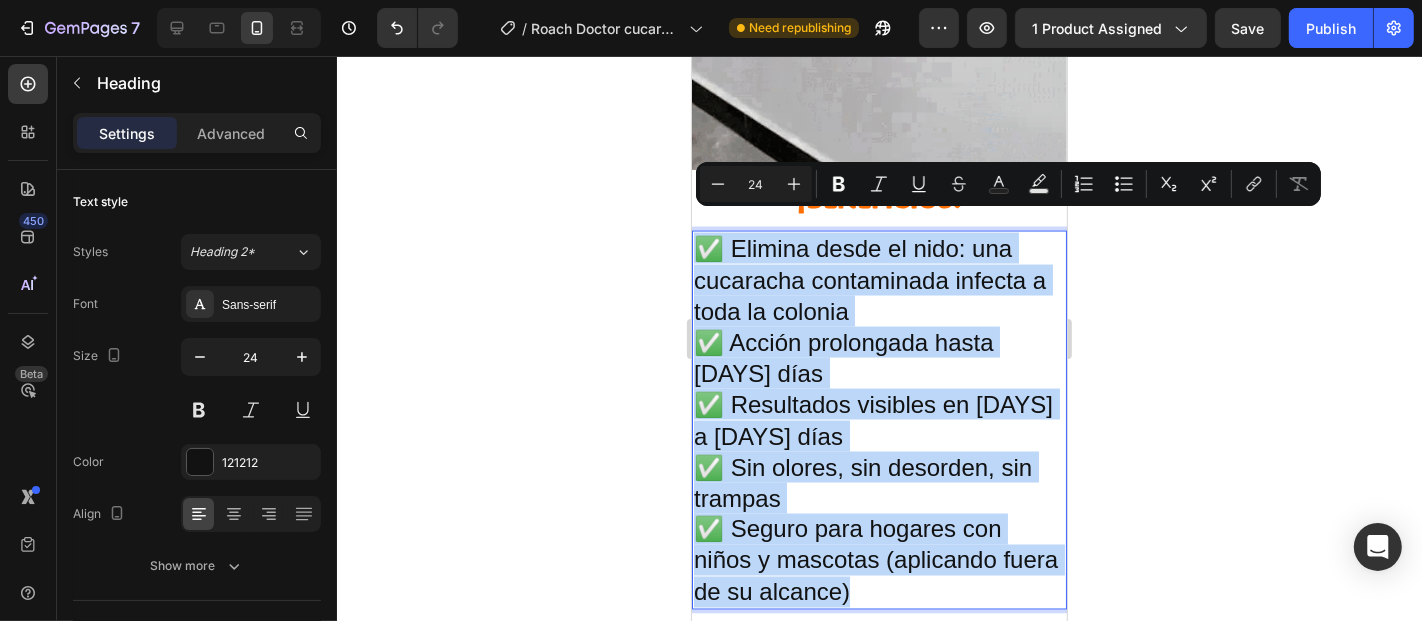 drag, startPoint x: 930, startPoint y: 571, endPoint x: 685, endPoint y: 229, distance: 420.7006 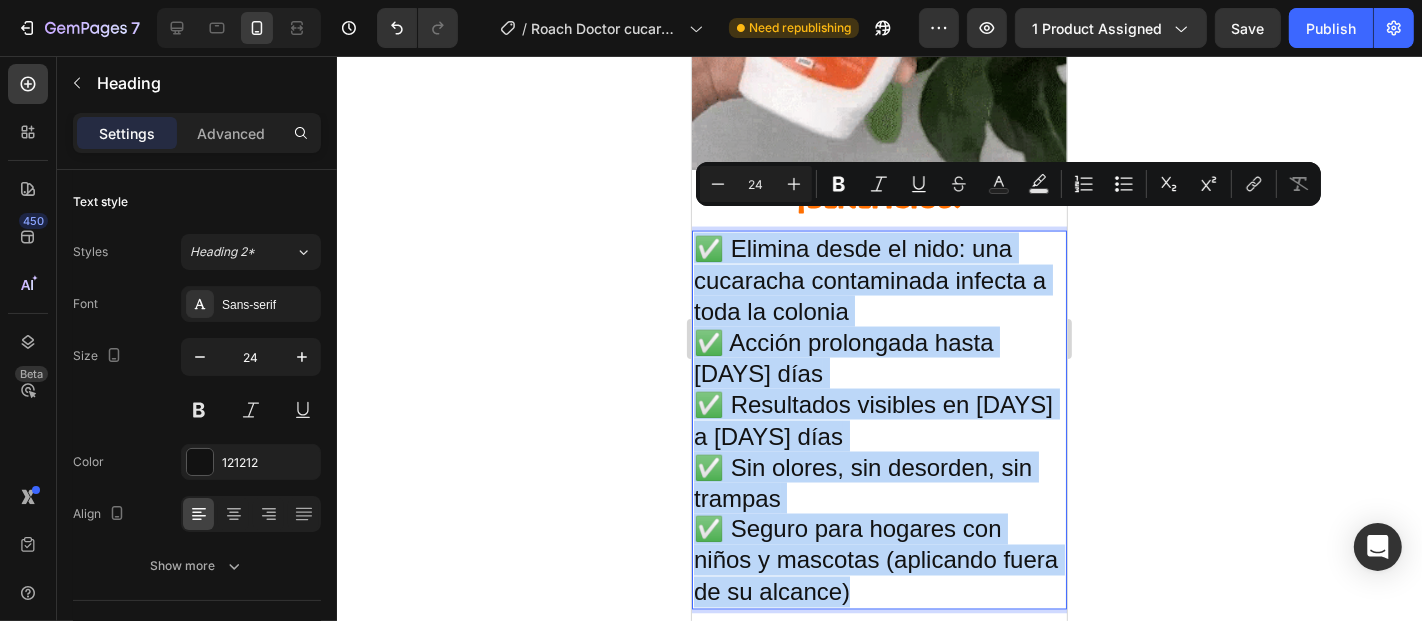 click on "iPhone 13 Mini  ( 375 px) iPhone 13 Mini iPhone 13 Pro iPhone 11 Pro Max iPhone 15 Pro Max Pixel 7 Galaxy S8+ Galaxy S20 Ultra iPad Mini iPad Air iPad Pro Header Image ¡BENEFICIOS!   Heading ✅ Elimina desde el nido: una cucaracha contaminada infecta a toda la colonia ✅ Acción prolongada hasta [DAYS] días ✅ Resultados visibles en [DAYS] a [DAYS] días ✅ Sin olores, sin desorden, sin trampas ✅ Seguro para hogares con niños y mascotas (aplicando fuera de su alcance) Heading   0 Section 8 Image Section 9 Root Start with Sections from sidebar Add sections Add elements Start with Generating from URL or image Add section Choose templates inspired by CRO experts Generate layout from URL or image Add blank section then drag & drop elements Footer" at bounding box center (878, 296) 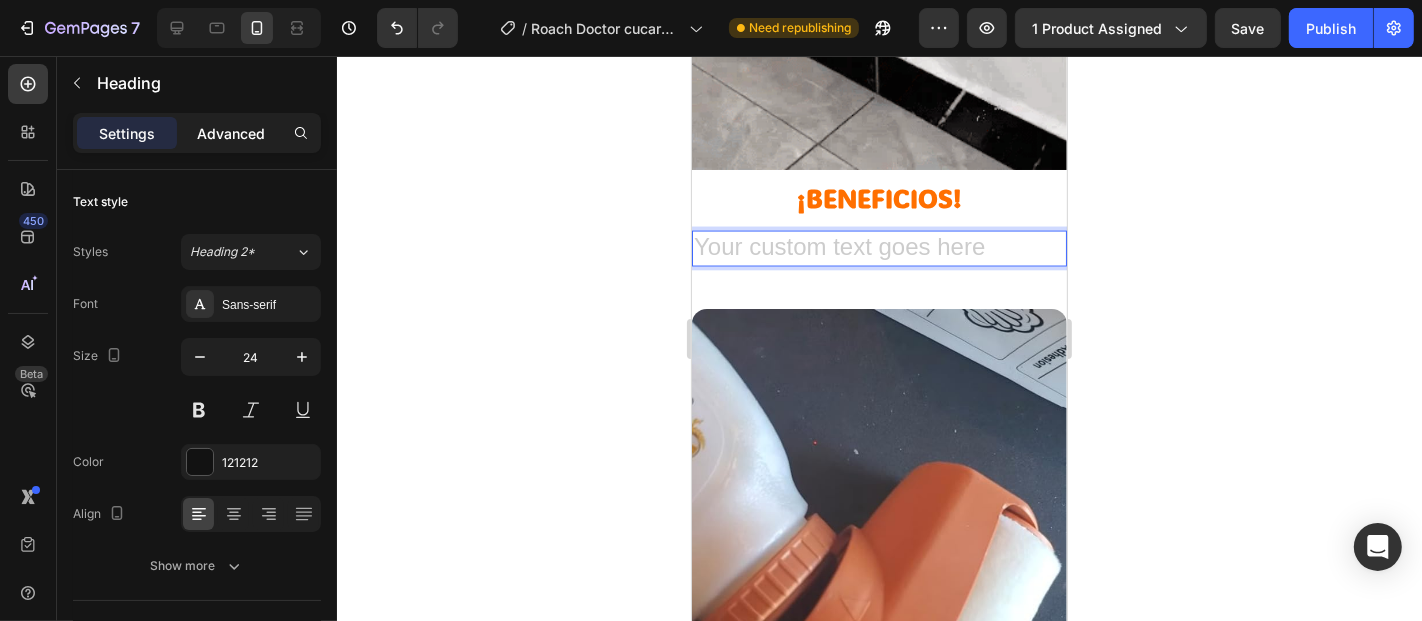 click on "Advanced" 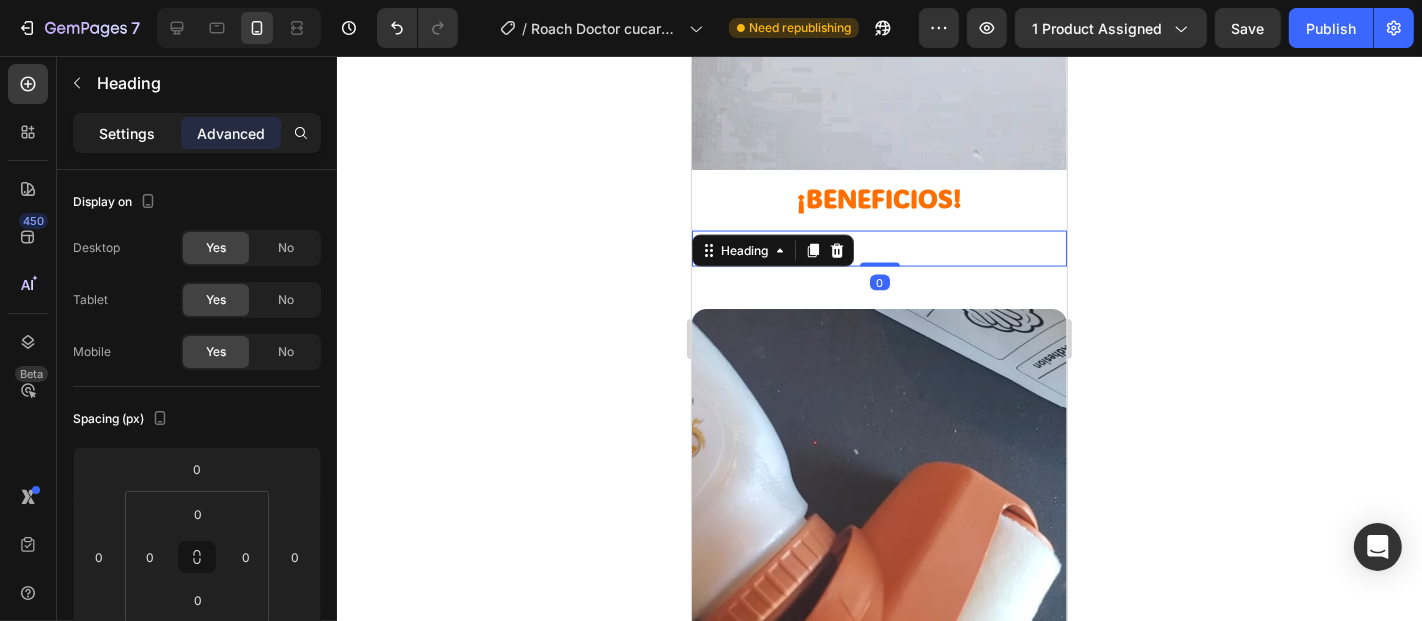 click on "Settings" at bounding box center [127, 133] 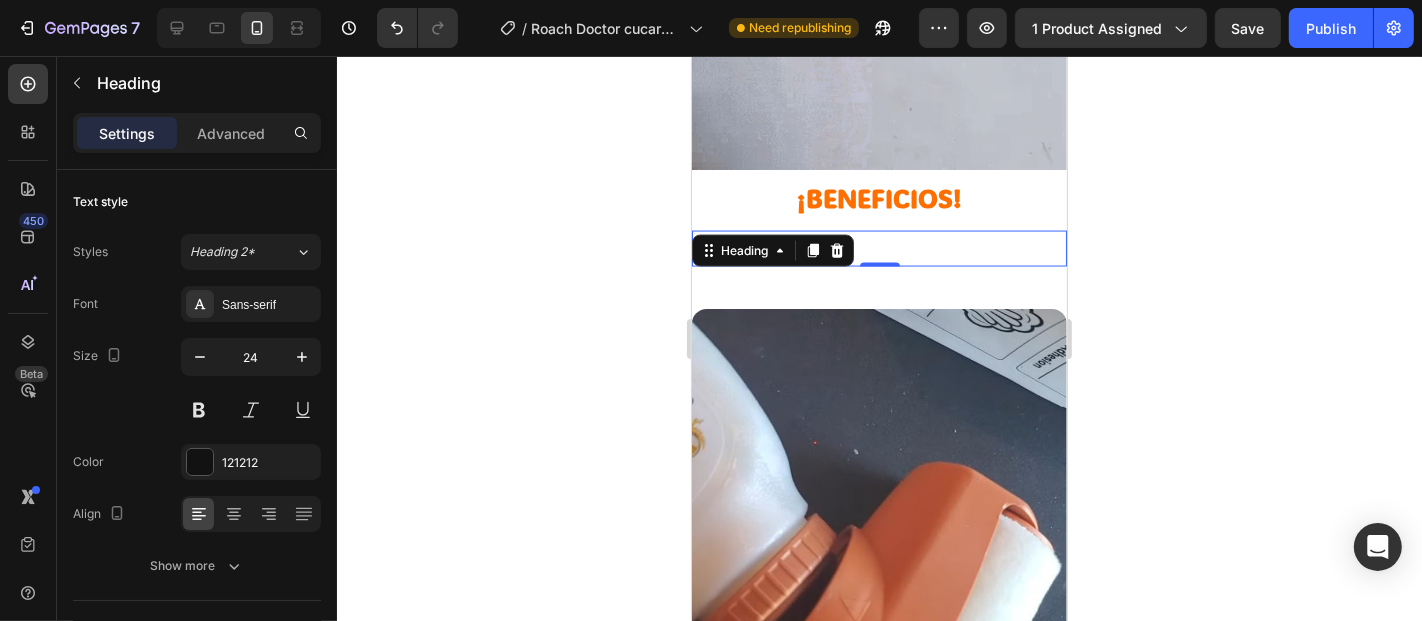 click on "Settings" 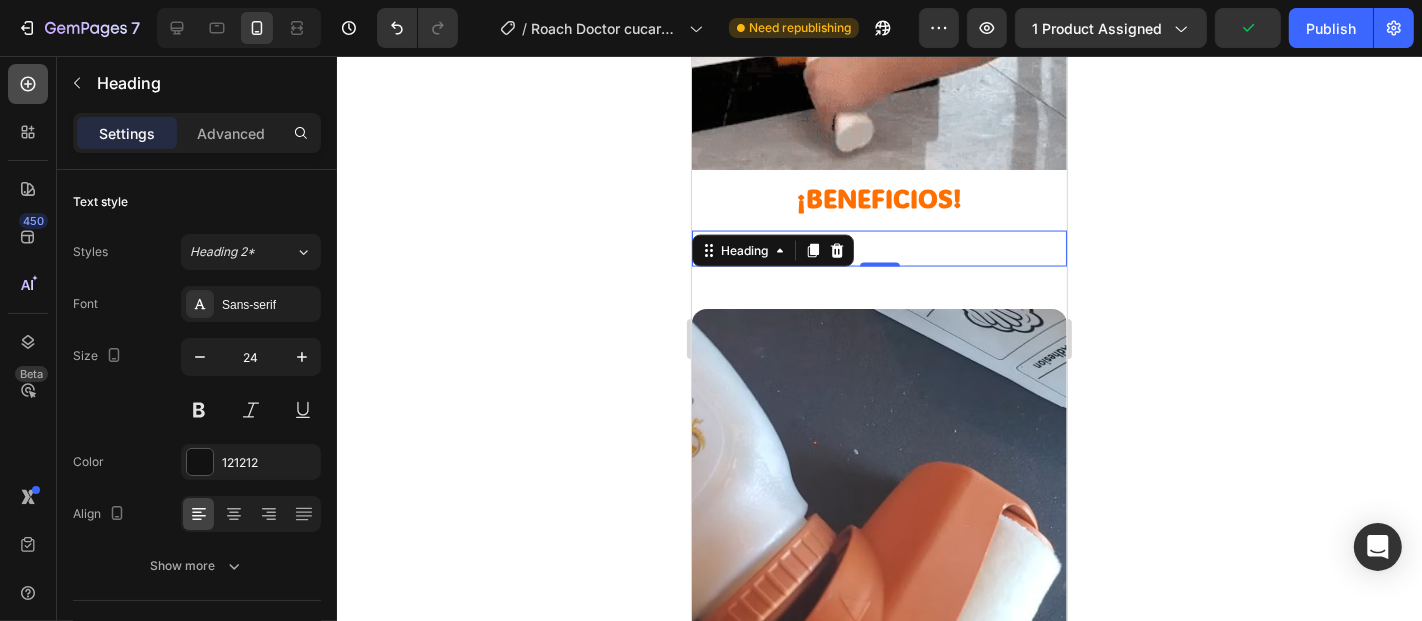 click 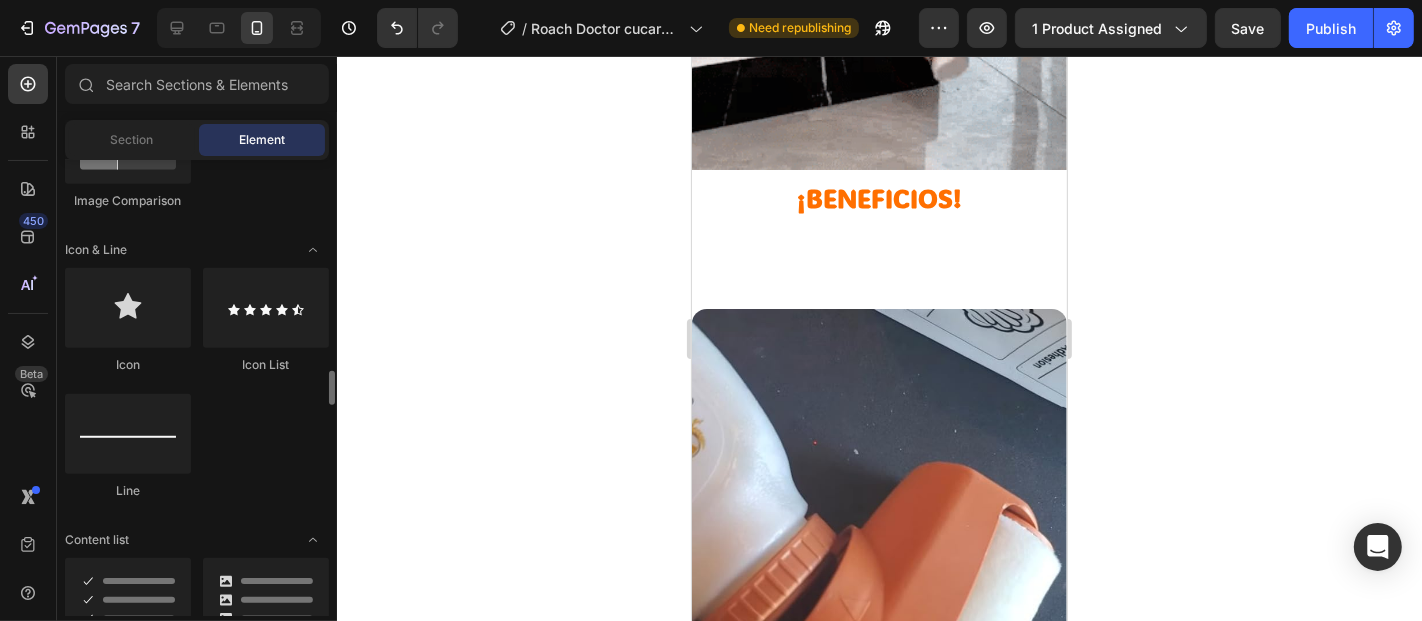 scroll, scrollTop: 1333, scrollLeft: 0, axis: vertical 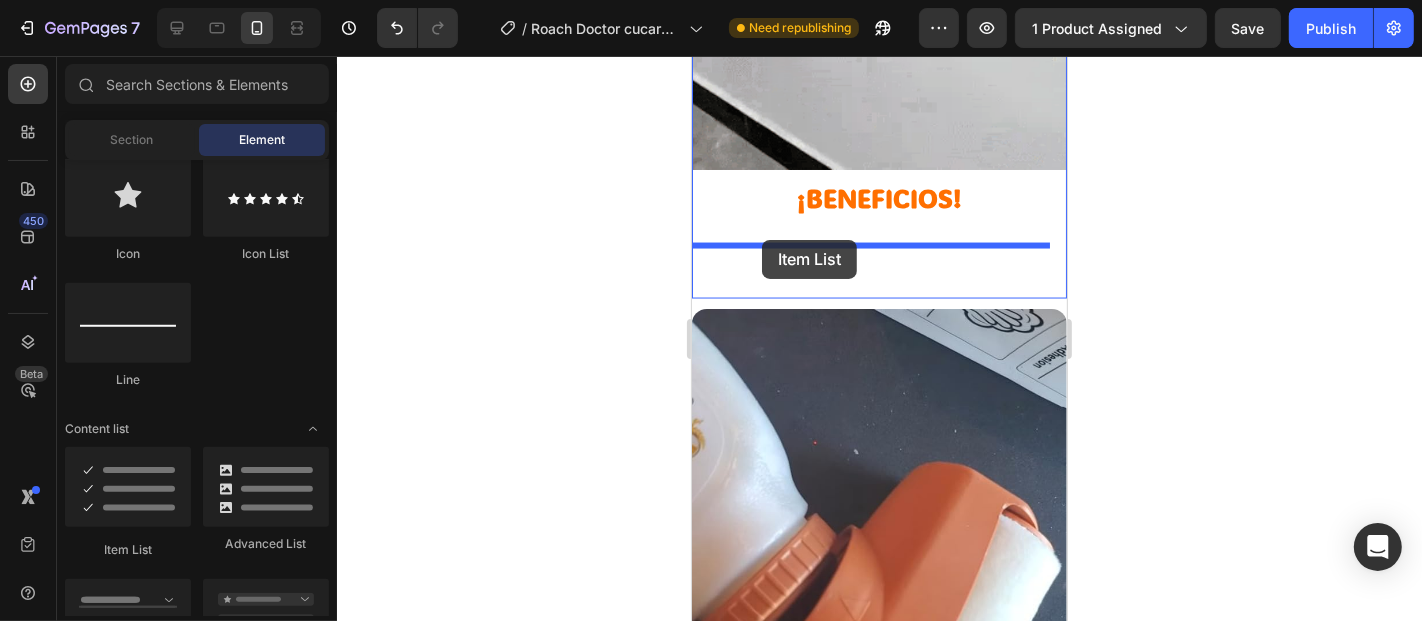 drag, startPoint x: 807, startPoint y: 544, endPoint x: 761, endPoint y: 239, distance: 308.44934 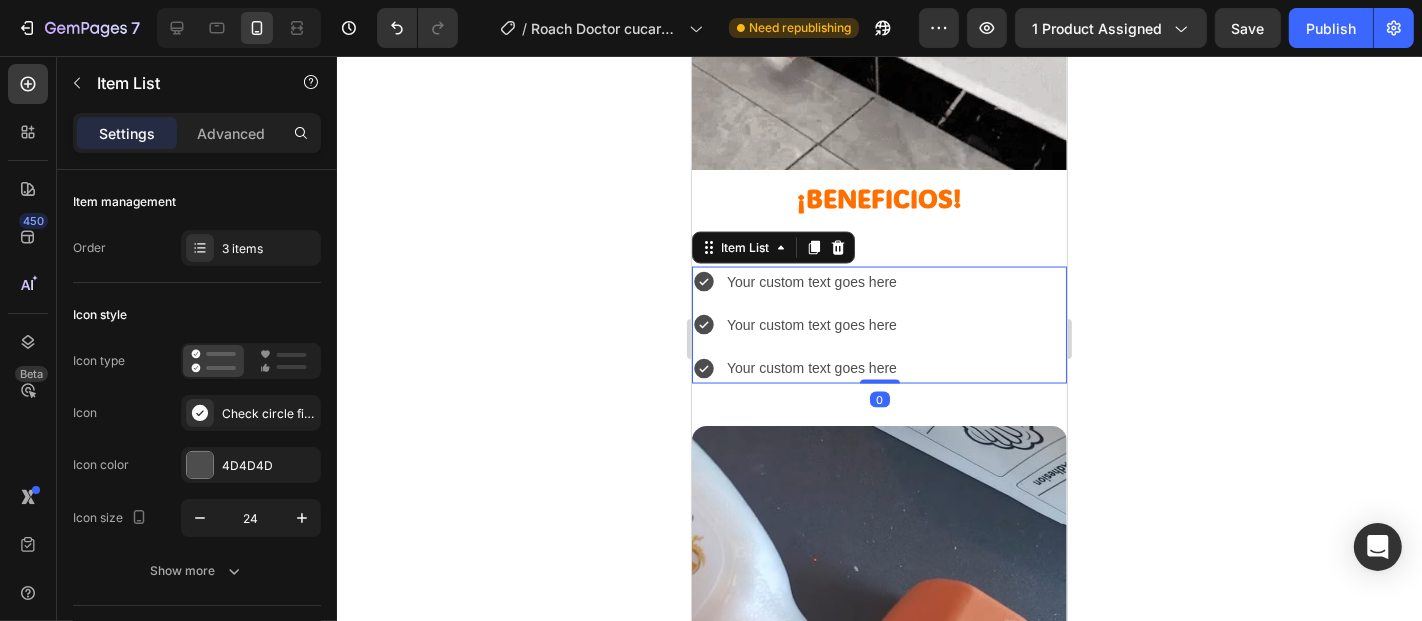 click on "Your custom text goes here" at bounding box center [811, 281] 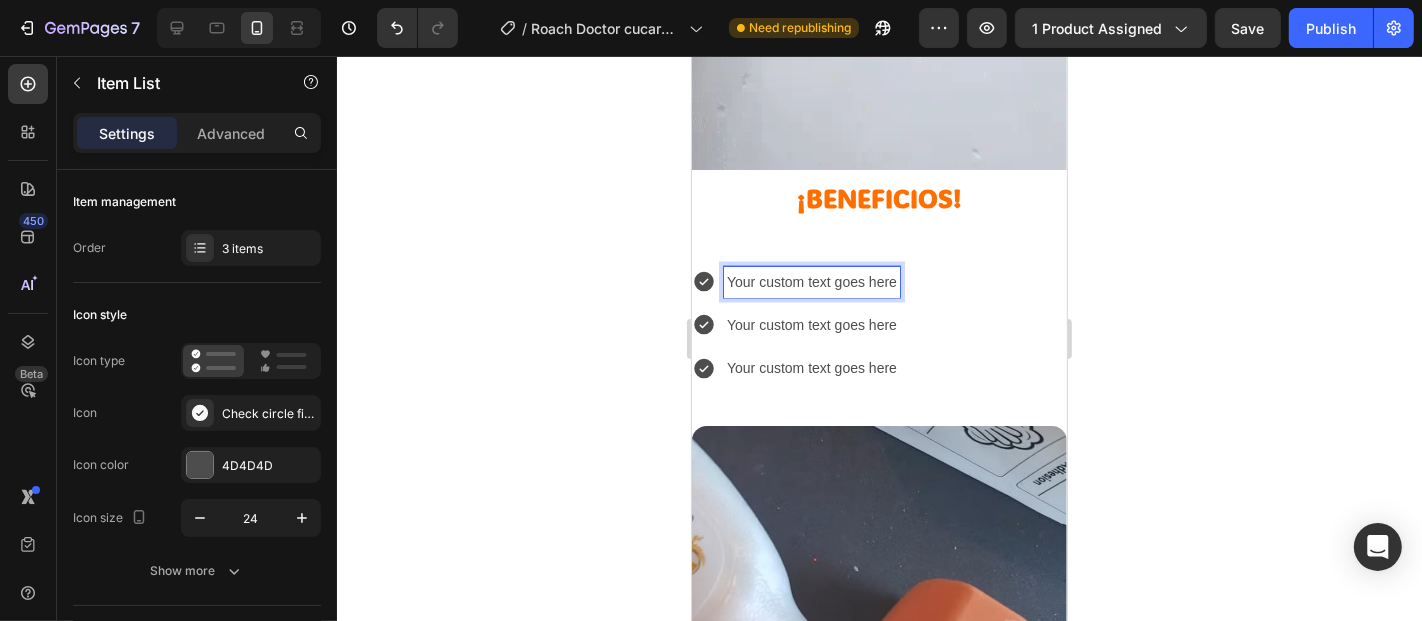click on "Your custom text goes here" at bounding box center (811, 281) 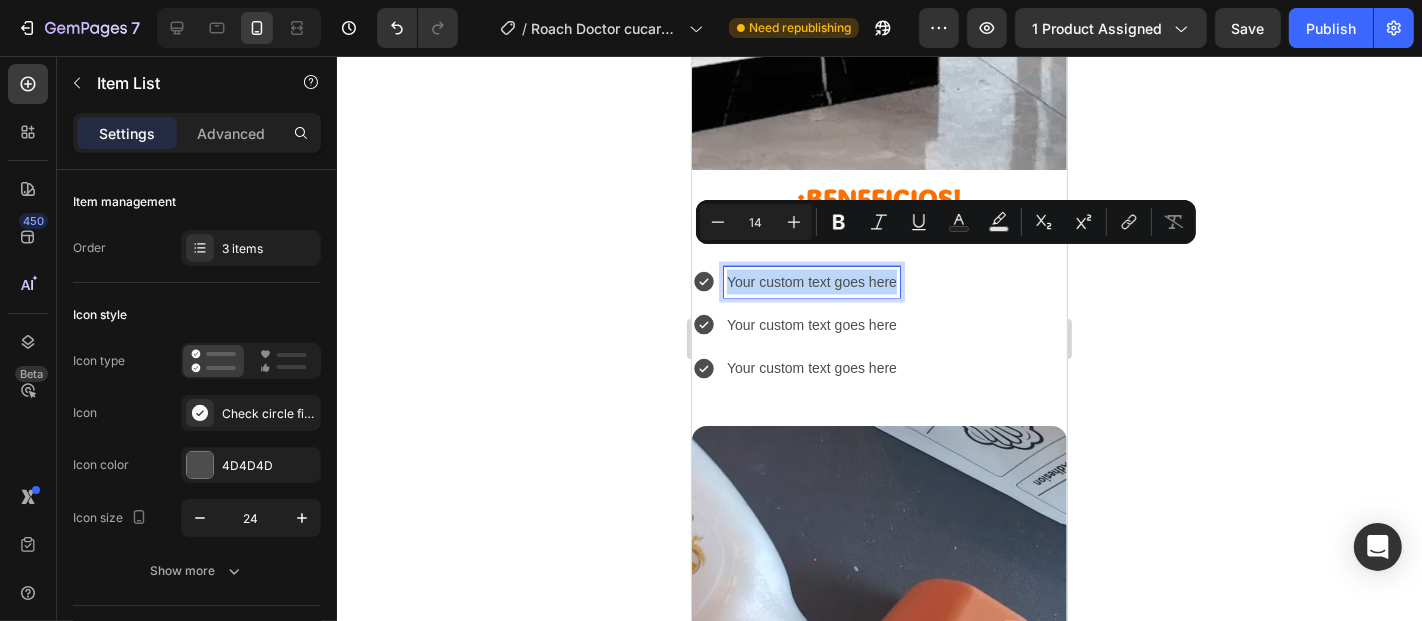 drag, startPoint x: 894, startPoint y: 260, endPoint x: 722, endPoint y: 254, distance: 172.10461 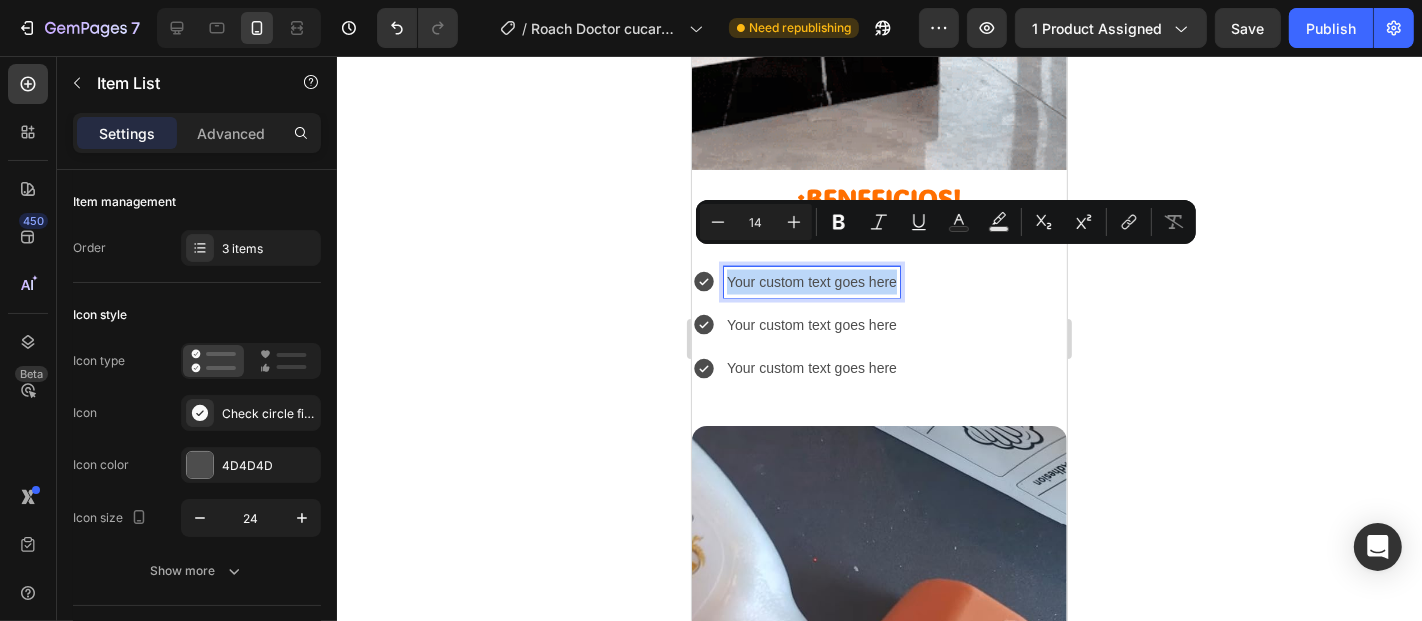 click on "Your custom text goes here" at bounding box center [811, 281] 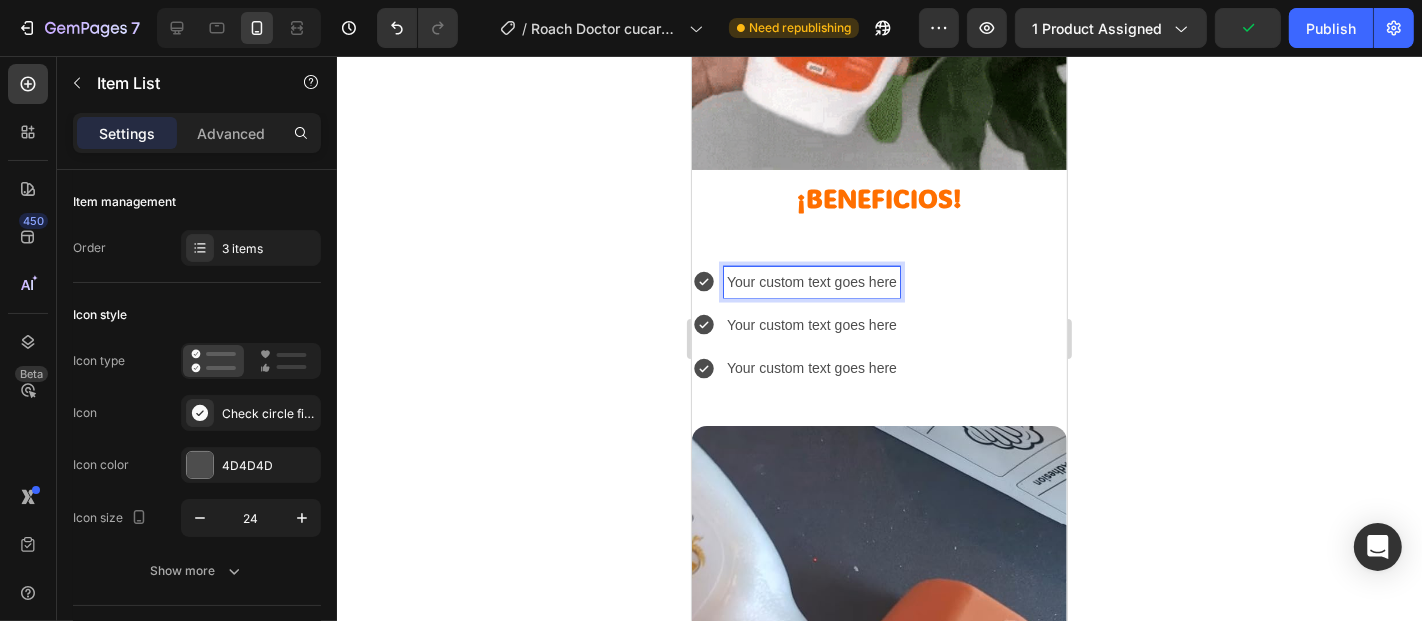 drag, startPoint x: 892, startPoint y: 260, endPoint x: 718, endPoint y: 258, distance: 174.01149 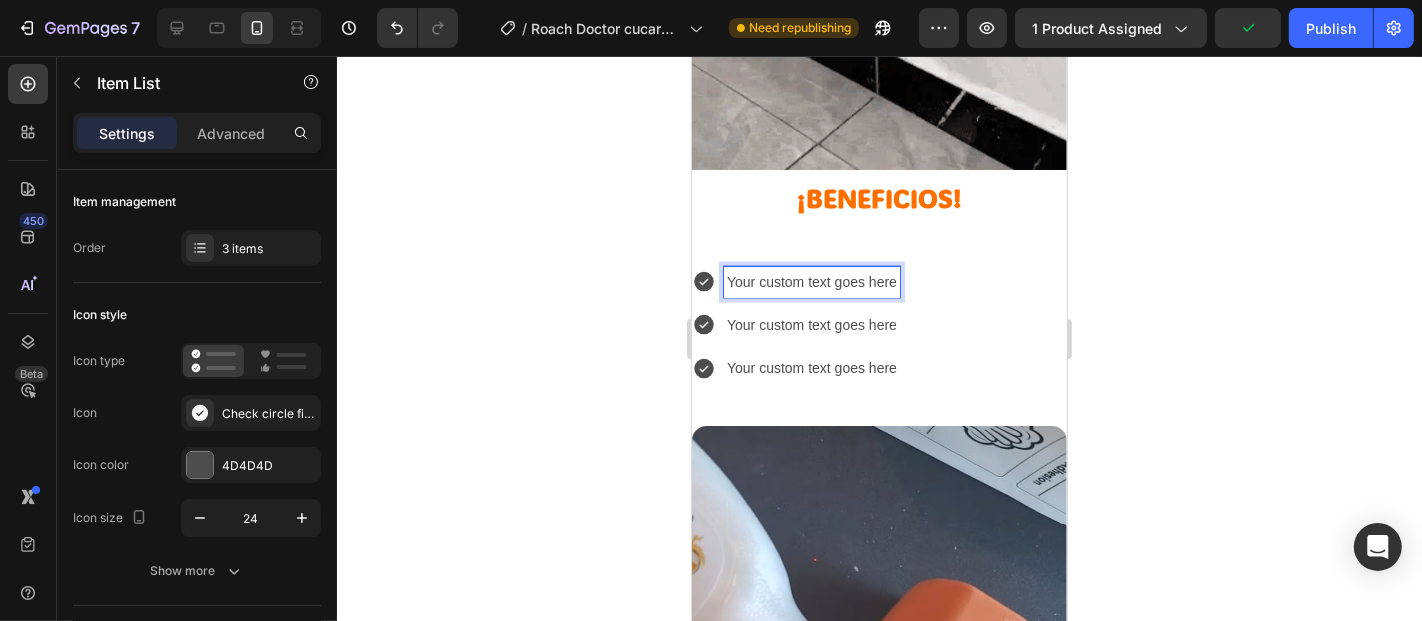 click on "Your custom text goes here" at bounding box center (795, 281) 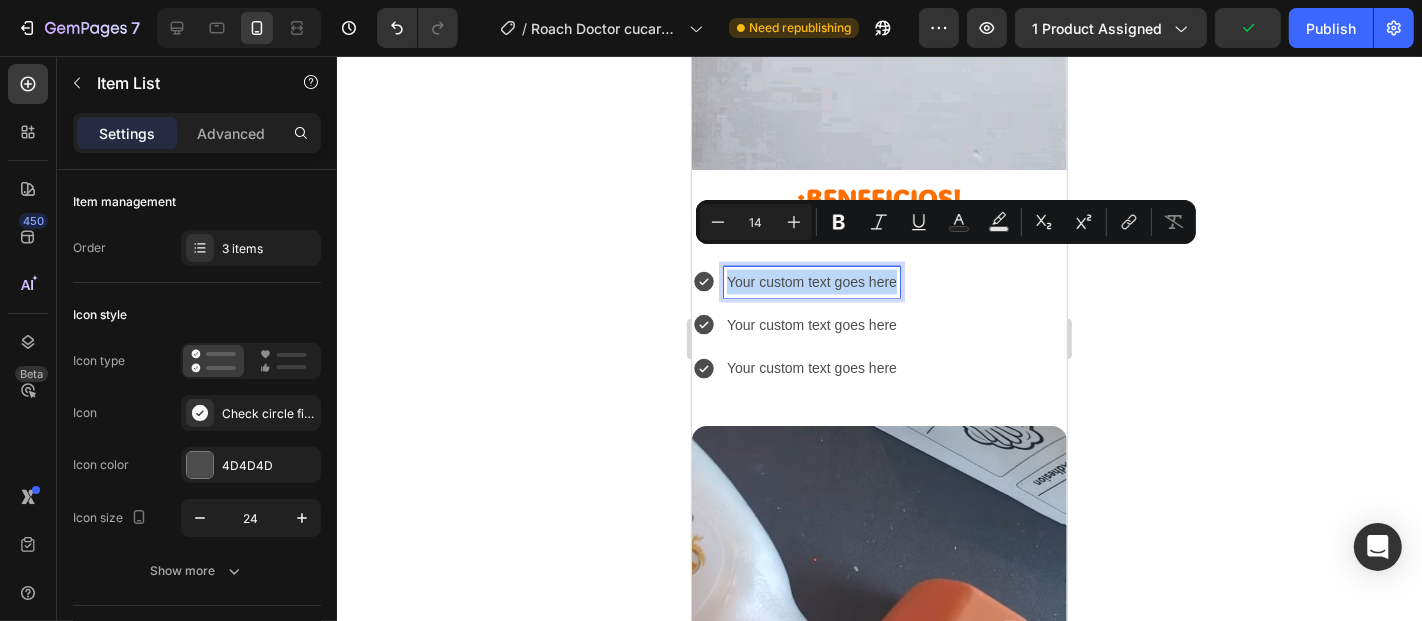 drag, startPoint x: 727, startPoint y: 260, endPoint x: 895, endPoint y: 266, distance: 168.1071 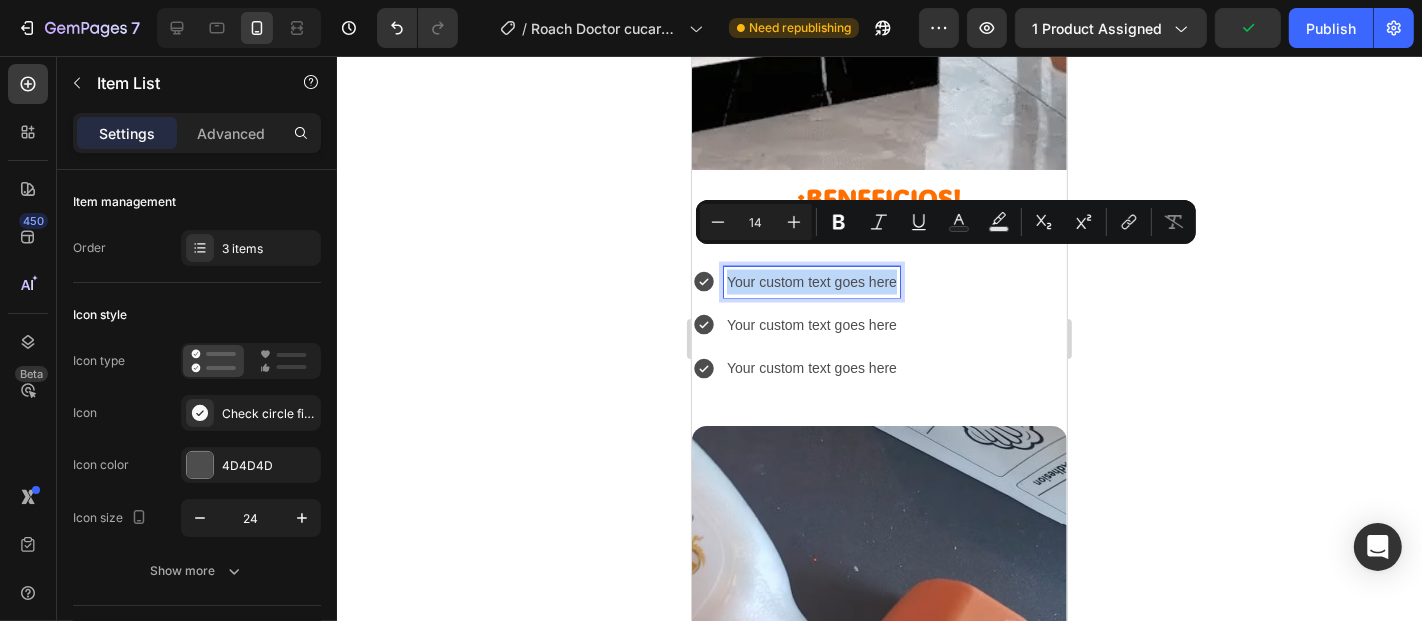 click on "Your custom text goes here" at bounding box center (811, 281) 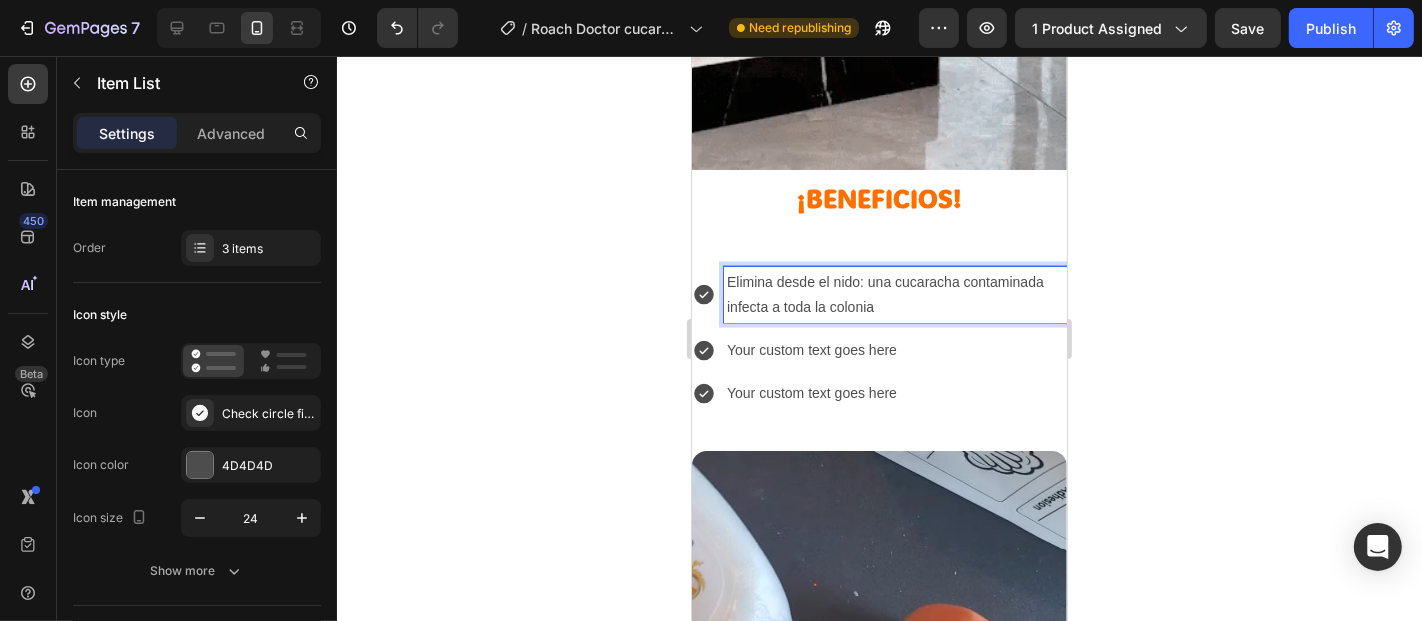click on "Your custom text goes here" at bounding box center [894, 349] 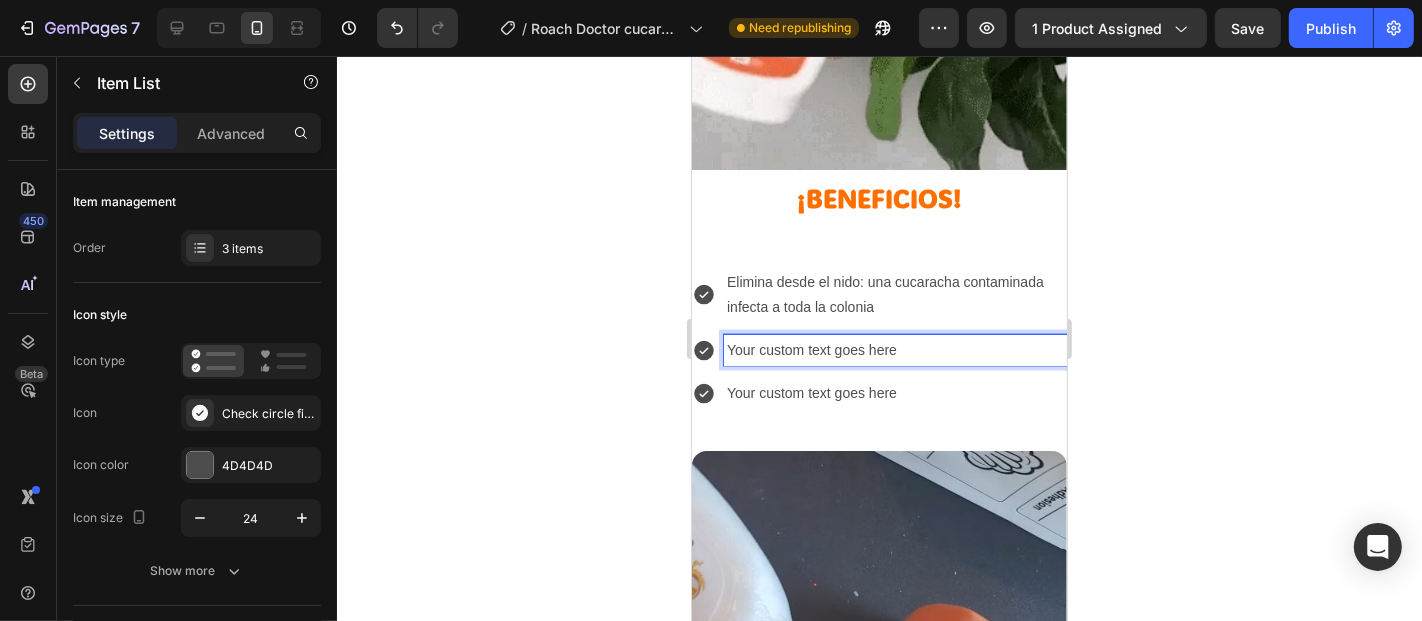 click on "Your custom text goes here" at bounding box center (894, 349) 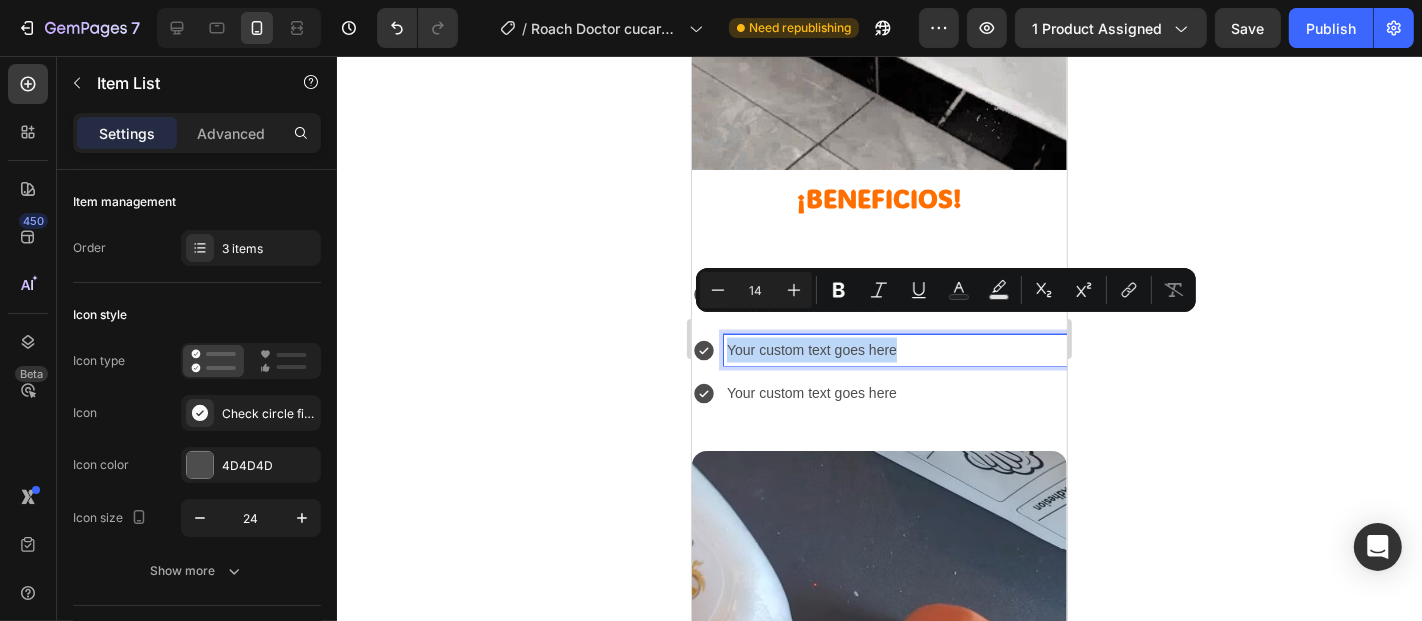 drag, startPoint x: 916, startPoint y: 326, endPoint x: 727, endPoint y: 320, distance: 189.09521 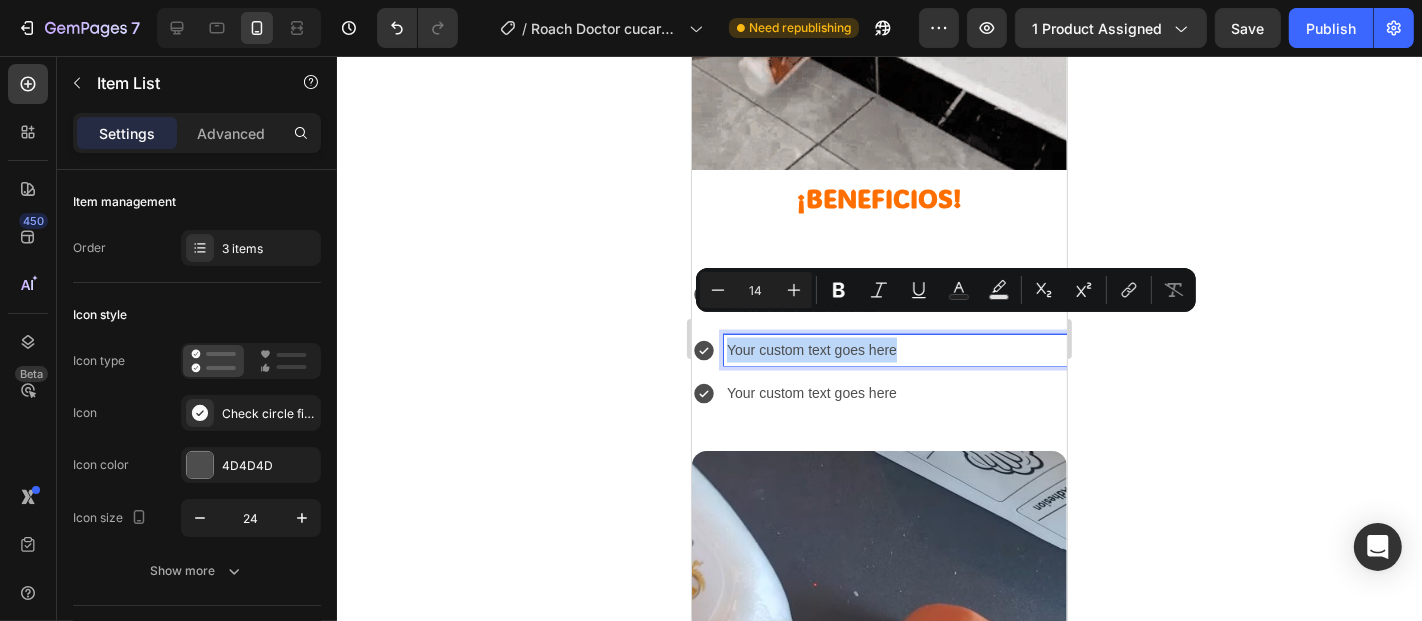 click on "Your custom text goes here" at bounding box center (894, 349) 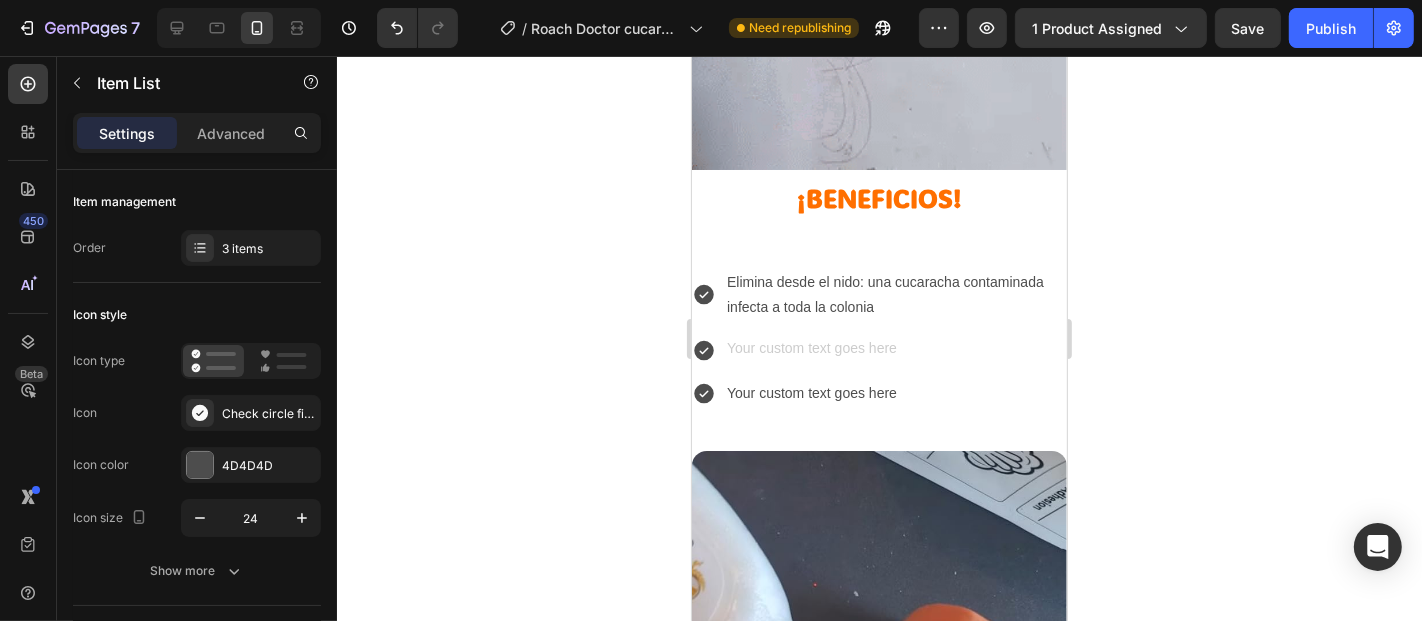 scroll, scrollTop: 2722, scrollLeft: 0, axis: vertical 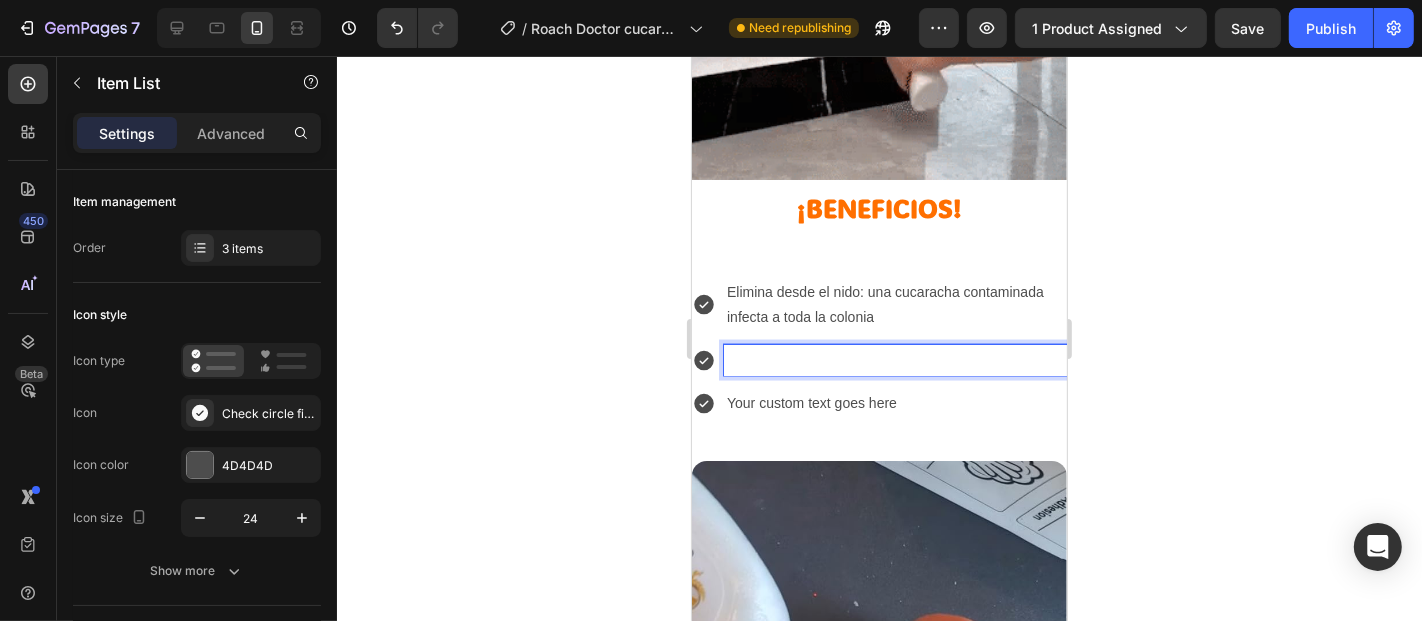 click at bounding box center (894, 359) 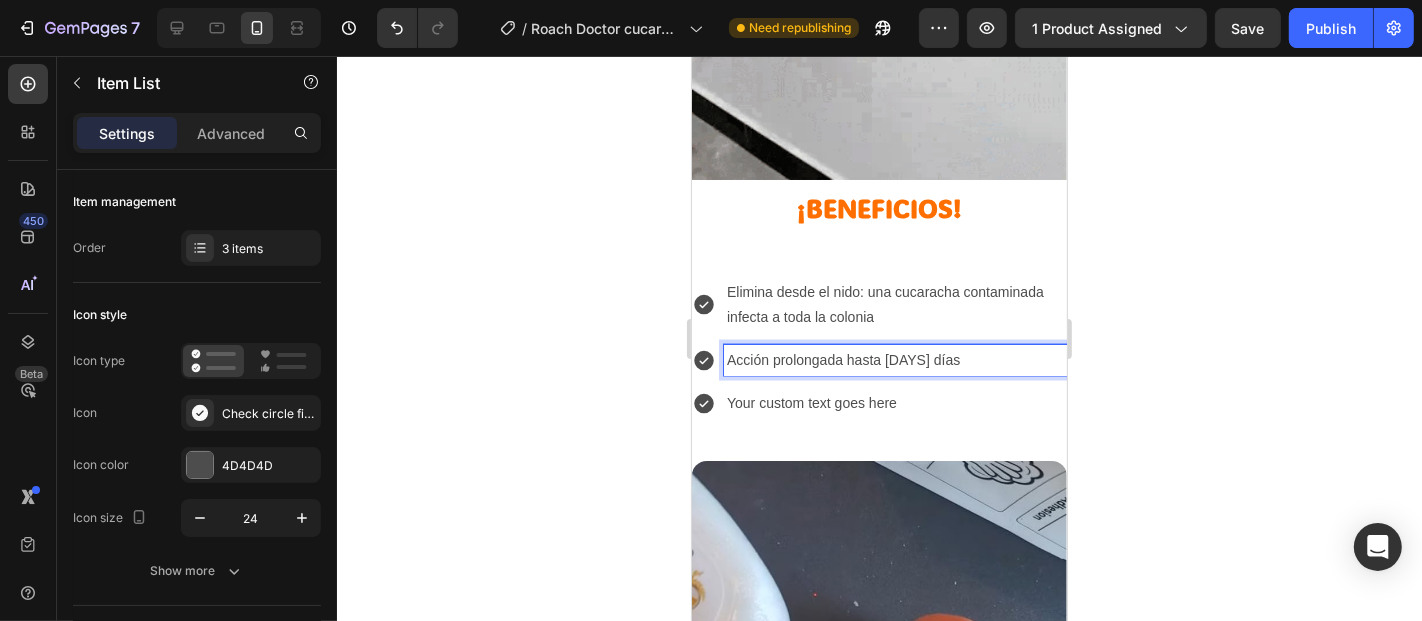 click on "Elimina desde el nido: una cucaracha contaminada infecta a toda la colonia Acción prolongada hasta [DAYS] días Your custom text goes here" at bounding box center (878, 347) 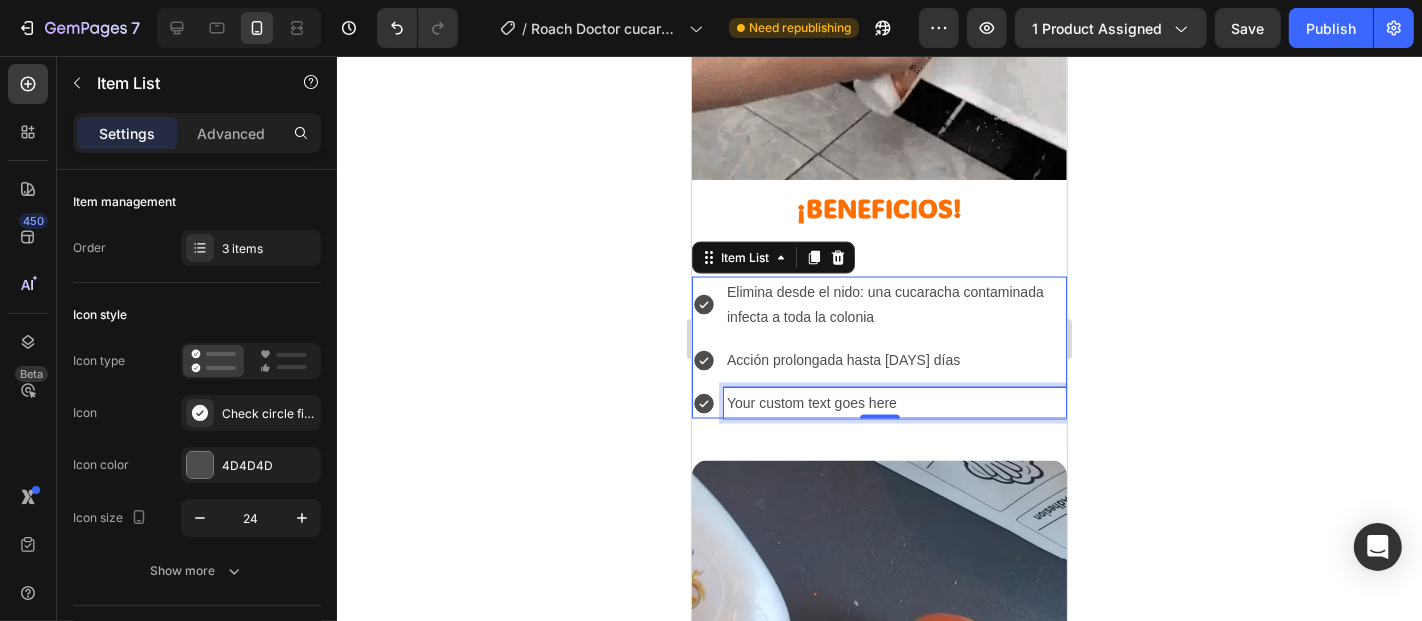 click on "Your custom text goes here" at bounding box center (894, 402) 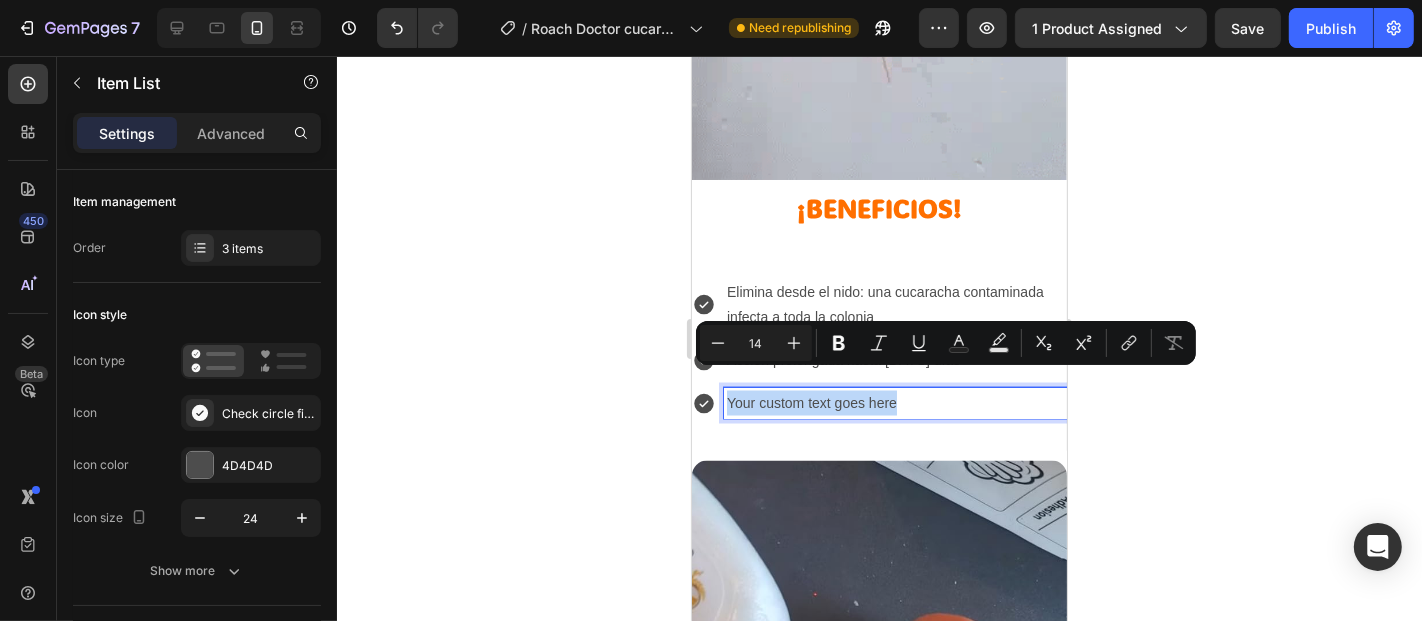 drag, startPoint x: 921, startPoint y: 383, endPoint x: 724, endPoint y: 369, distance: 197.49684 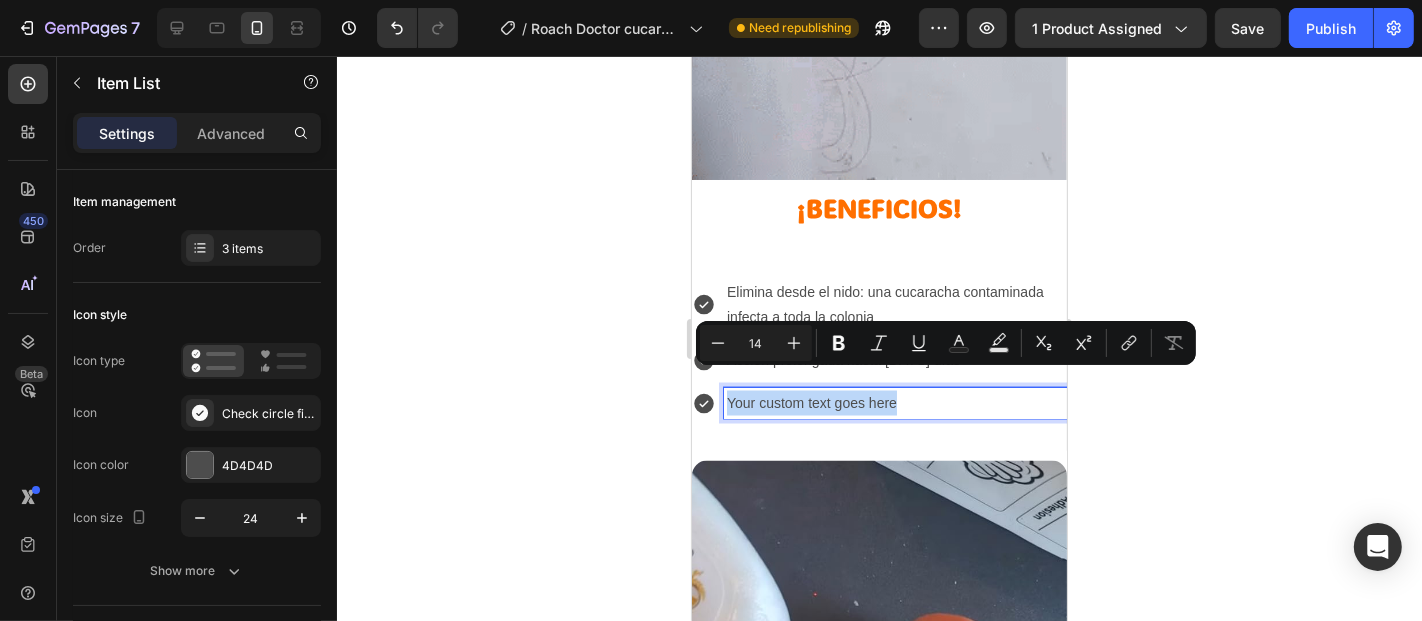 click on "Your custom text goes here" at bounding box center (894, 402) 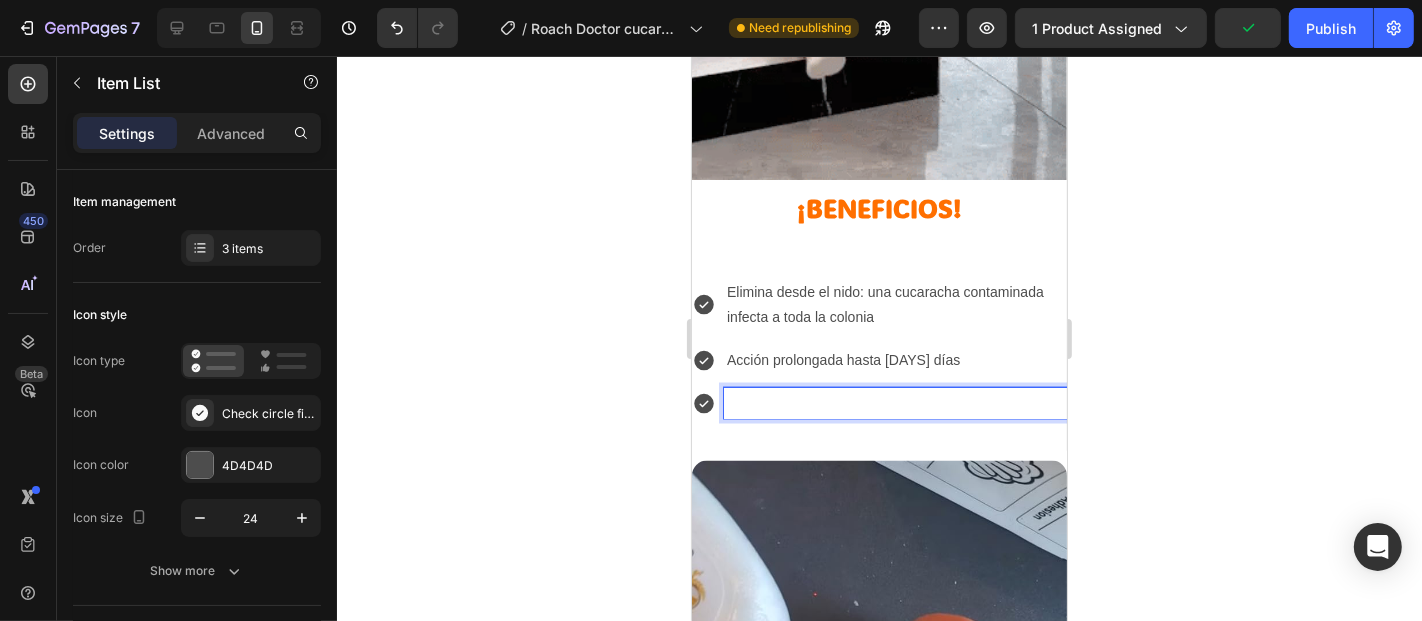 scroll, scrollTop: 2713, scrollLeft: 0, axis: vertical 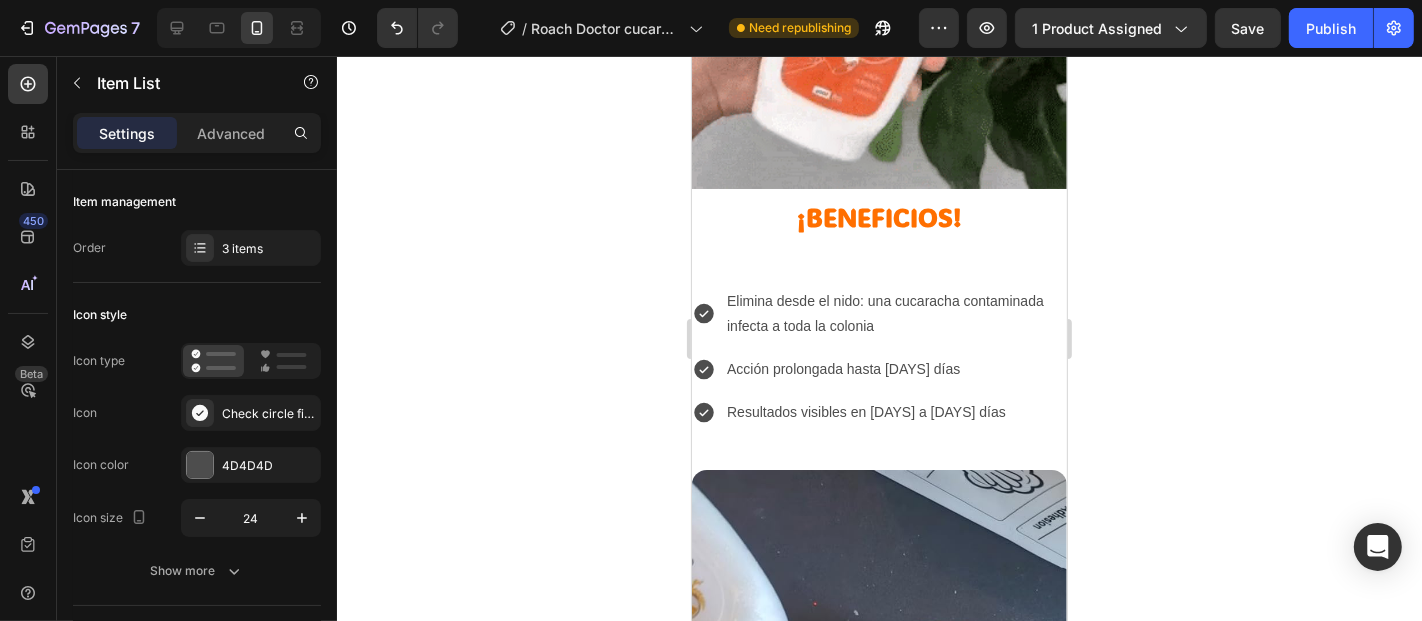 click on "Resultados visibles en [DAYS] a [DAYS] días" at bounding box center (894, 411) 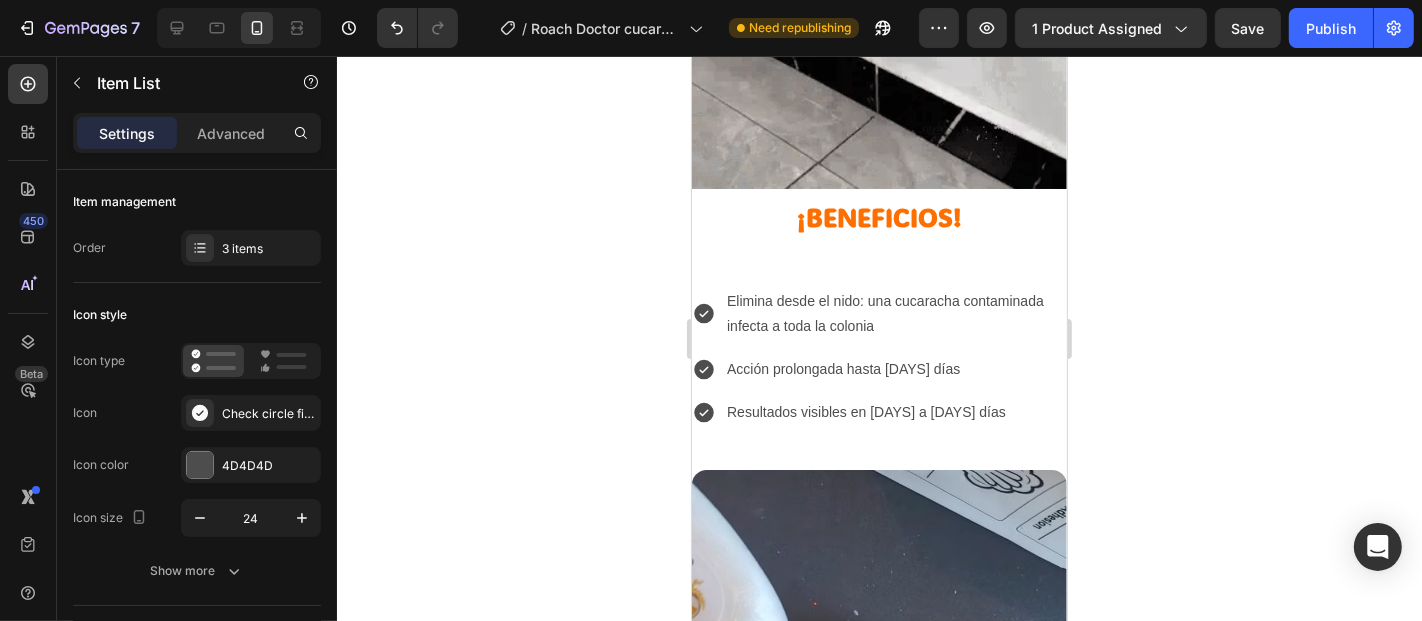 drag, startPoint x: 1094, startPoint y: 392, endPoint x: 343, endPoint y: 335, distance: 753.16003 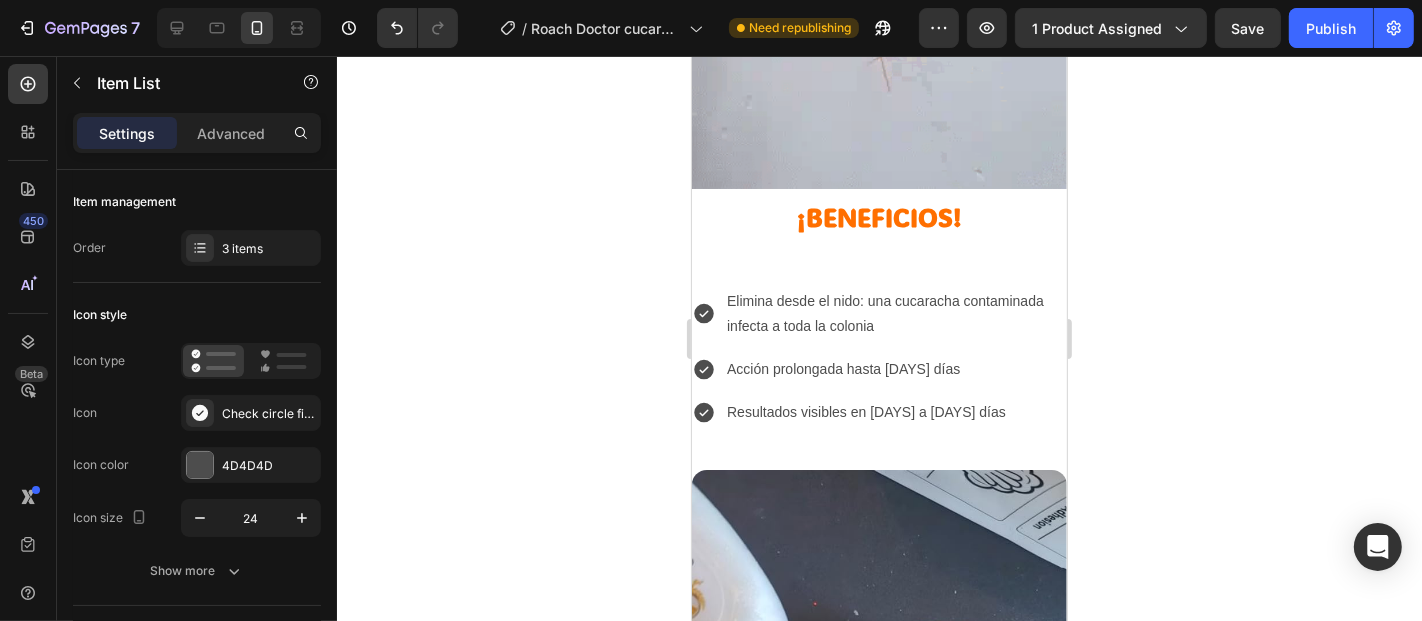 click 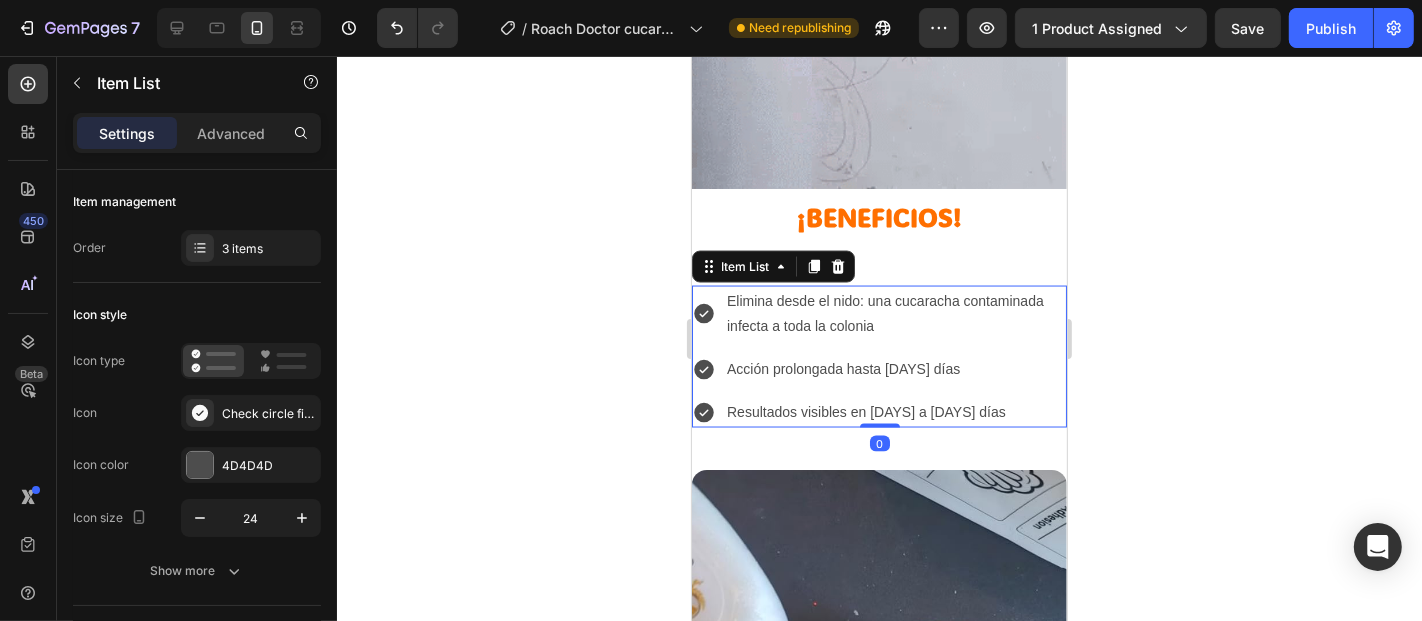 click 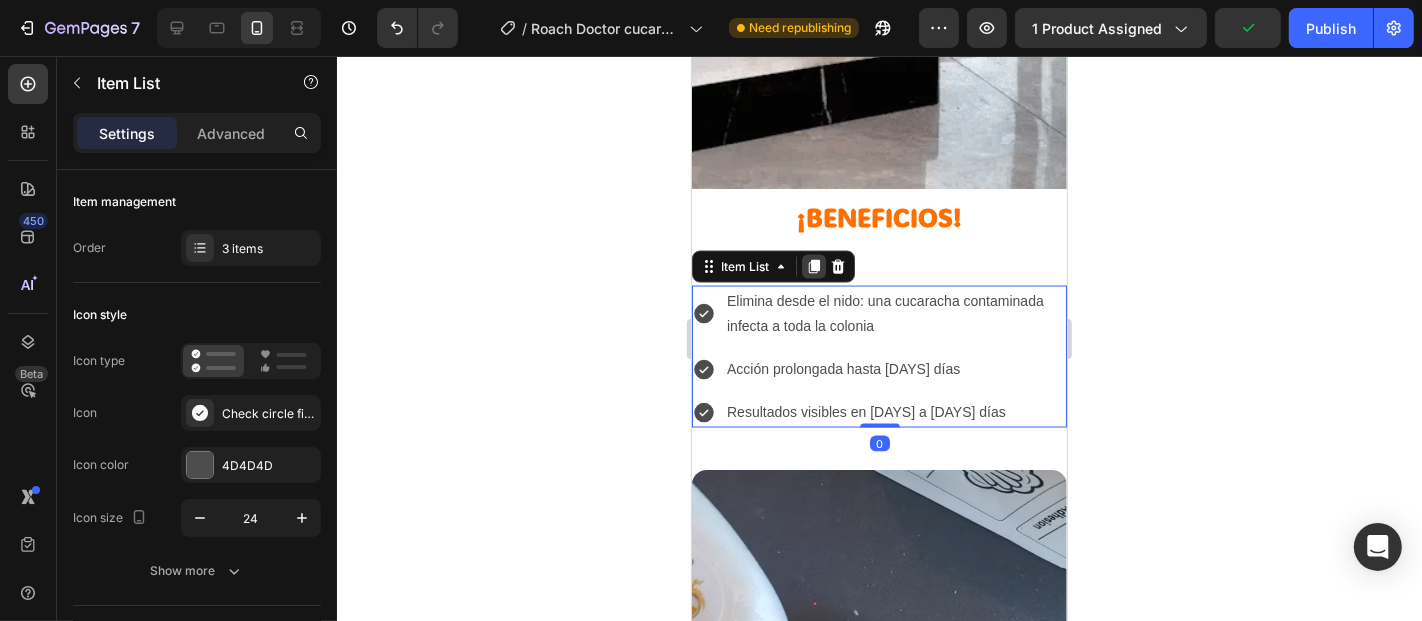 click 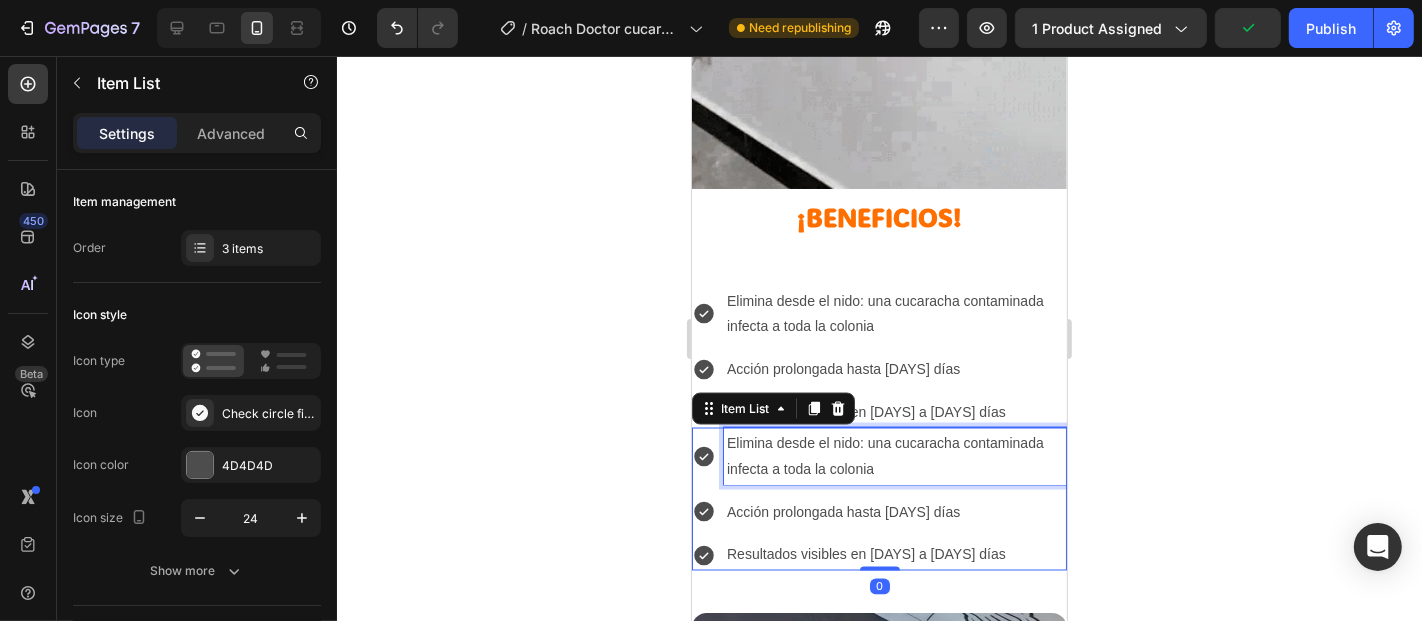 click on "Elimina desde el nido: una cucaracha contaminada infecta a toda la colonia" at bounding box center [894, 455] 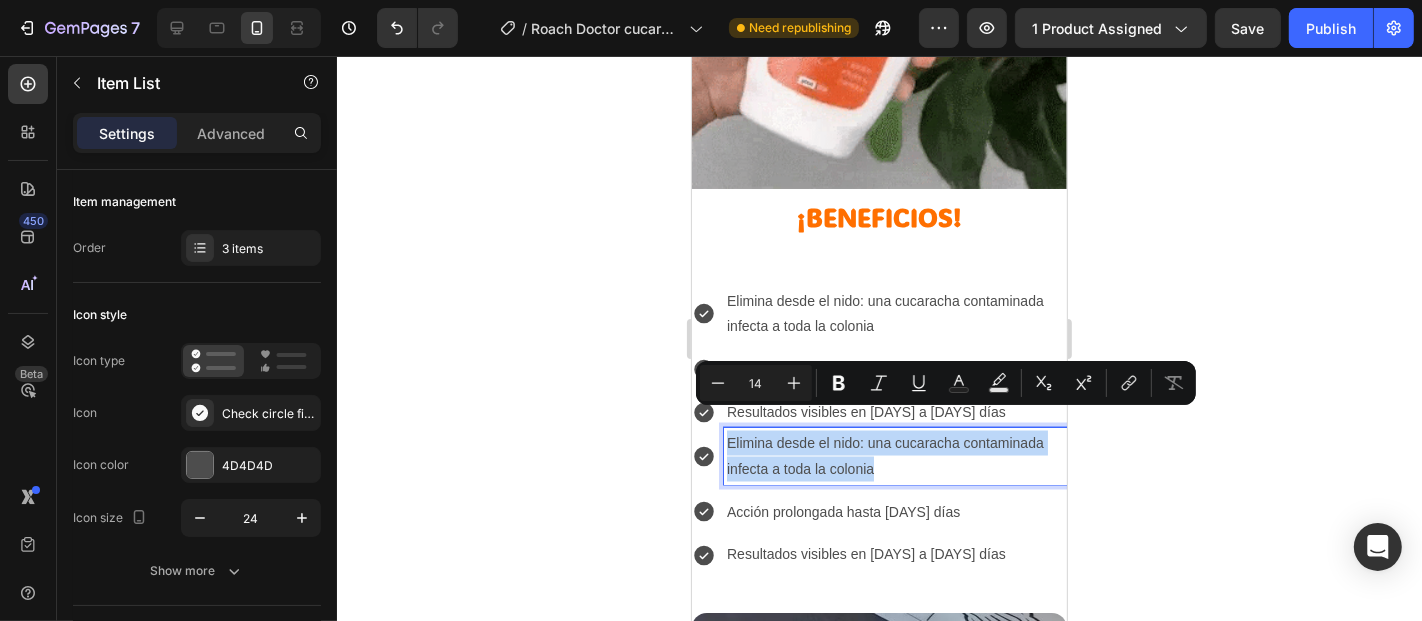 drag, startPoint x: 894, startPoint y: 439, endPoint x: 727, endPoint y: 411, distance: 169.33104 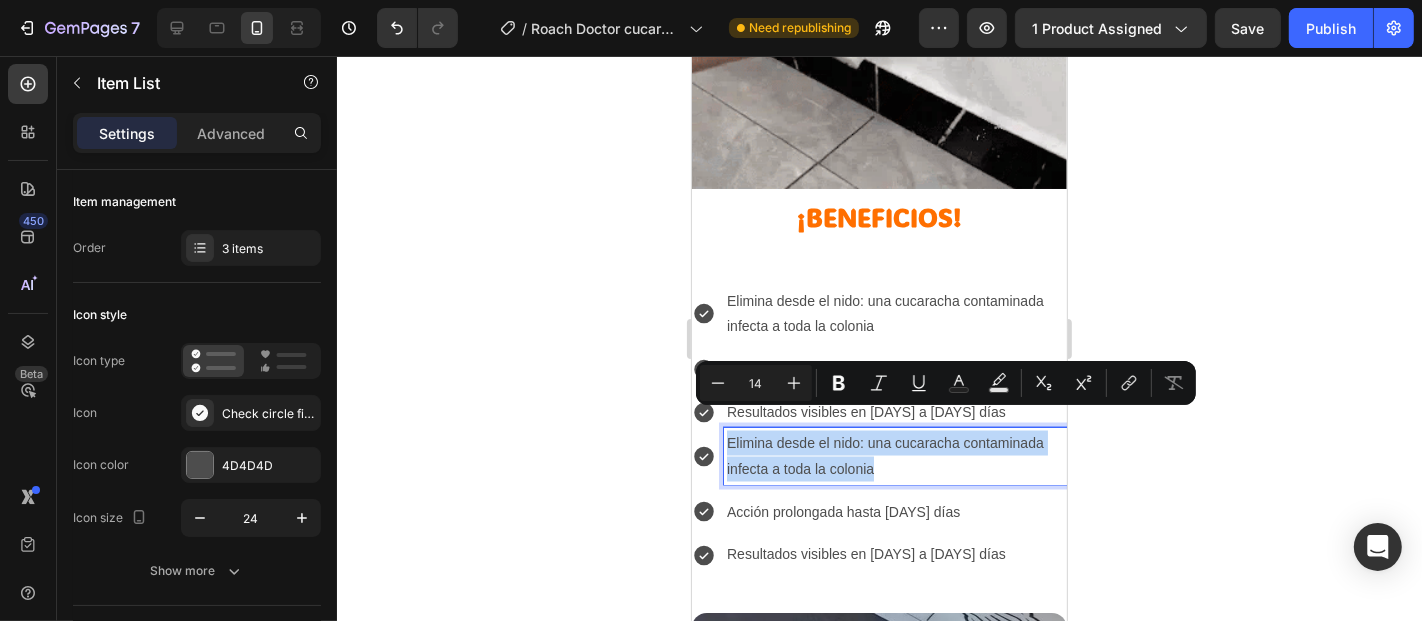 click on "Elimina desde el nido: una cucaracha contaminada infecta a toda la colonia" at bounding box center (894, 455) 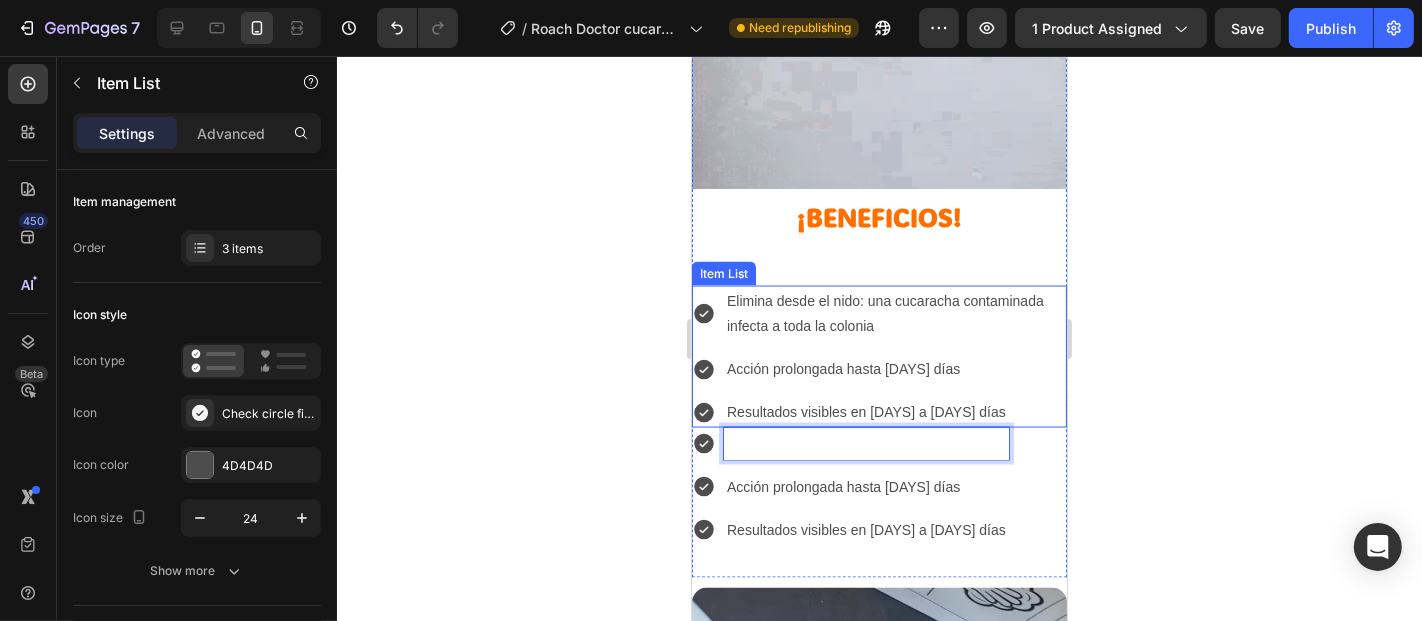 scroll, scrollTop: 2703, scrollLeft: 0, axis: vertical 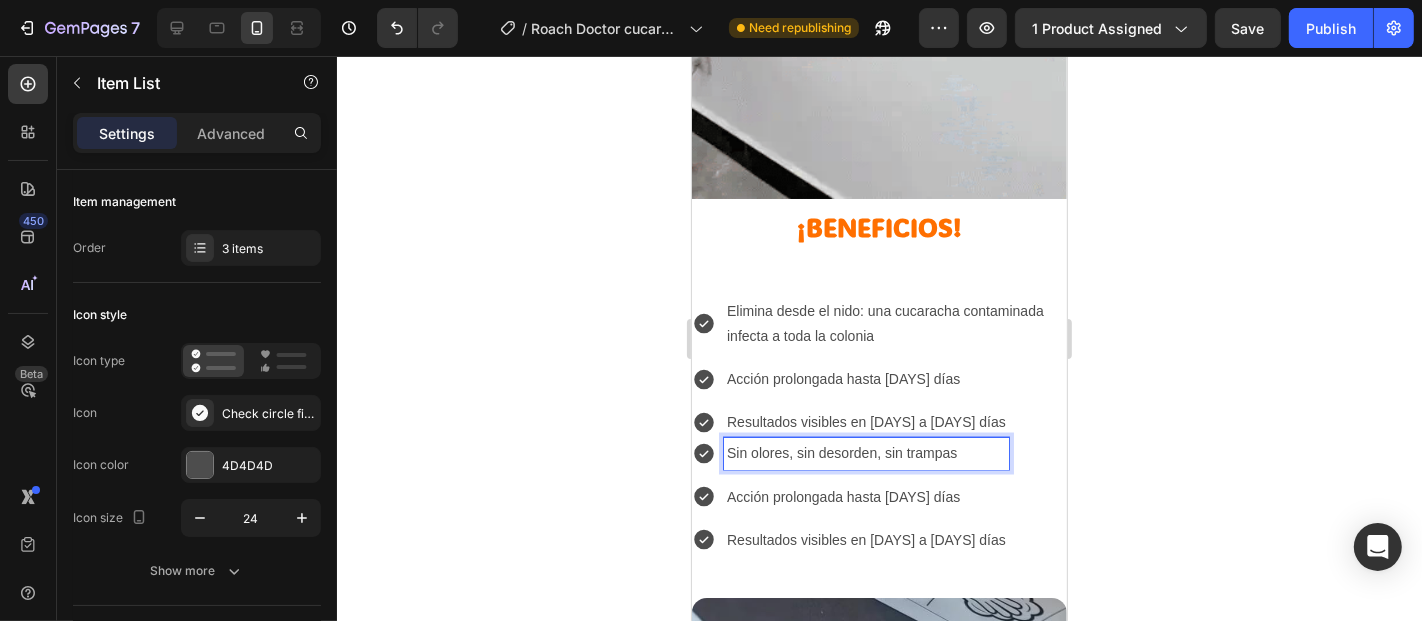 click on "Acción prolongada hasta [DAYS] días" at bounding box center [865, 496] 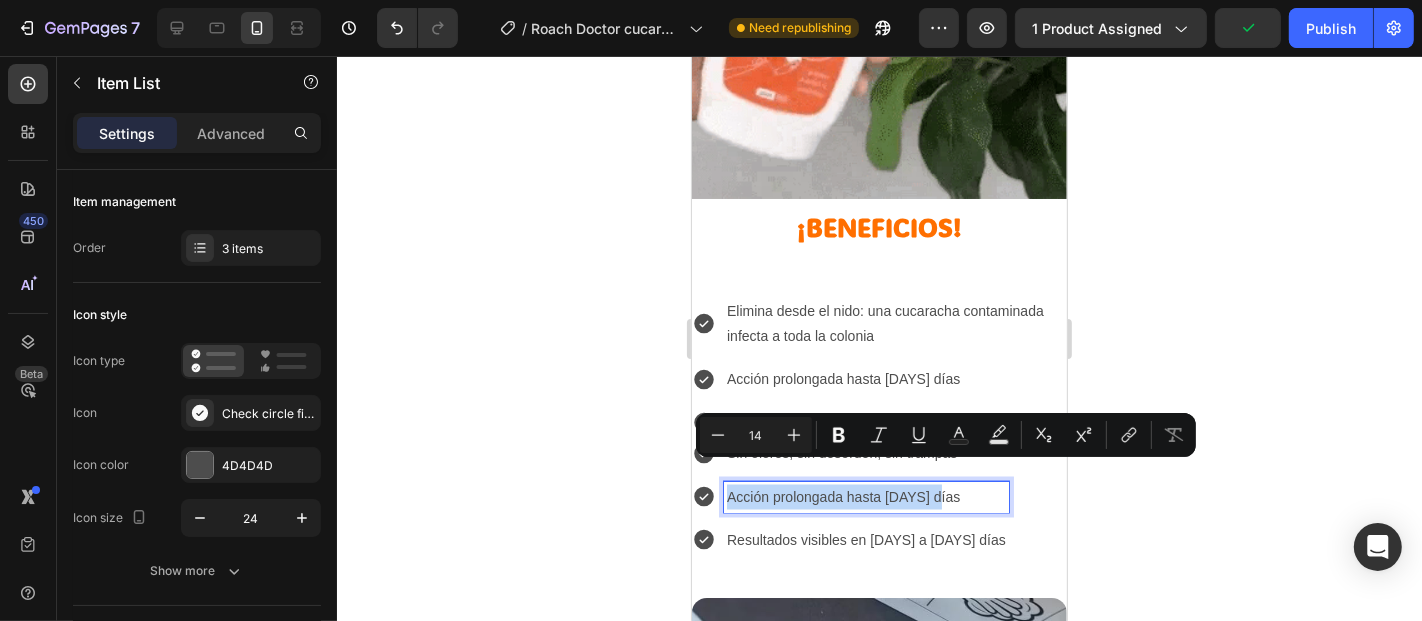 drag, startPoint x: 947, startPoint y: 475, endPoint x: 730, endPoint y: 470, distance: 217.0576 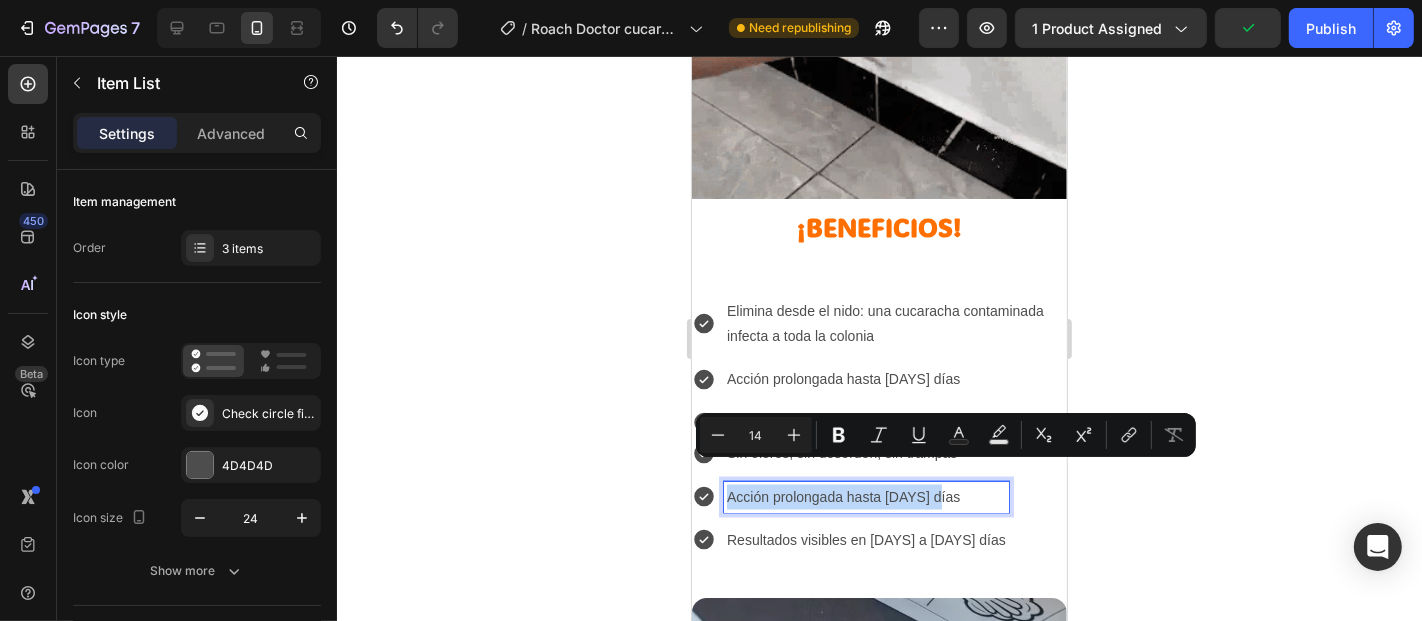 click on "Acción prolongada hasta [DAYS] días" at bounding box center [865, 496] 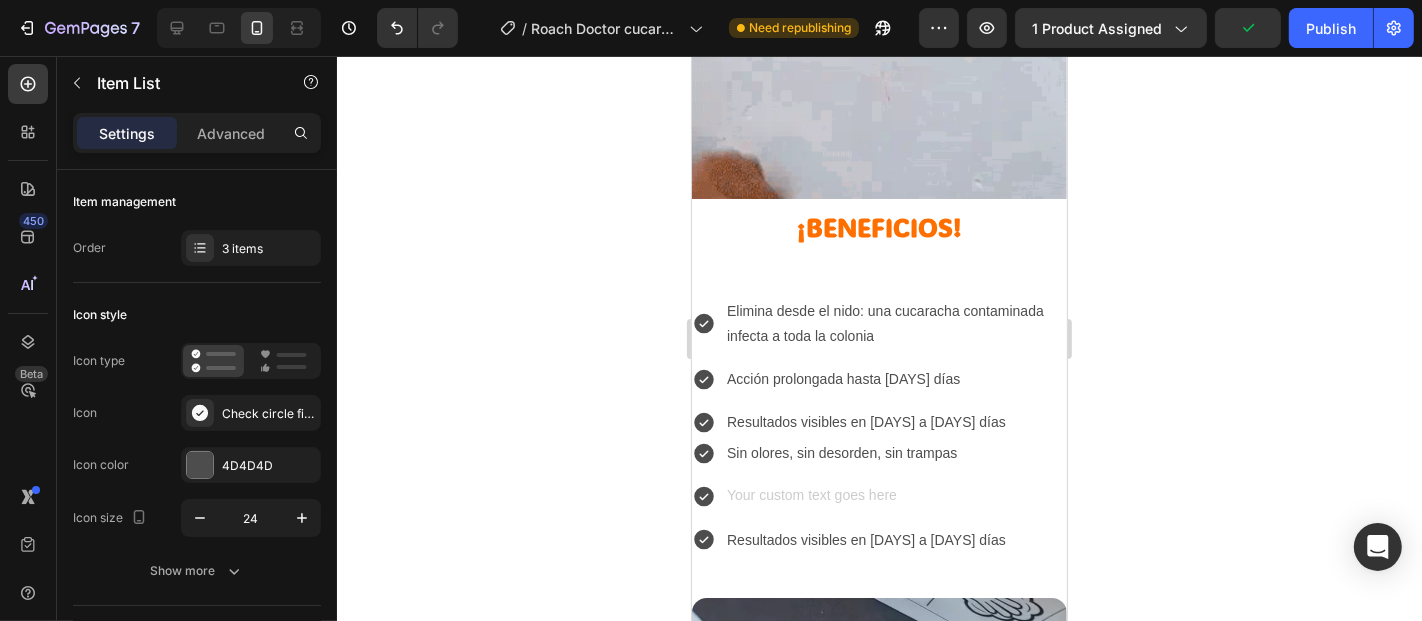 scroll, scrollTop: 2694, scrollLeft: 0, axis: vertical 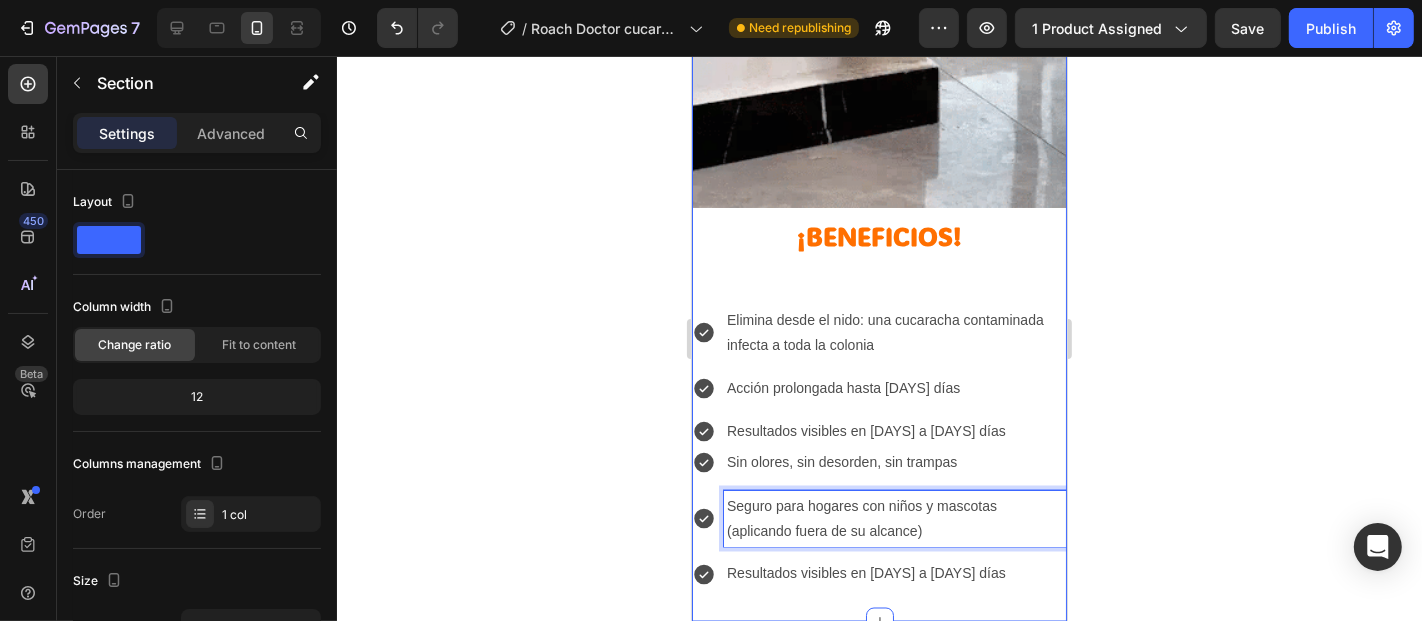 click on "Image ¡BENEFICIOS!   Heading Heading Elimina desde el nido: una cucaracha contaminada infecta a toda la colonia Acción prolongada hasta [DAYS] días Resultados visibles en [DAYS] a [DAYS] días Item List Sin olores, sin desorden, sin trampas Seguro para hogares con niños y mascotas (aplicando fuera de su alcance) Resultados visibles en [DAYS] a [DAYS] días Item List   0 Section 8" at bounding box center [878, 179] 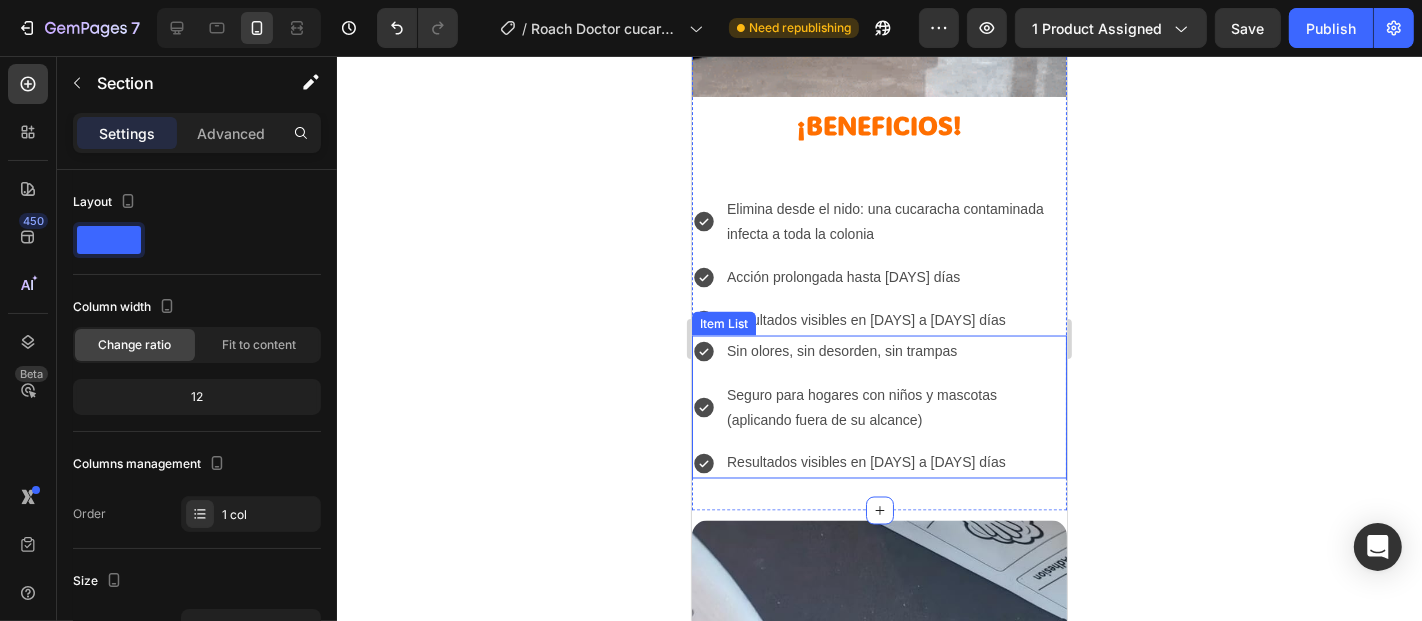 scroll, scrollTop: 2916, scrollLeft: 0, axis: vertical 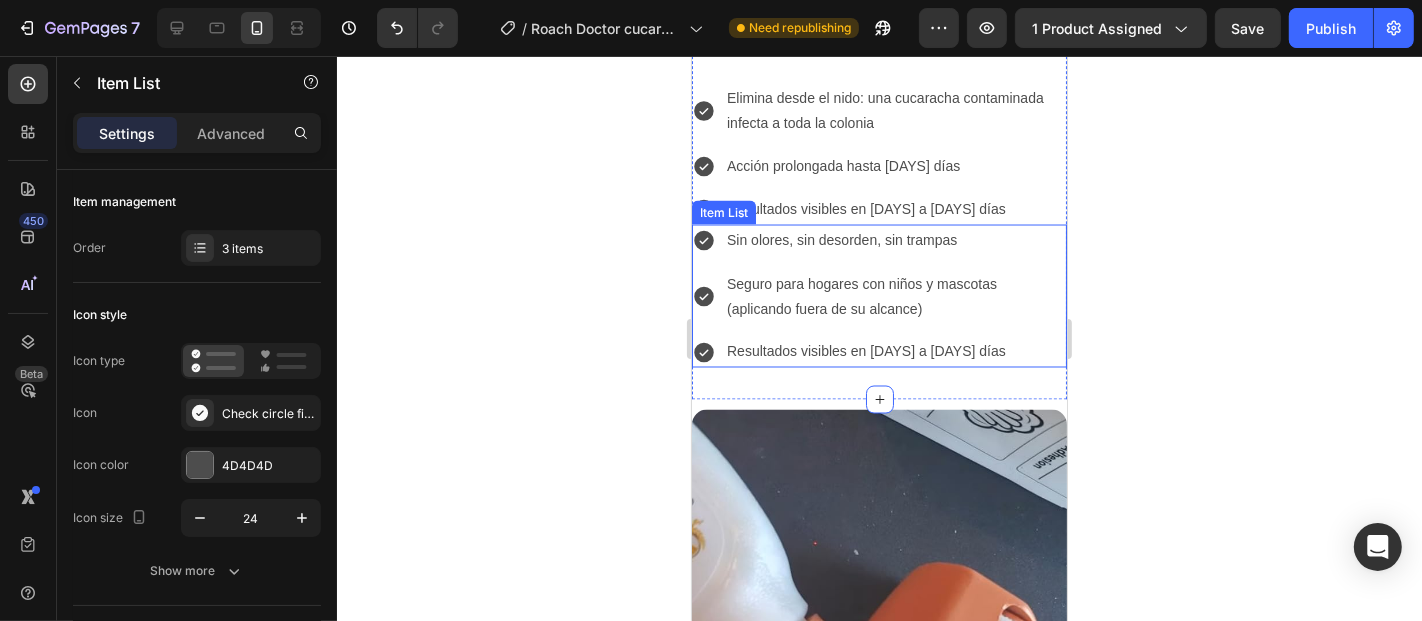 click on "Resultados visibles en [DAYS] a [DAYS] días" at bounding box center (894, 351) 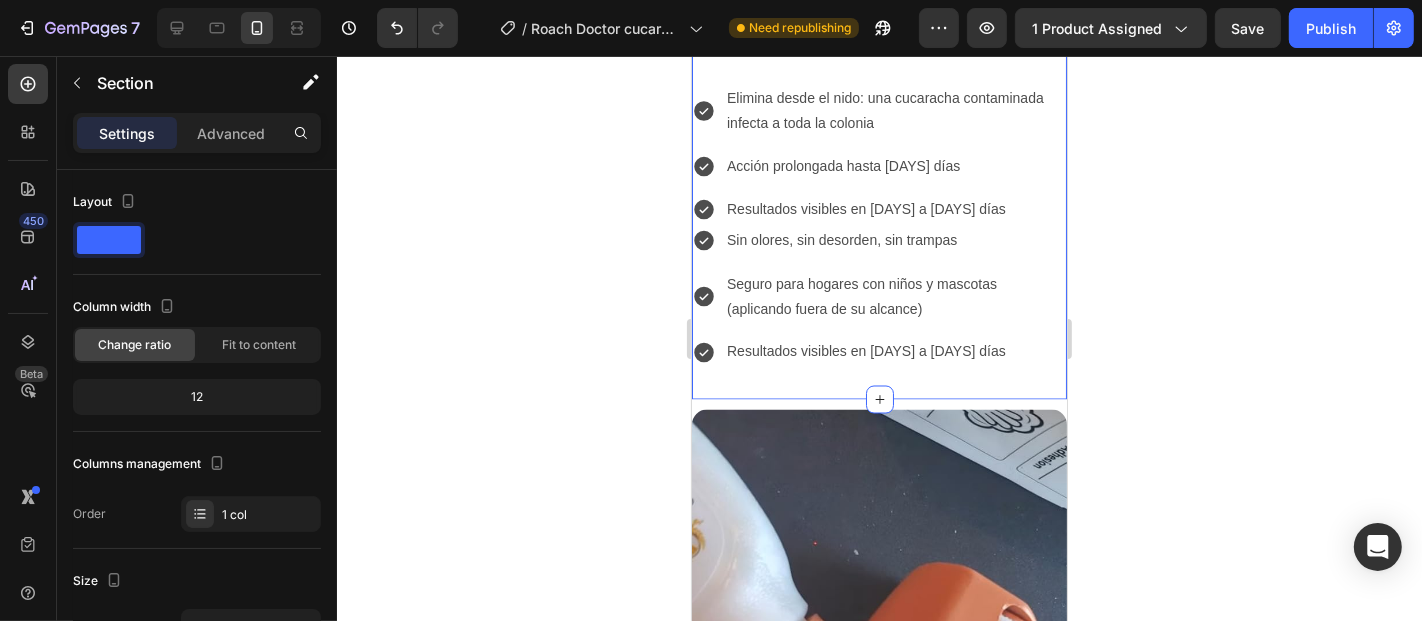 click on "Image ¡BENEFICIOS!   Heading Heading Elimina desde el nido: una cucaracha contaminada infecta a toda la colonia Acción prolongada hasta [DAYS] días Resultados visibles en [DAYS] a [DAYS] días Item List Sin olores, sin desorden, sin trampas Seguro para hogares con niños y mascotas (aplicando fuera de su alcance) Resultados visibles en [DAYS] a [DAYS] días Item List Section 8   You can create reusable sections Create Theme Section AI Content Write with GemAI What would you like to describe here? Tone and Voice Persuasive Product Roach Doctor, dile Adiós cucarachas para siempre. Show more Generate" at bounding box center [878, -43] 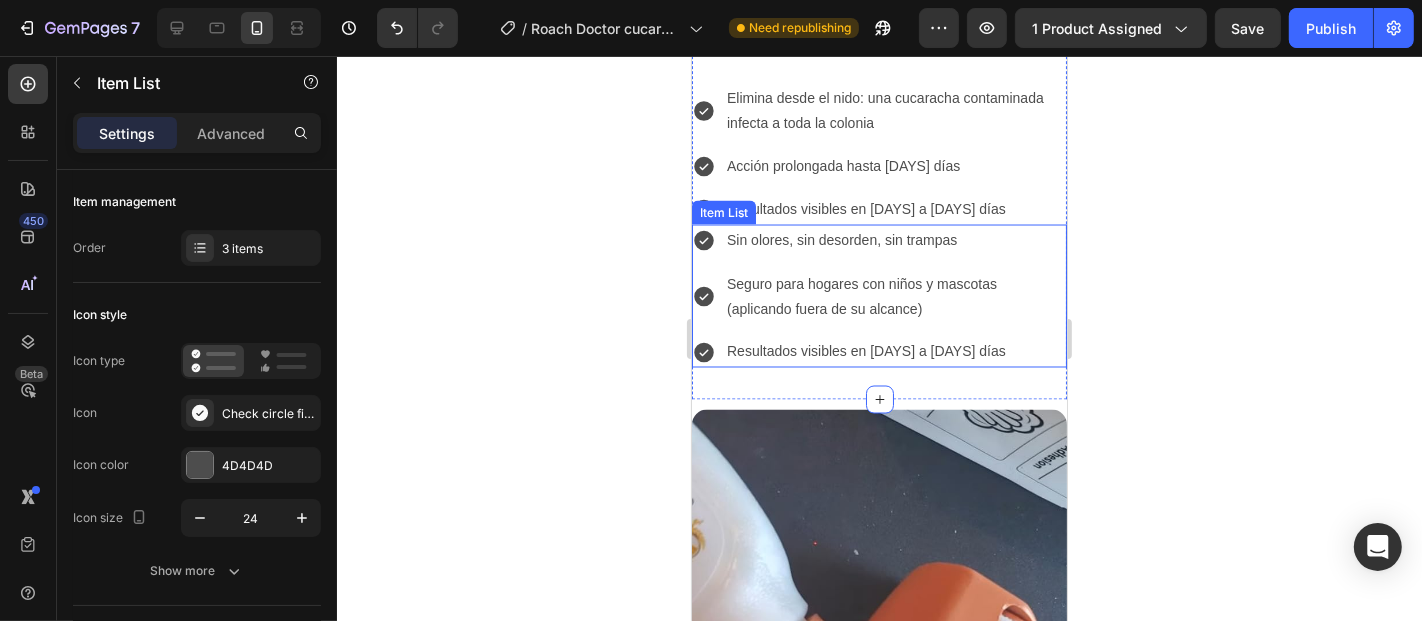 click on "Resultados visibles en [DAYS] a [DAYS] días" at bounding box center [894, 351] 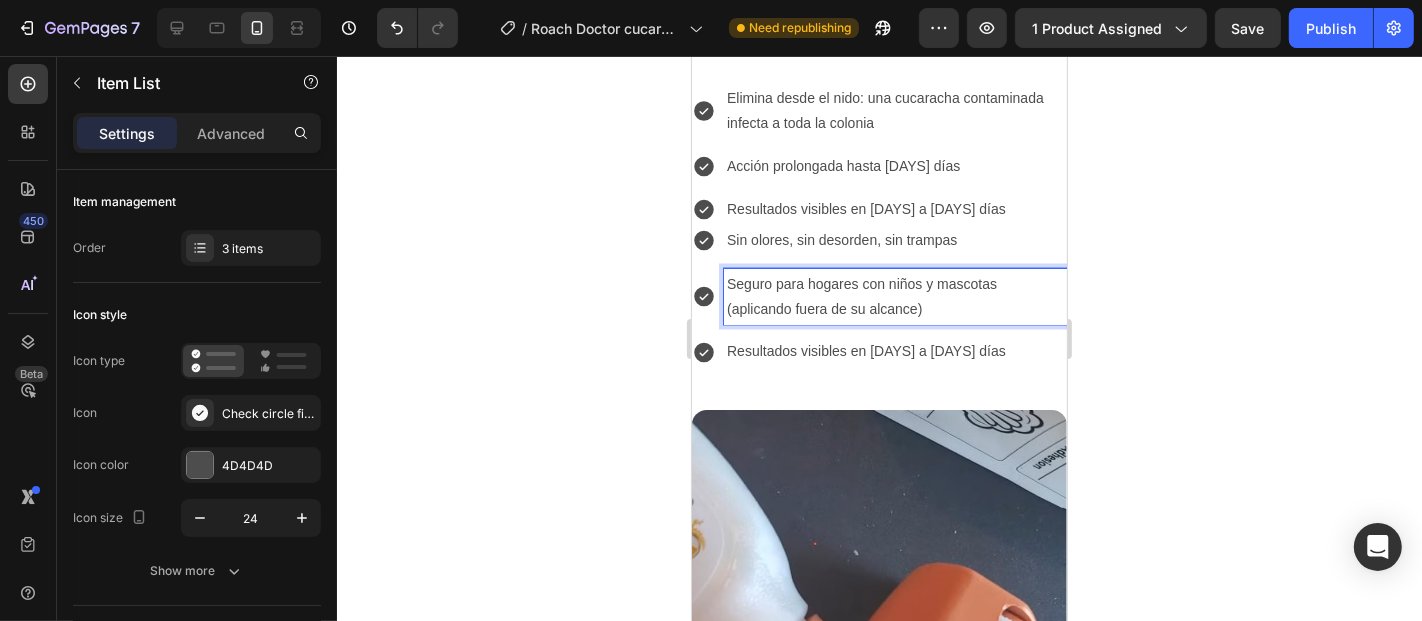 click on "Seguro para hogares con niños y mascotas (aplicando fuera de su alcance)" at bounding box center (894, 296) 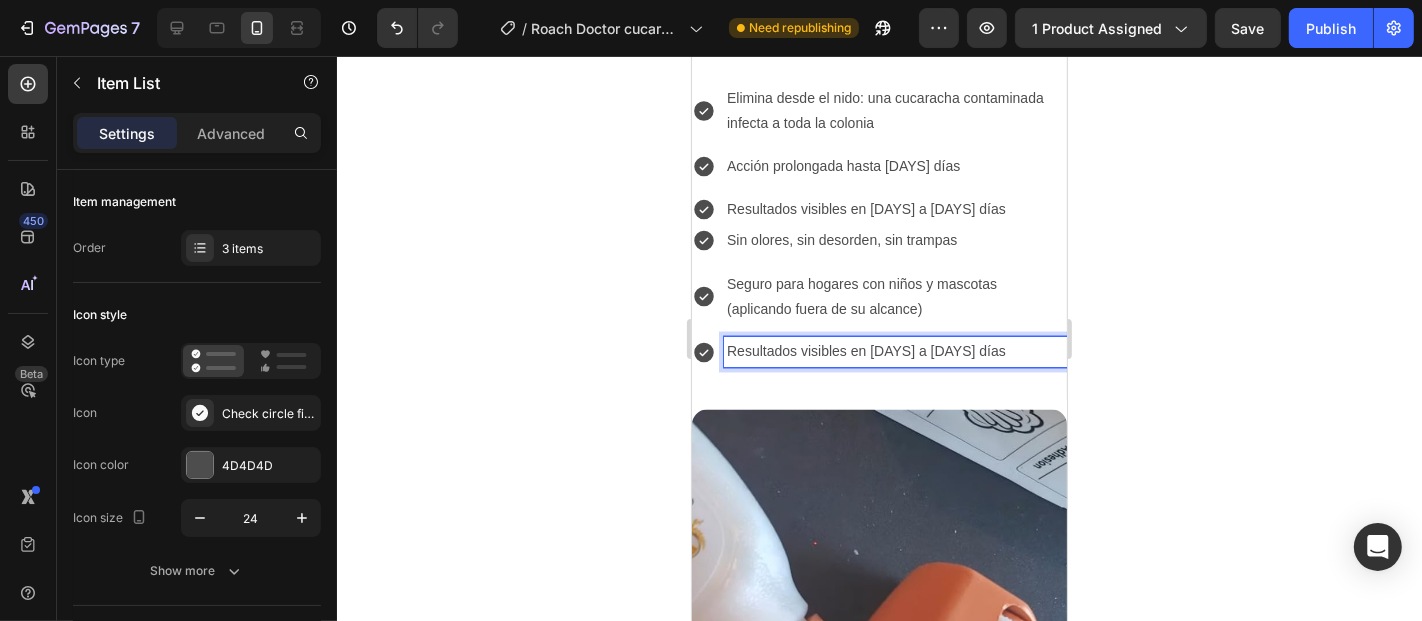 click on "Resultados visibles en [DAYS] a [DAYS] días" at bounding box center [894, 351] 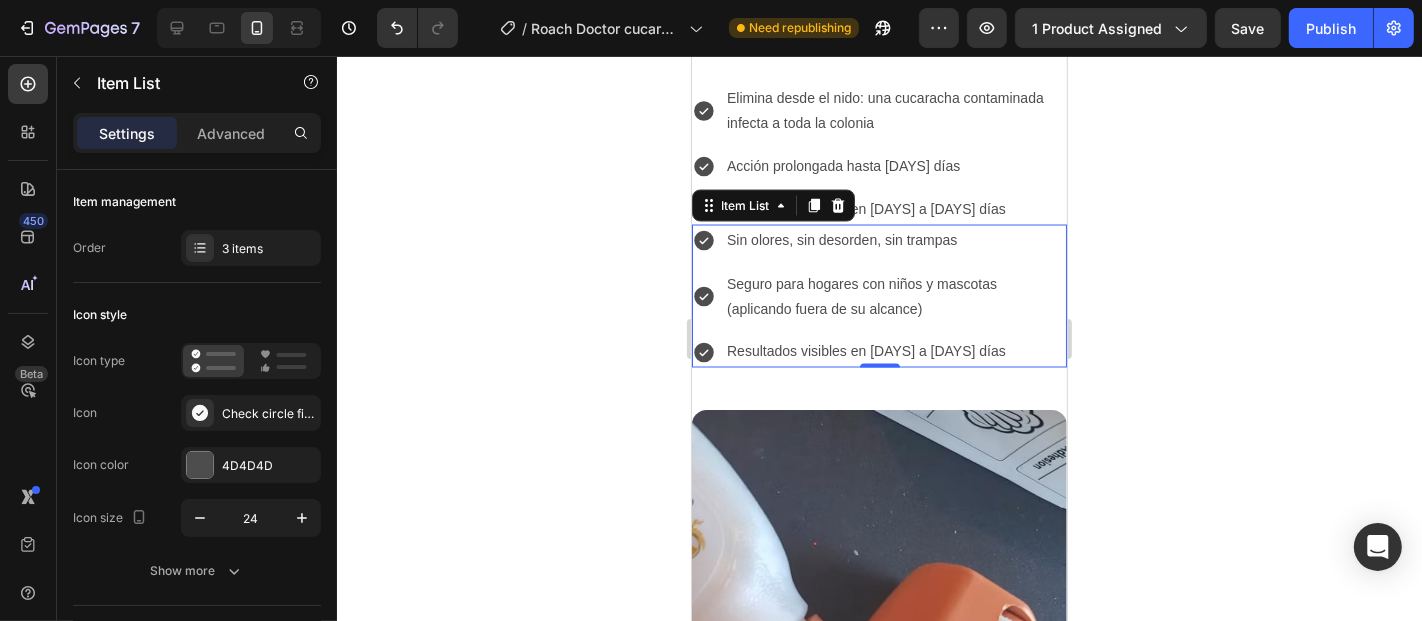 click 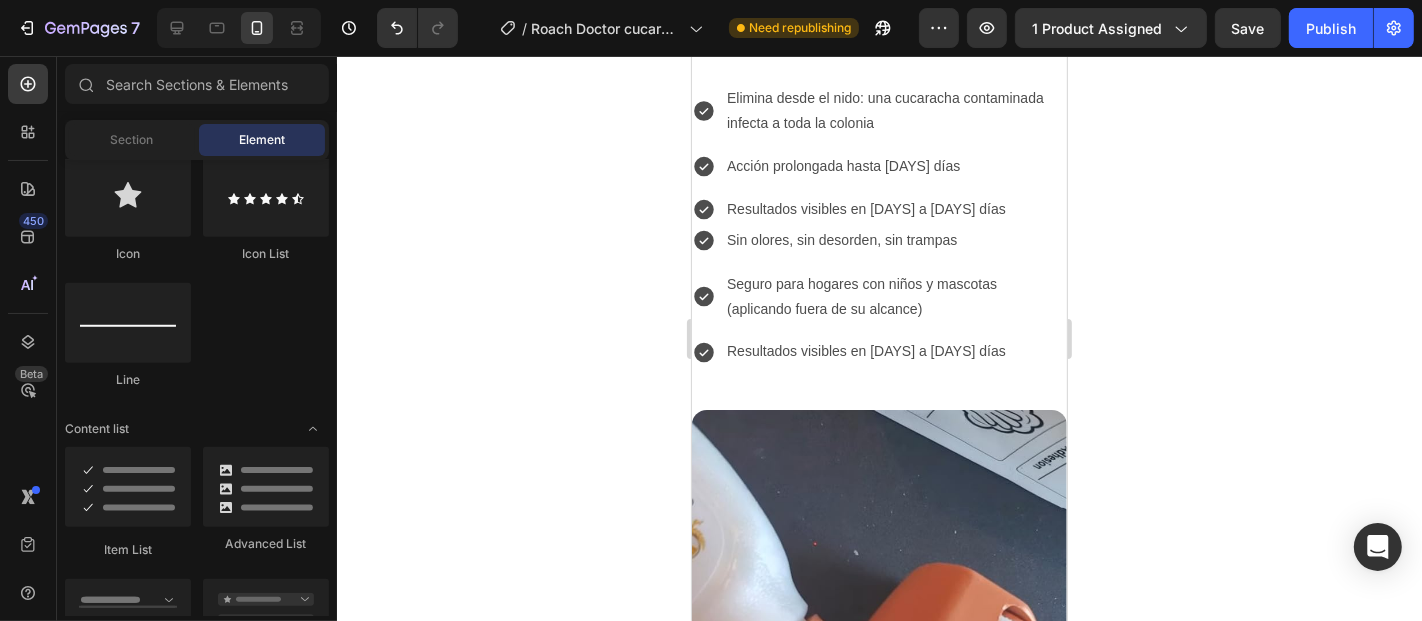 drag, startPoint x: 1143, startPoint y: 302, endPoint x: 1259, endPoint y: 267, distance: 121.16518 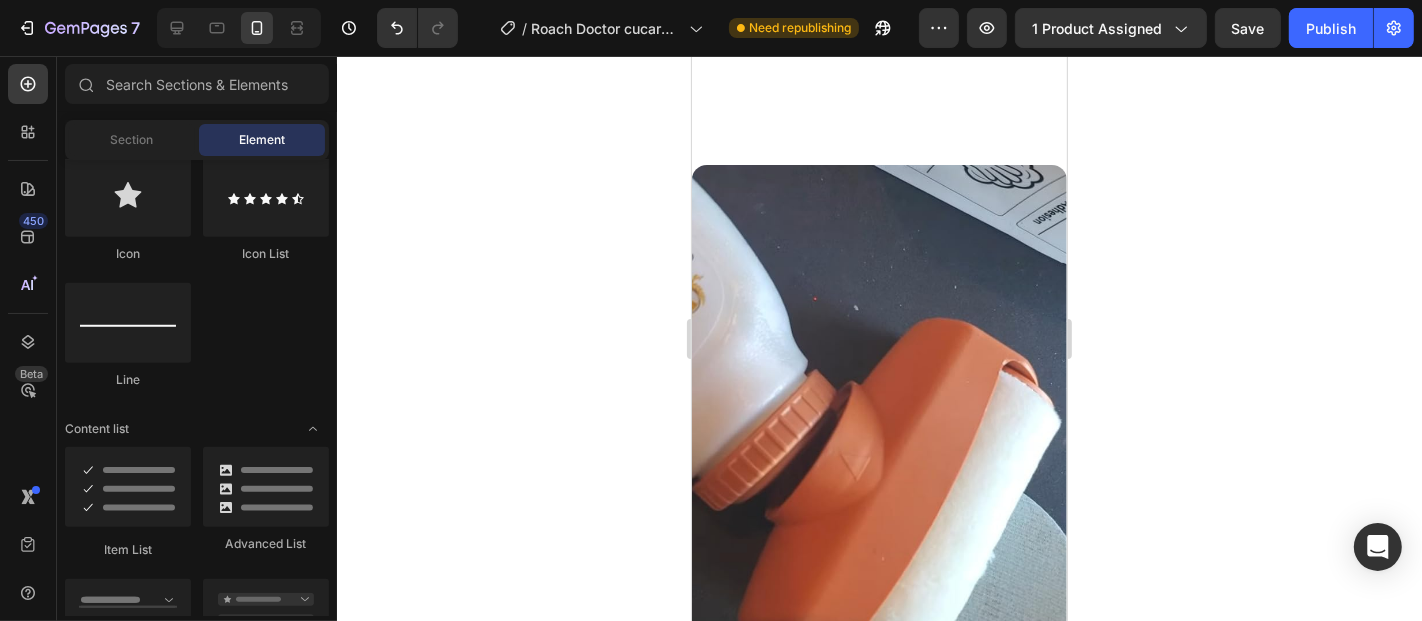 scroll, scrollTop: 3360, scrollLeft: 0, axis: vertical 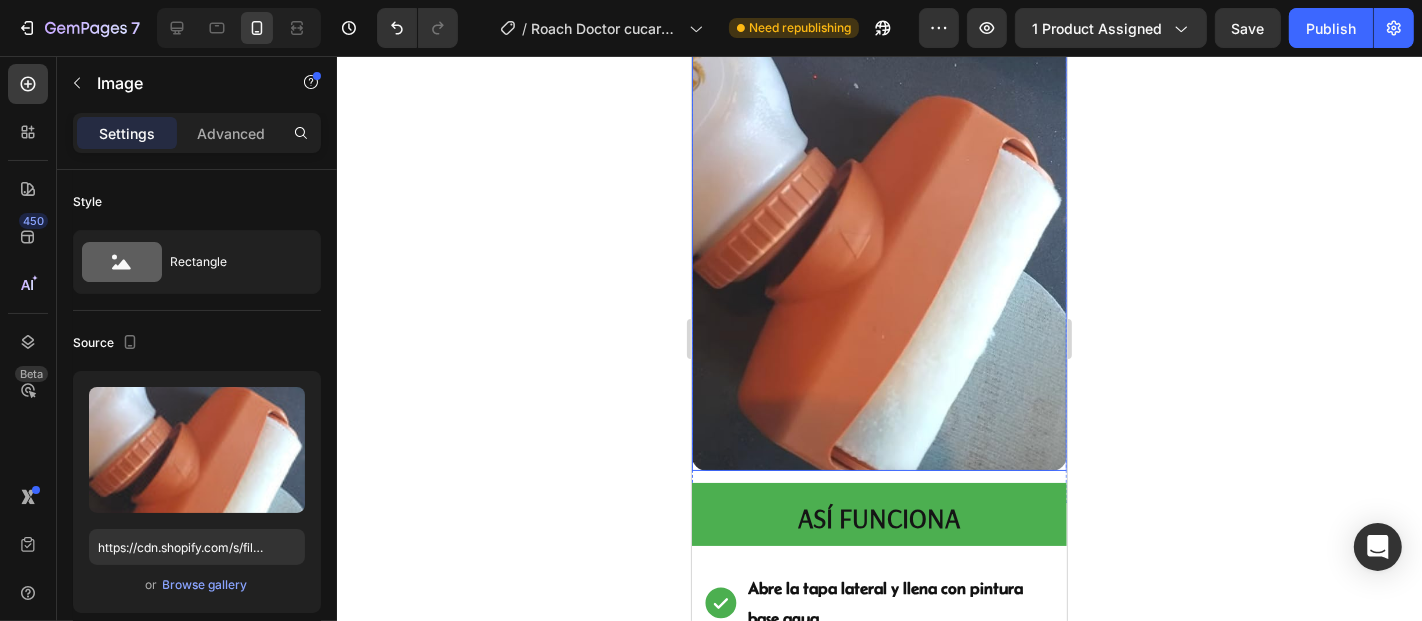 click at bounding box center (878, 206) 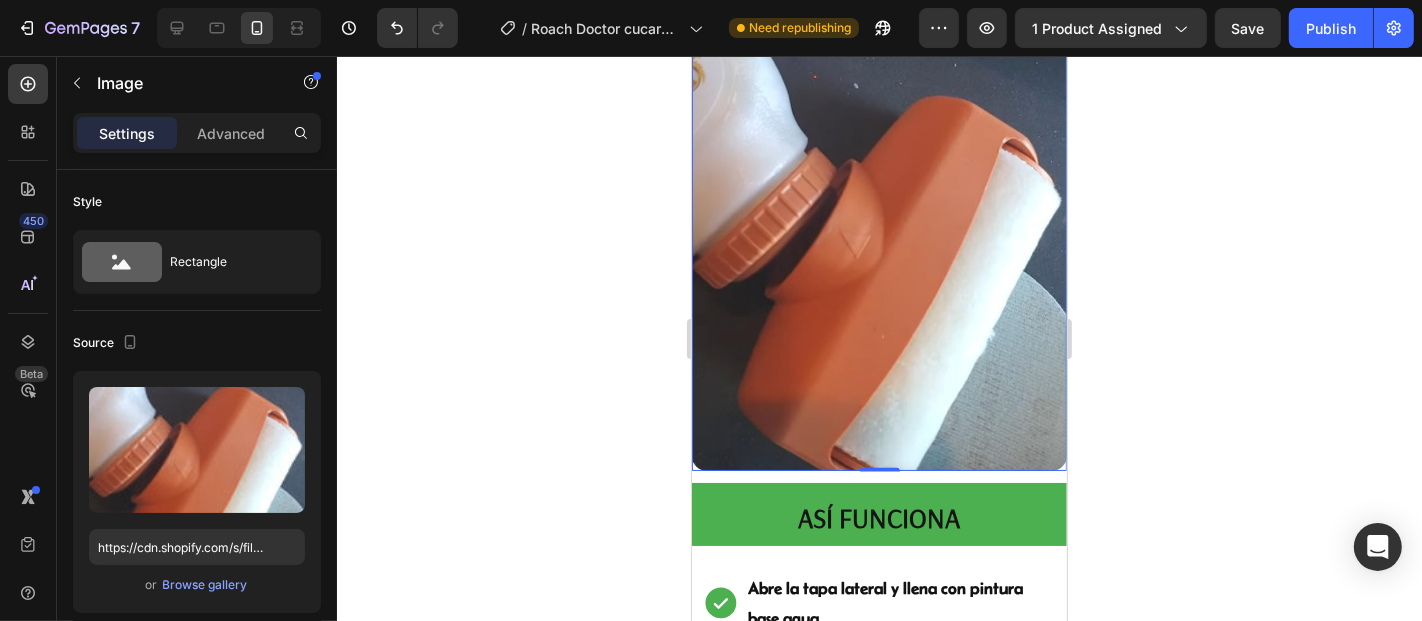 click 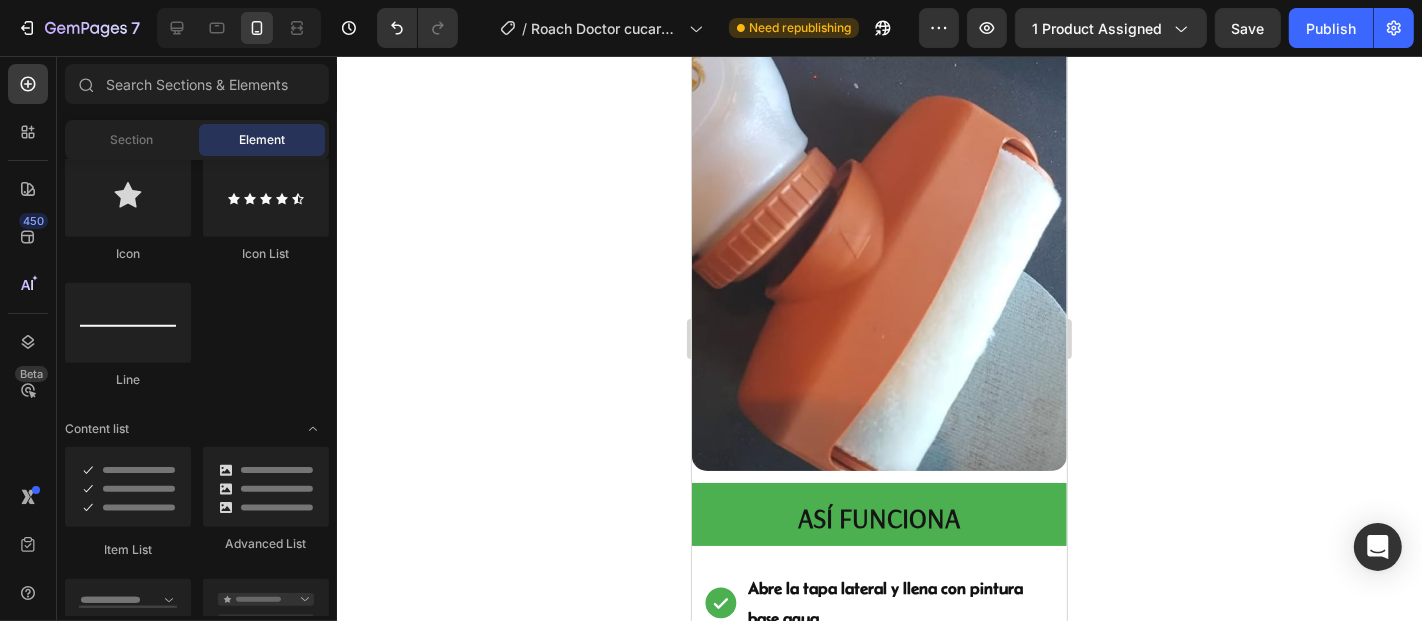 drag, startPoint x: 1157, startPoint y: 242, endPoint x: 287, endPoint y: 213, distance: 870.4832 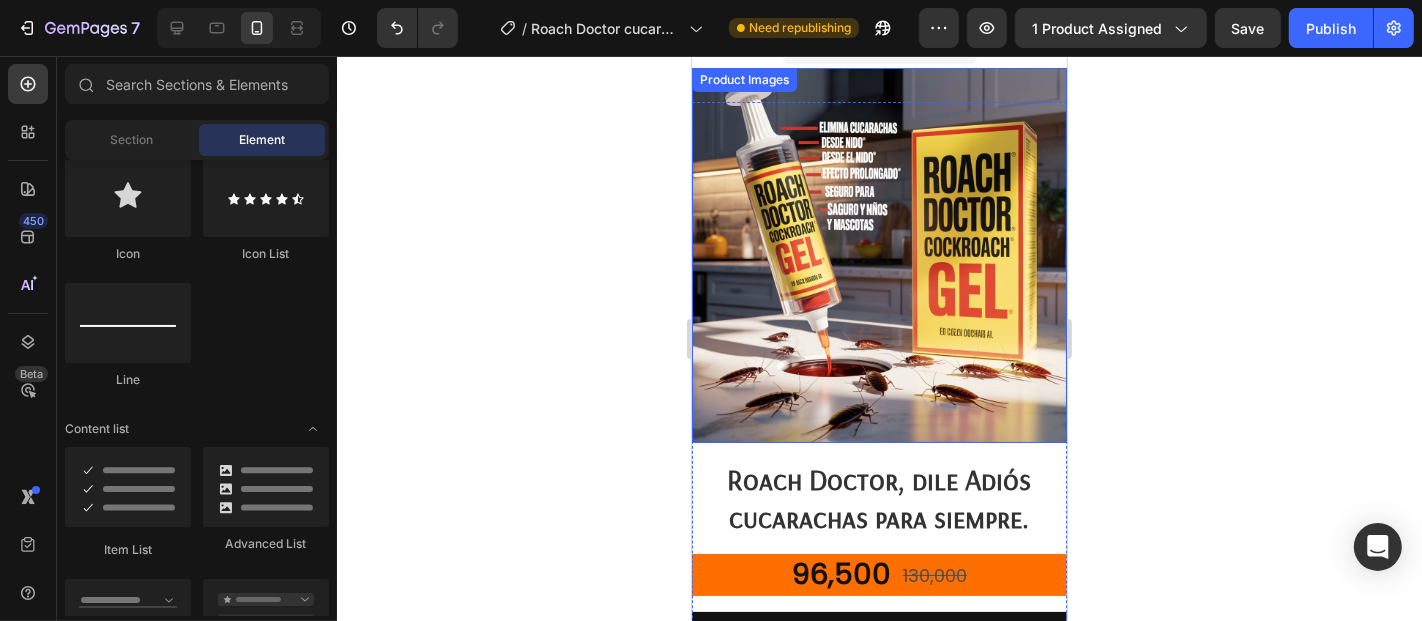 scroll, scrollTop: 0, scrollLeft: 0, axis: both 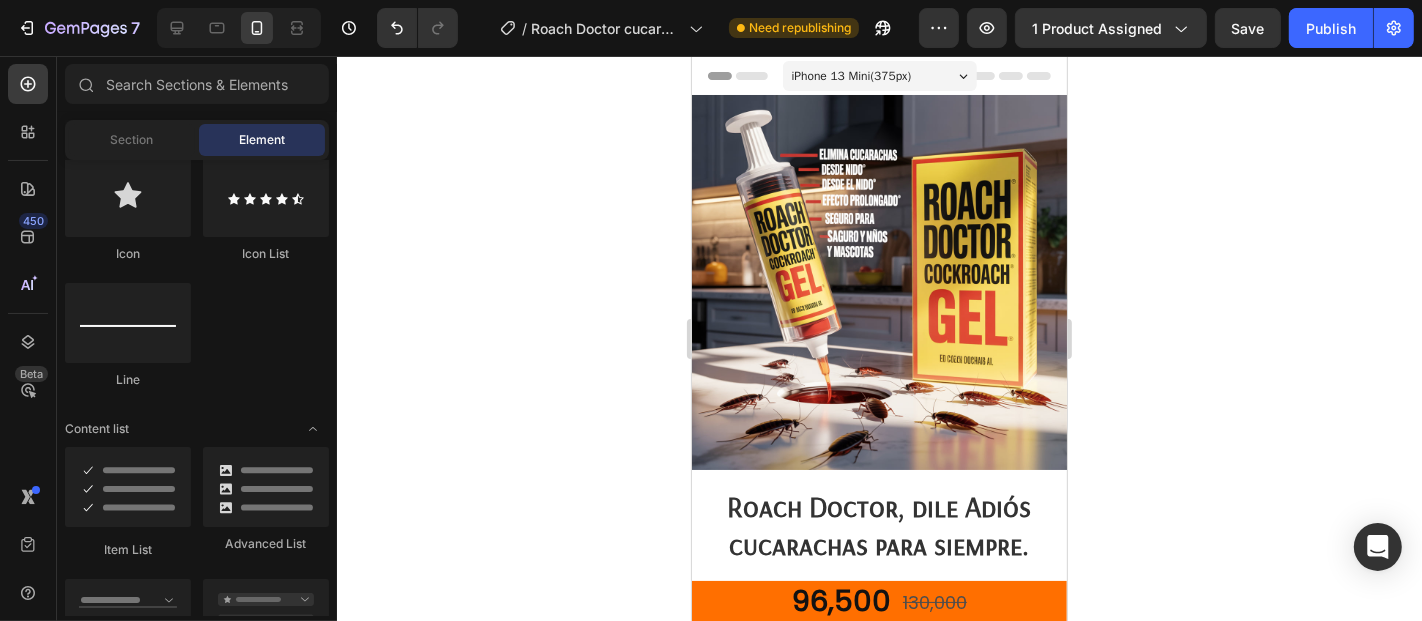 click 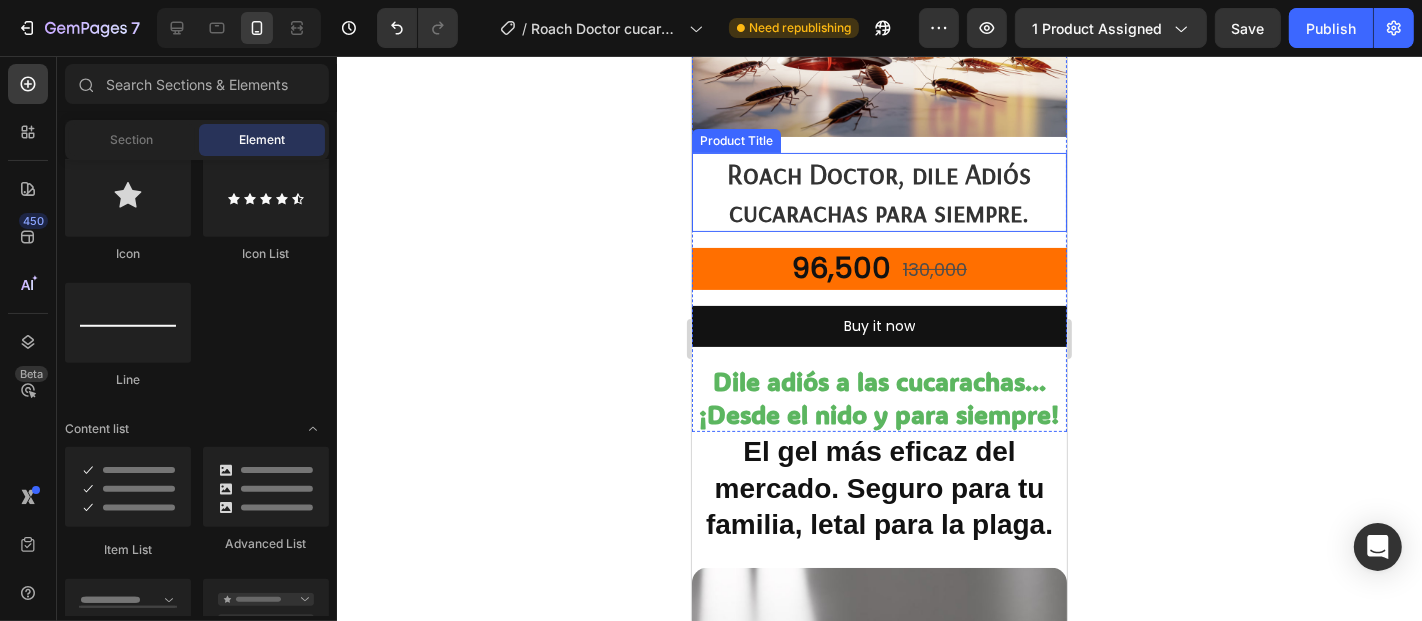 scroll, scrollTop: 444, scrollLeft: 0, axis: vertical 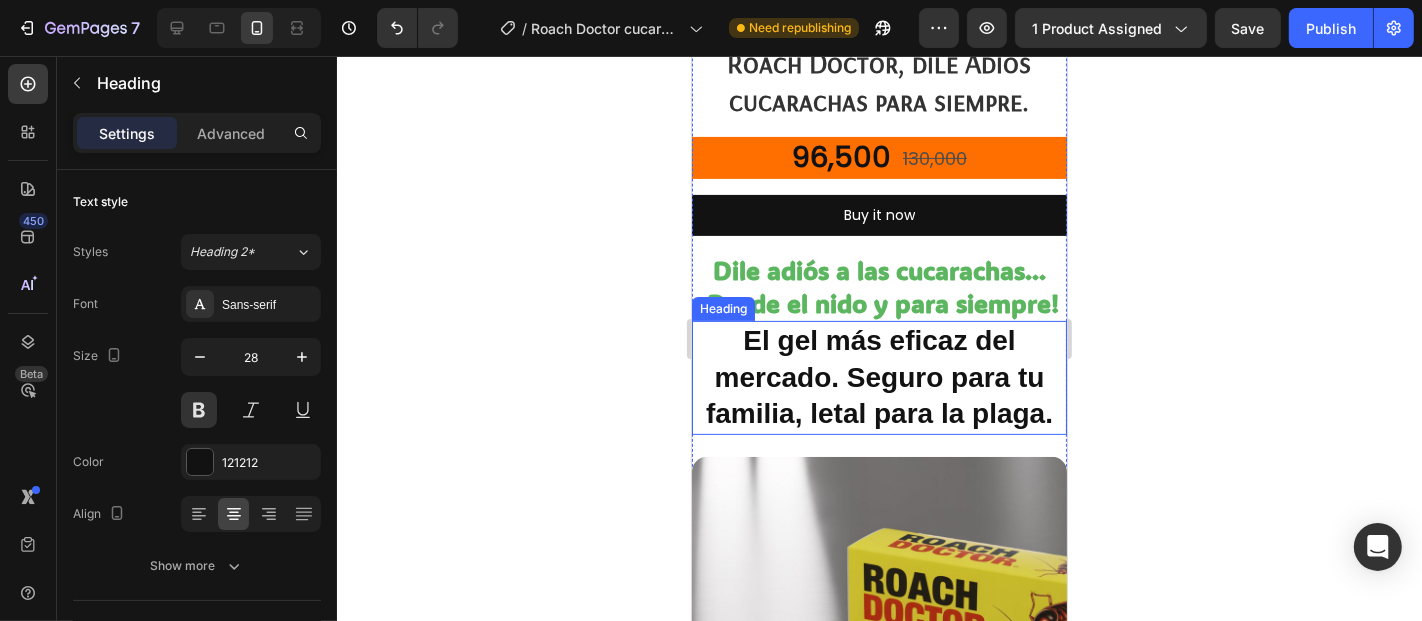click on "El gel más eficaz del mercado. Seguro para tu familia, letal para la plaga." at bounding box center (878, 376) 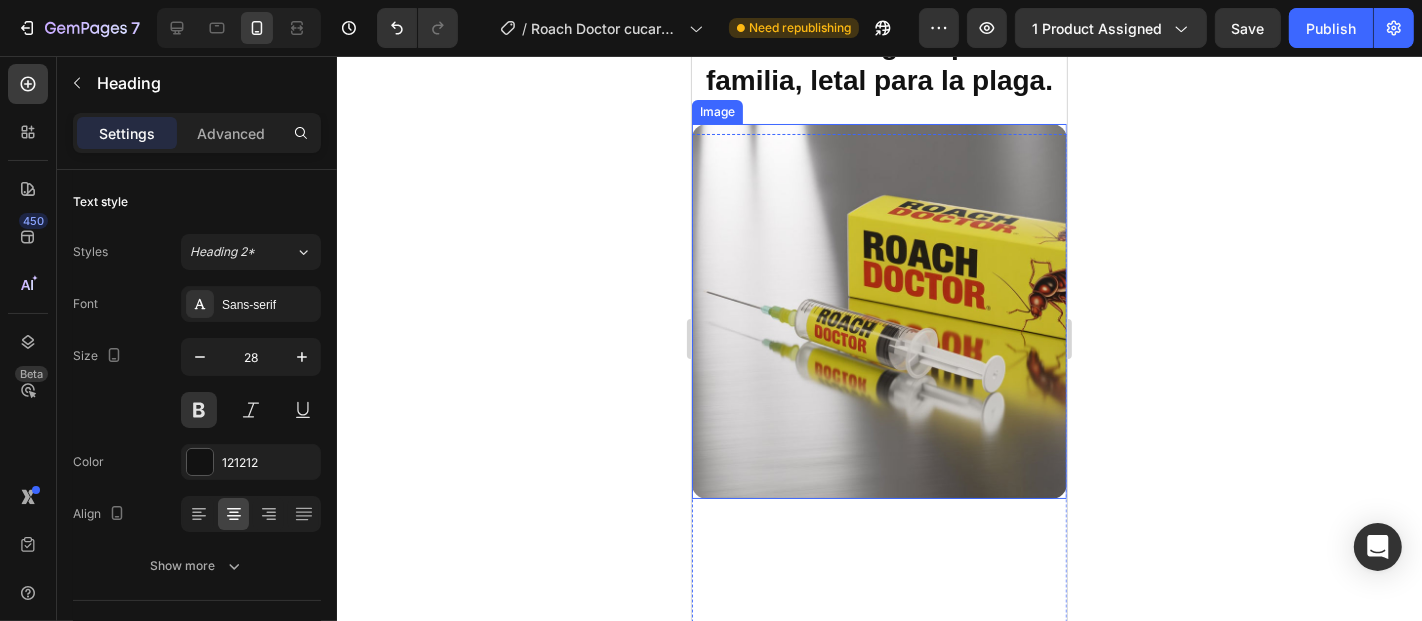 scroll, scrollTop: 1222, scrollLeft: 0, axis: vertical 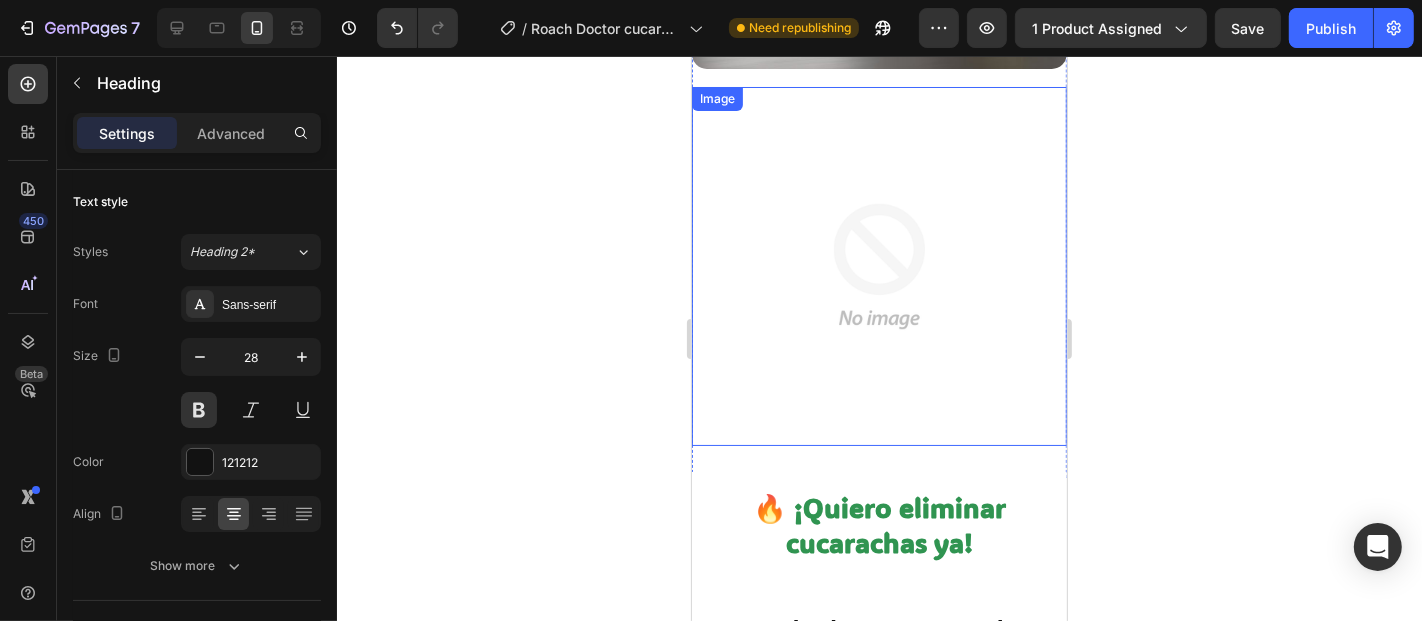 click at bounding box center (878, 265) 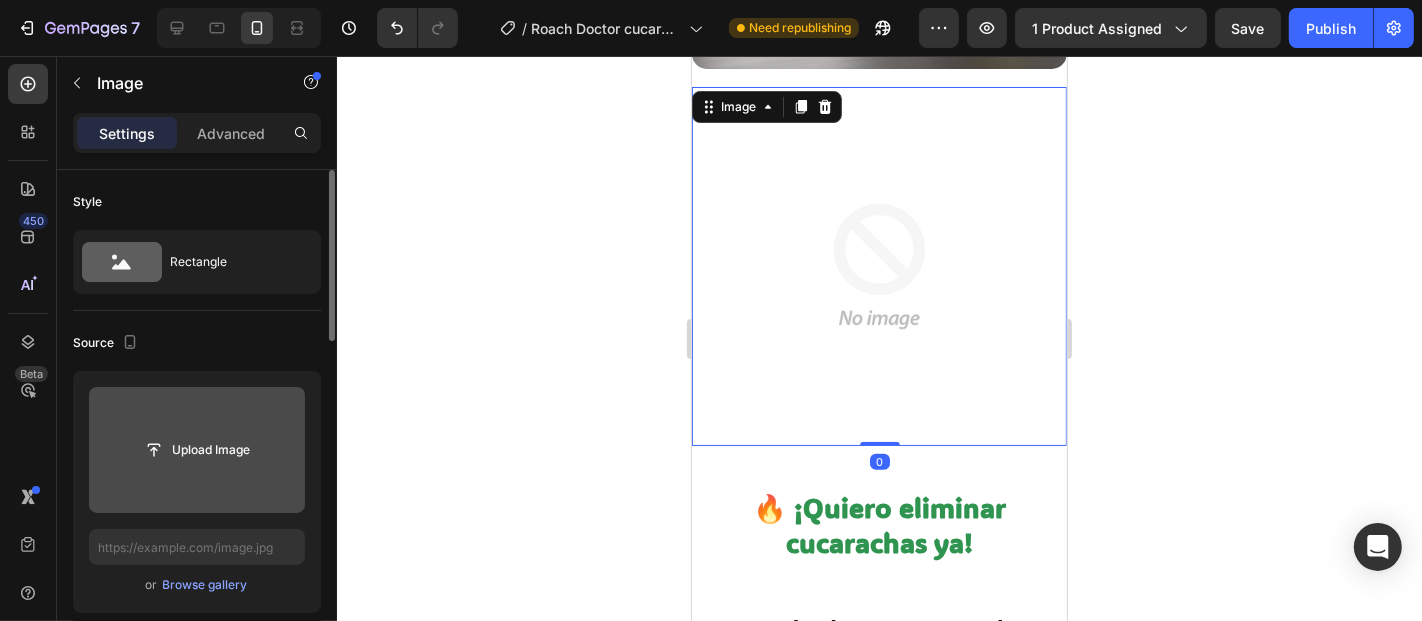 click 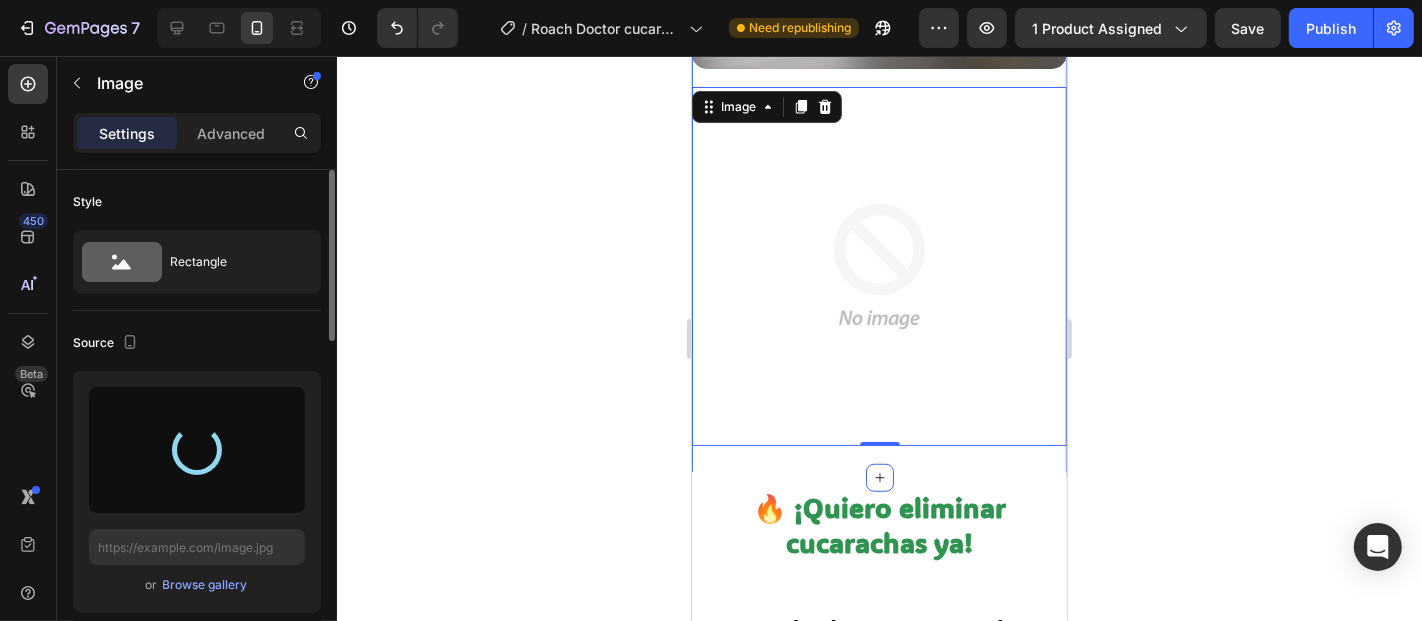type on "https://cdn.shopify.com/s/files/1/0802/2258/5137/files/gempages_514577956190815047-e2cad282-059d-426f-a721-f96a8bbe56ea.jpg" 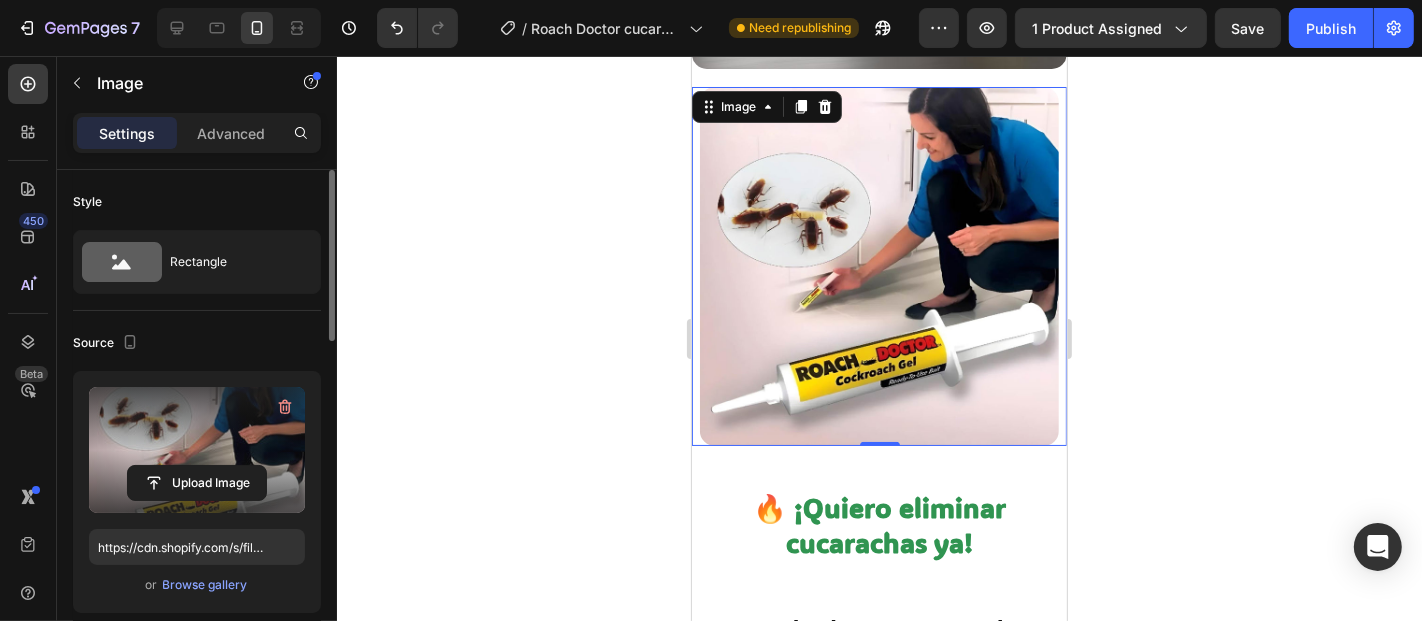 click 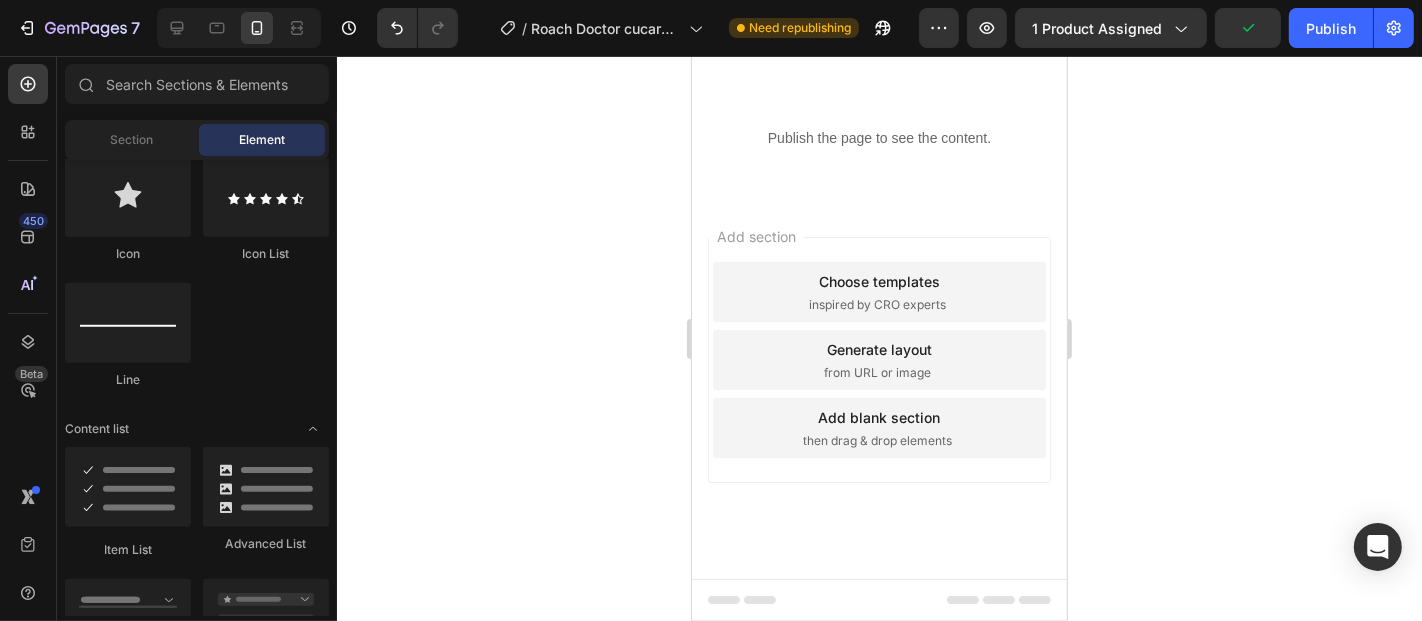 scroll, scrollTop: 4877, scrollLeft: 0, axis: vertical 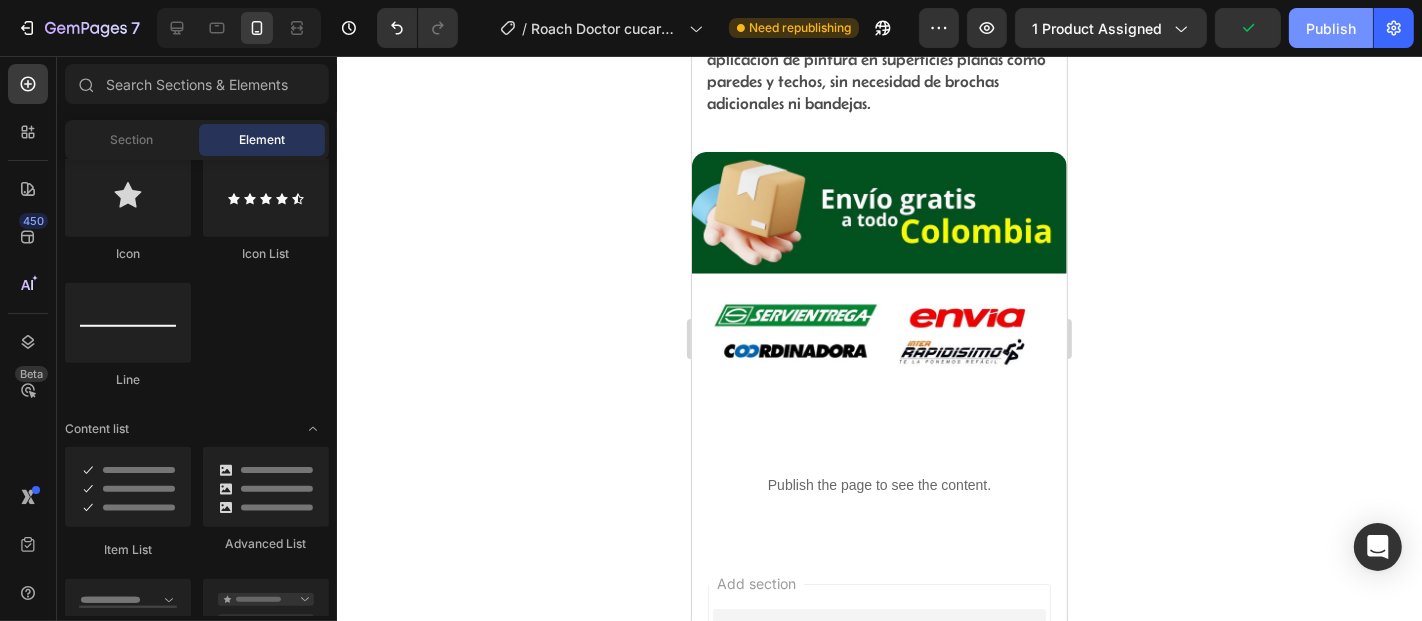 click on "Publish" 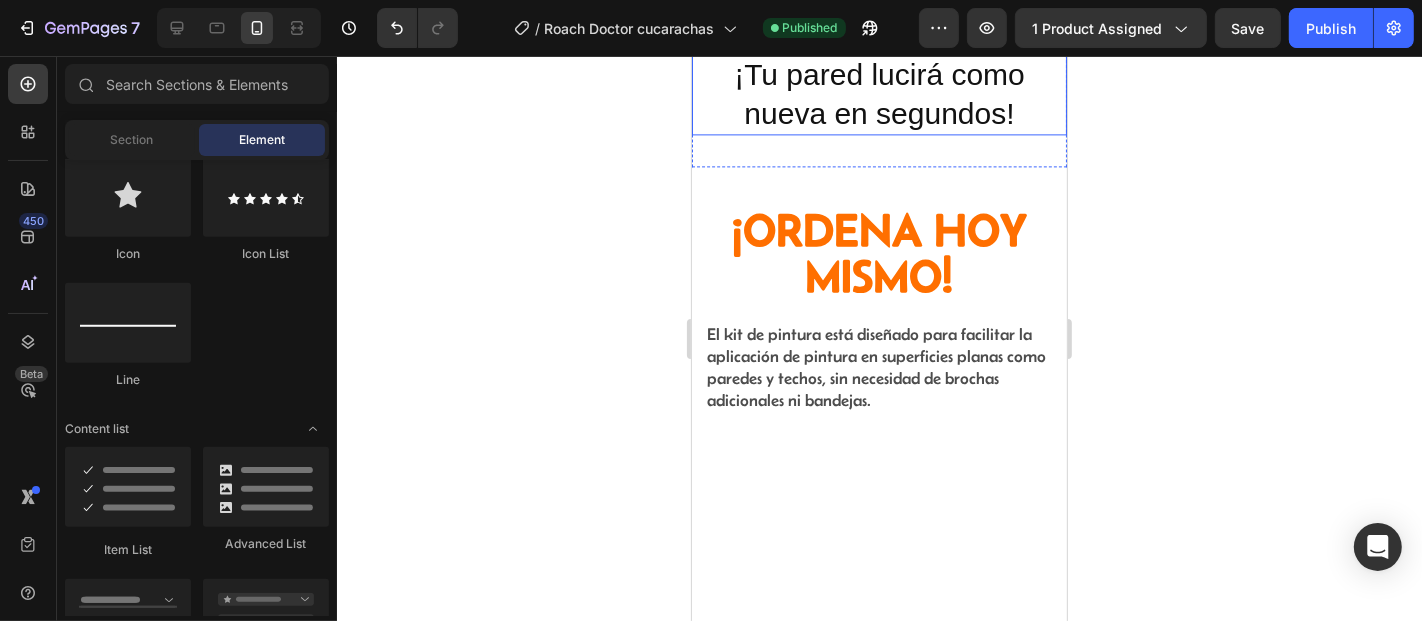 scroll, scrollTop: 3655, scrollLeft: 0, axis: vertical 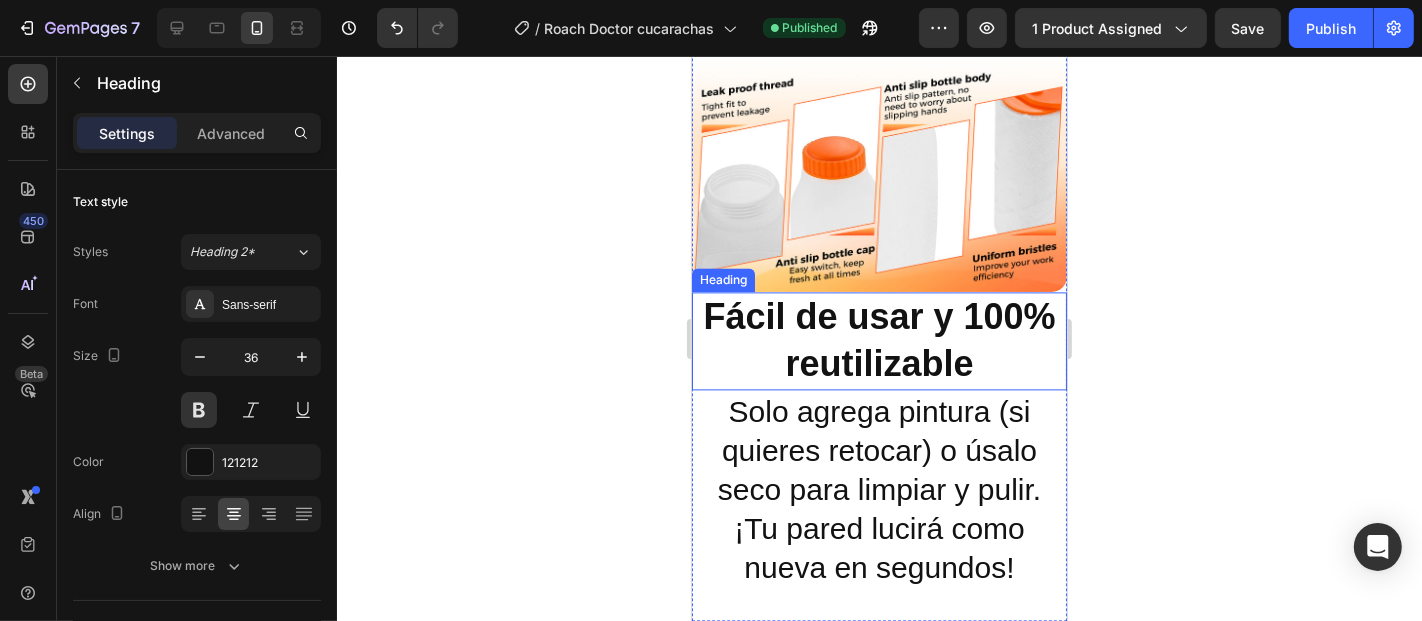 click on "Fácil de usar y 100% reutilizable" at bounding box center (878, 340) 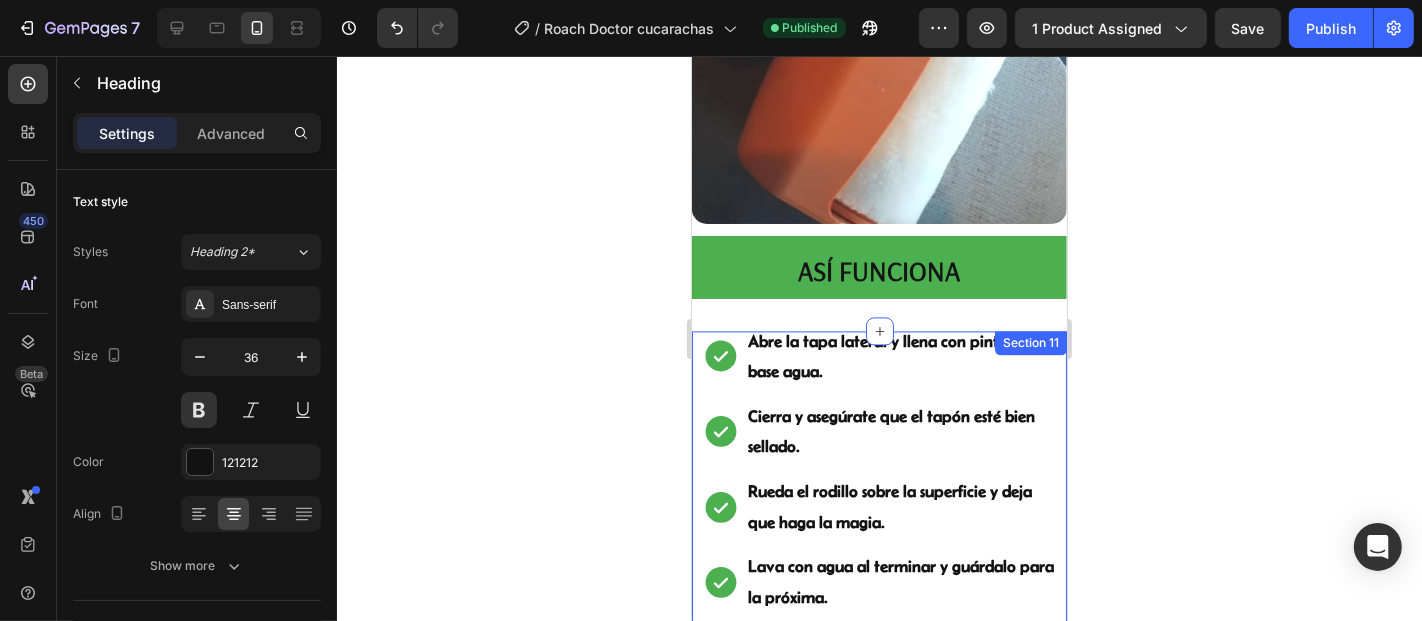 scroll, scrollTop: 3766, scrollLeft: 0, axis: vertical 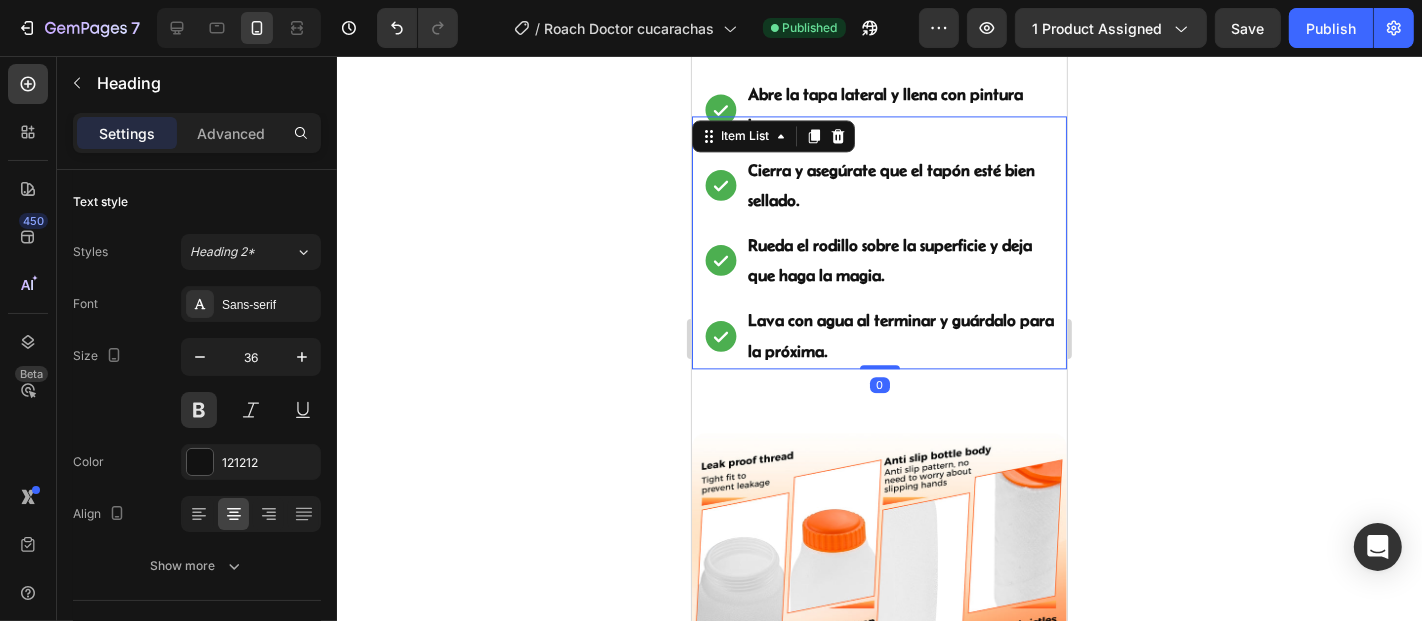 click on "Lava con agua al terminar y guárdalo para la próxima." at bounding box center [900, 334] 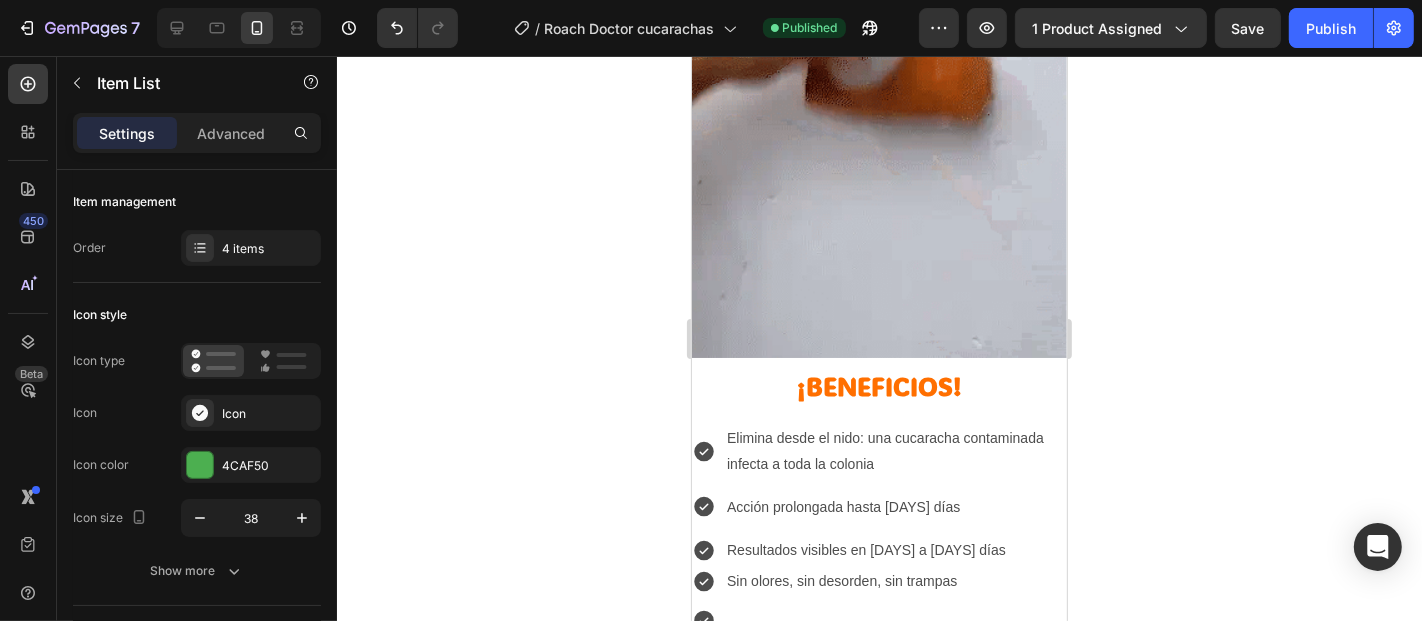scroll, scrollTop: 2877, scrollLeft: 0, axis: vertical 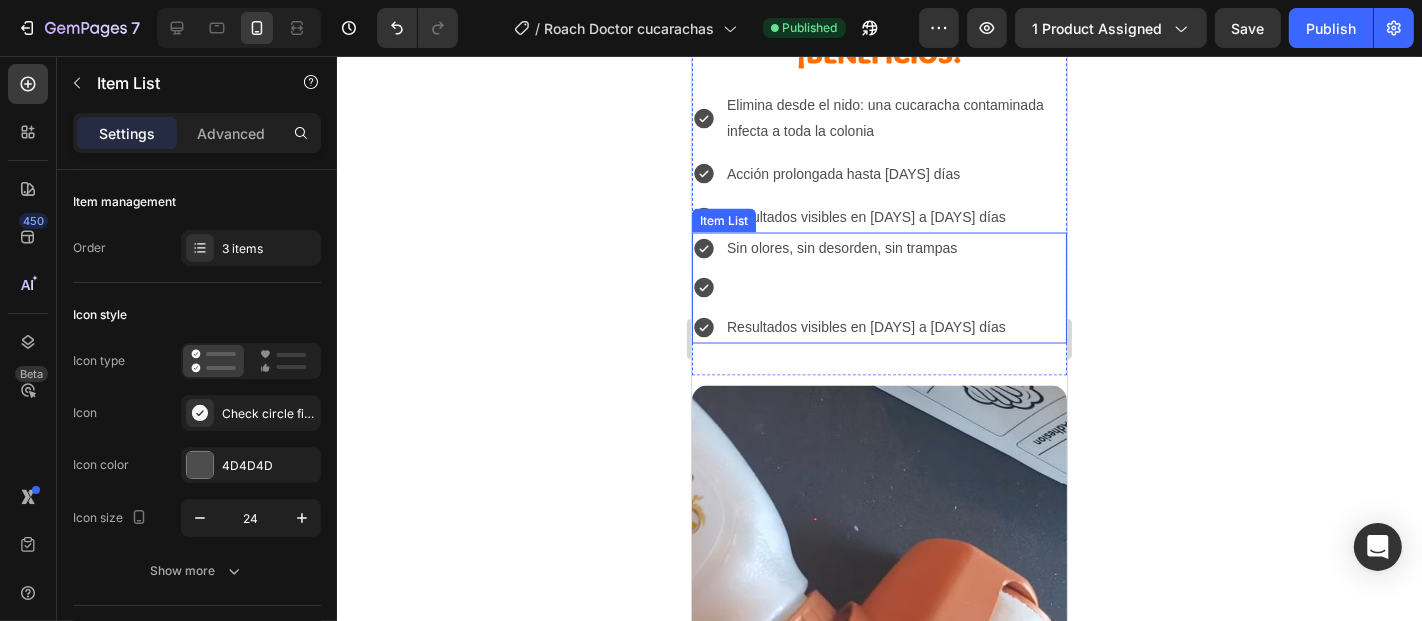 click on "Resultados visibles en [DAYS] a [DAYS] días" at bounding box center [865, 326] 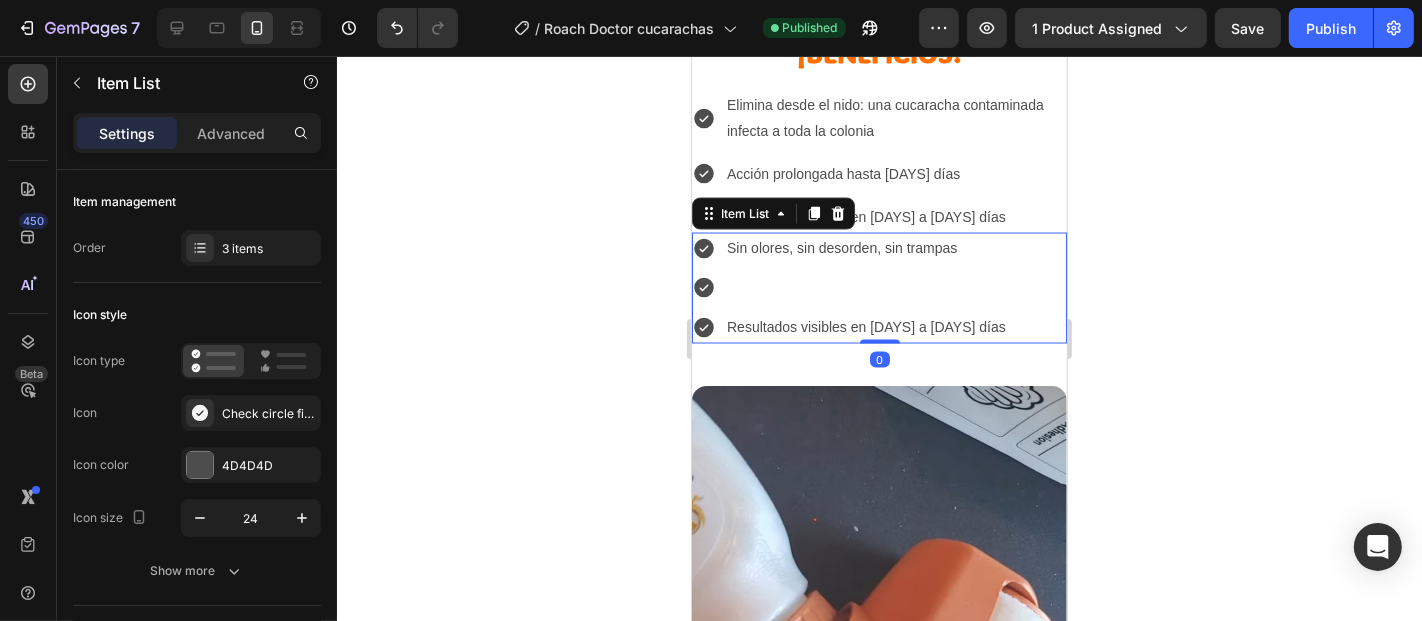 click on "Sin olores, sin desorden, sin trampas Resultados visibles en [DAYS] a [DAYS] días" at bounding box center [849, 287] 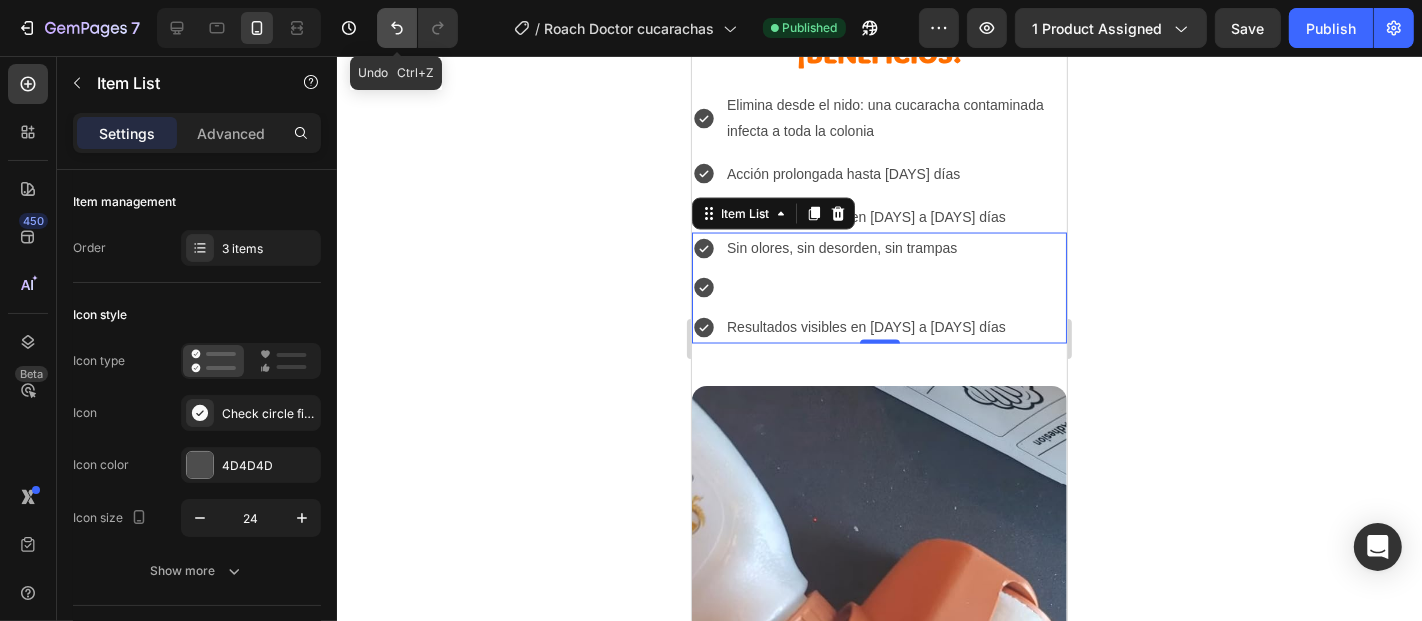 click 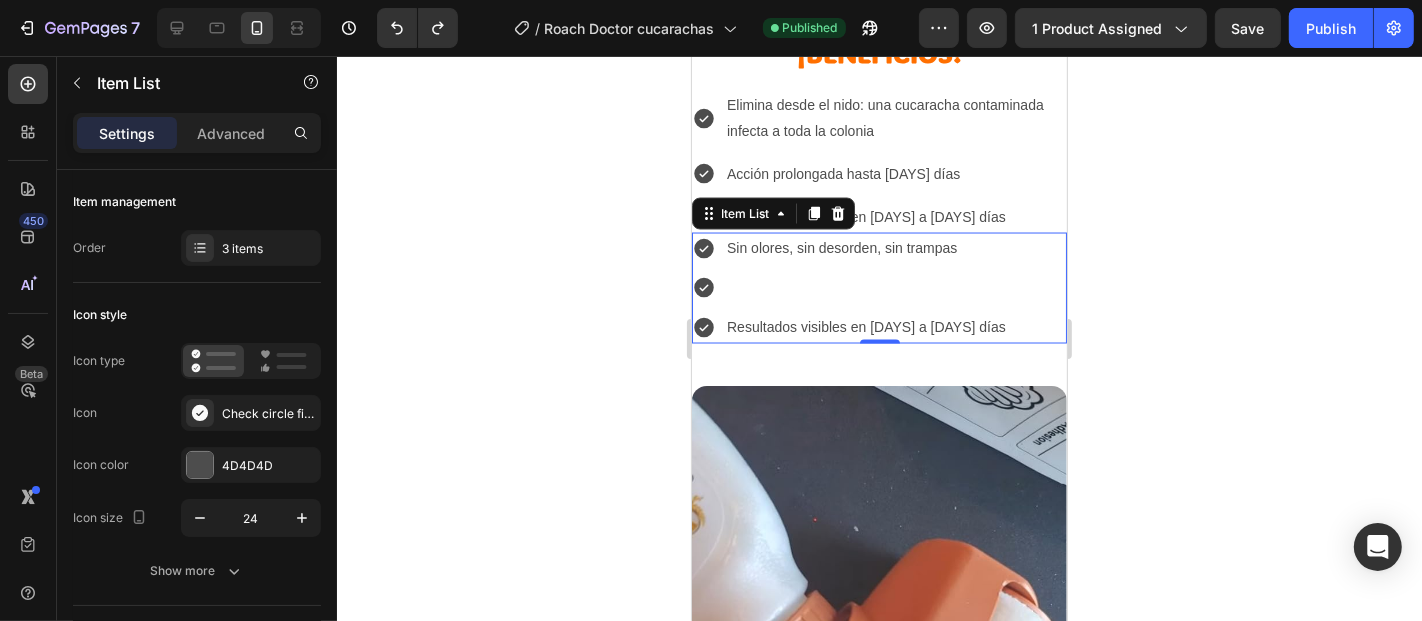 drag, startPoint x: 718, startPoint y: 266, endPoint x: 705, endPoint y: 264, distance: 13.152946 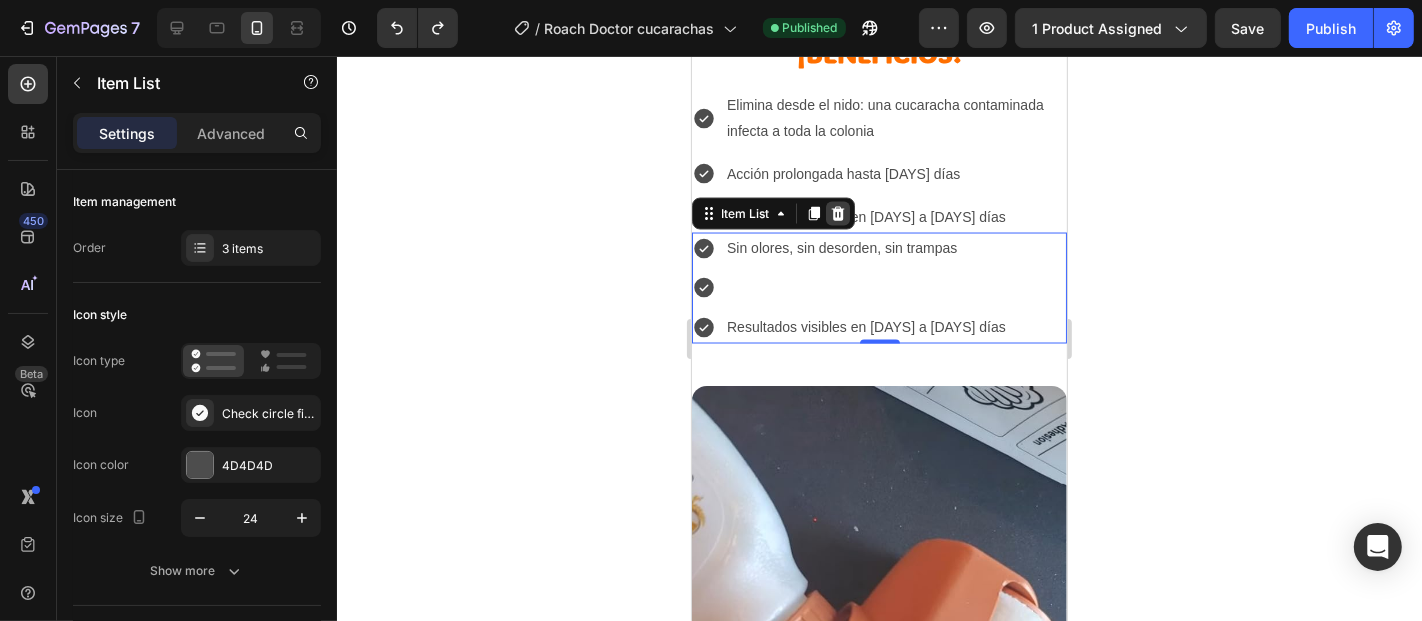 click 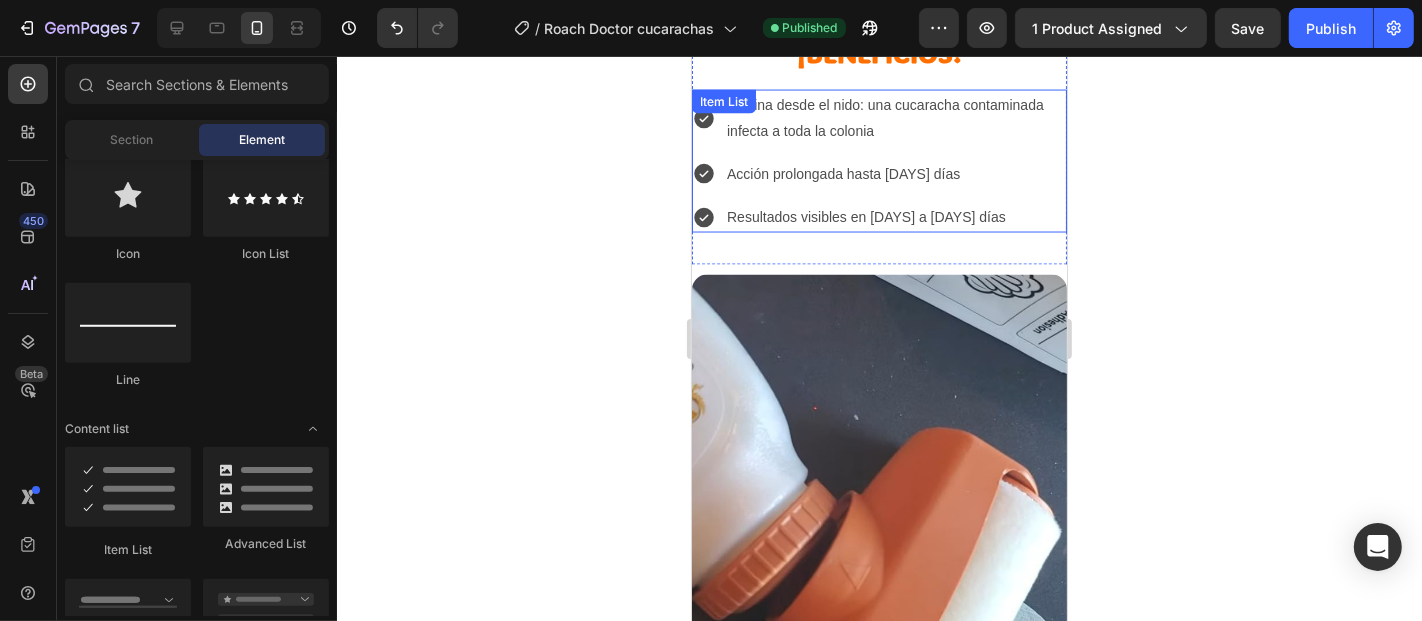 click 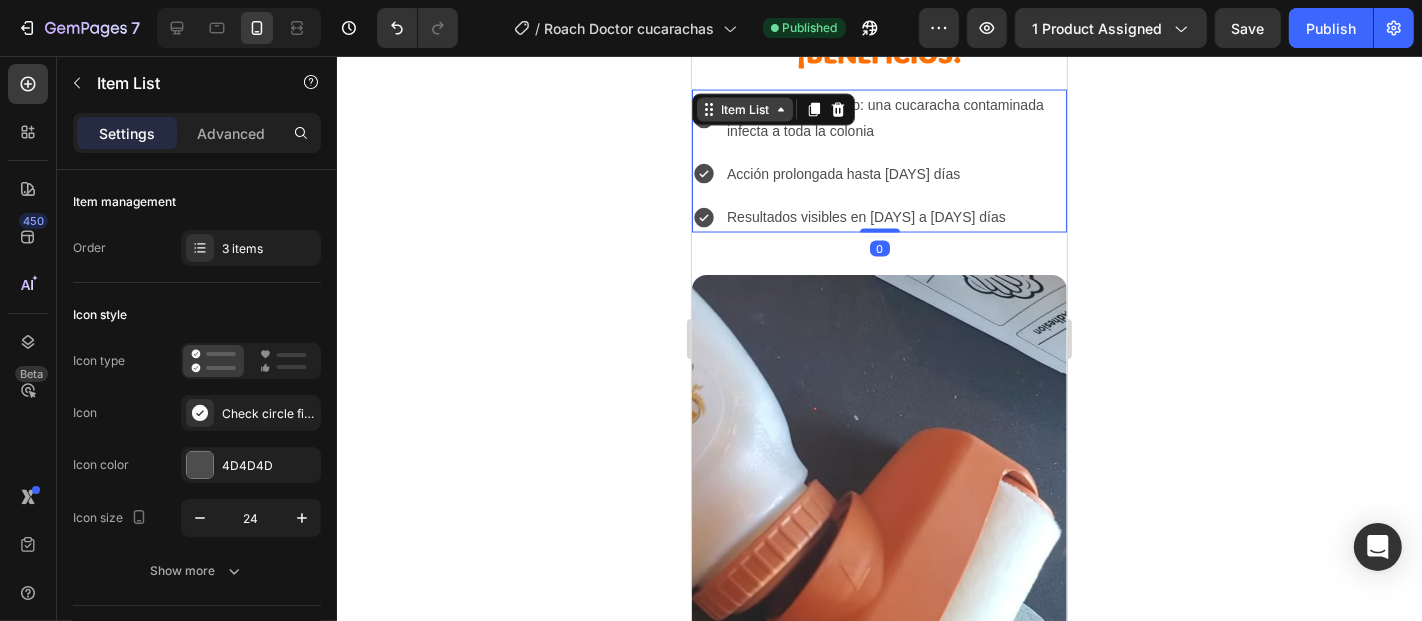 click 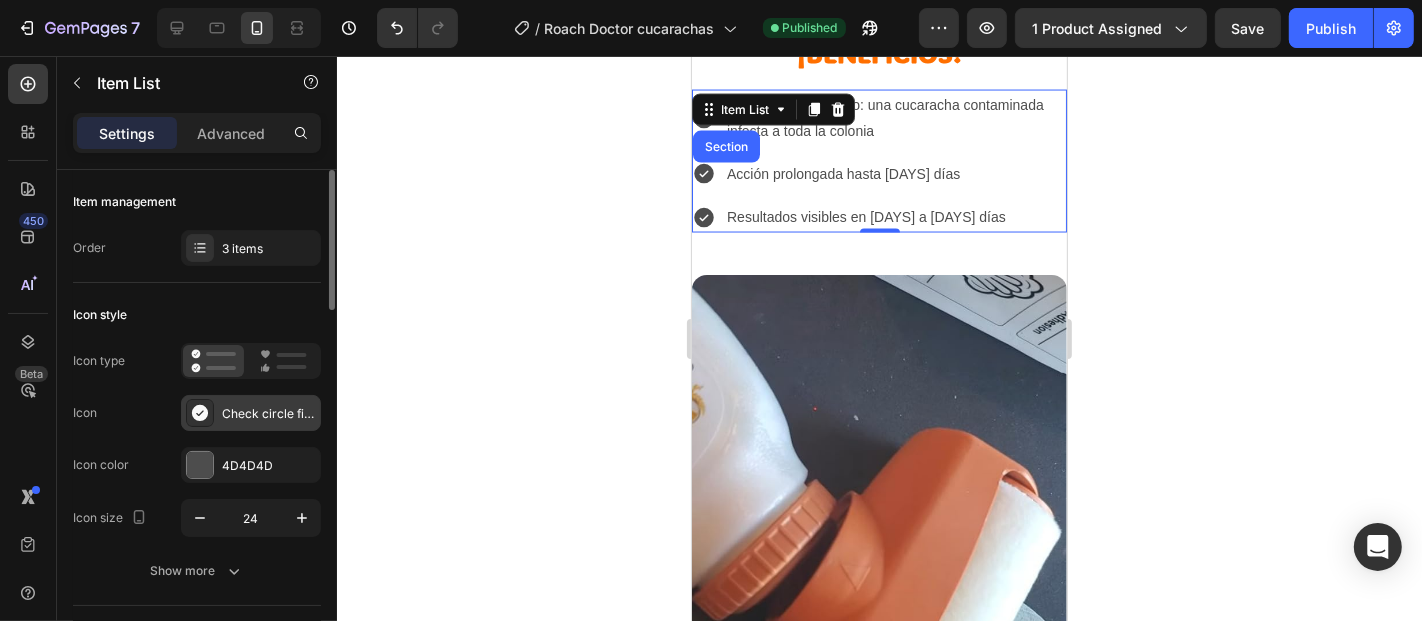 click 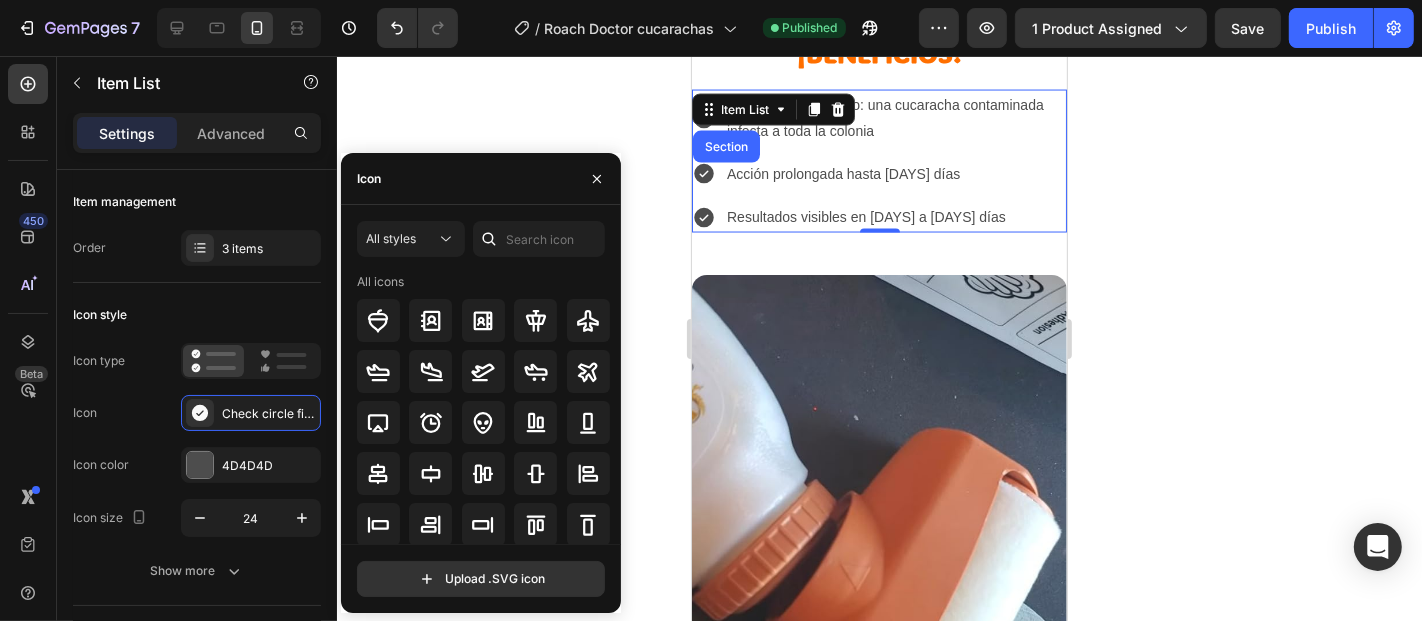 click 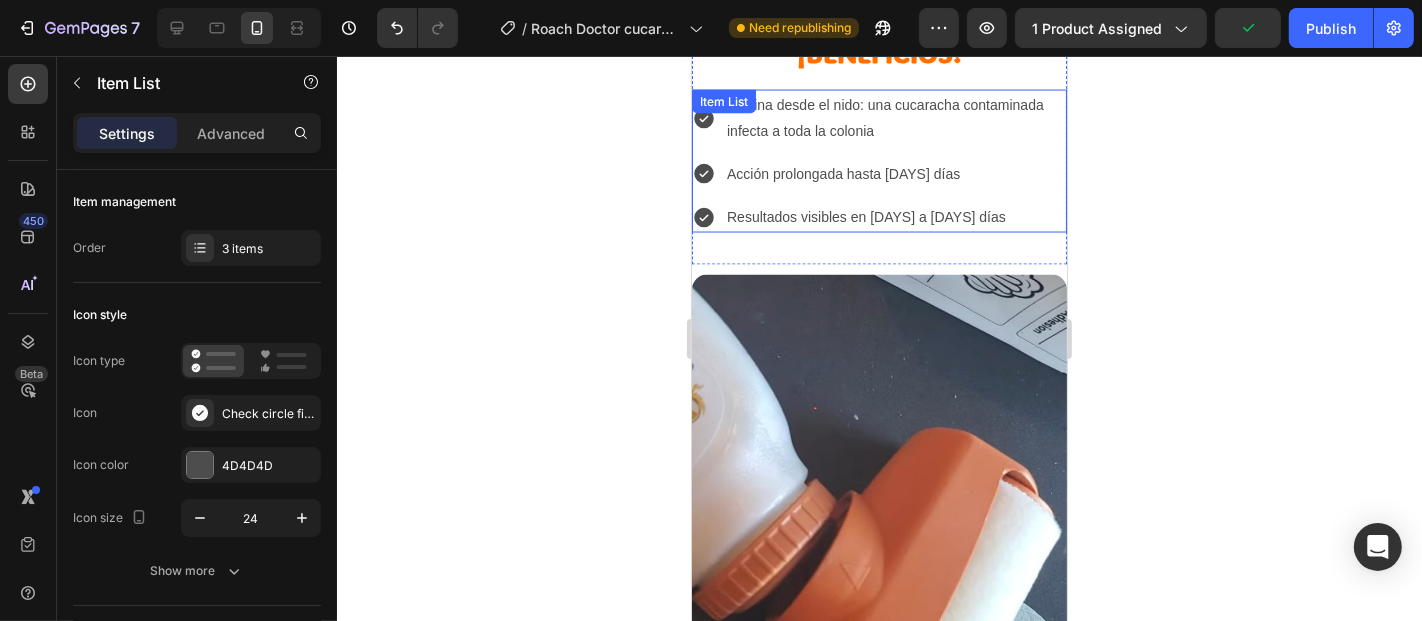 click on "Resultados visibles en [DAYS] a [DAYS] días" at bounding box center [894, 216] 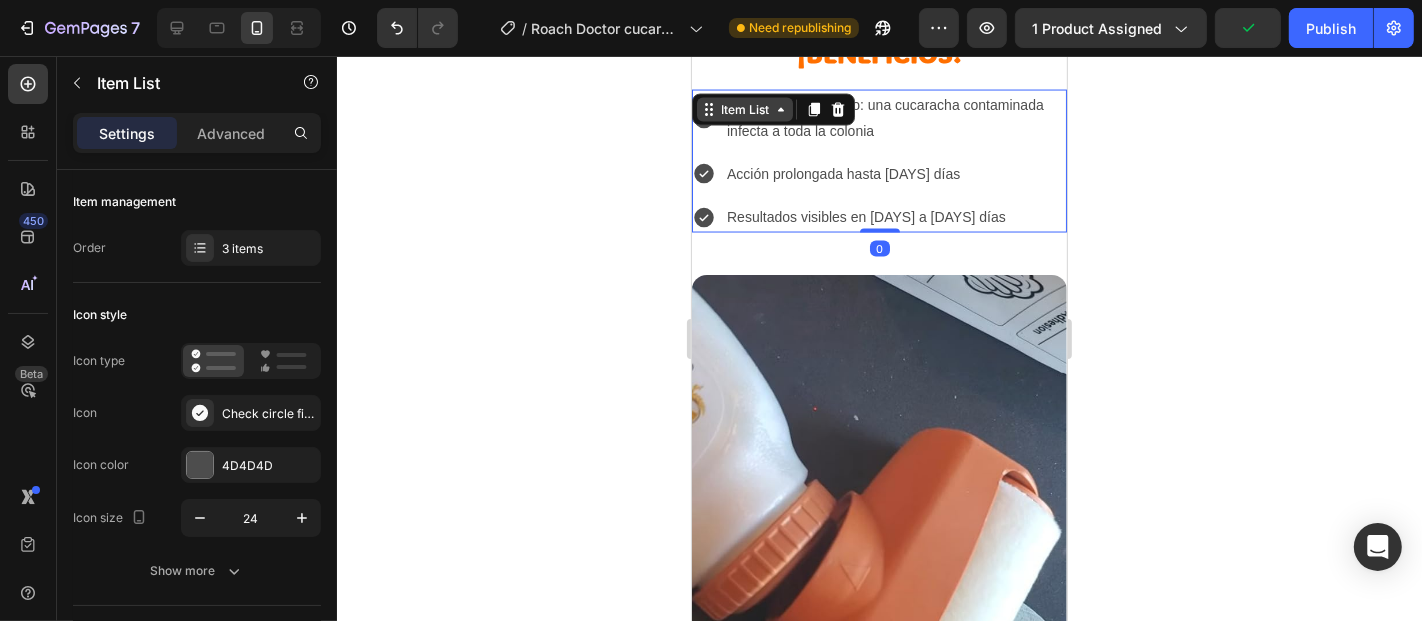 click on "Item List" at bounding box center [744, 109] 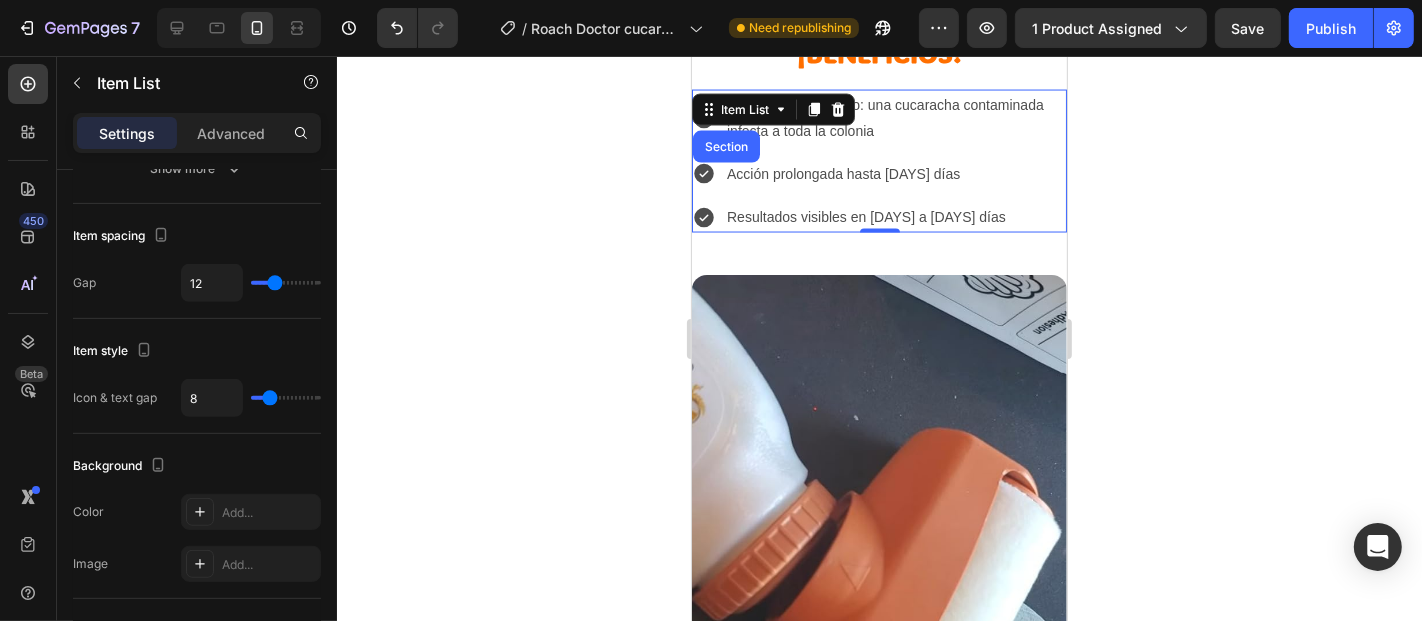 scroll, scrollTop: 444, scrollLeft: 0, axis: vertical 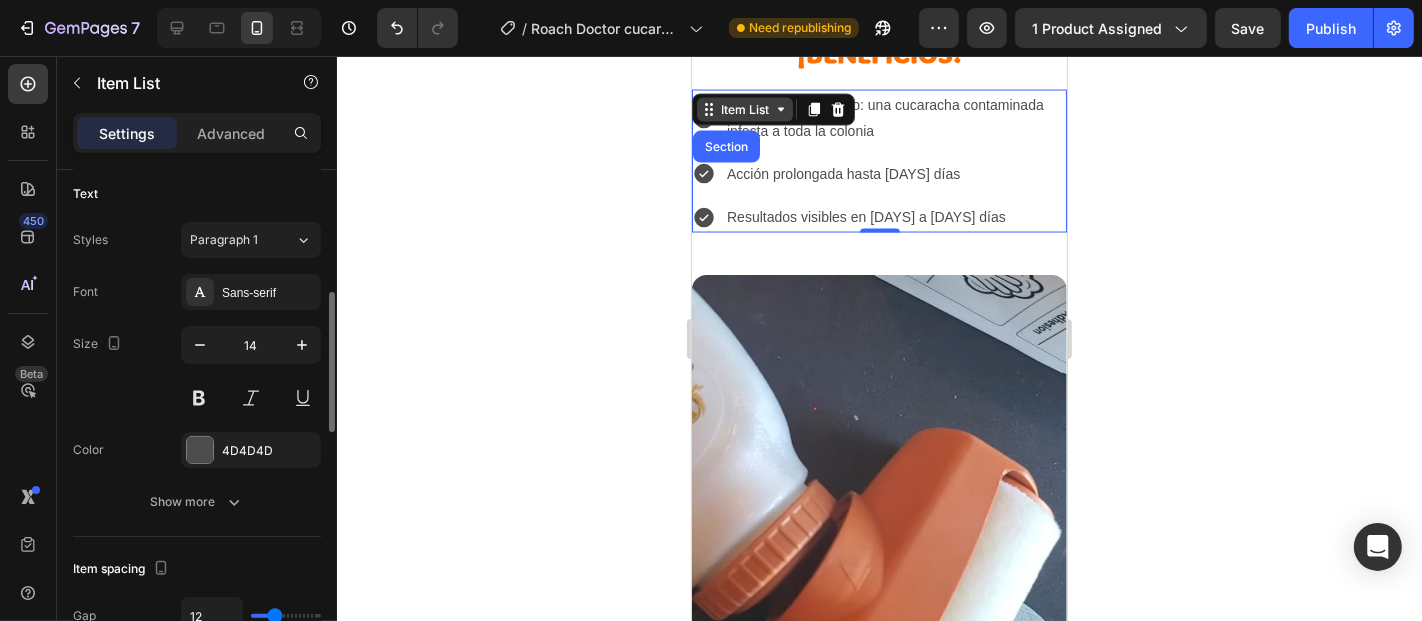 click 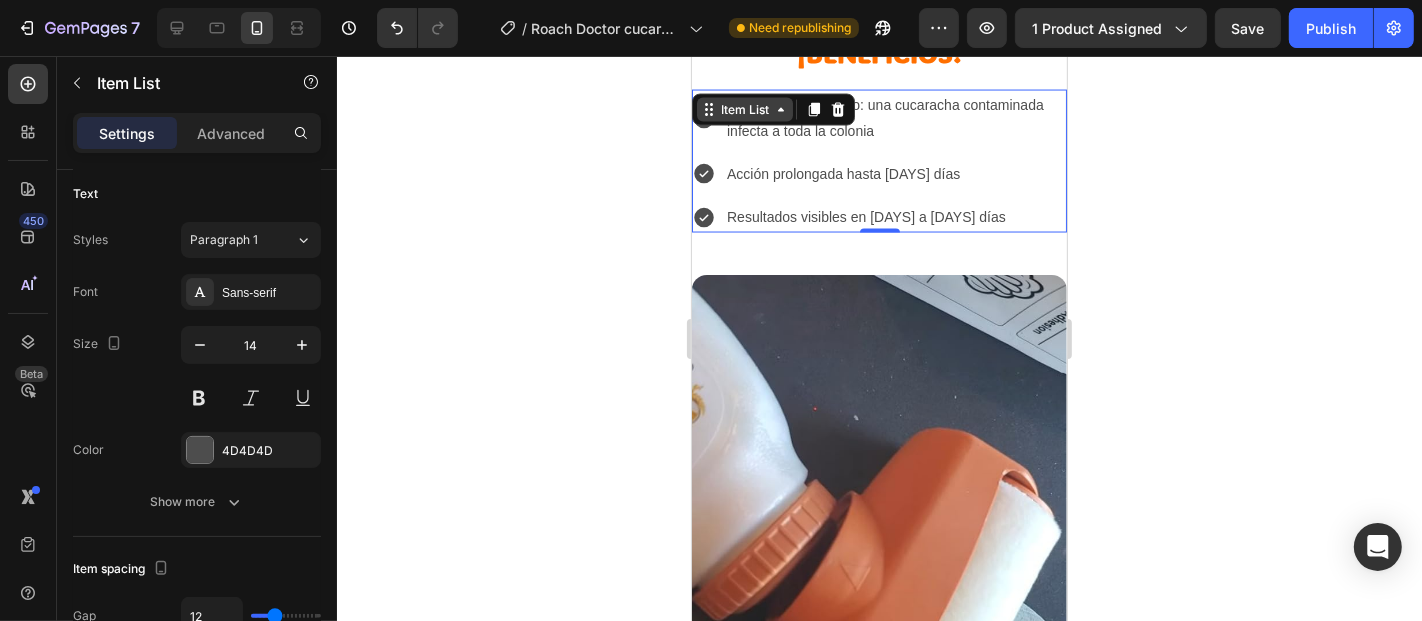 click 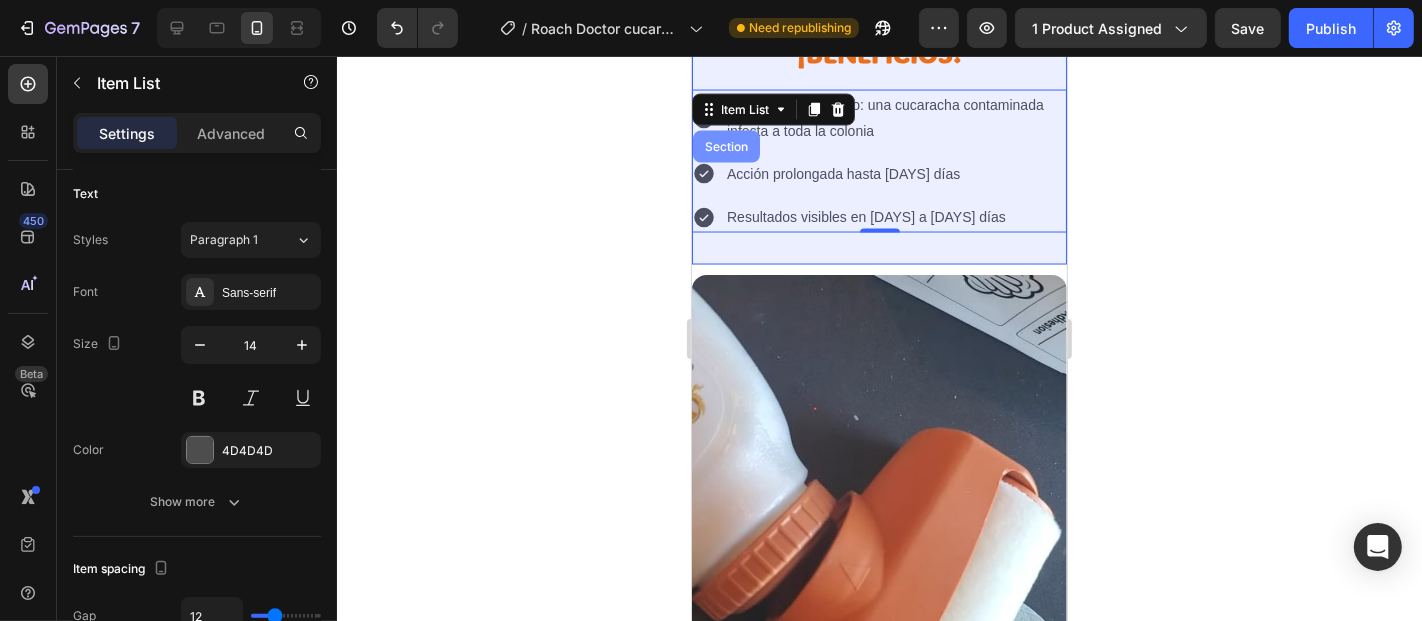 click on "Section" at bounding box center [725, 146] 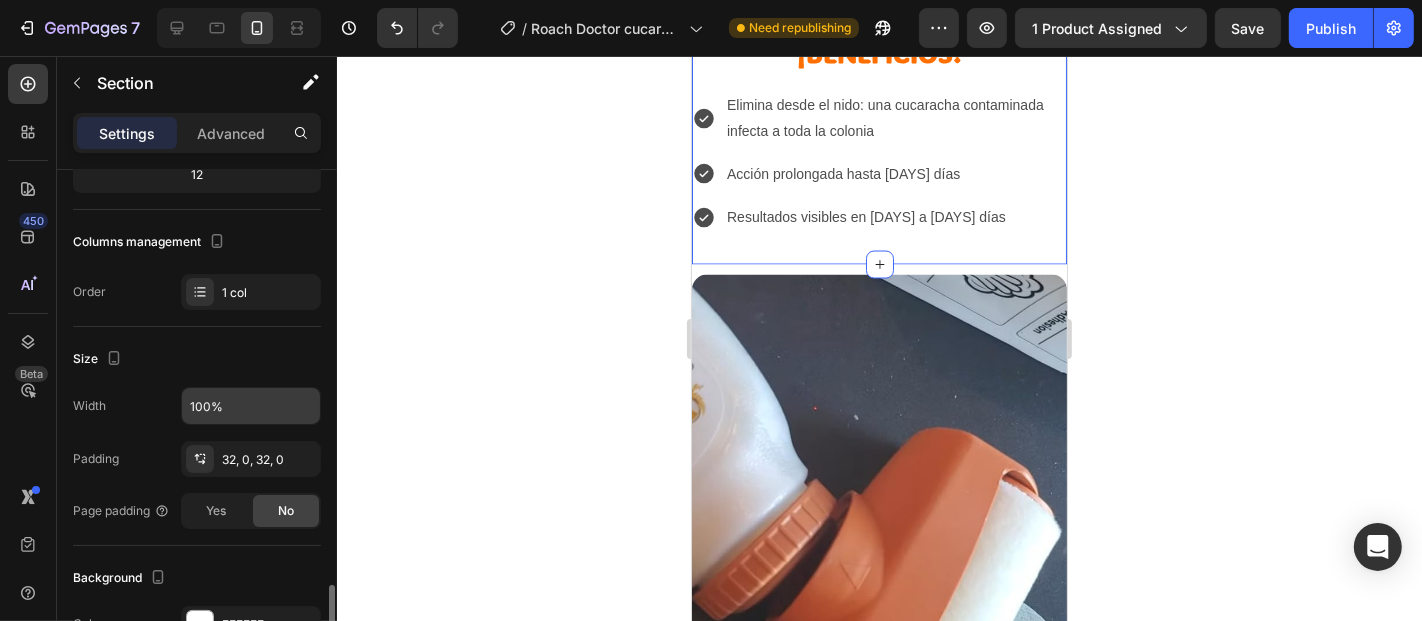 scroll, scrollTop: 555, scrollLeft: 0, axis: vertical 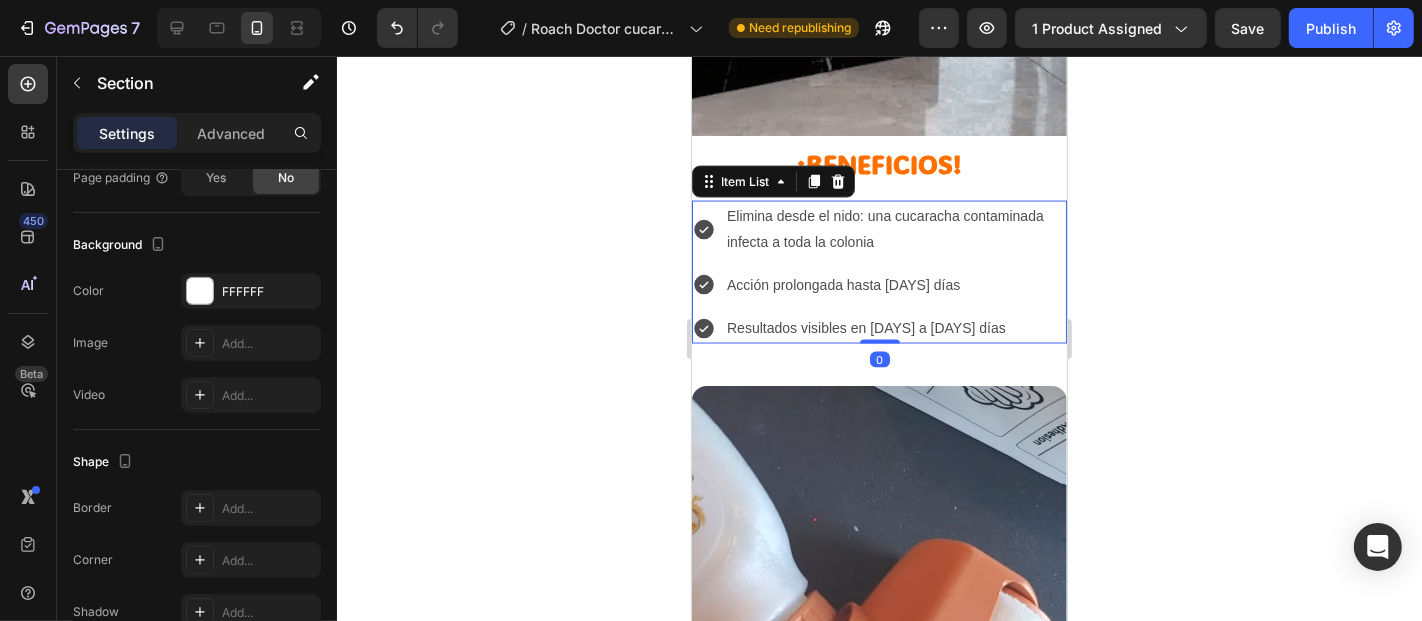 click on "Resultados visibles en [DAYS] a [DAYS] días" at bounding box center [894, 327] 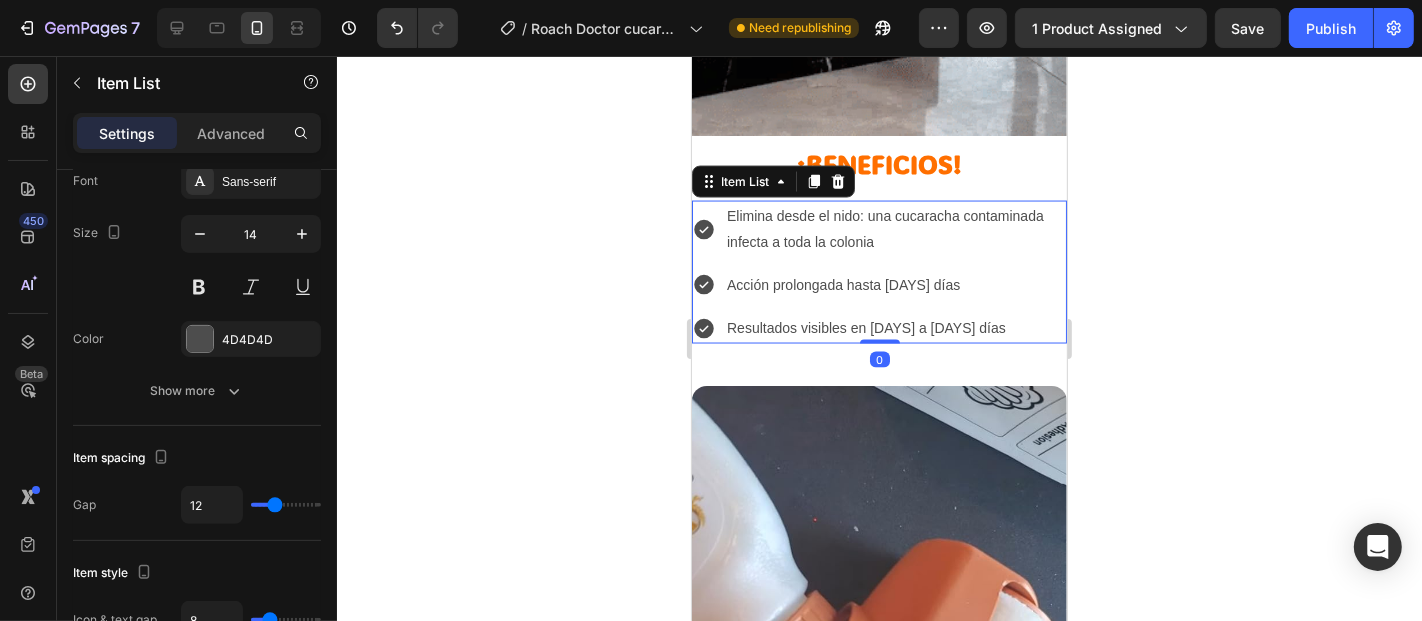 scroll, scrollTop: 0, scrollLeft: 0, axis: both 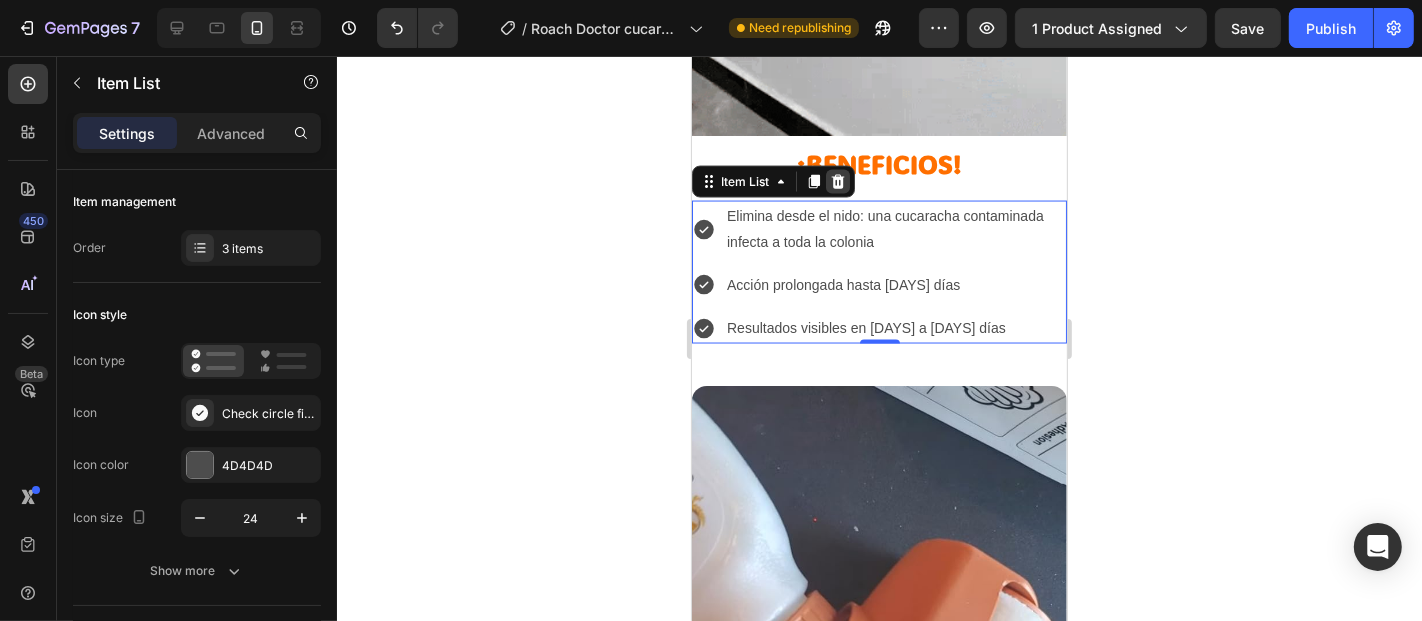 click 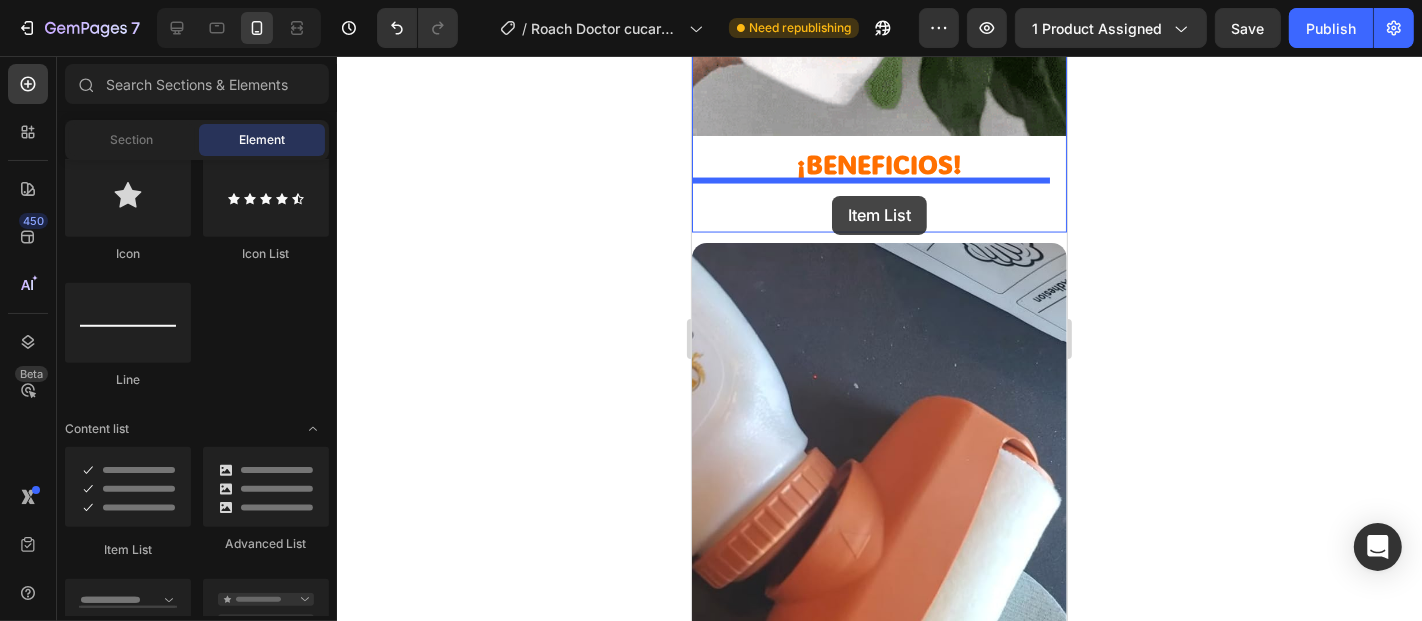 drag, startPoint x: 845, startPoint y: 550, endPoint x: 831, endPoint y: 195, distance: 355.27594 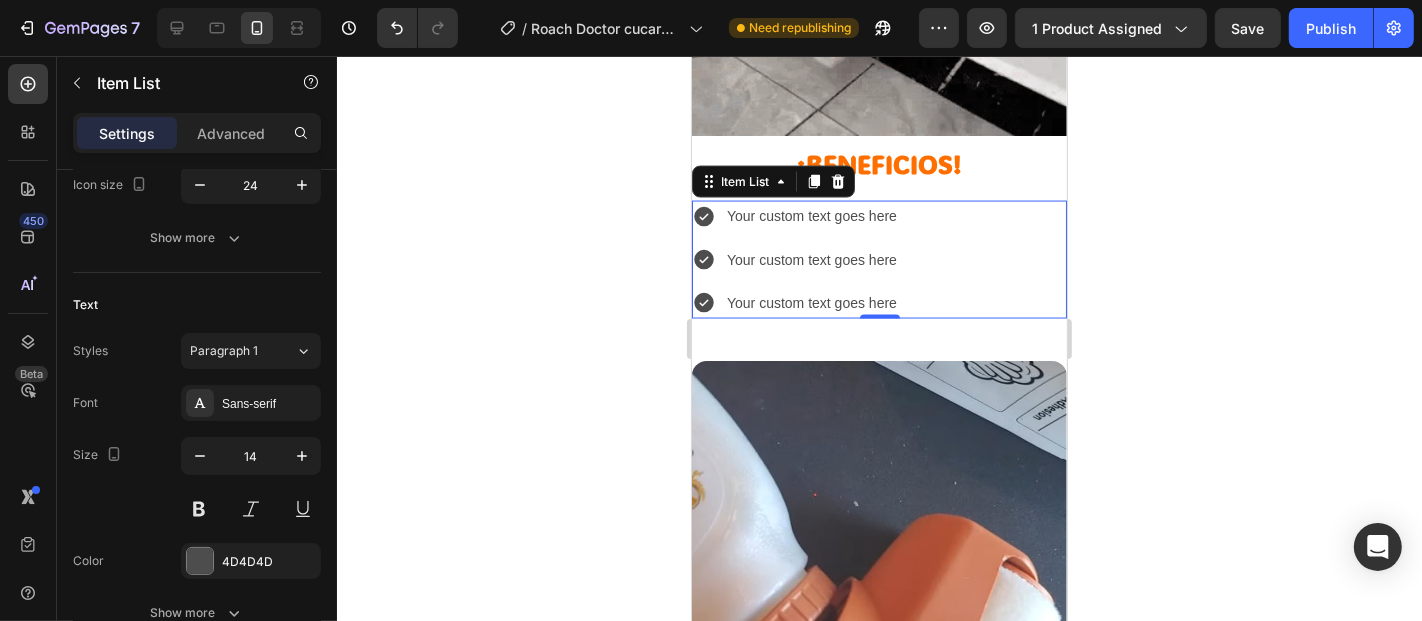 scroll, scrollTop: 0, scrollLeft: 0, axis: both 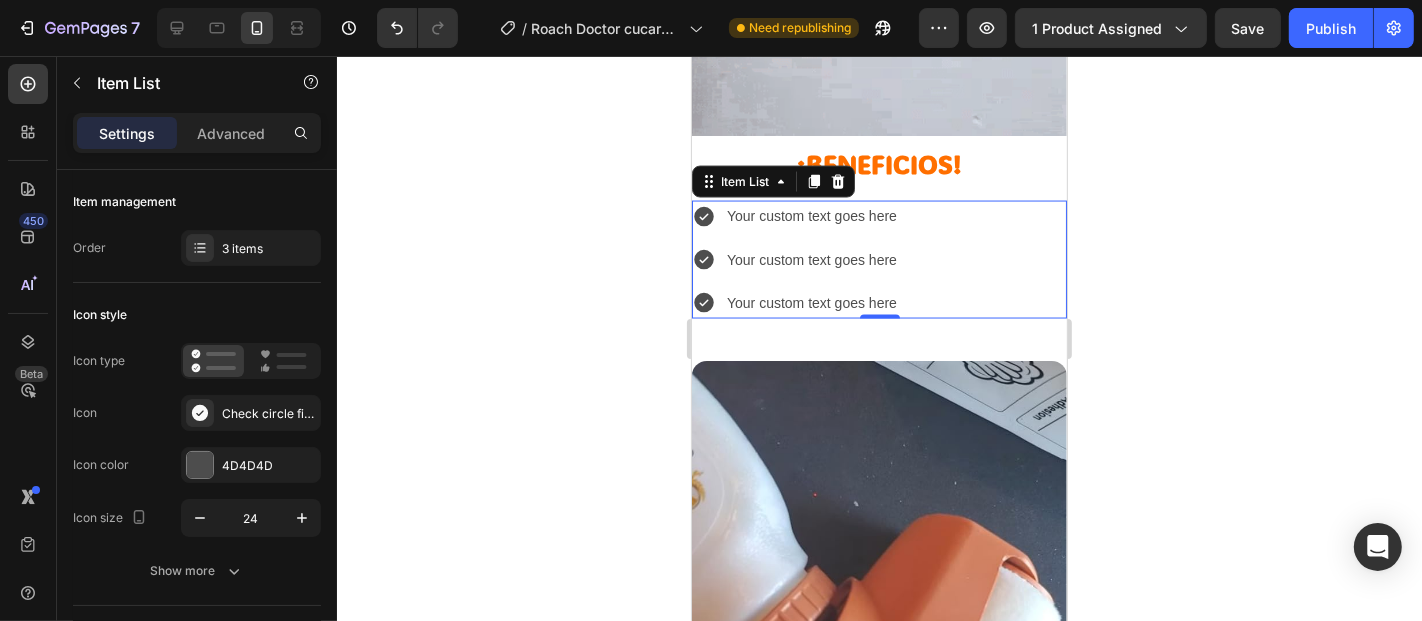 click on "Settings" at bounding box center (127, 133) 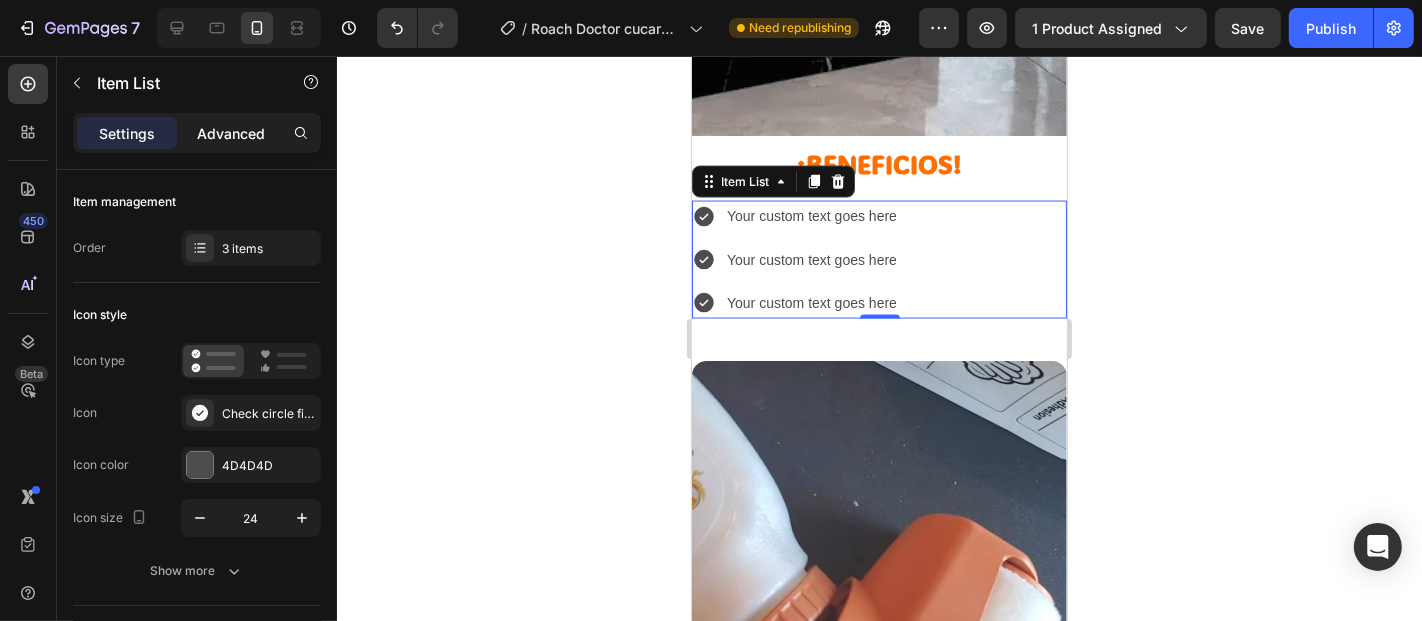 click on "Advanced" at bounding box center [231, 133] 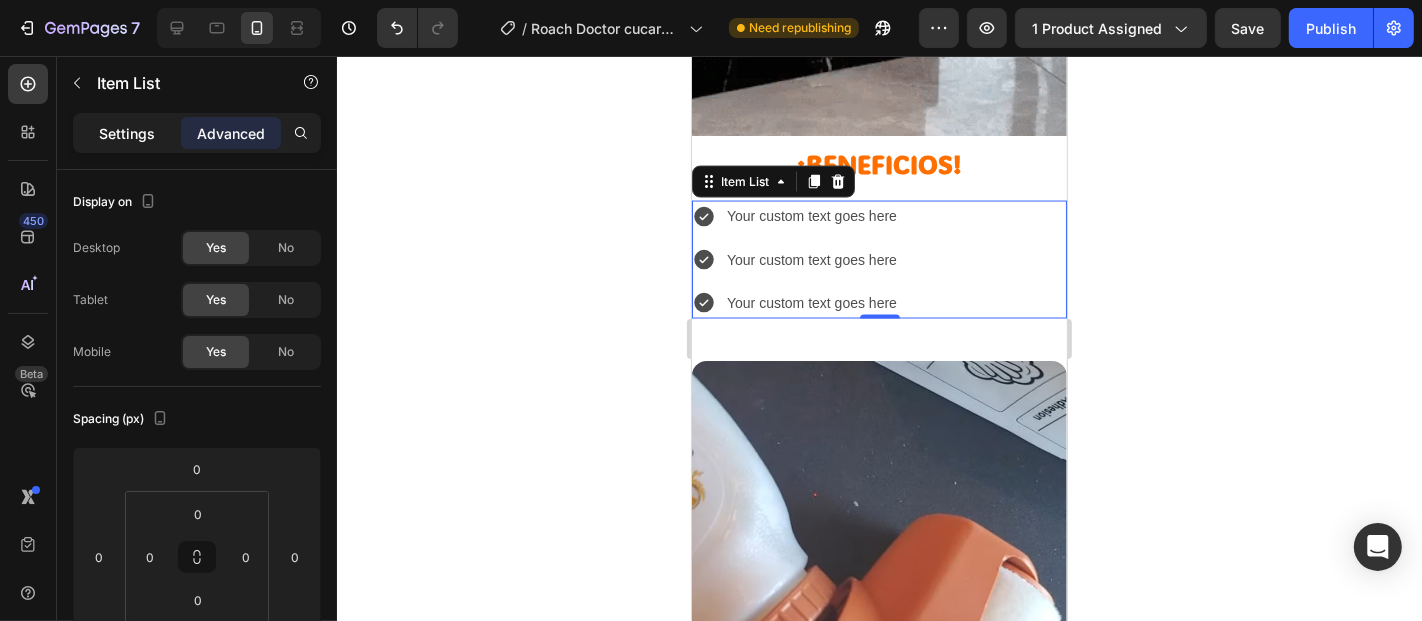 click on "Settings" at bounding box center (127, 133) 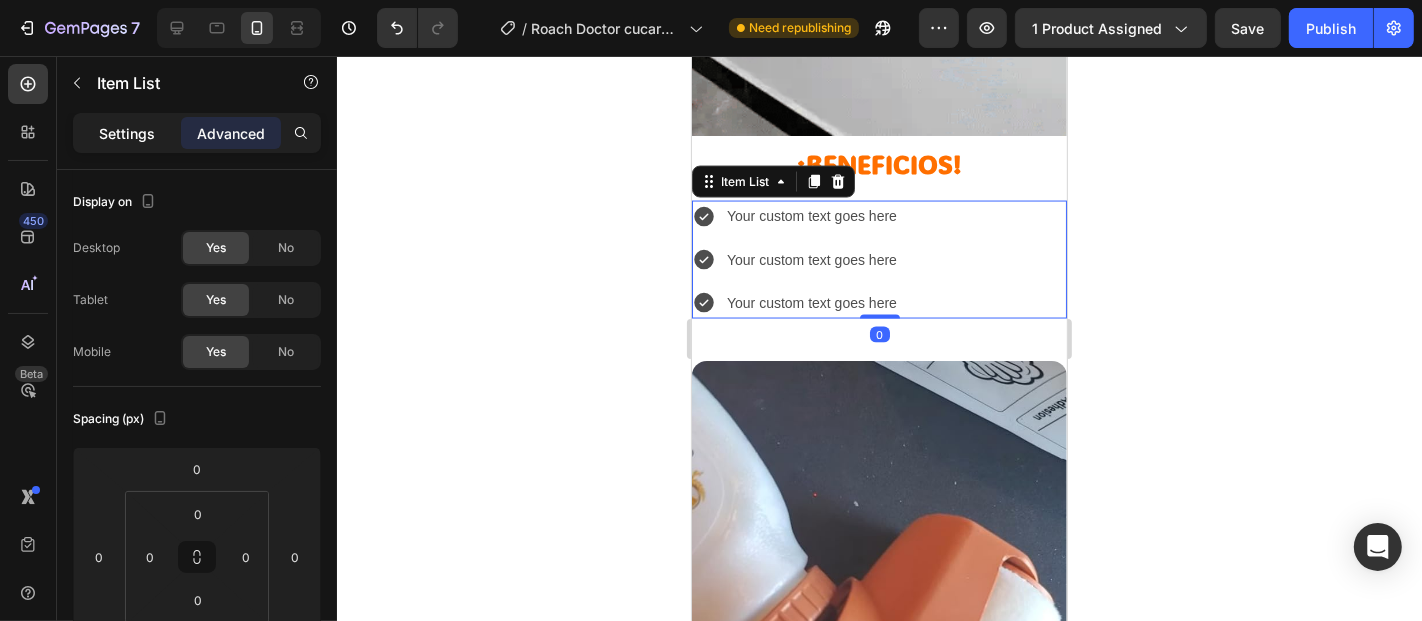 type on "8" 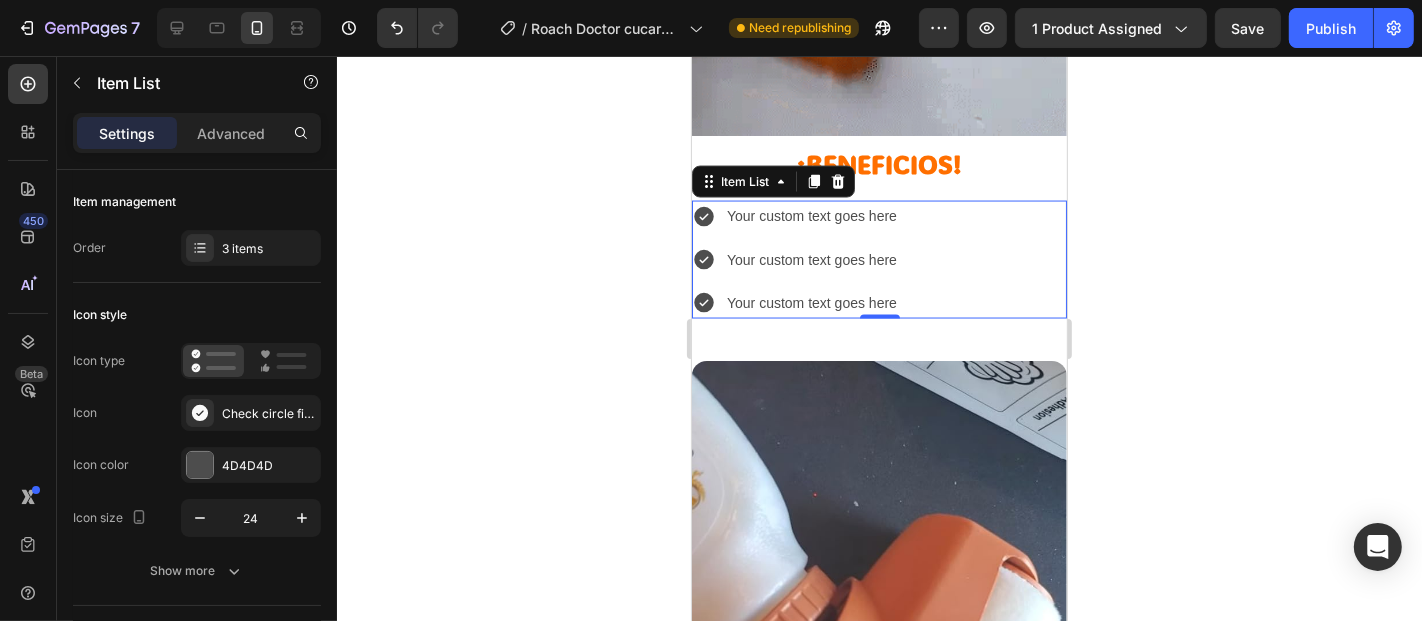 click on "Your custom text goes here Your custom text goes here Your custom text goes here" at bounding box center (795, 259) 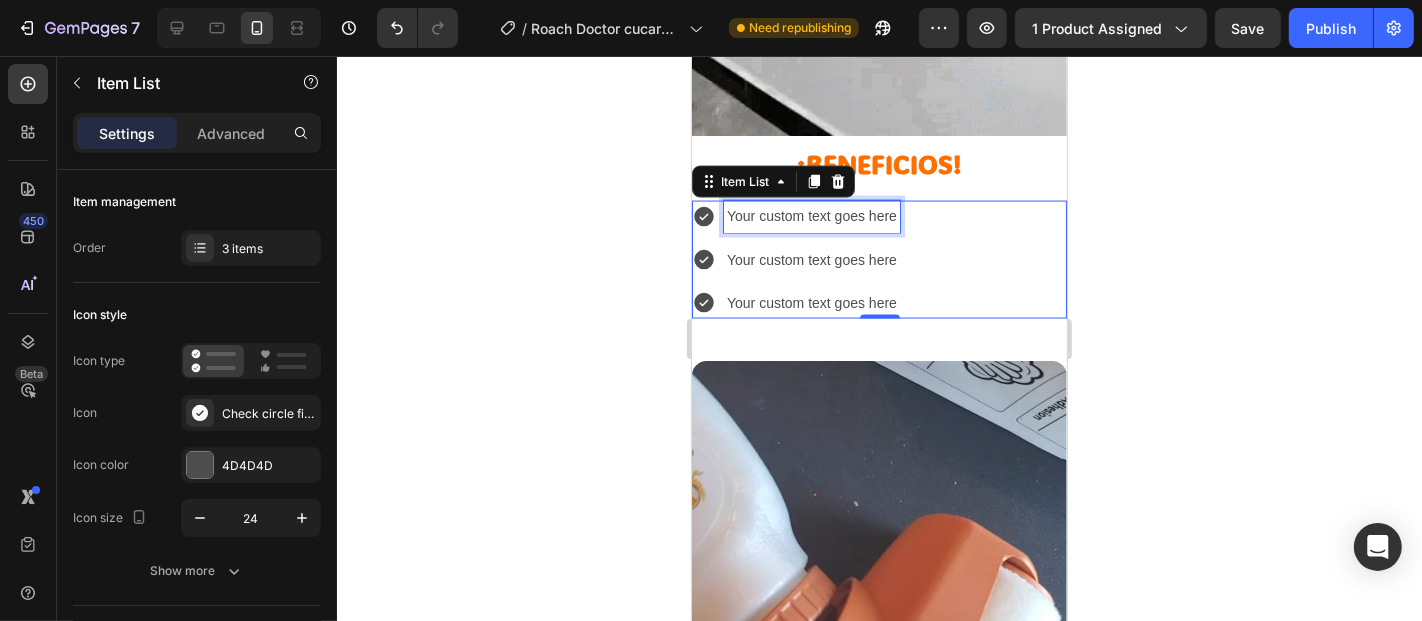 click on "Your custom text goes here" at bounding box center (811, 215) 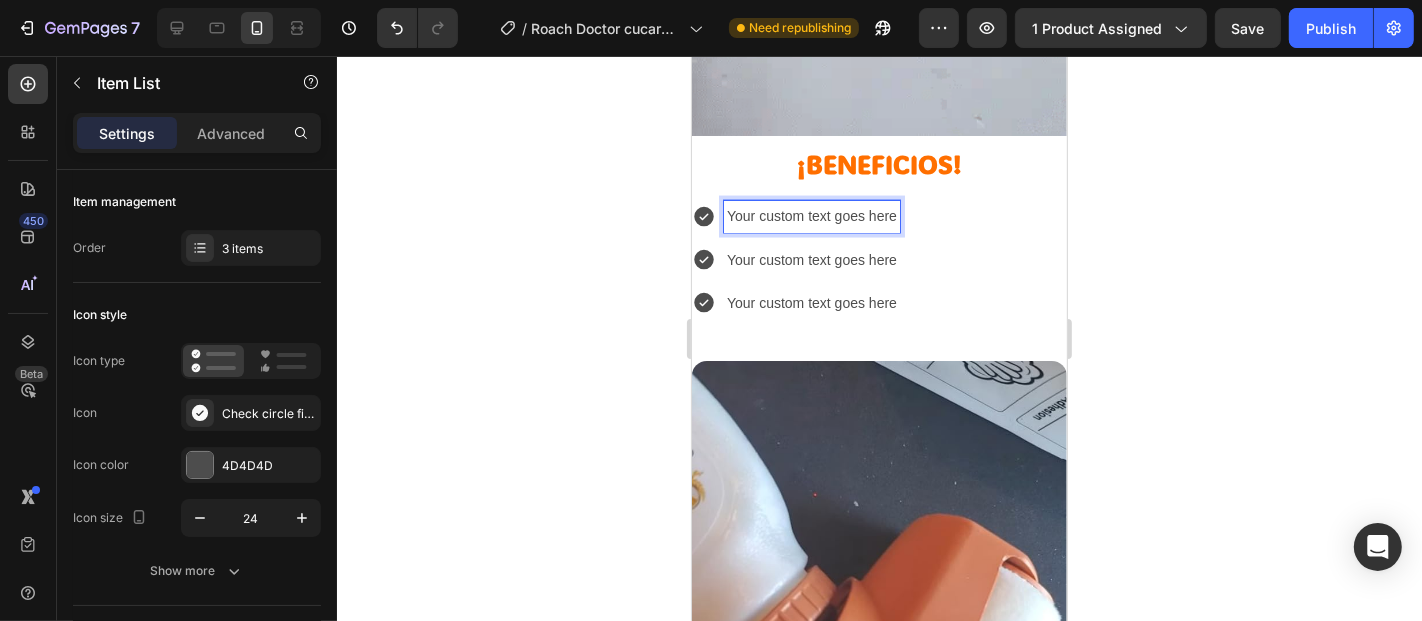 click on "Your custom text goes here" at bounding box center (811, 215) 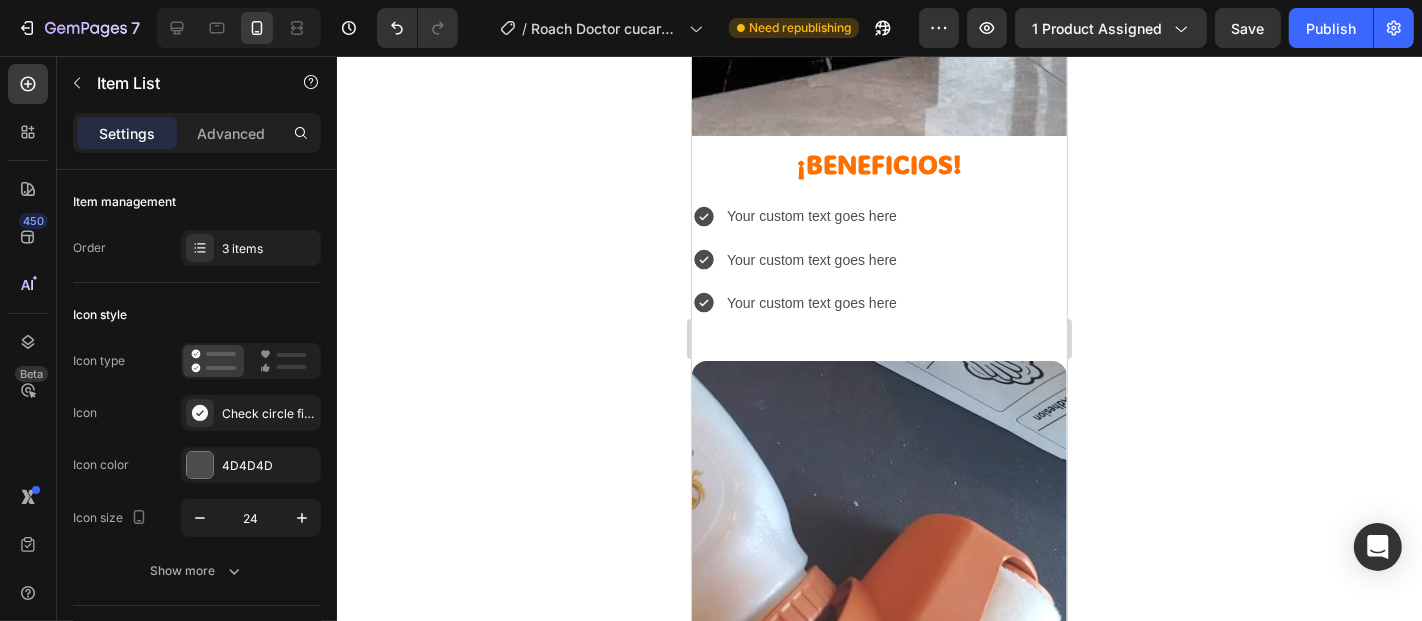 click on "Your custom text goes here Your custom text goes here Your custom text goes here" at bounding box center (795, 259) 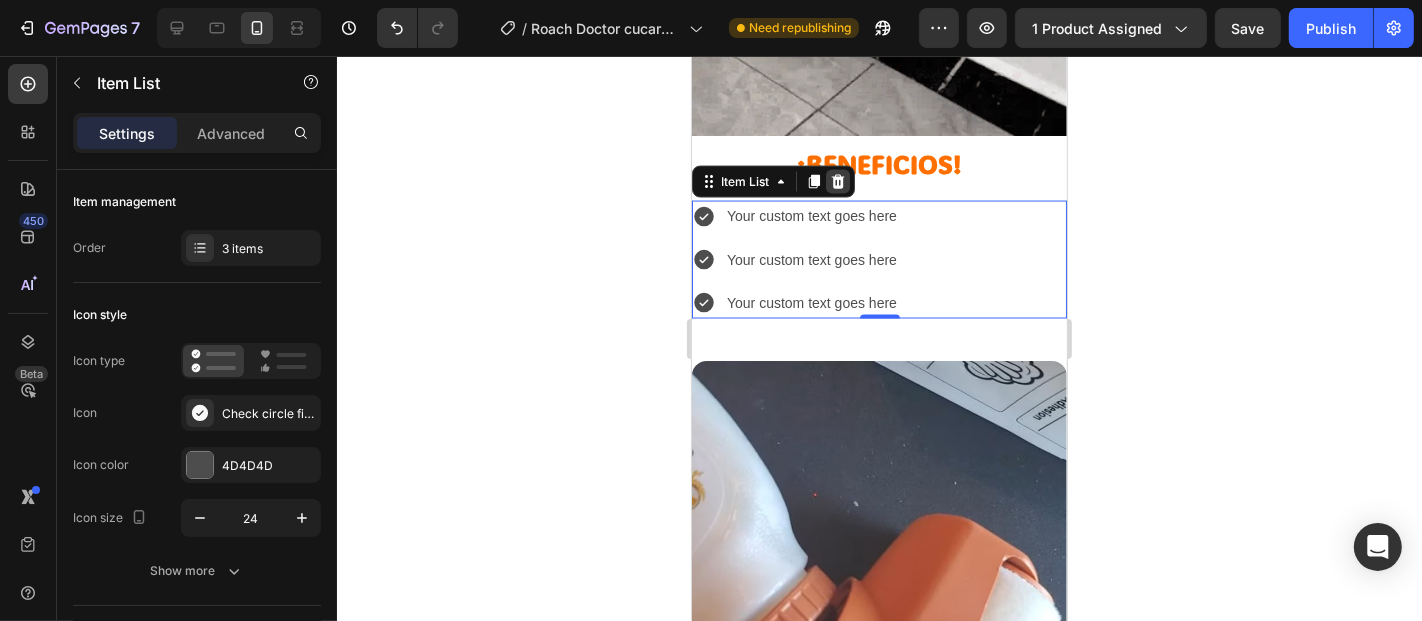 click at bounding box center (837, 181) 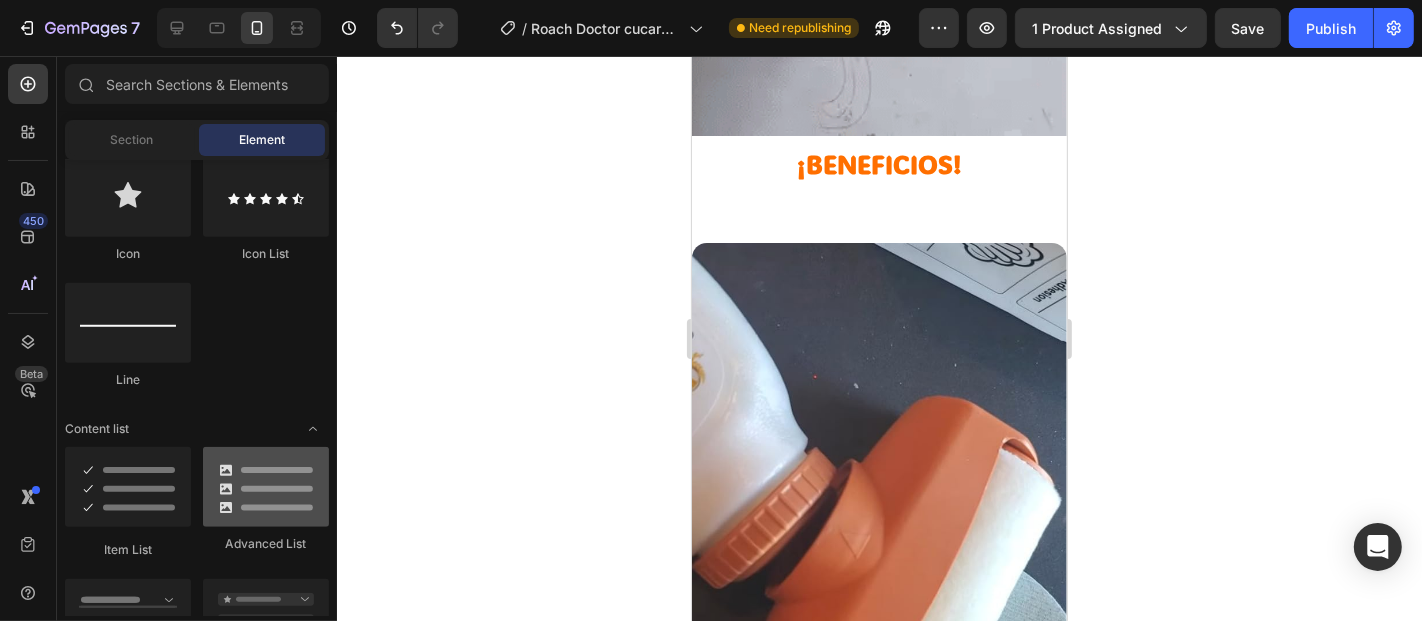scroll, scrollTop: 1444, scrollLeft: 0, axis: vertical 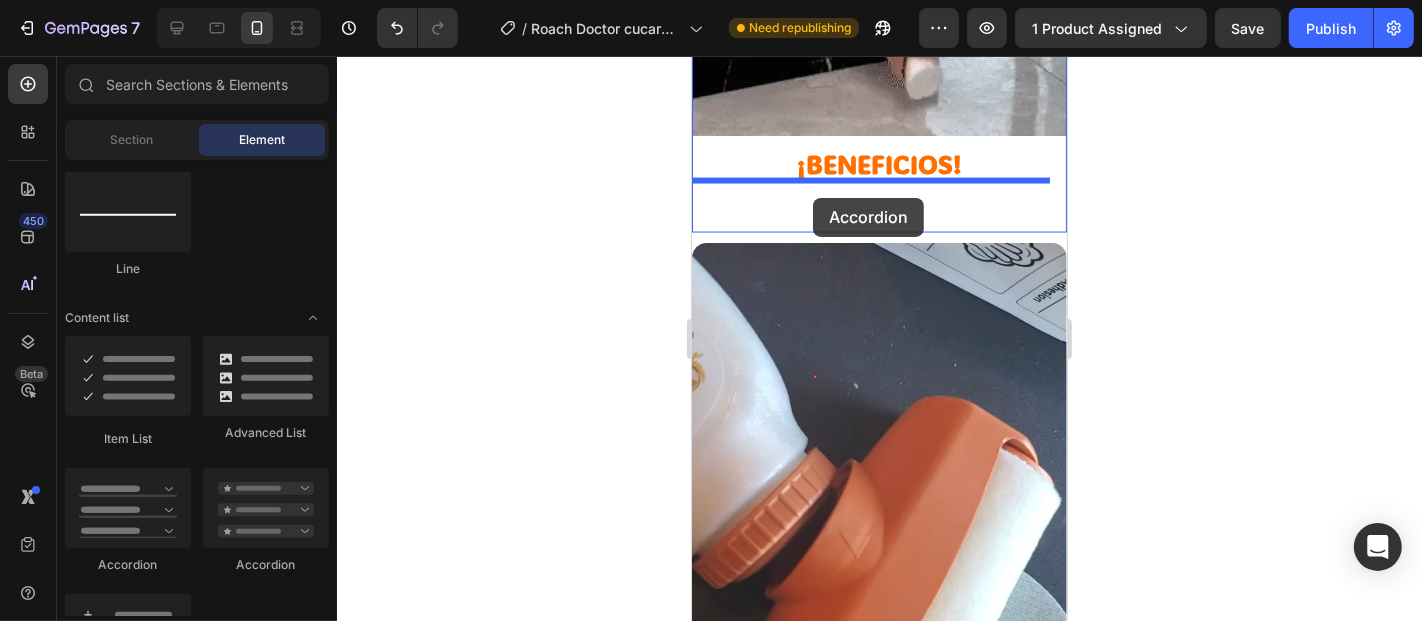 drag, startPoint x: 841, startPoint y: 567, endPoint x: 812, endPoint y: 197, distance: 371.13474 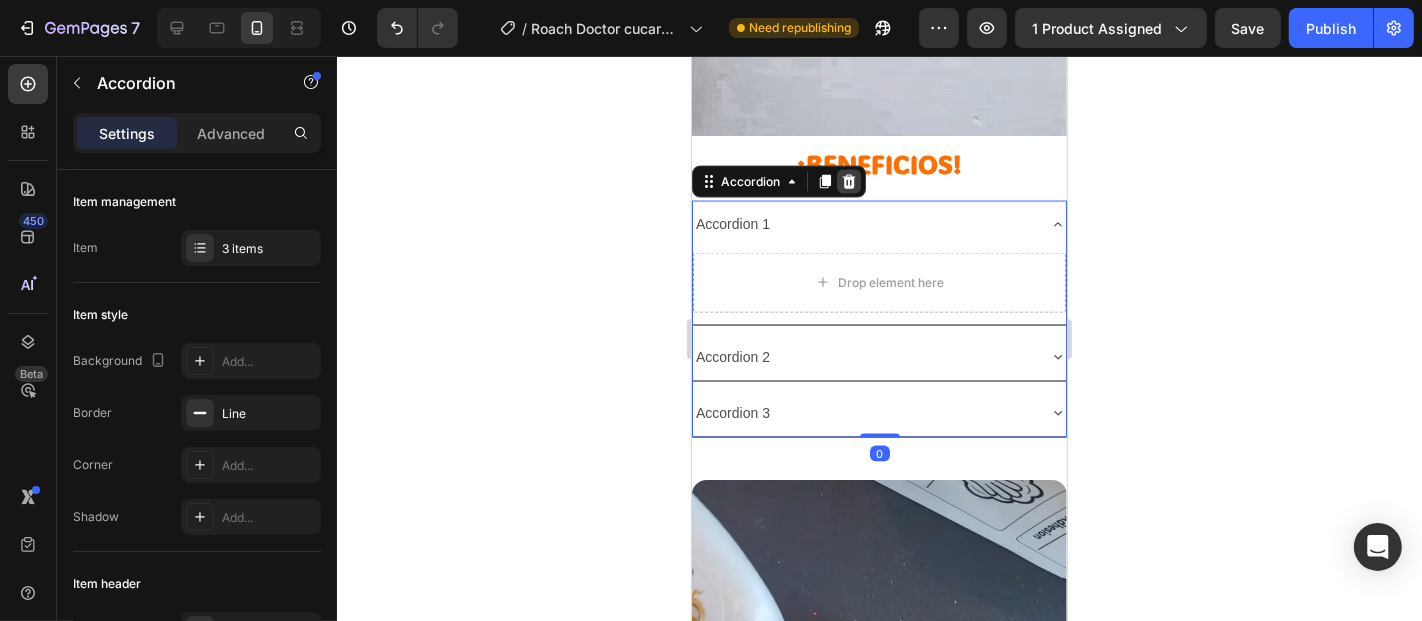 click 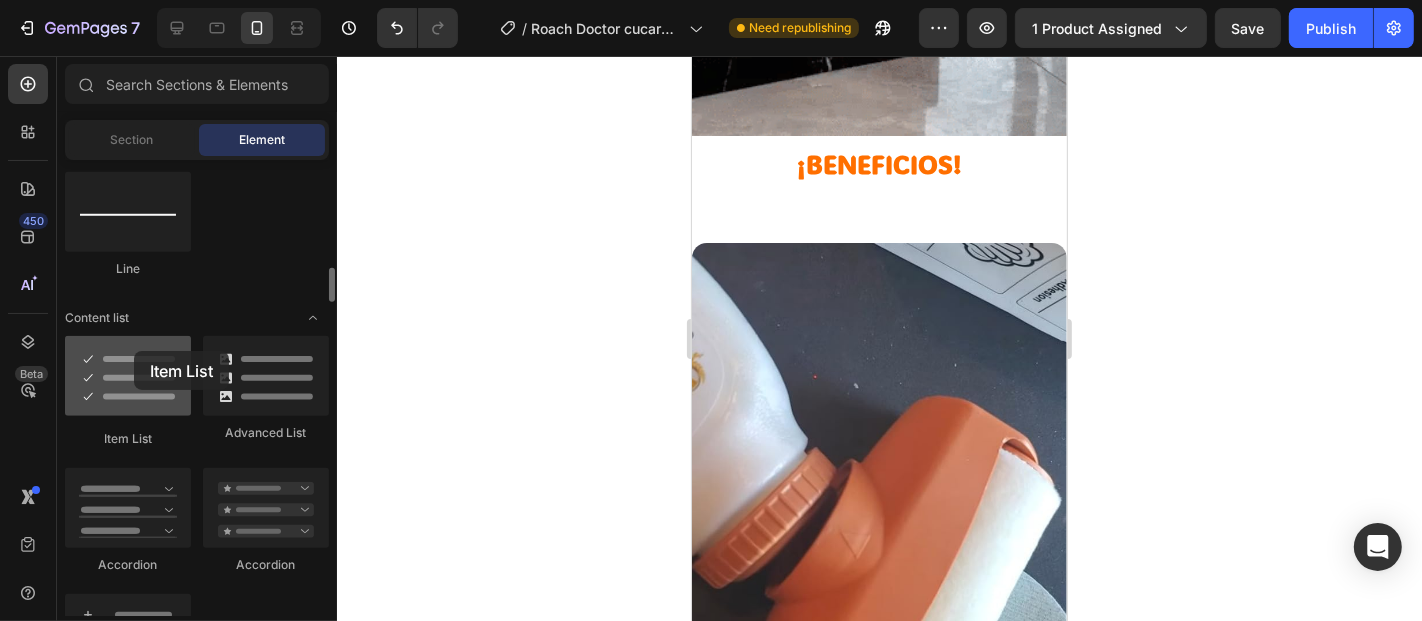 drag, startPoint x: 156, startPoint y: 371, endPoint x: 158, endPoint y: 350, distance: 21.095022 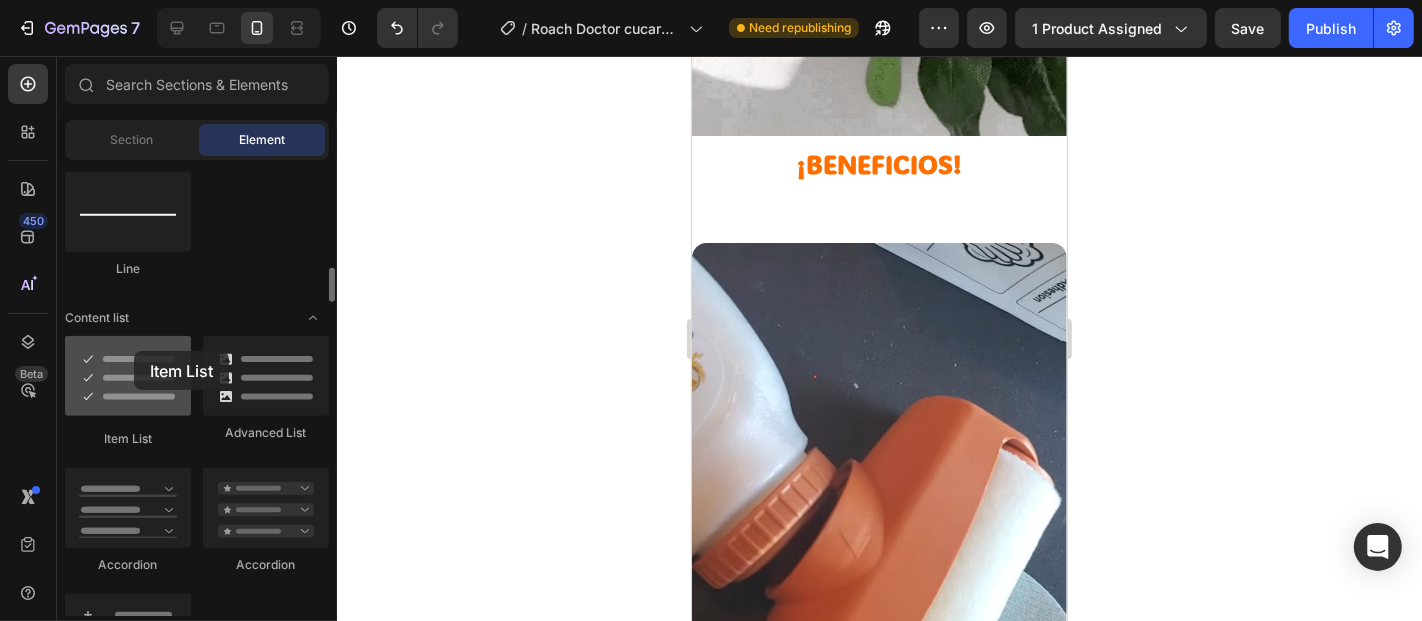 click at bounding box center (128, 376) 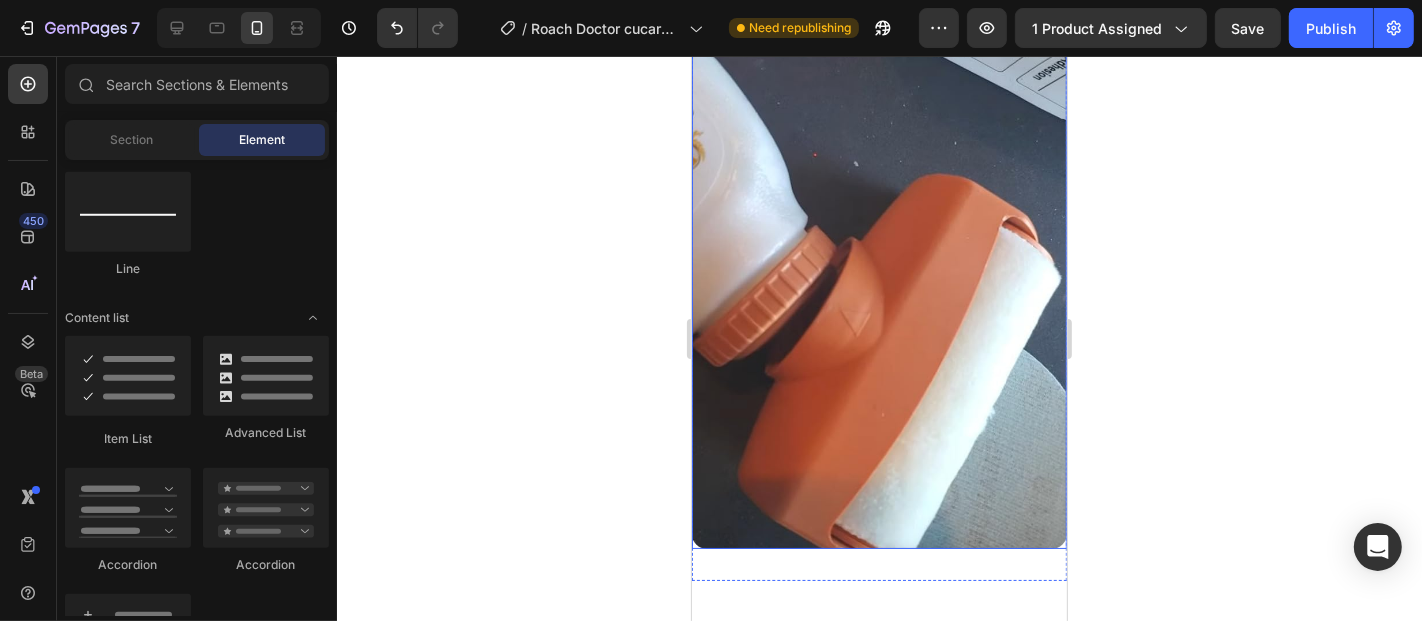 scroll, scrollTop: 3433, scrollLeft: 0, axis: vertical 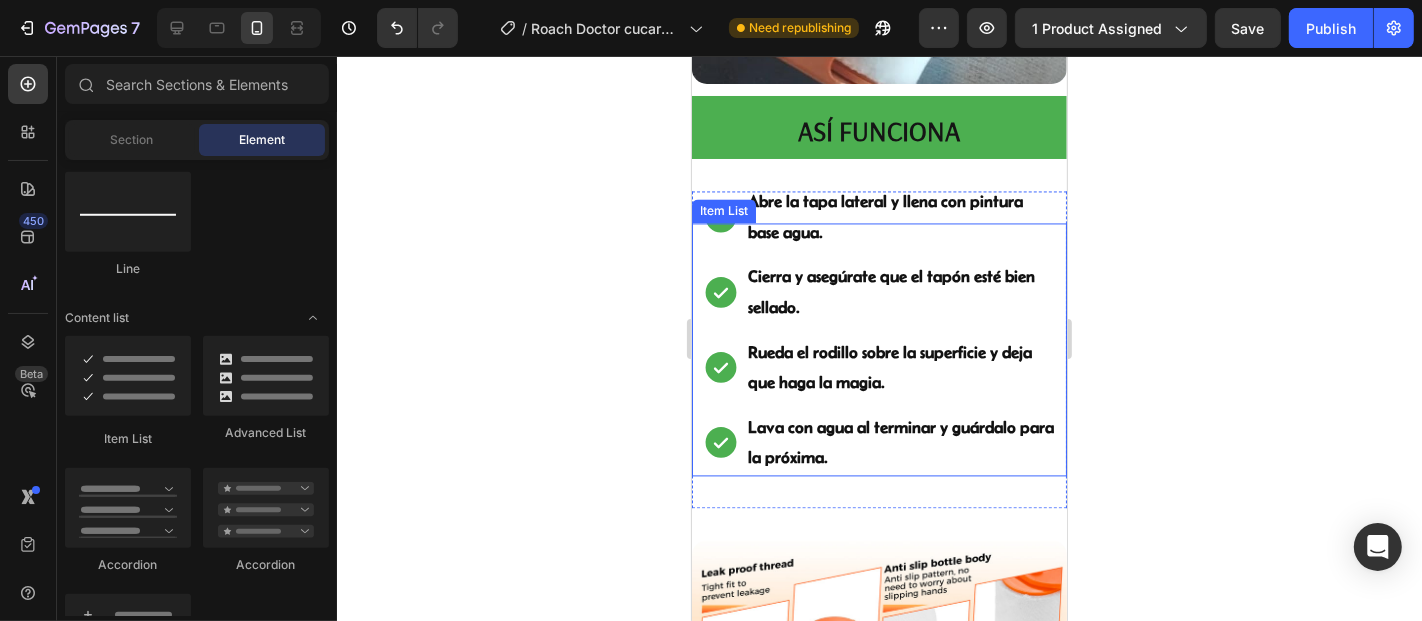 click on "Rueda el rodillo sobre la superficie y deja que haga la magia." at bounding box center [878, 366] 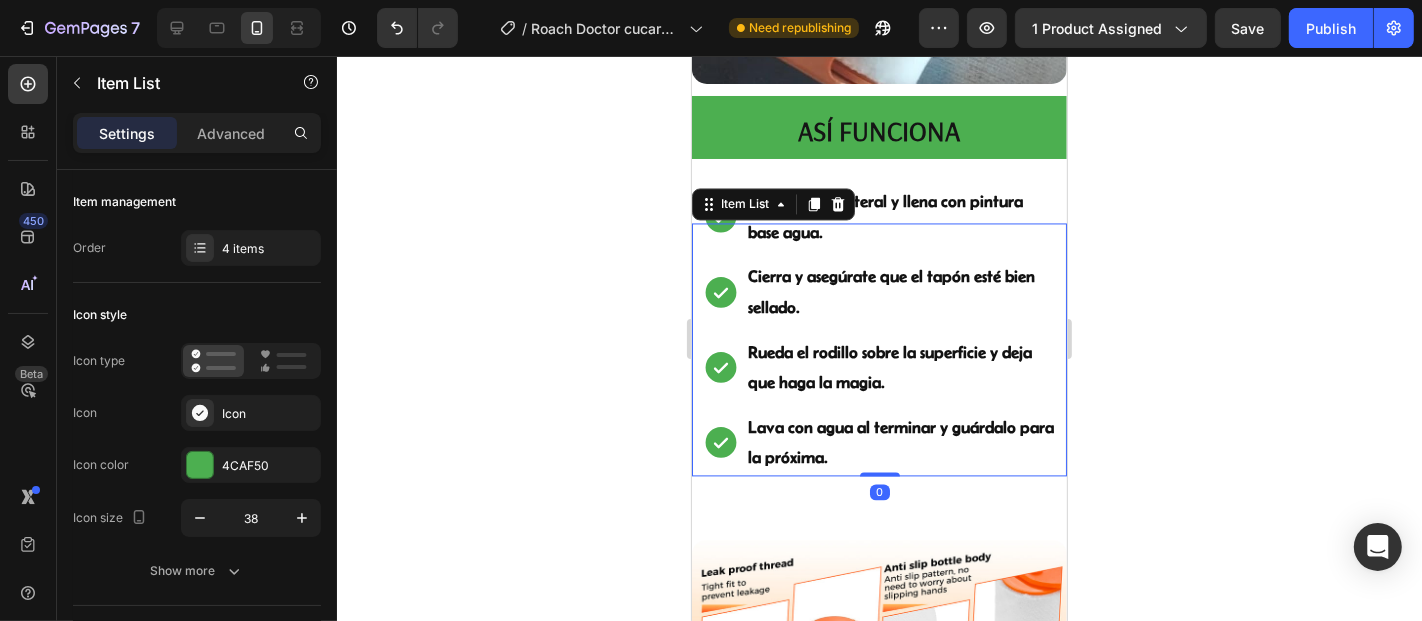 click on "Rueda el rodillo sobre la superficie y deja que haga la magia." at bounding box center [878, 366] 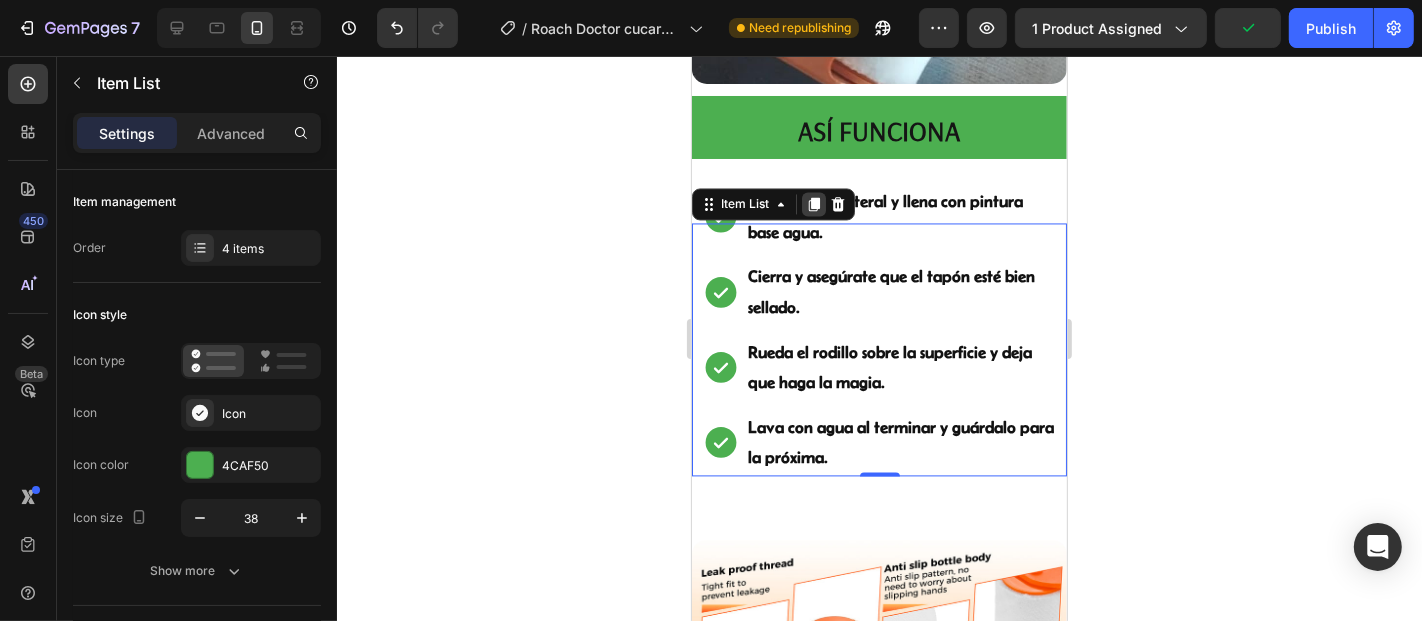 click 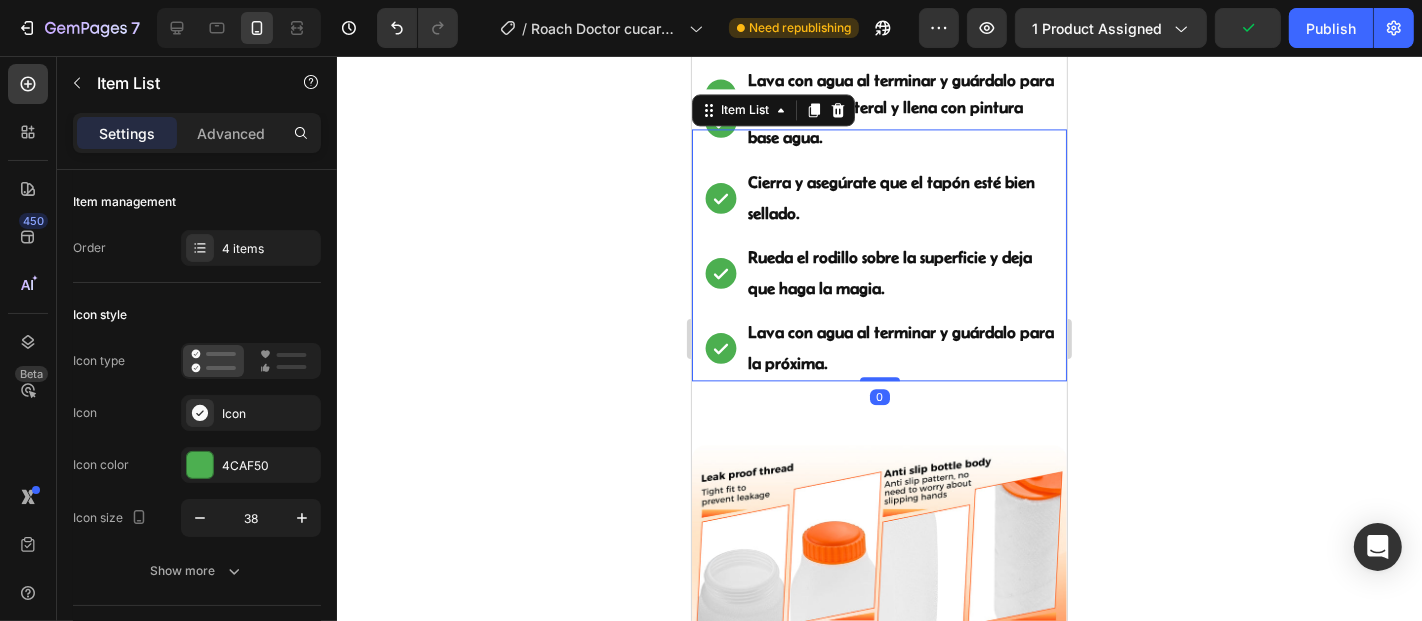 scroll, scrollTop: 3534, scrollLeft: 0, axis: vertical 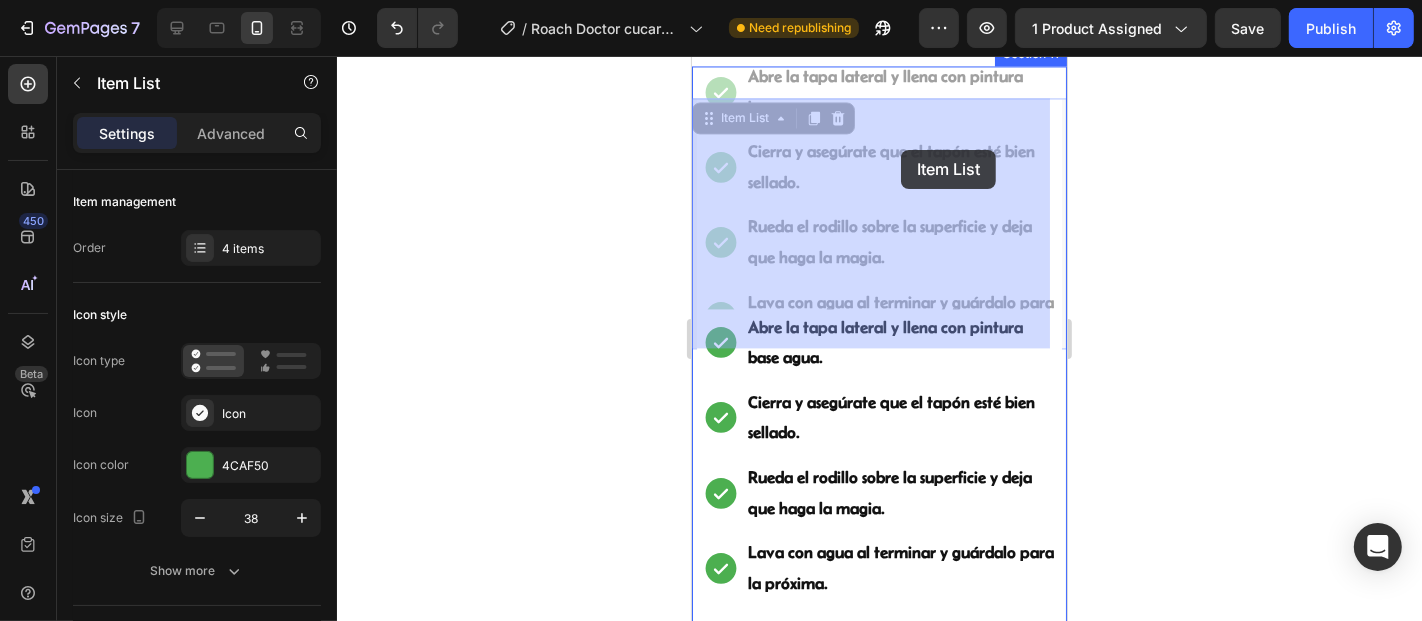drag, startPoint x: 895, startPoint y: 263, endPoint x: 900, endPoint y: 149, distance: 114.1096 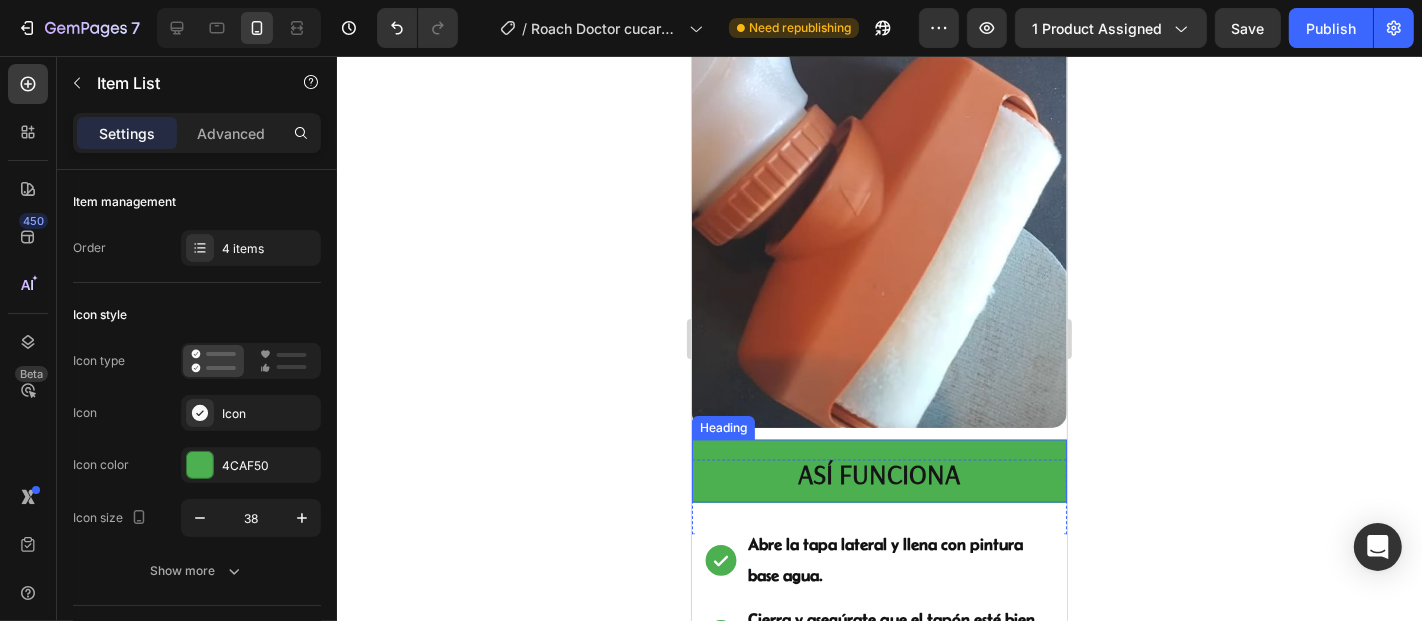 scroll, scrollTop: 3200, scrollLeft: 0, axis: vertical 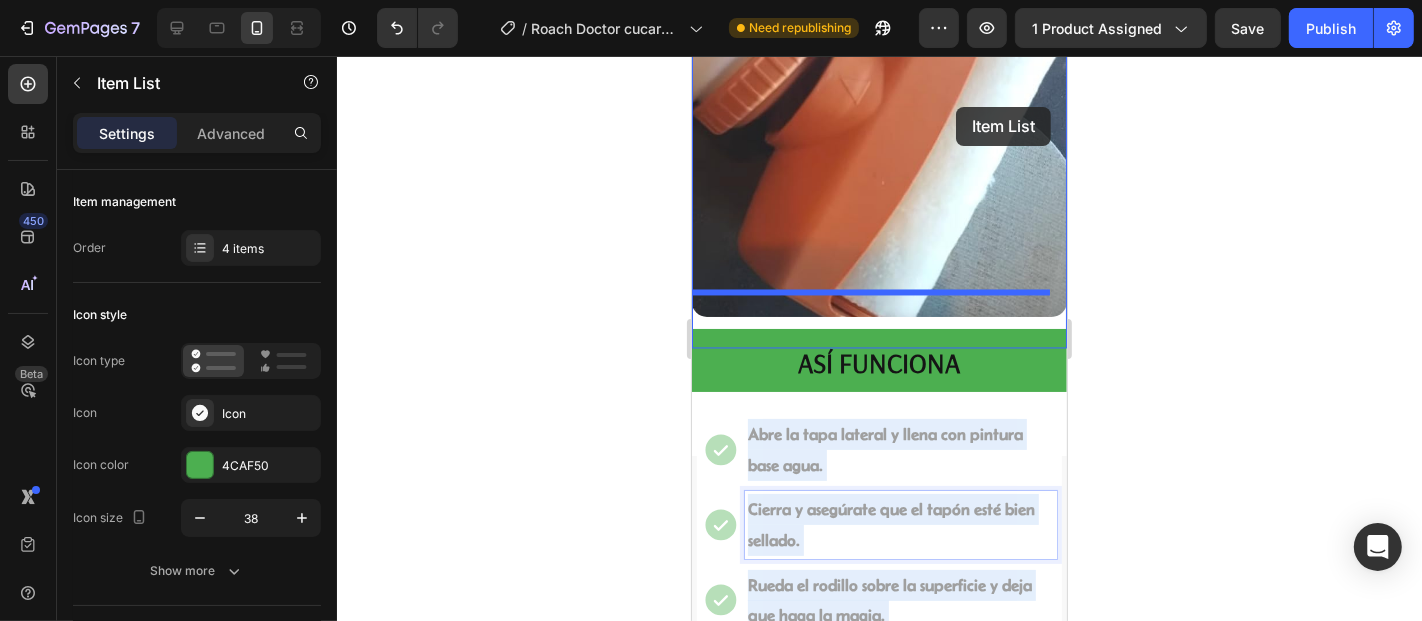 drag, startPoint x: 970, startPoint y: 463, endPoint x: 944, endPoint y: 86, distance: 377.89548 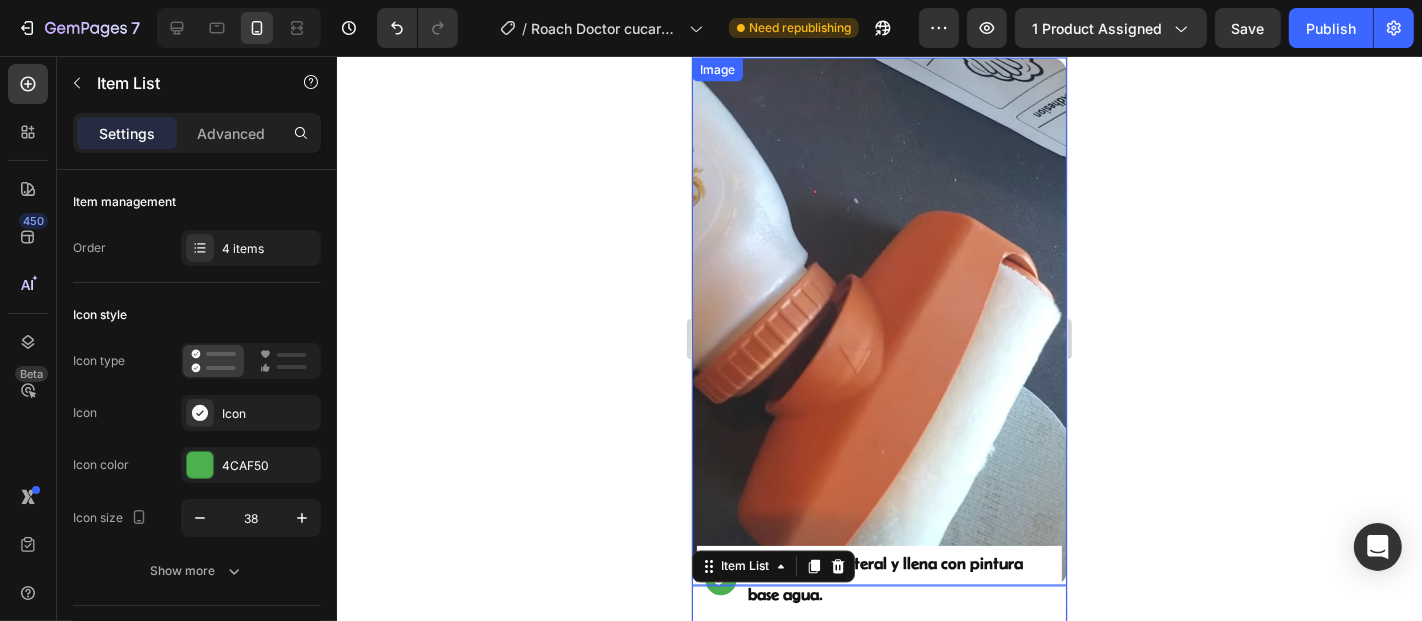 scroll, scrollTop: 2840, scrollLeft: 0, axis: vertical 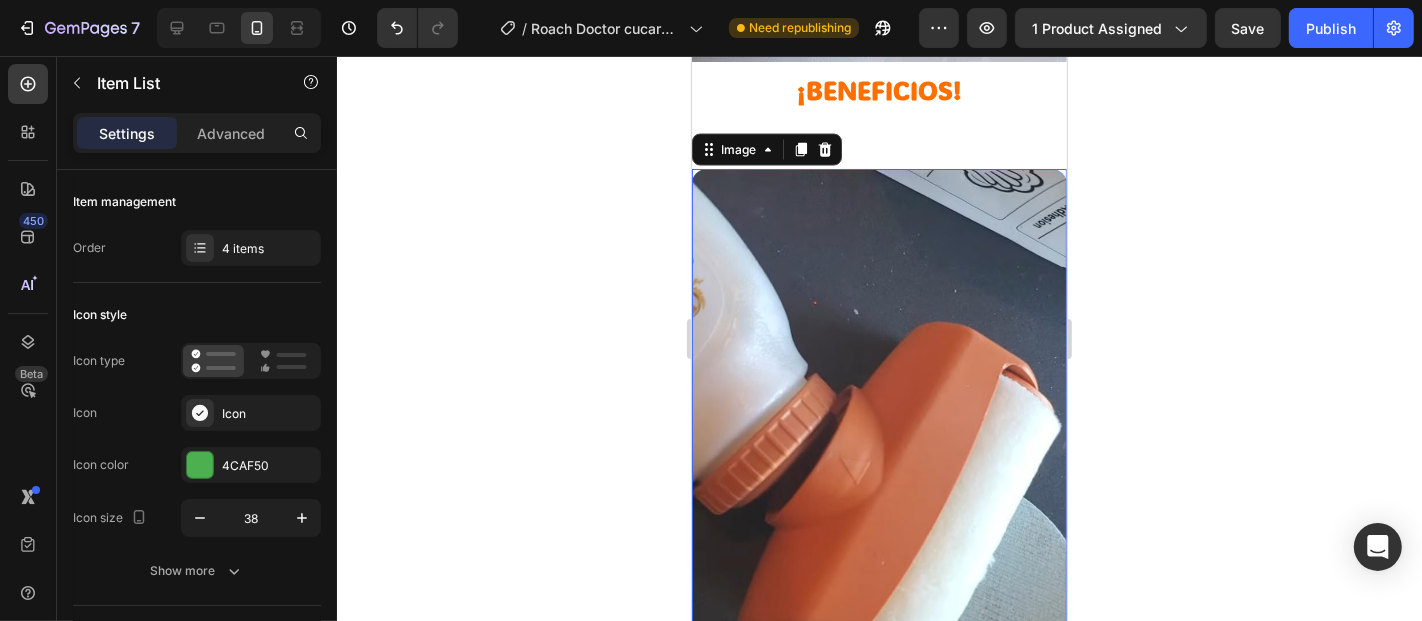 click at bounding box center [878, 432] 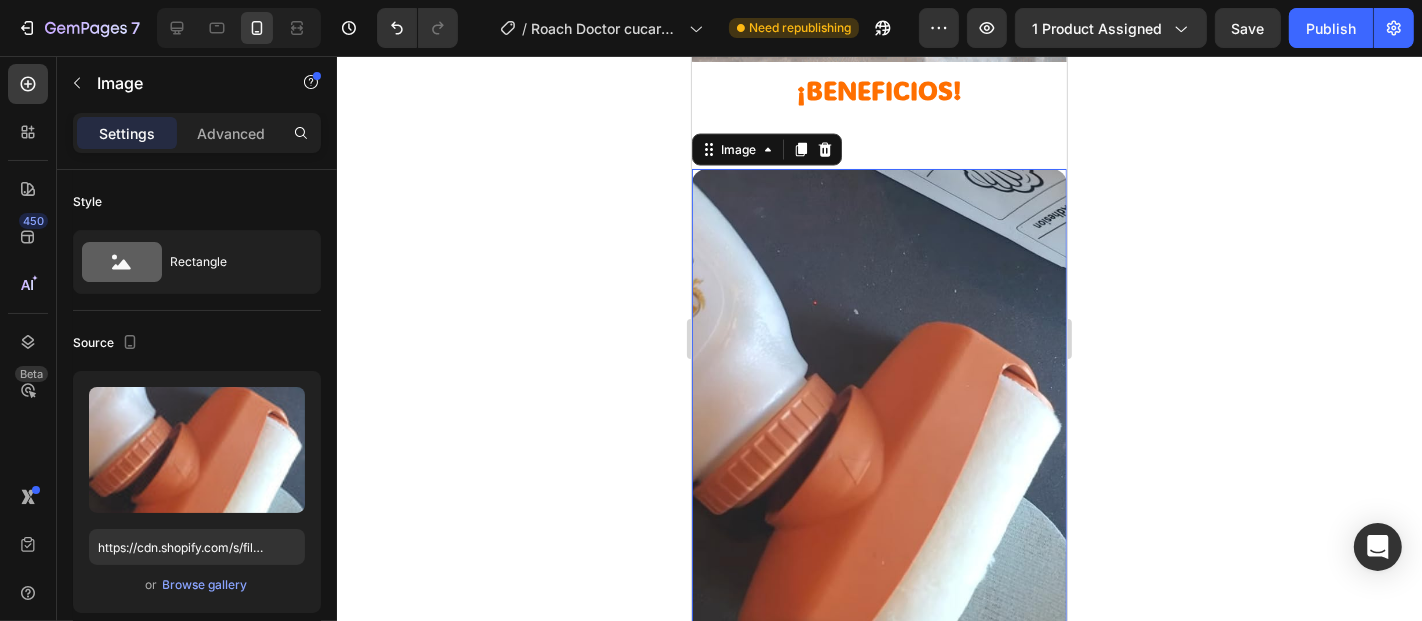 scroll, scrollTop: 3174, scrollLeft: 0, axis: vertical 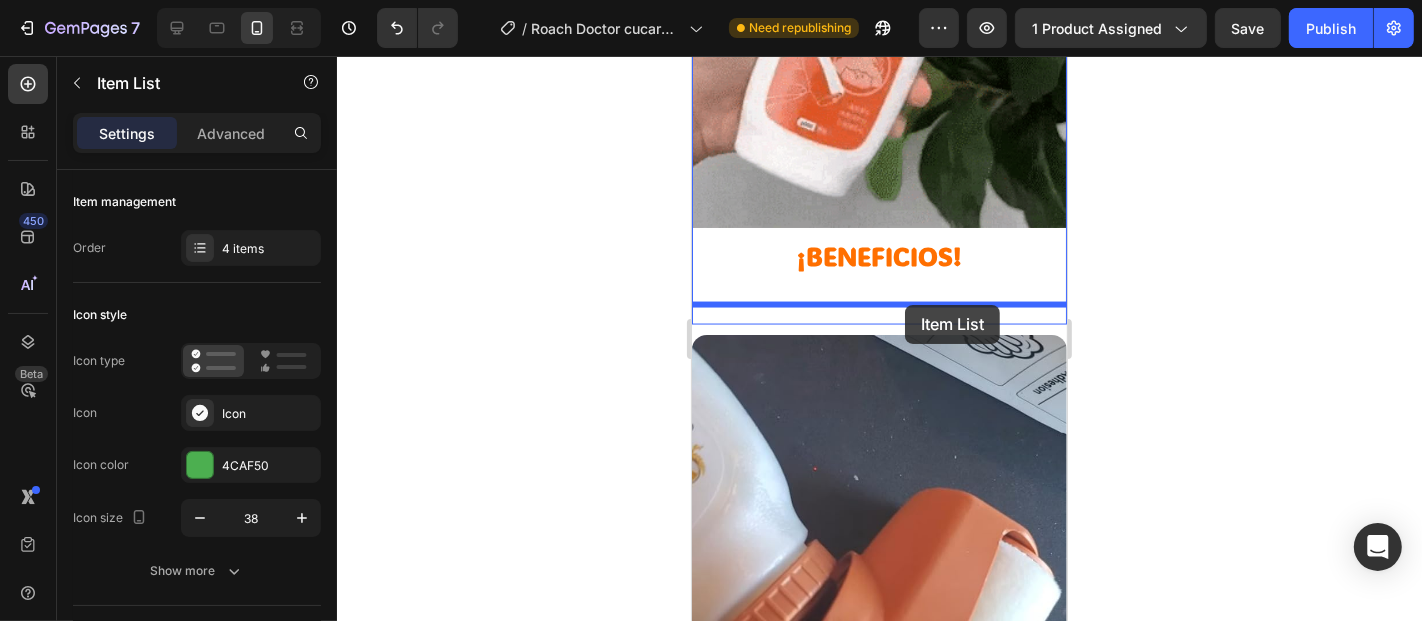 drag, startPoint x: 965, startPoint y: 396, endPoint x: 905, endPoint y: 306, distance: 108.16654 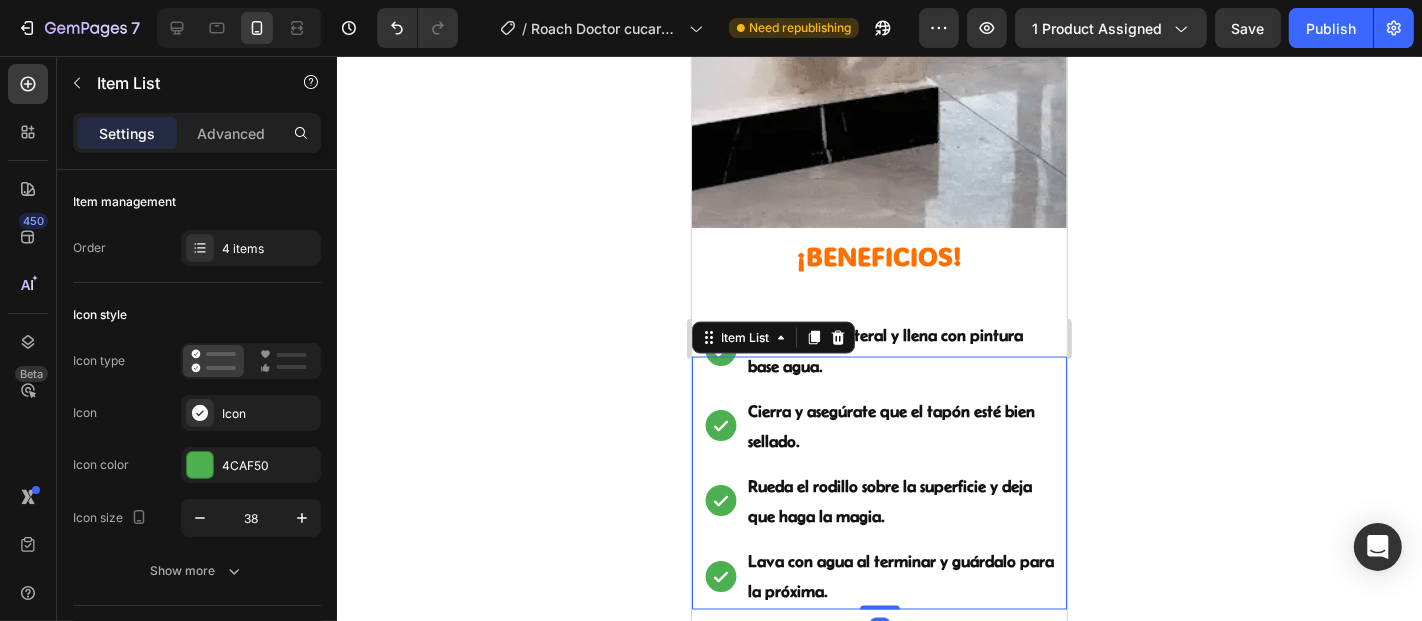 click on "Abre la tapa lateral y llena con pintura base agua." at bounding box center [900, 349] 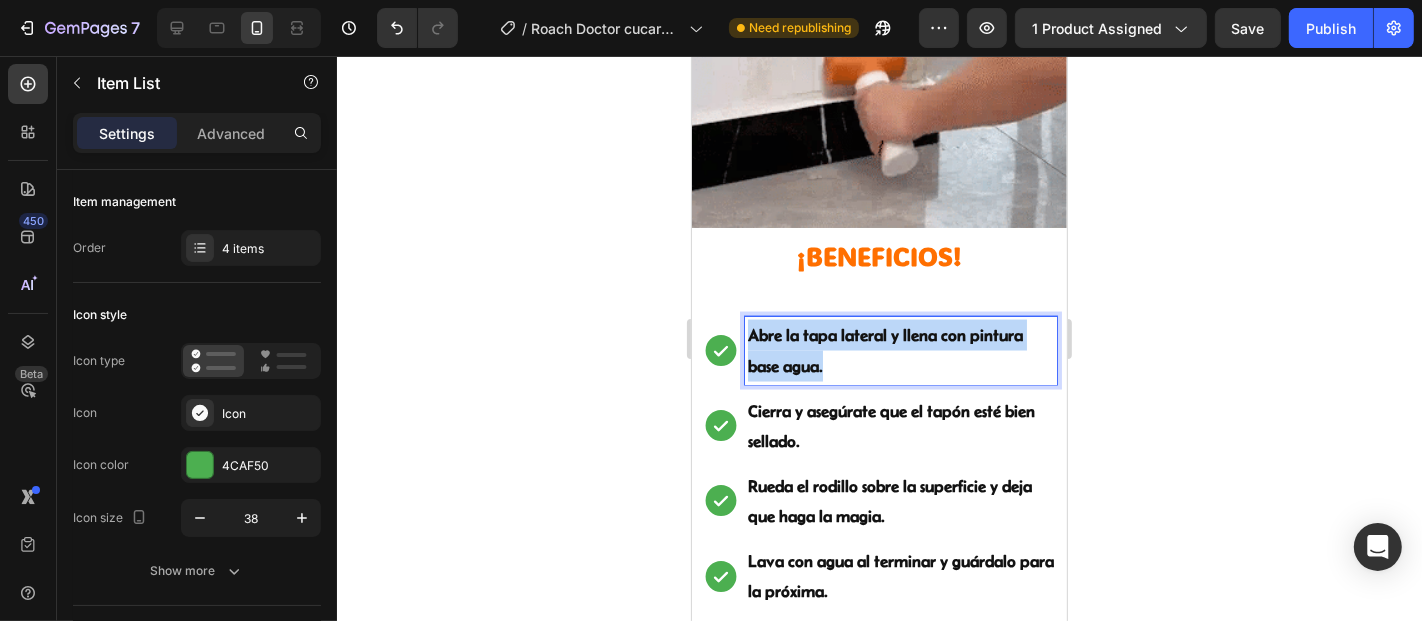drag, startPoint x: 844, startPoint y: 343, endPoint x: 751, endPoint y: 305, distance: 100.46392 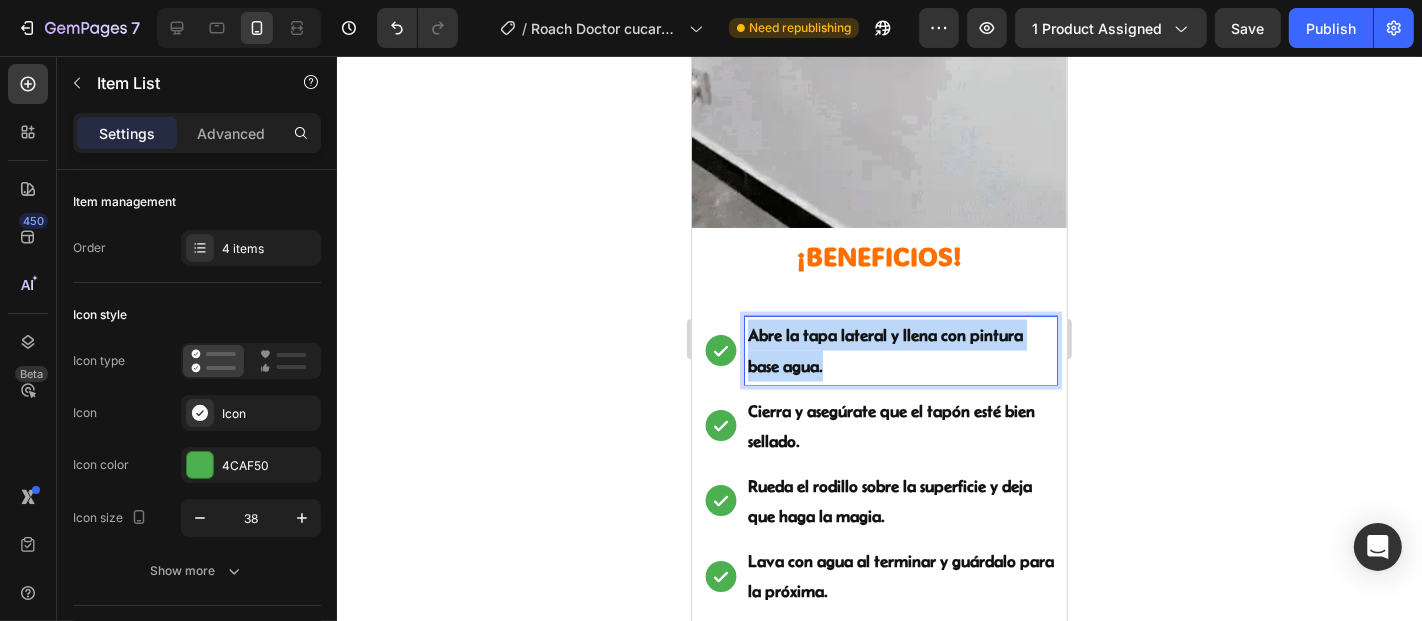 click on "Abre la tapa lateral y llena con pintura base agua." at bounding box center [900, 349] 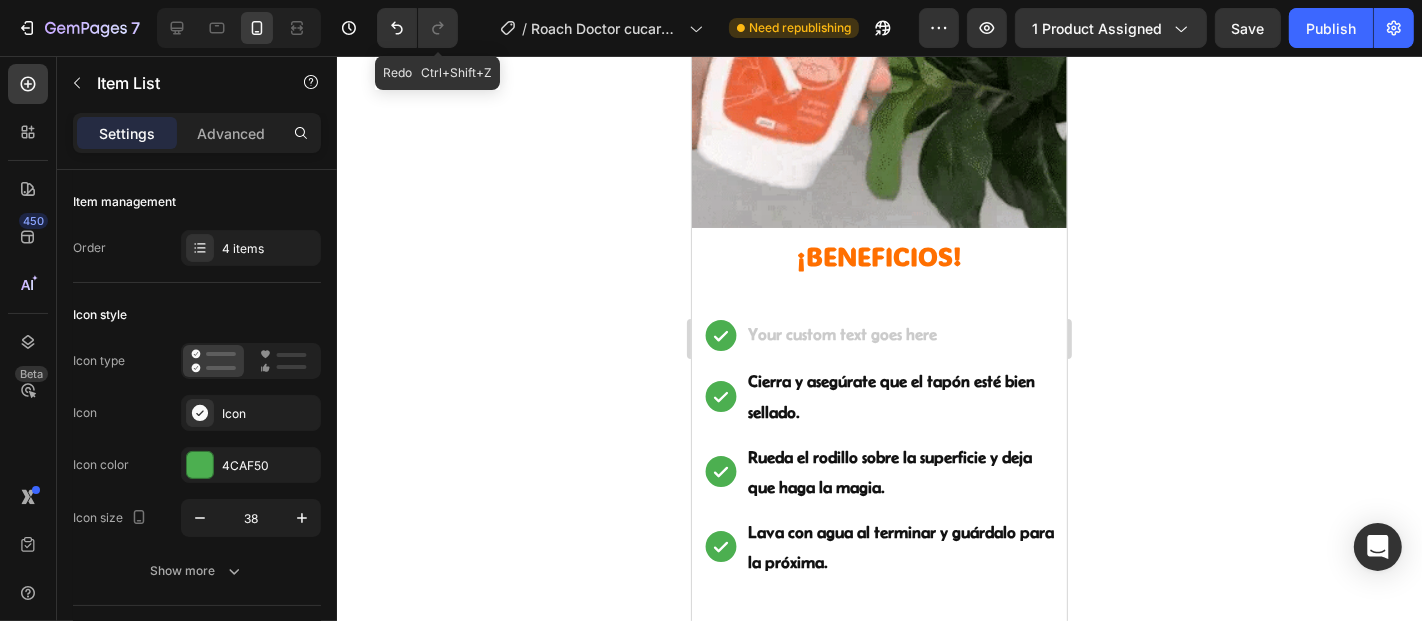 scroll, scrollTop: 2659, scrollLeft: 0, axis: vertical 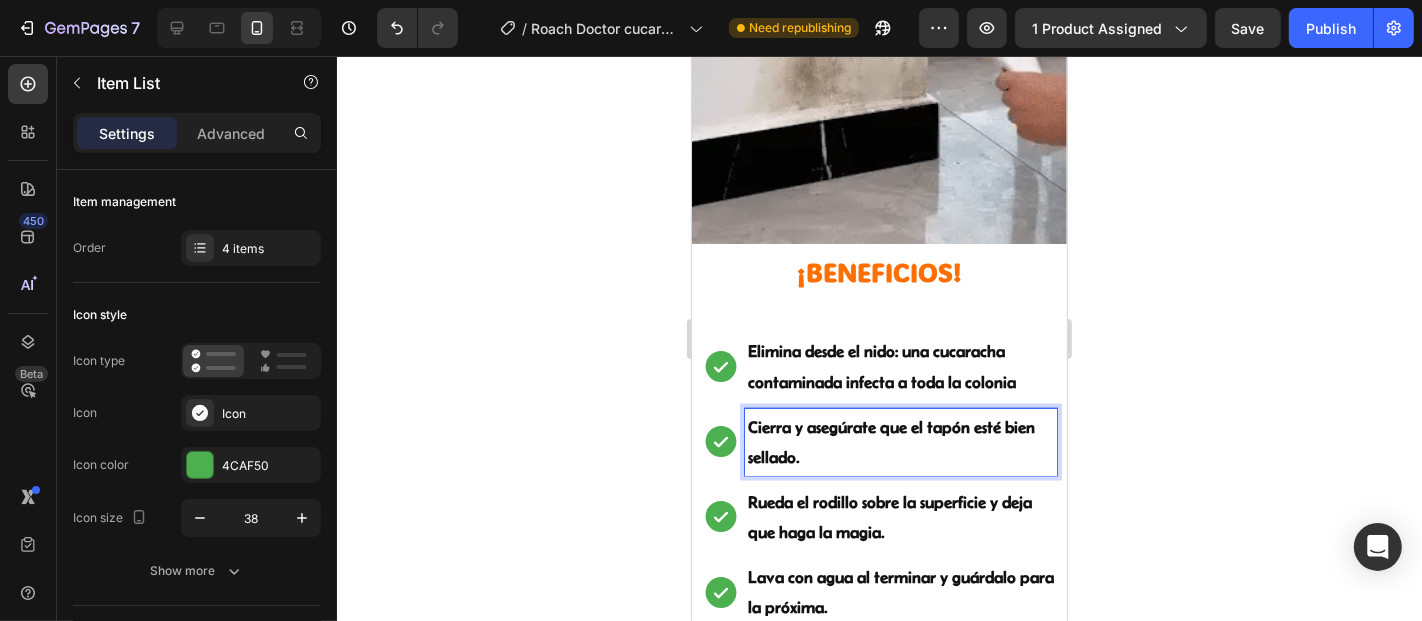 click on "Cierra y asegúrate que el tapón esté bien sellado." at bounding box center (900, 441) 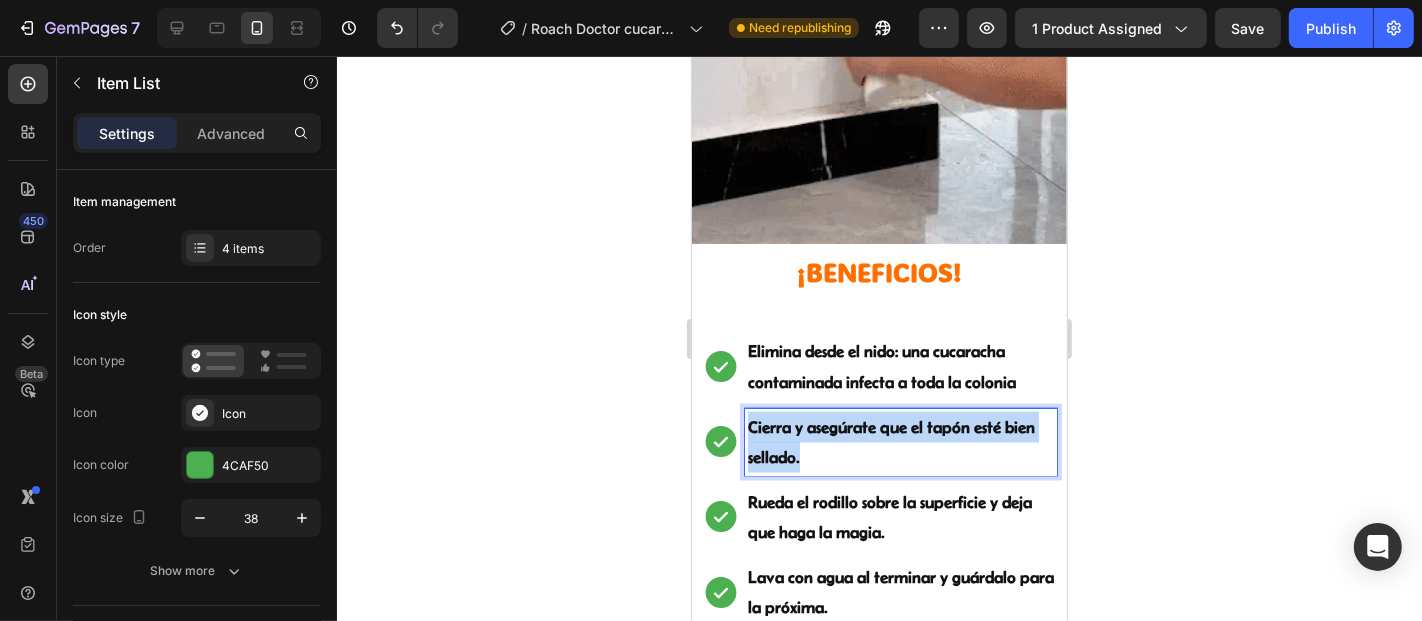 drag, startPoint x: 857, startPoint y: 438, endPoint x: 750, endPoint y: 399, distance: 113.88591 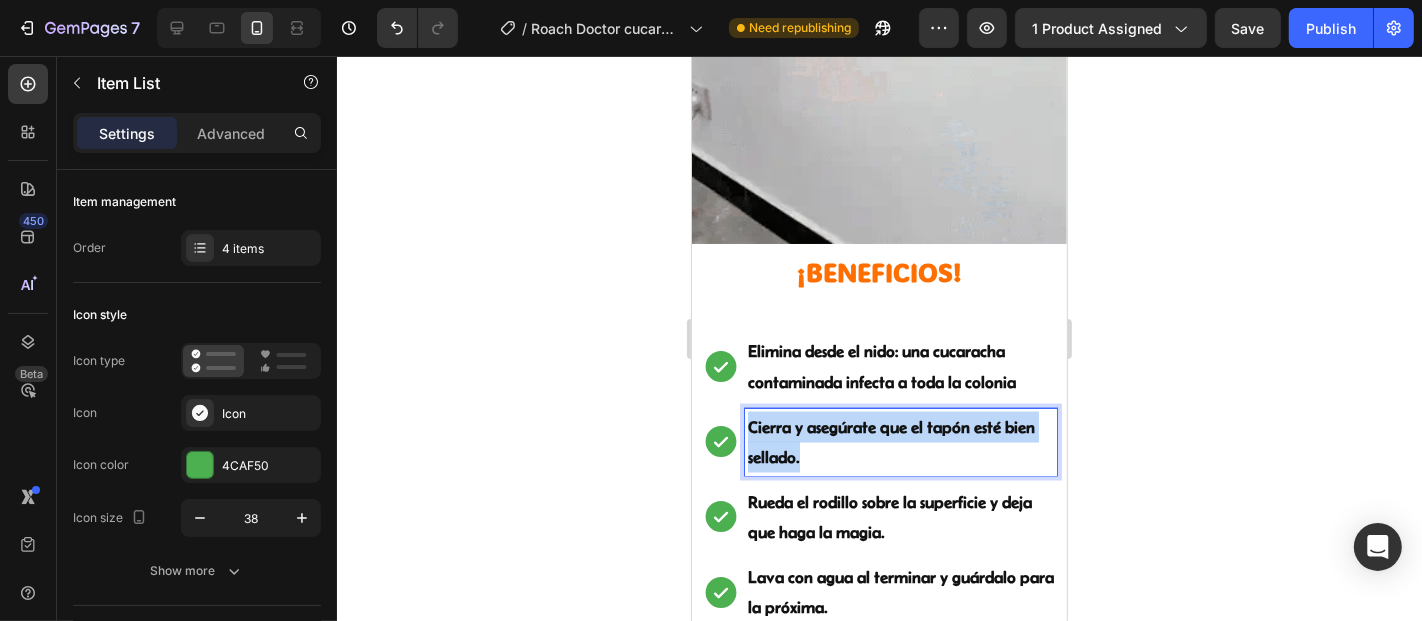 click on "Cierra y asegúrate que el tapón esté bien sellado." at bounding box center [900, 441] 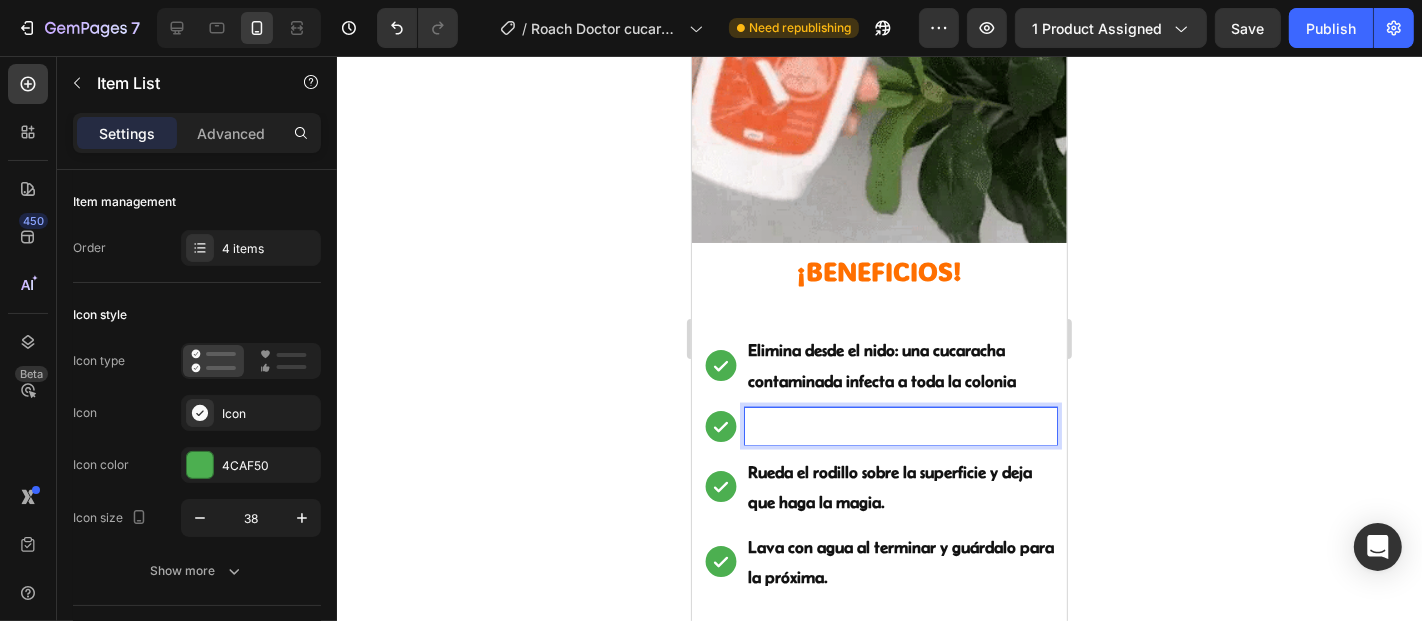 scroll, scrollTop: 2643, scrollLeft: 0, axis: vertical 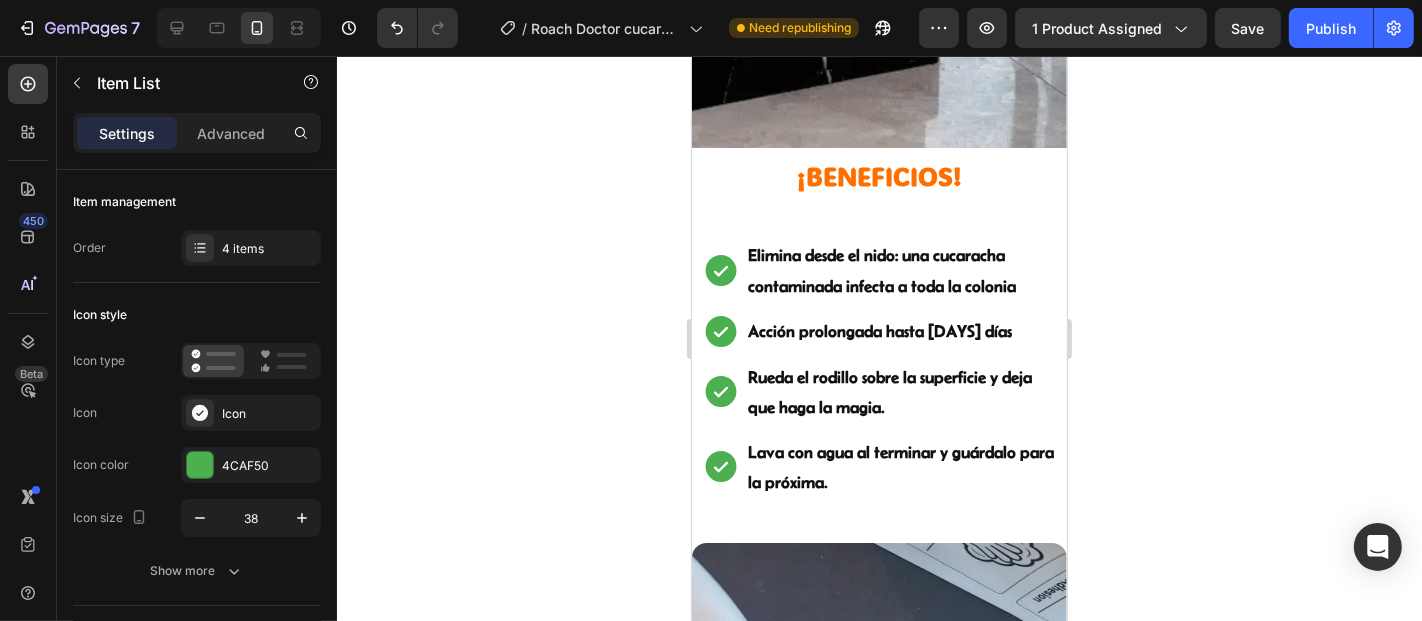 click on "Rueda el rodillo sobre la superficie y deja que haga la magia." at bounding box center (900, 391) 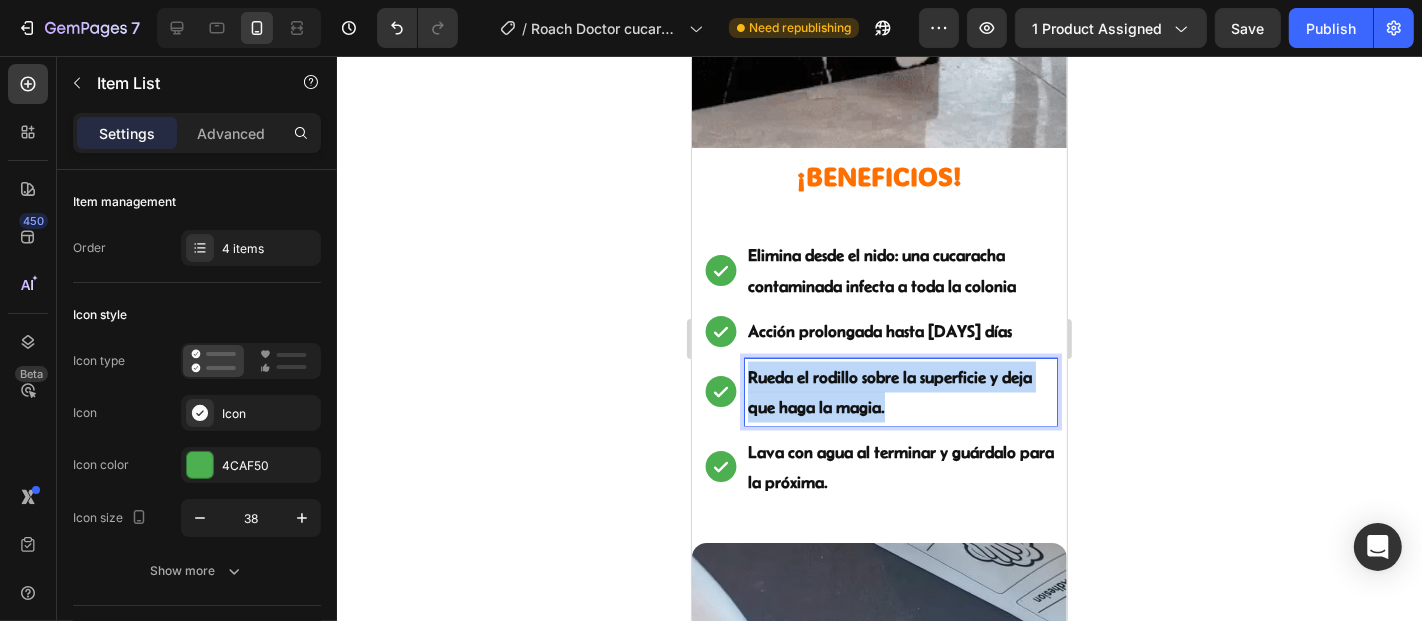 drag, startPoint x: 901, startPoint y: 389, endPoint x: 748, endPoint y: 345, distance: 159.20113 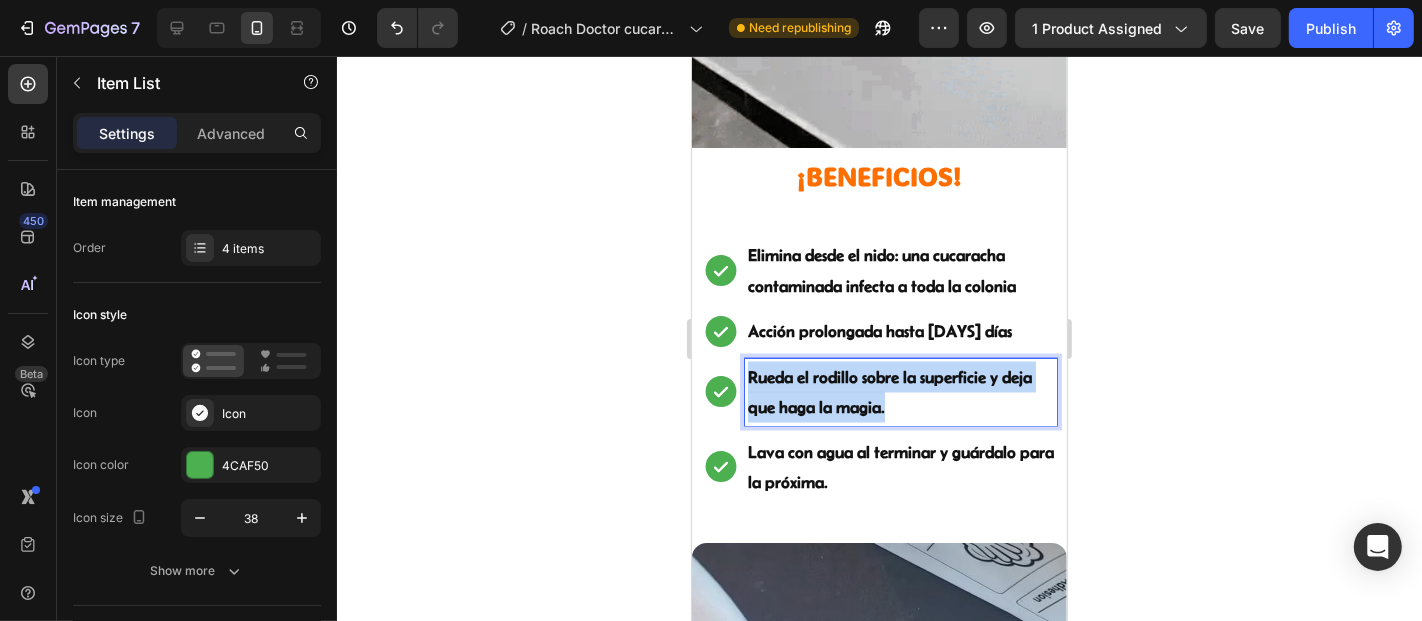 click on "Rueda el rodillo sobre la superficie y deja que haga la magia." at bounding box center (900, 391) 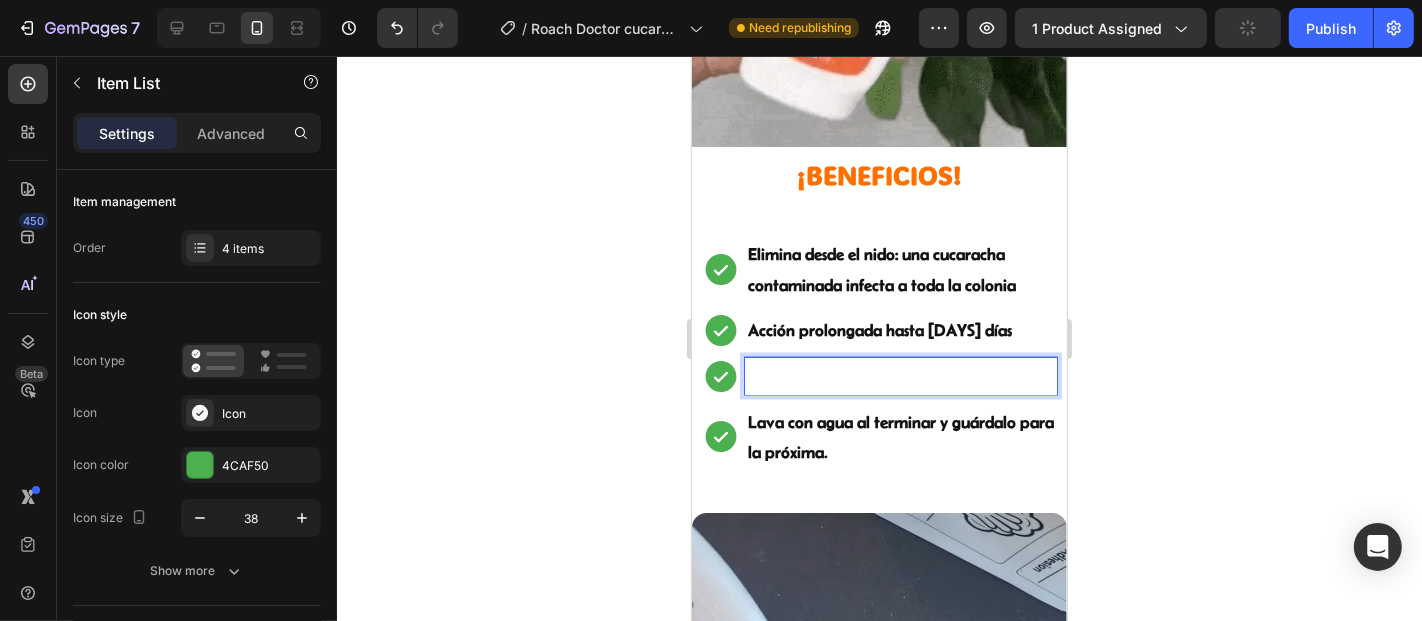 scroll, scrollTop: 2740, scrollLeft: 0, axis: vertical 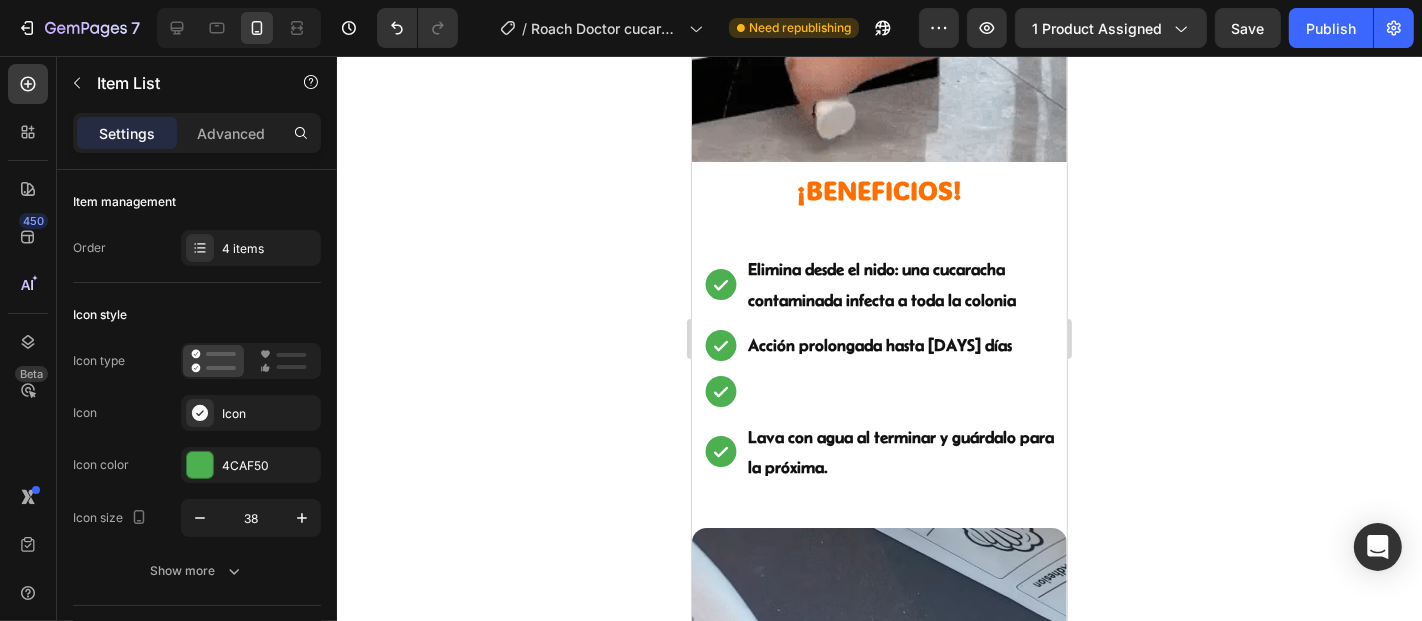 click on "Elimina desde el nido: una cucaracha contaminada infecta a toda la colonia Acción prolongada hasta [DAYS] días Lava con agua al terminar y guárdalo para la próxima." at bounding box center (878, 367) 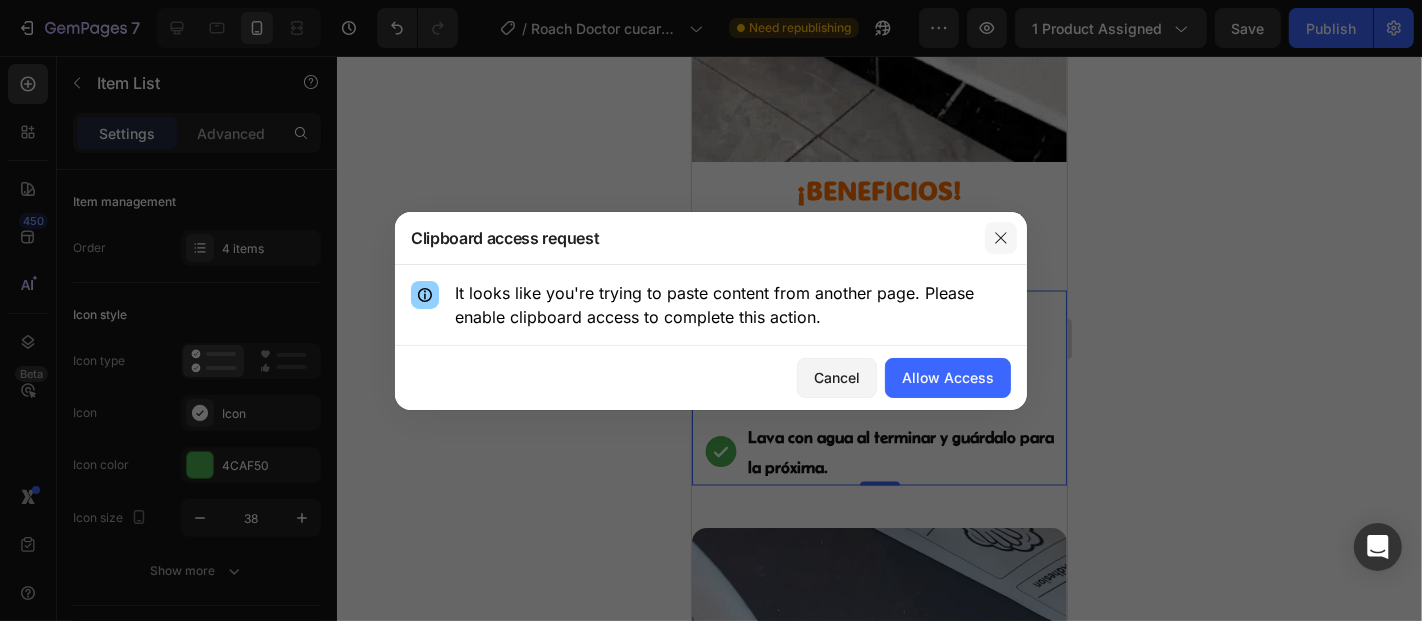 click at bounding box center [1001, 238] 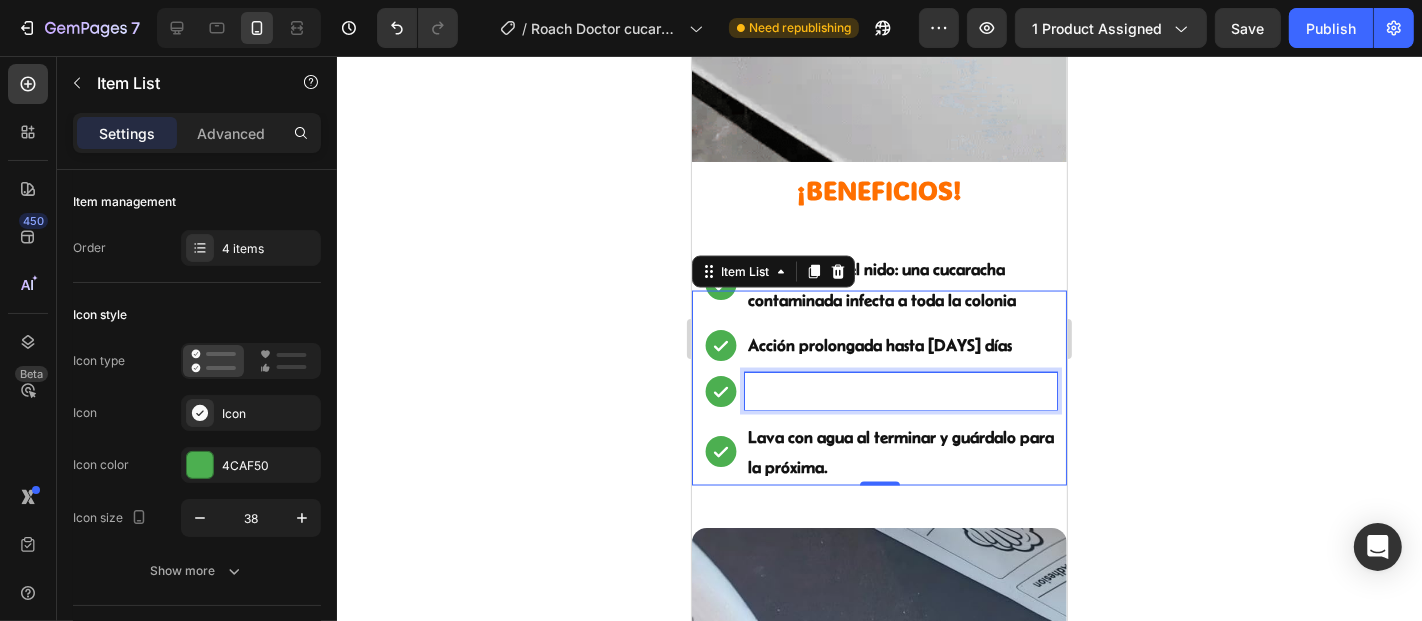 click at bounding box center [900, 390] 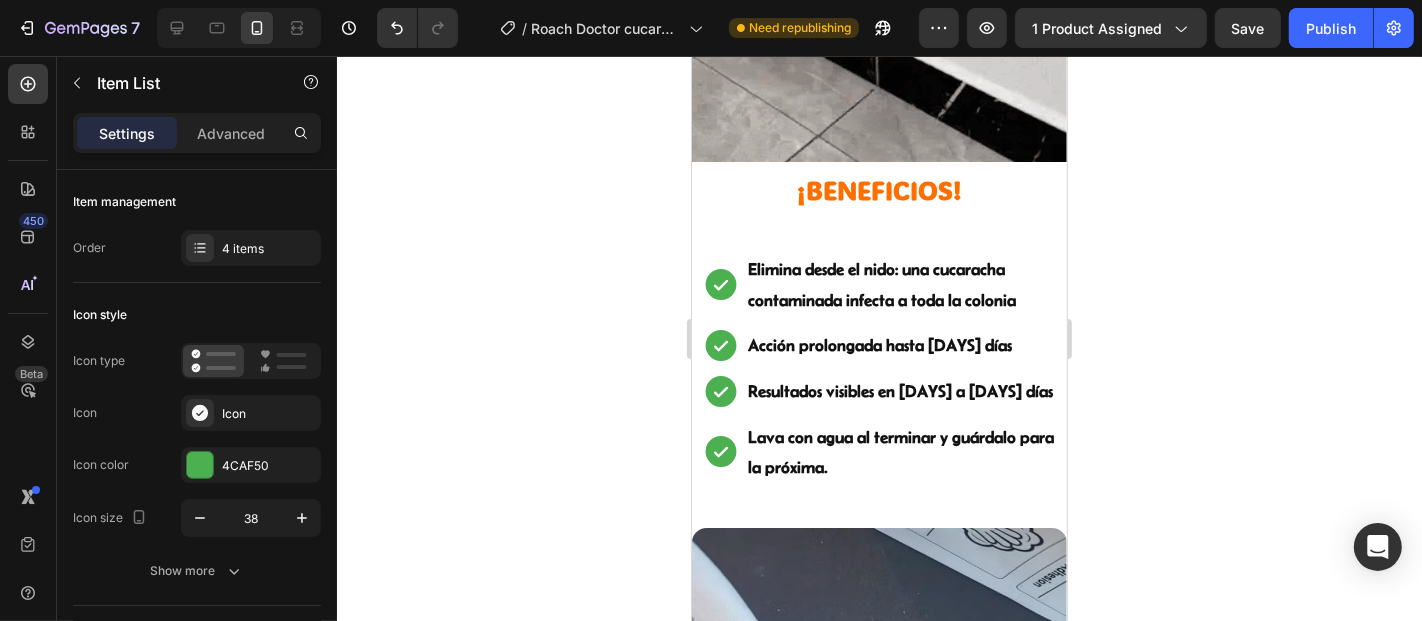 click on "Resultados visibles en [DAYS] a [DAYS] días" at bounding box center (900, 390) 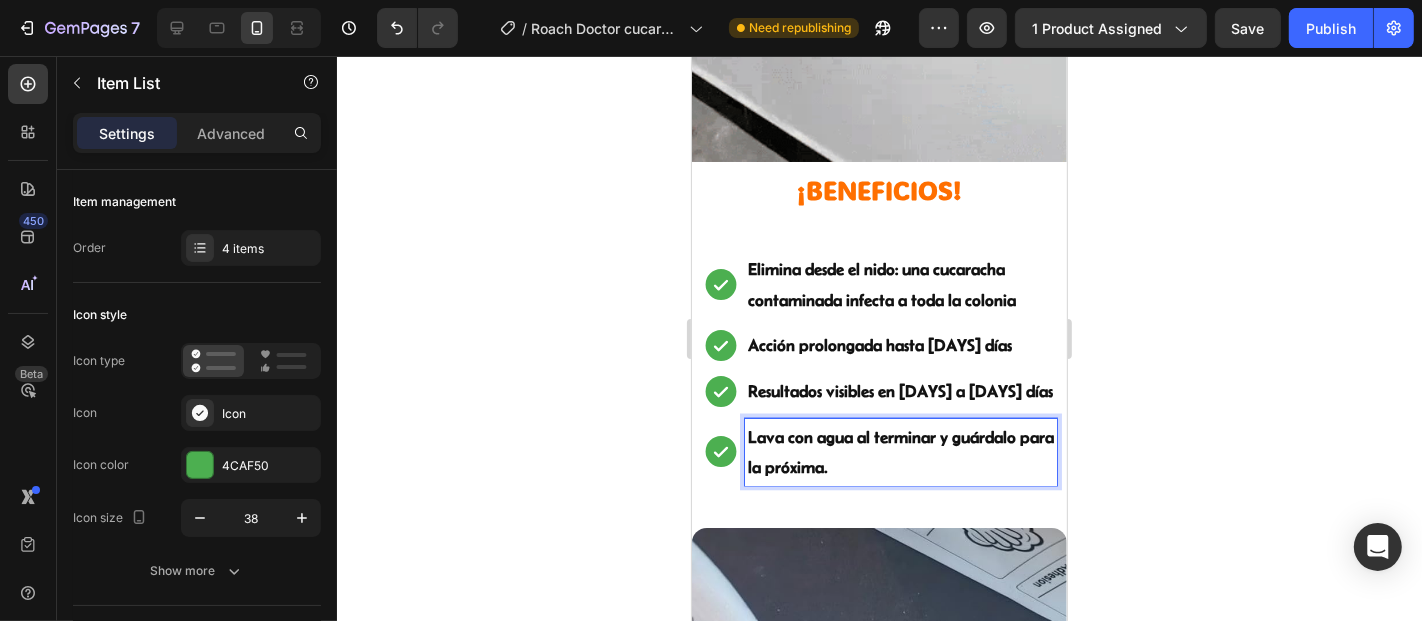 click on "Lava con agua al terminar y guárdalo para la próxima." at bounding box center (900, 451) 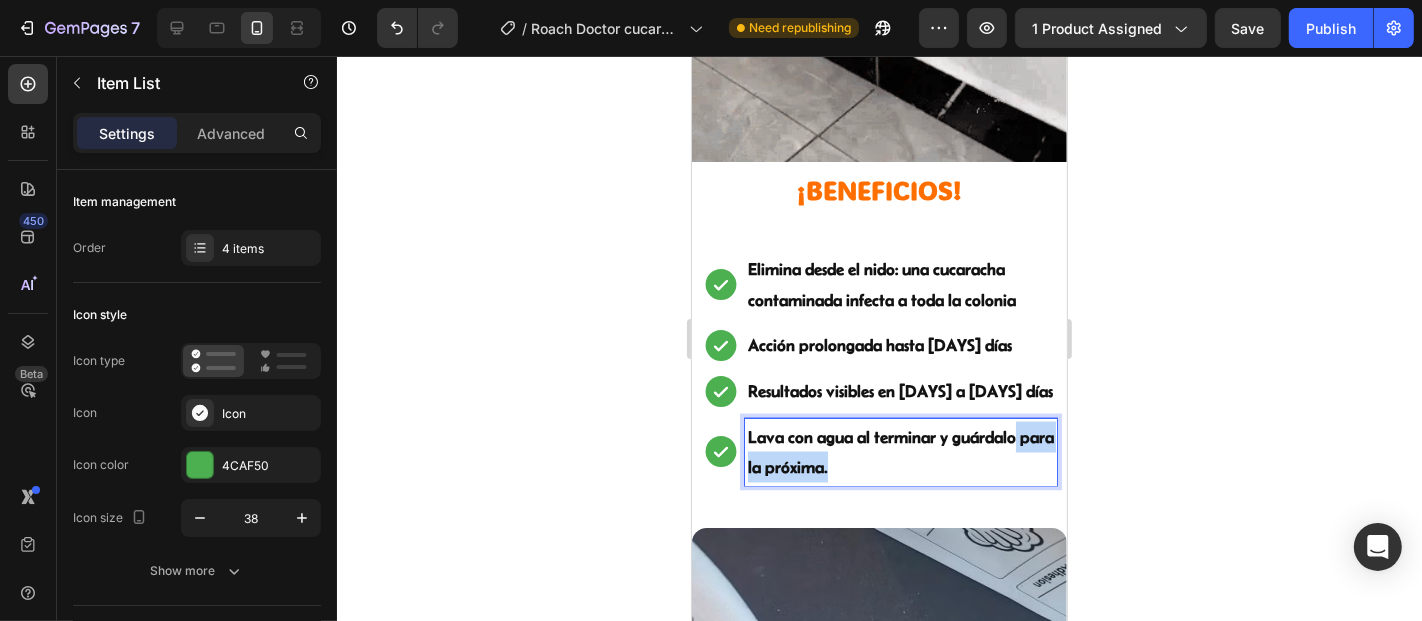 drag, startPoint x: 1018, startPoint y: 409, endPoint x: 883, endPoint y: 432, distance: 136.94525 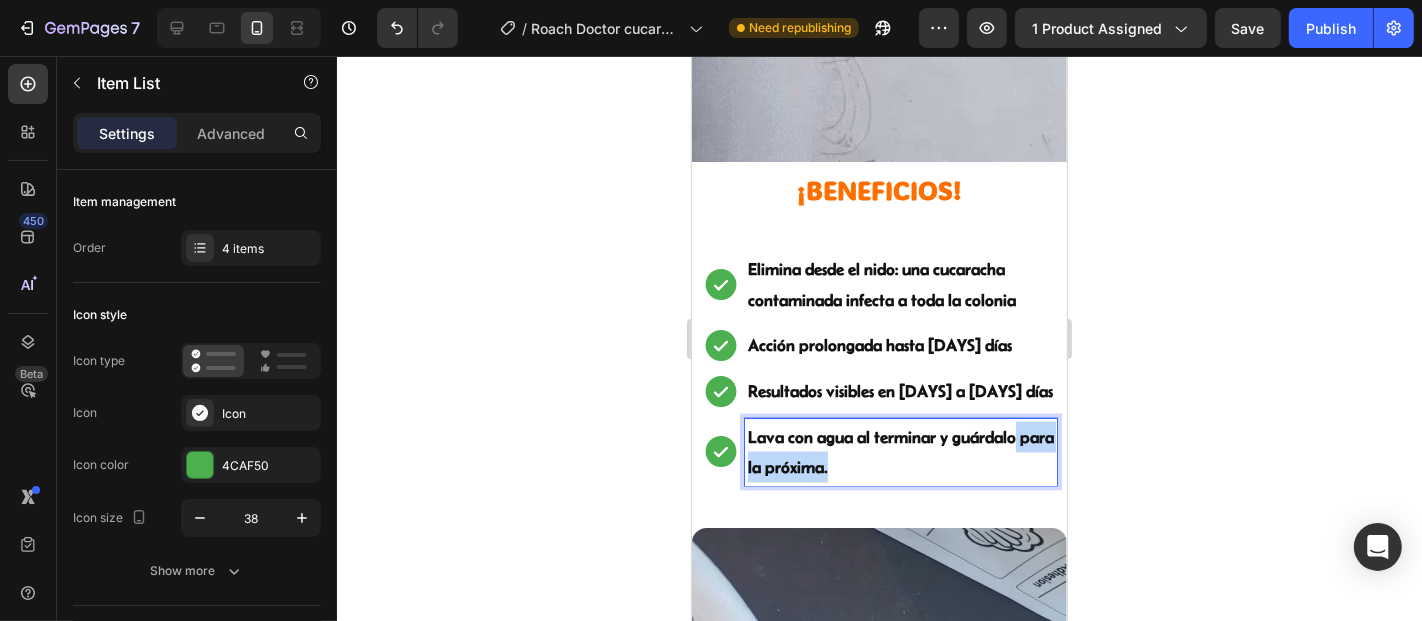 click on "Lava con agua al terminar y guárdalo para la próxima." at bounding box center (900, 451) 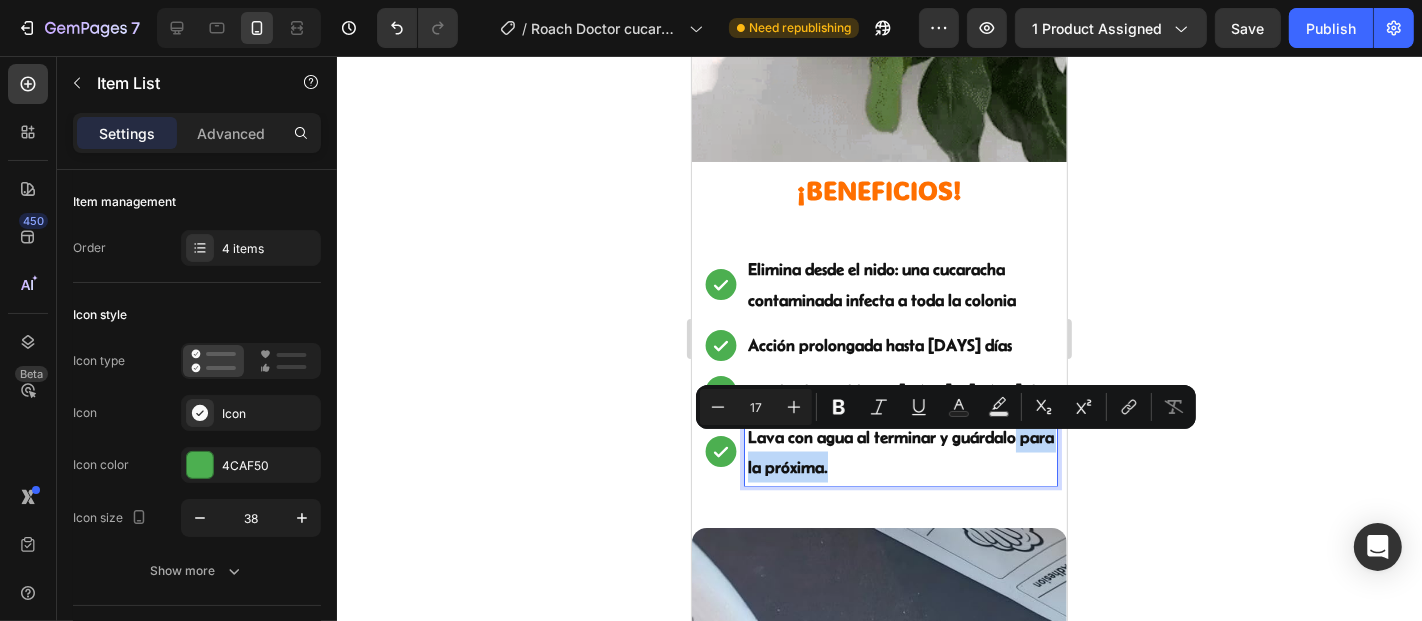 click on "Lava con agua al terminar y guárdalo para la próxima." at bounding box center (900, 451) 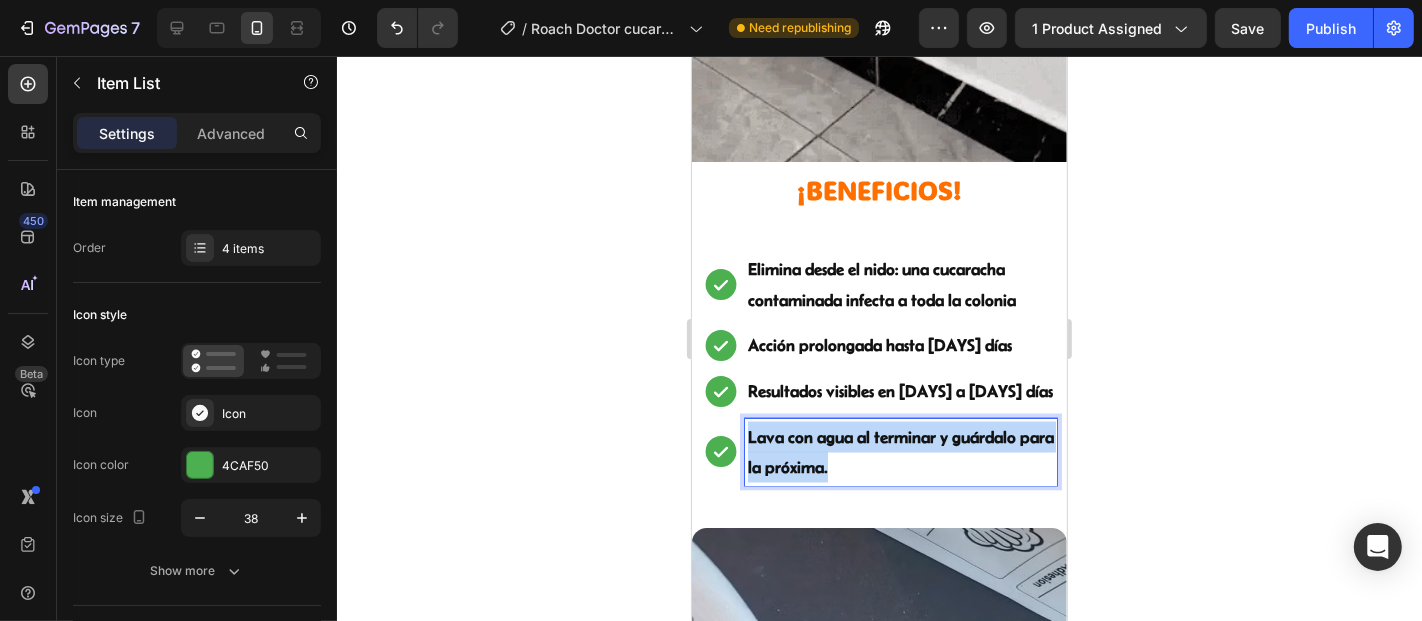 drag, startPoint x: 883, startPoint y: 451, endPoint x: 737, endPoint y: 402, distance: 154.00325 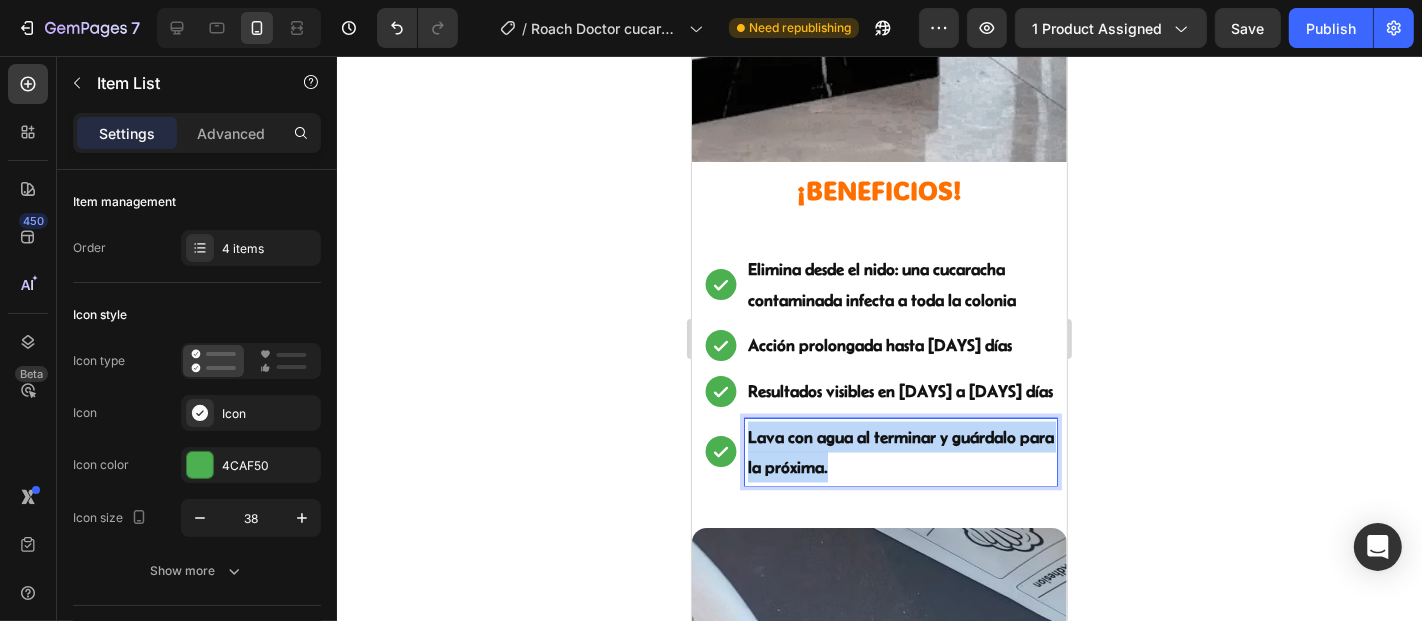 click on "Lava con agua al terminar y guárdalo para la próxima." at bounding box center [878, 451] 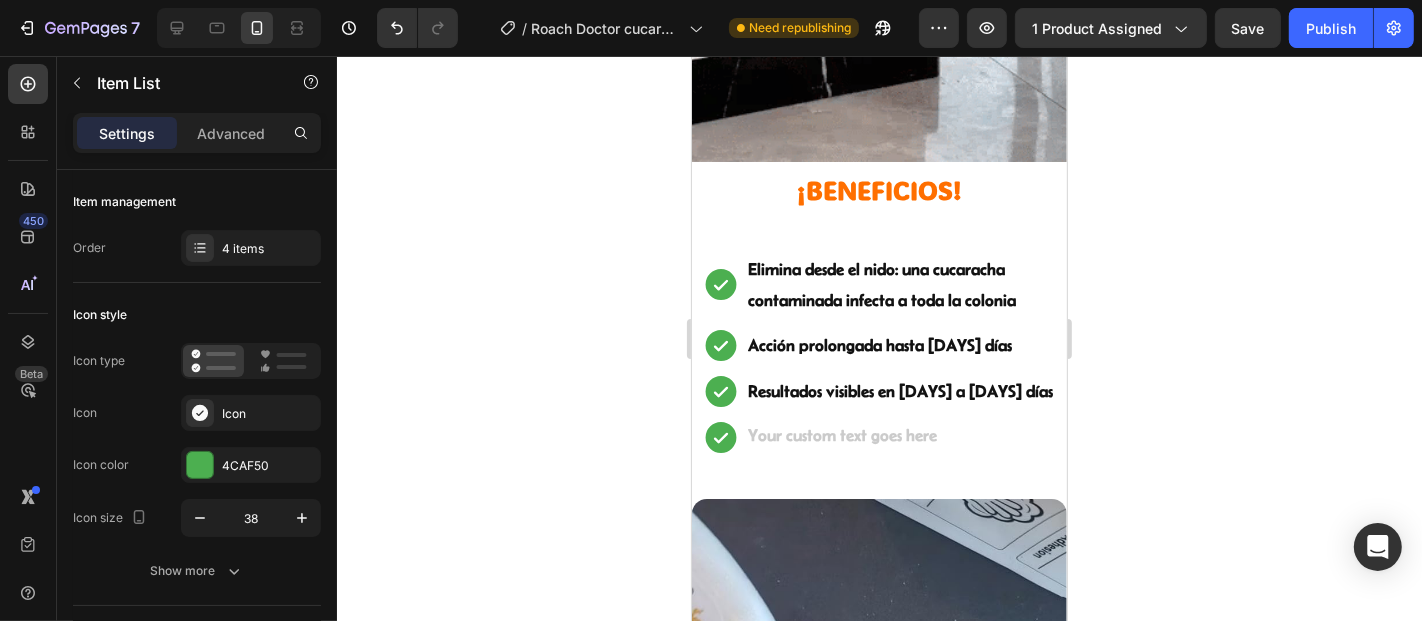 scroll, scrollTop: 2725, scrollLeft: 0, axis: vertical 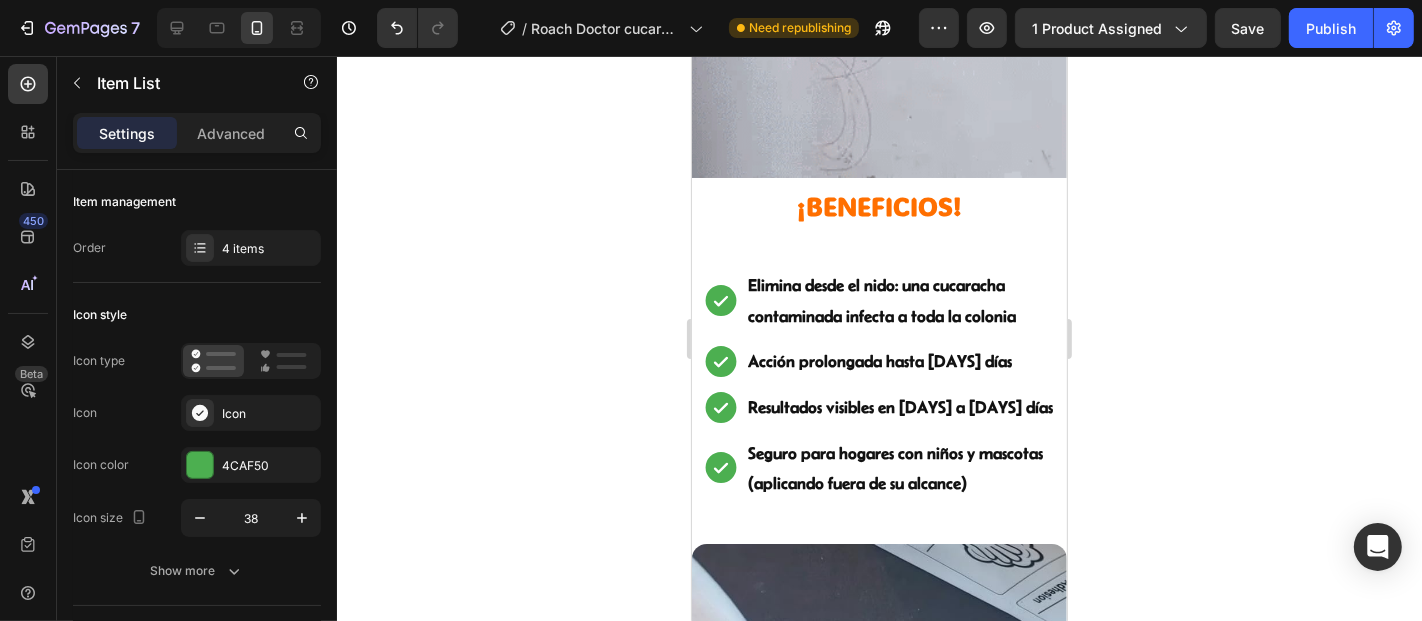click 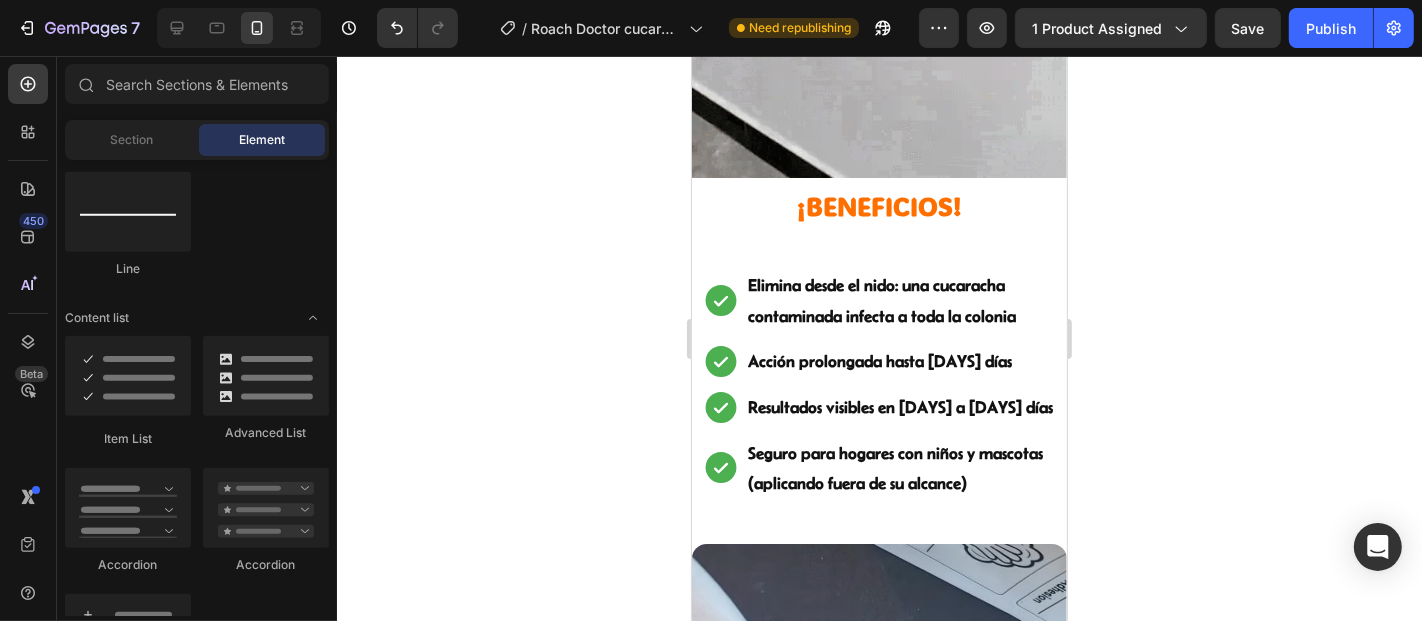 click 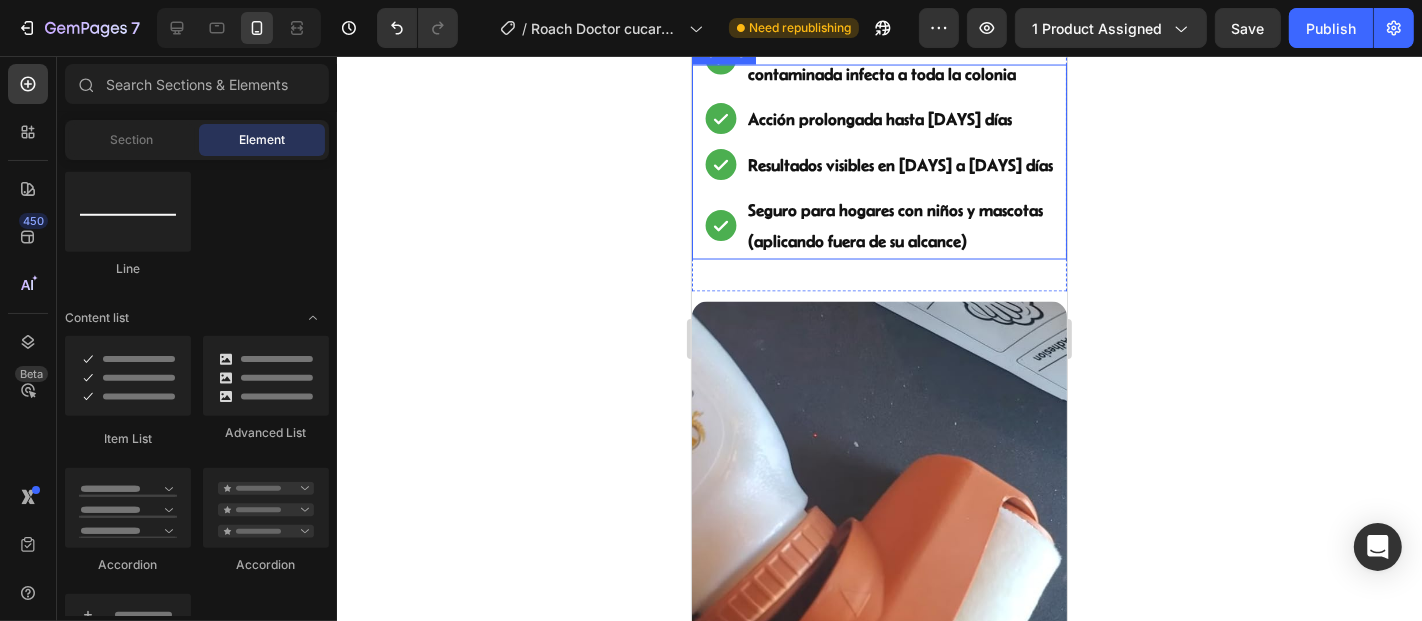 scroll, scrollTop: 3168, scrollLeft: 0, axis: vertical 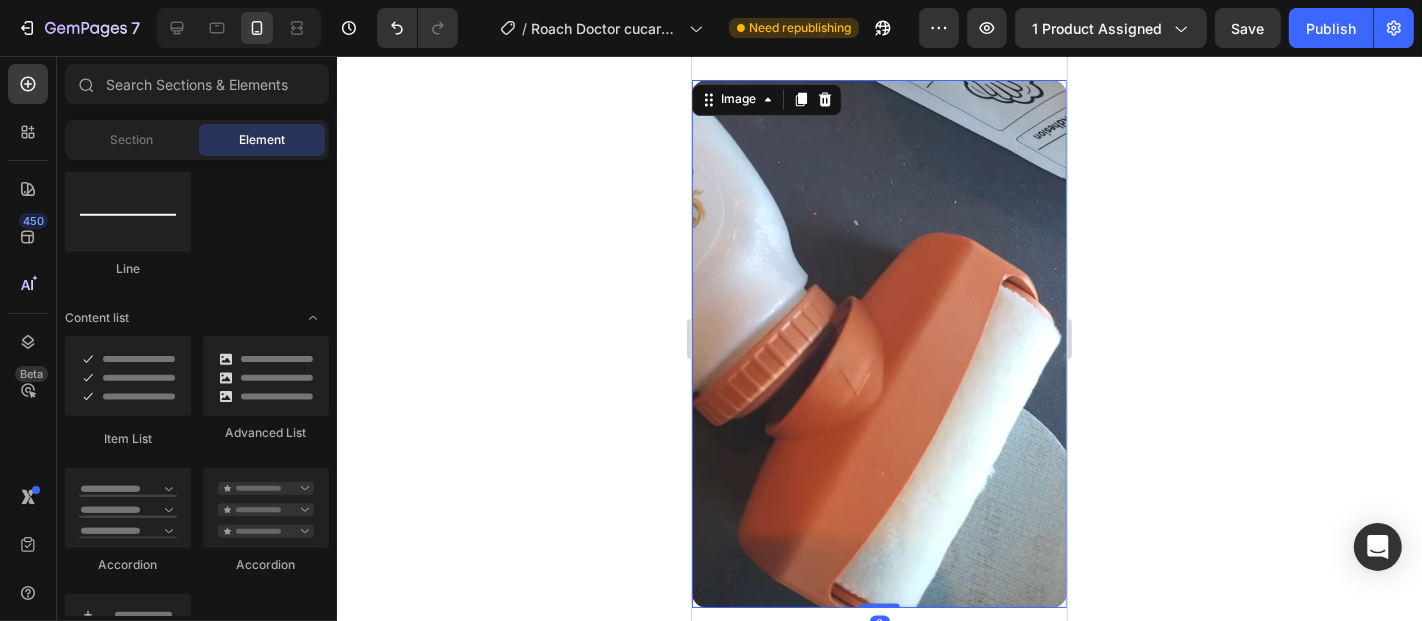 click at bounding box center [878, 343] 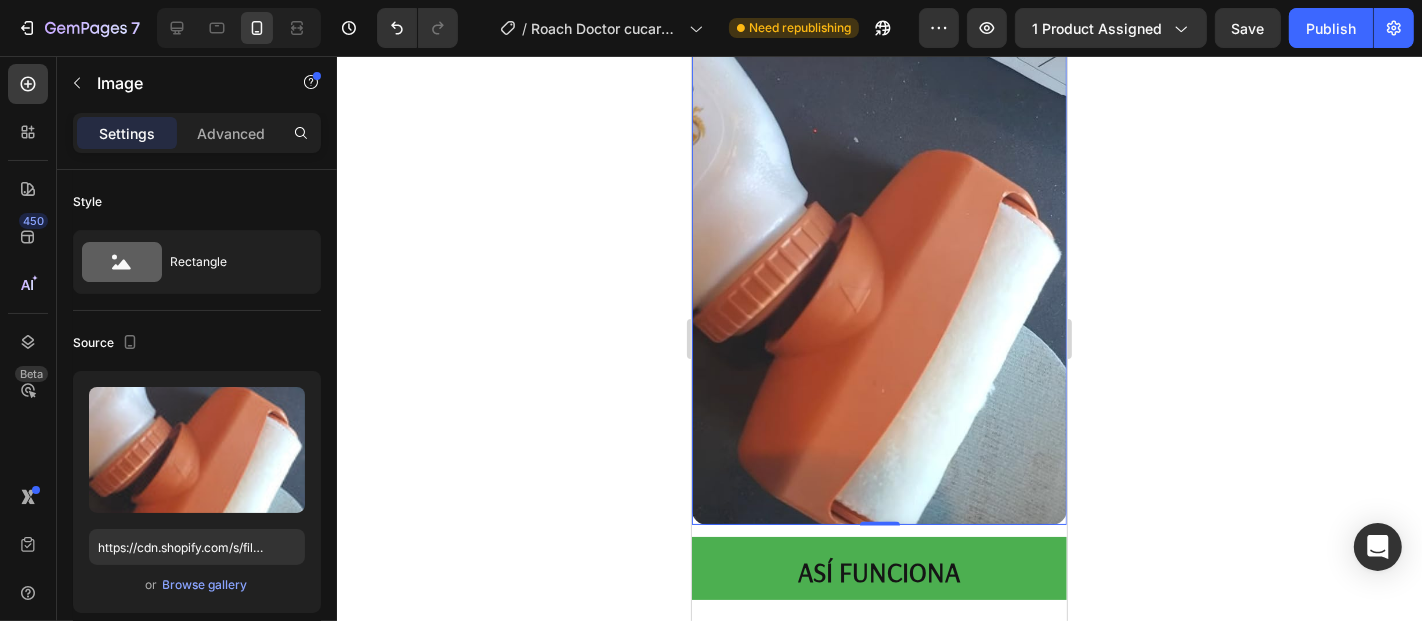 scroll, scrollTop: 3613, scrollLeft: 0, axis: vertical 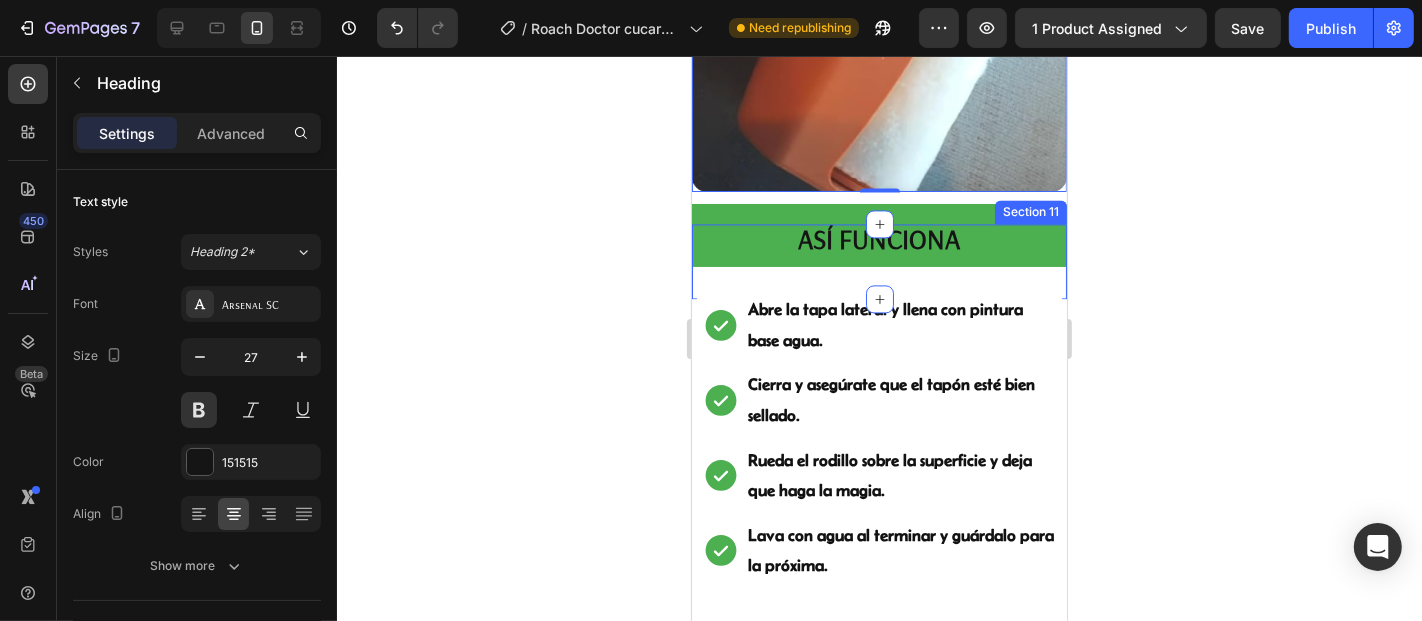 click on "ASÍ FUNCIONA" at bounding box center [878, 234] 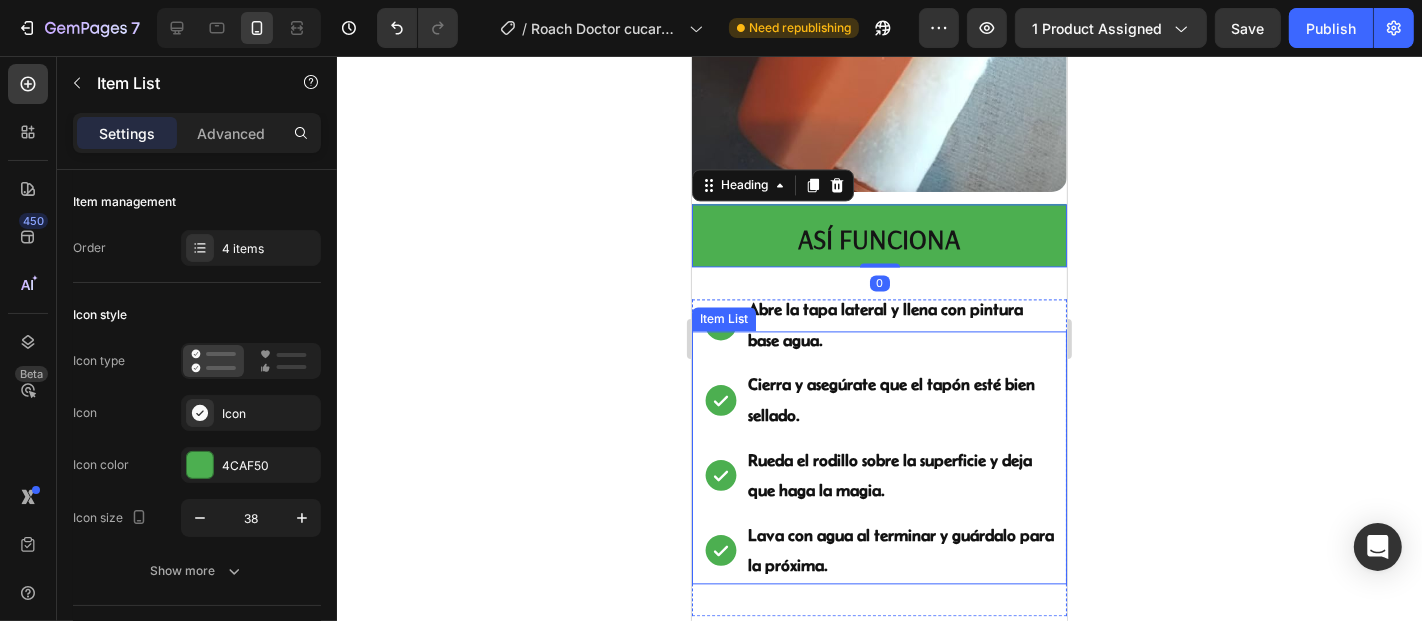 click on "Abre la tapa lateral y llena con pintura base agua." at bounding box center (900, 323) 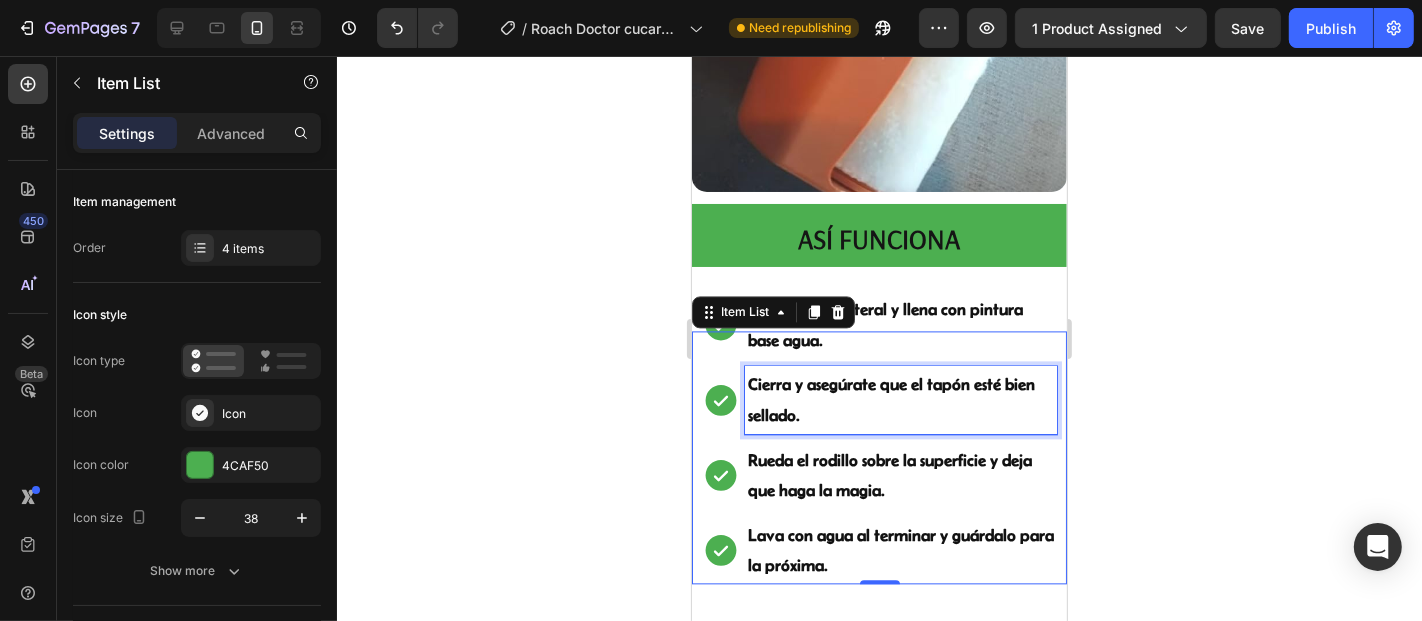 click on "Cierra y asegúrate que el tapón esté bien sellado." at bounding box center [900, 398] 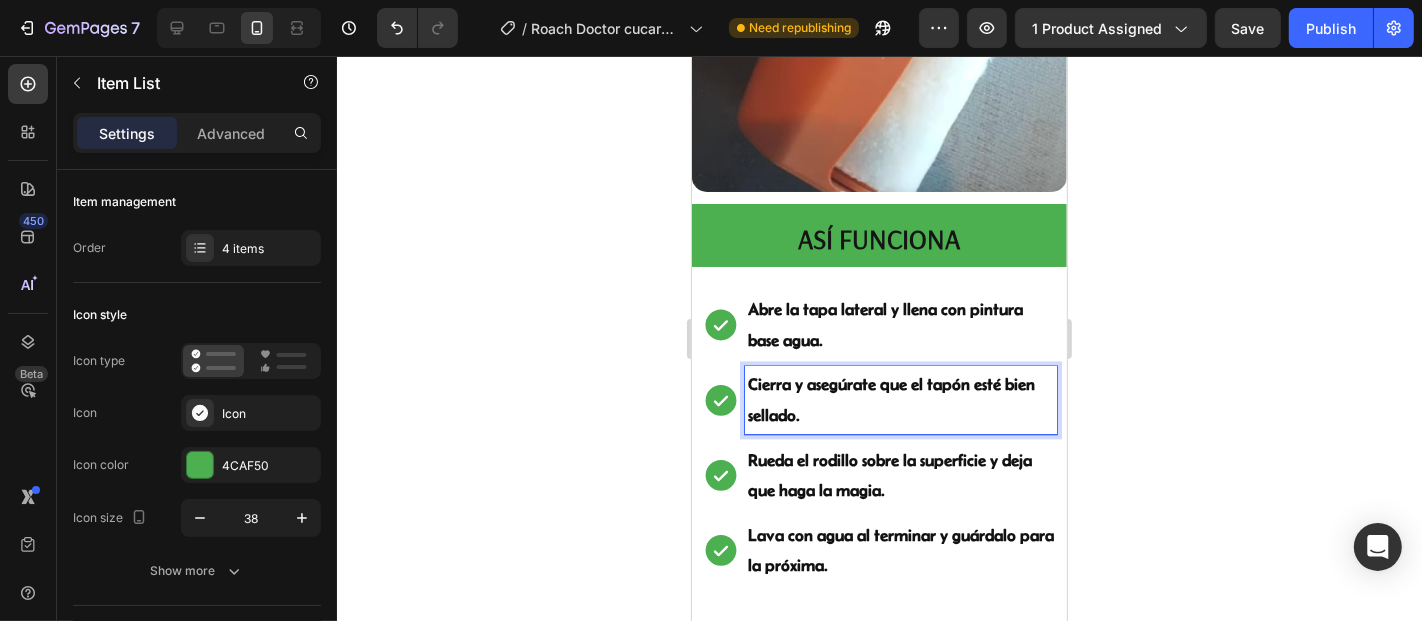 click on "Abre la tapa lateral y llena con pintura base agua." at bounding box center (900, 323) 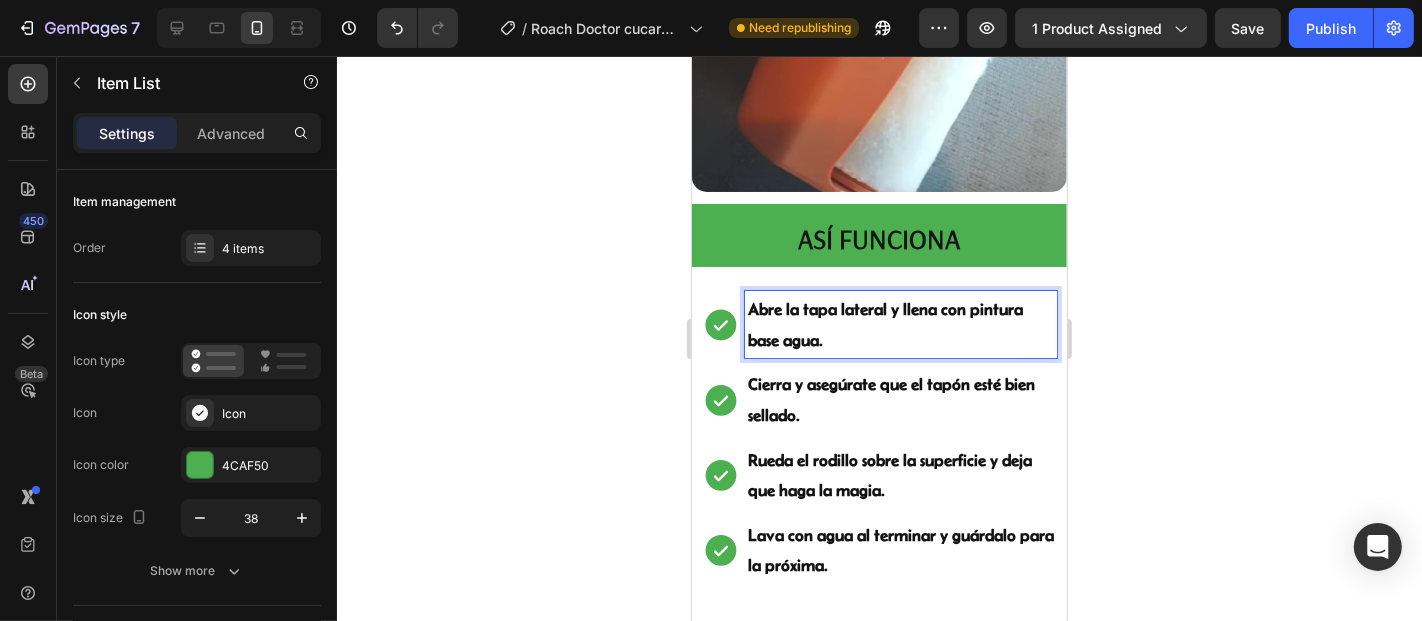 click on "Abre la tapa lateral y llena con pintura base agua." at bounding box center [900, 323] 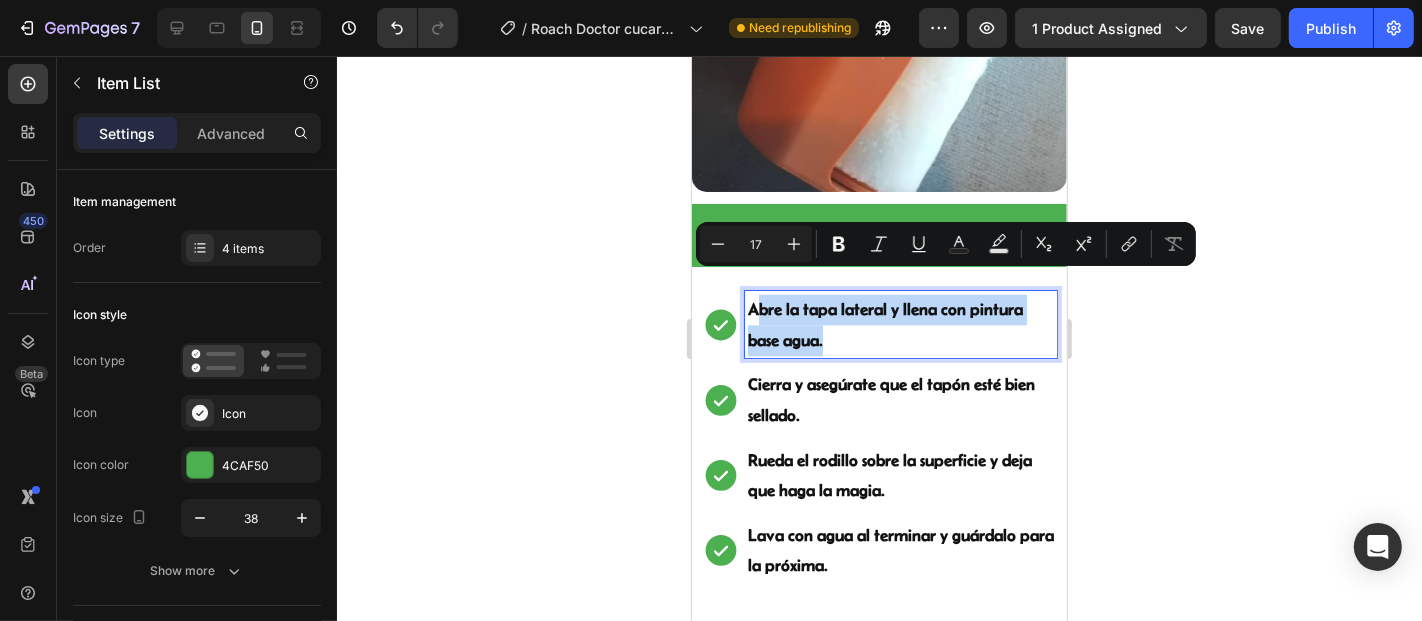 drag, startPoint x: 847, startPoint y: 323, endPoint x: 756, endPoint y: 277, distance: 101.96568 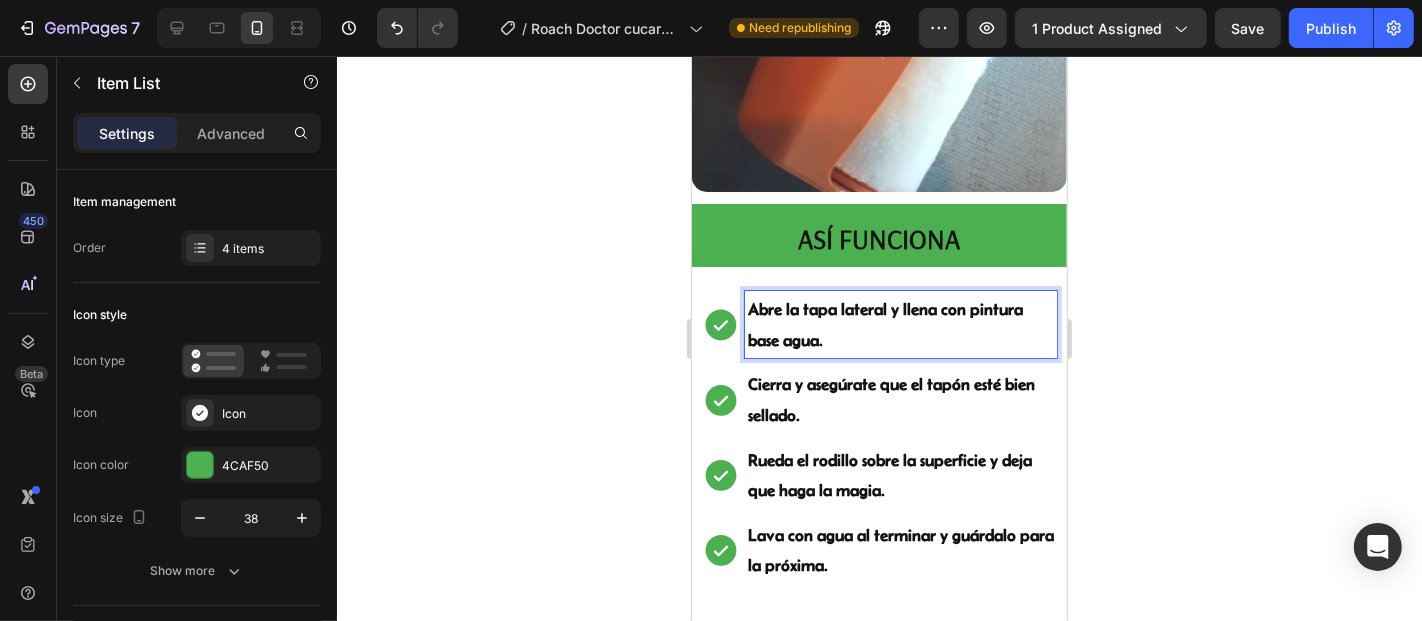 click on "Cierra y asegúrate que el tapón esté bien sellado." at bounding box center (900, 398) 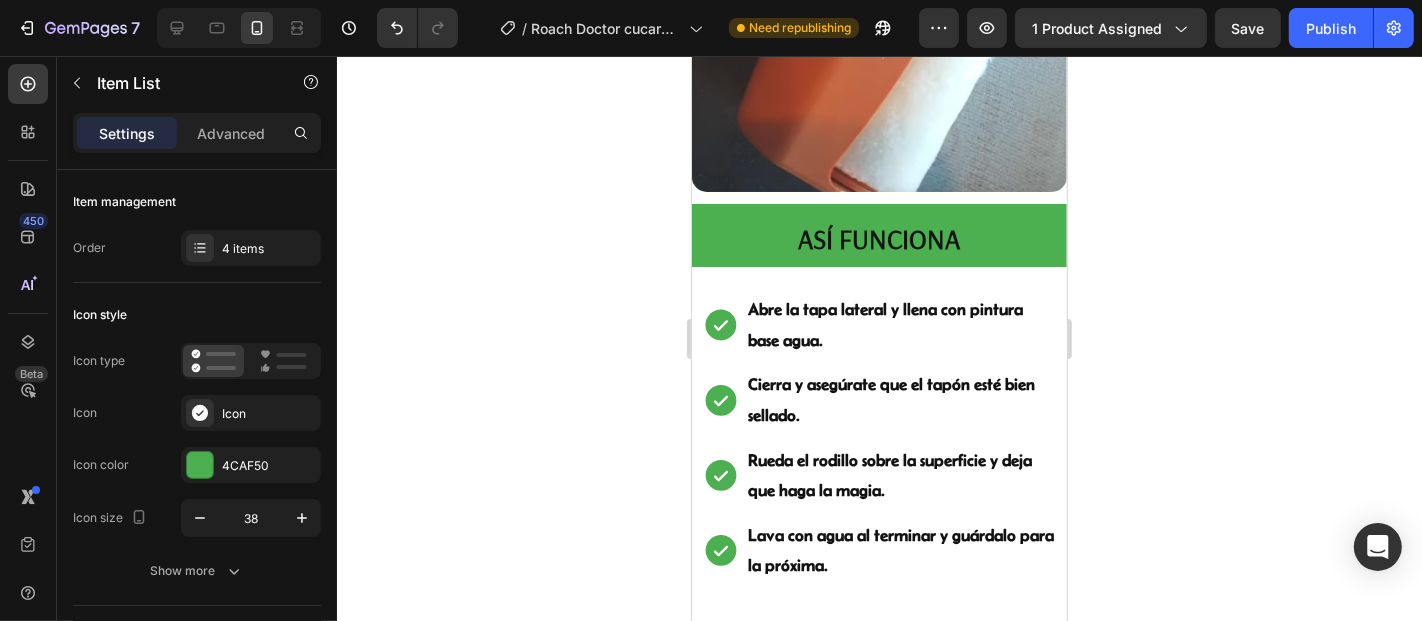 click on "Abre la tapa lateral y llena con pintura base agua. Cierra y asegúrate que el tapón esté bien sellado. Rueda el rodillo sobre la superficie y deja que haga la magia. Lava con agua al terminar y guárdalo para la próxima. Item List   0" at bounding box center [878, 456] 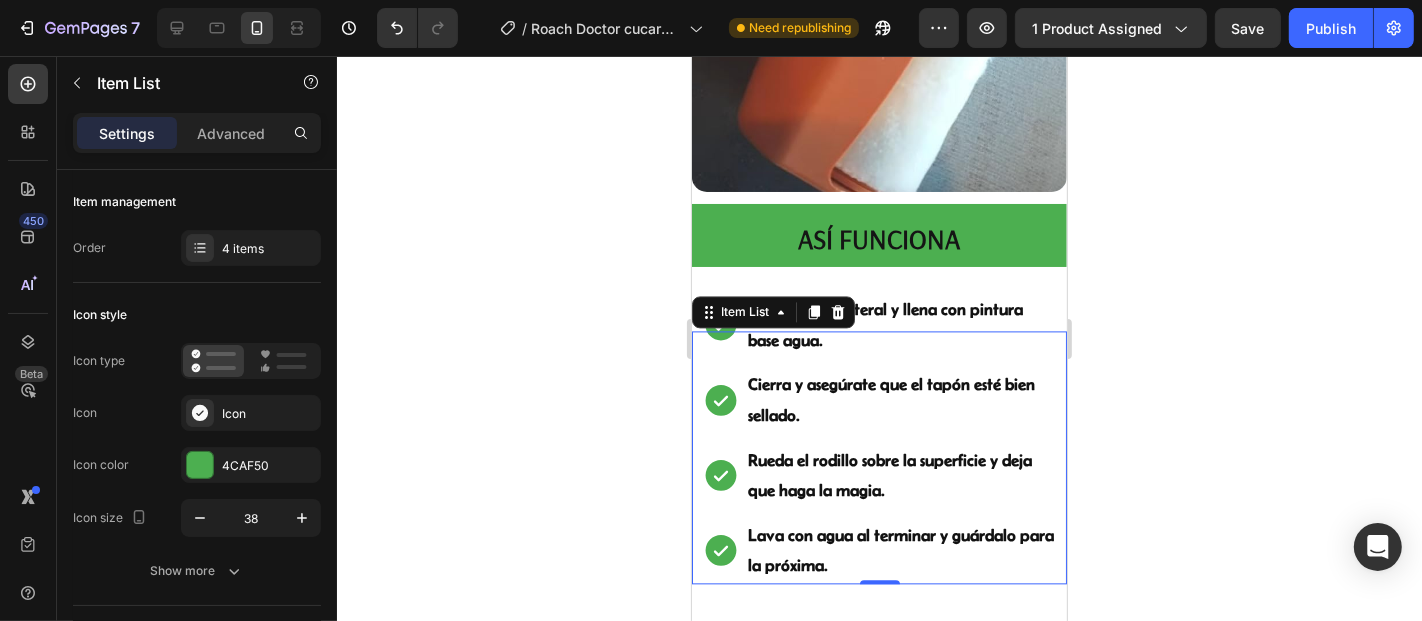 click on "Abre la tapa lateral y llena con pintura base agua." at bounding box center (900, 323) 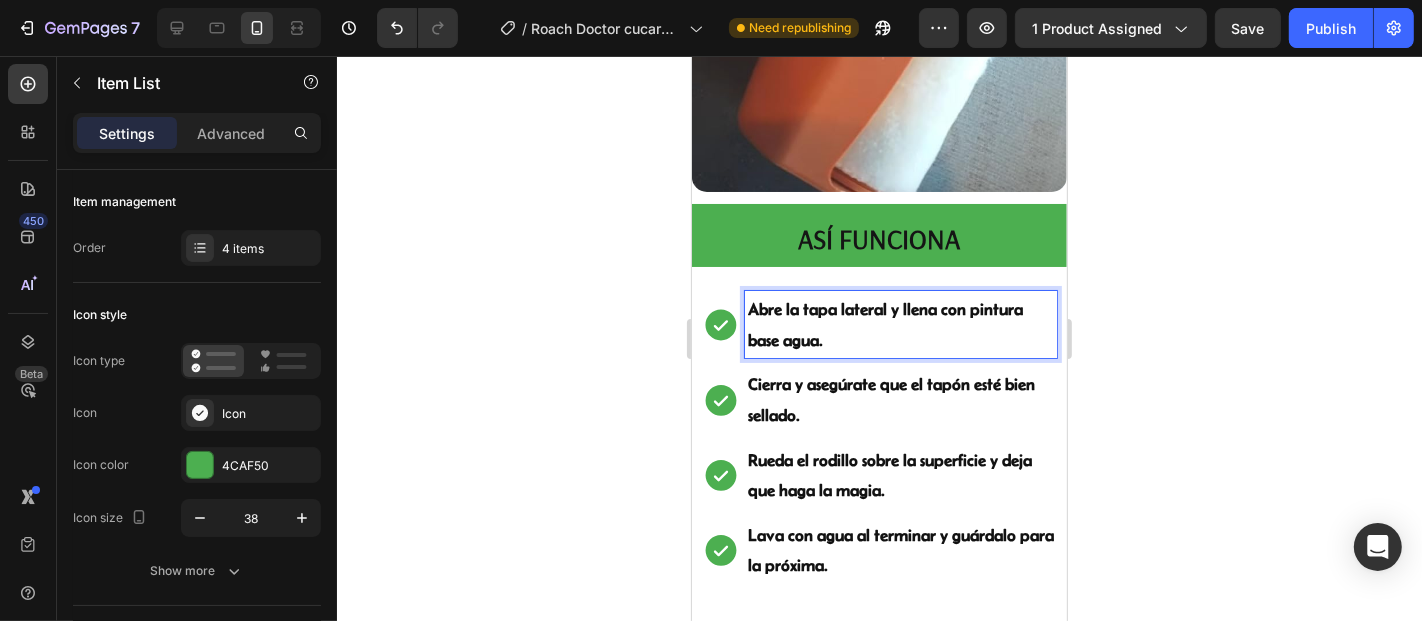 click on "Abre la tapa lateral y llena con pintura base agua. Cierra y asegúrate que el tapón esté bien sellado. Rueda el rodillo sobre la superficie y deja que haga la magia. Lava con agua al terminar y guárdalo para la próxima. Item List   0" at bounding box center [878, 456] 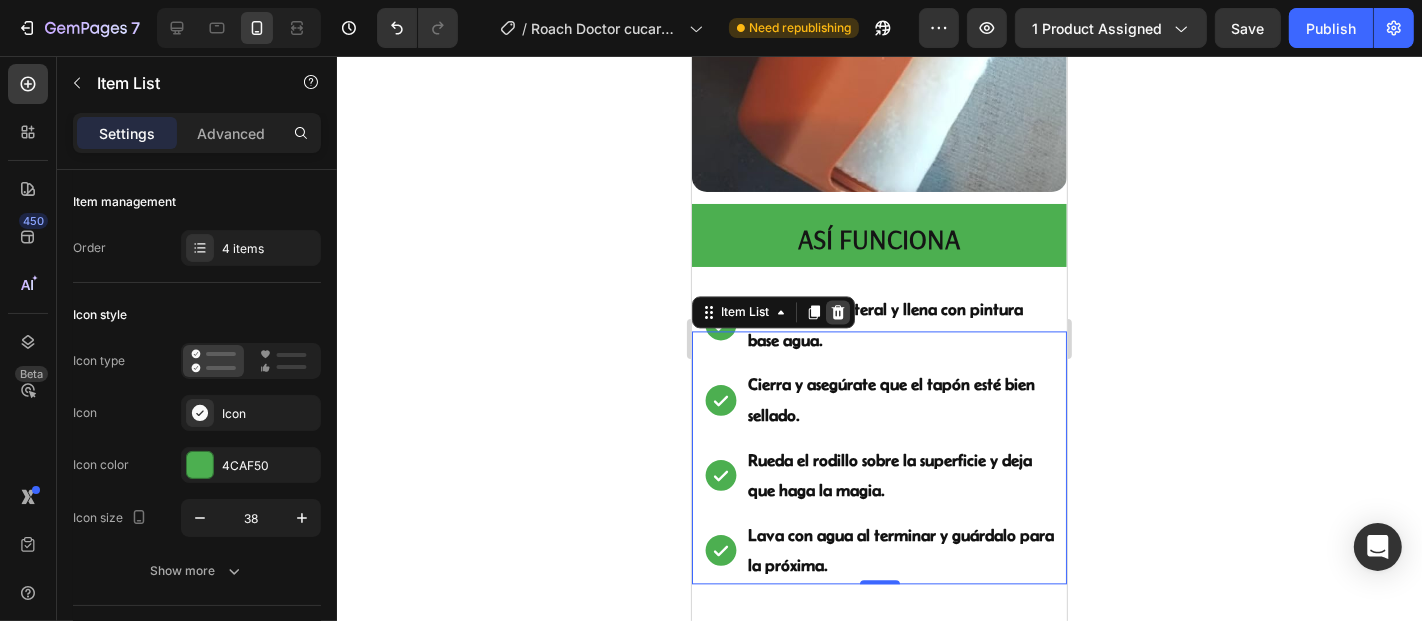 click 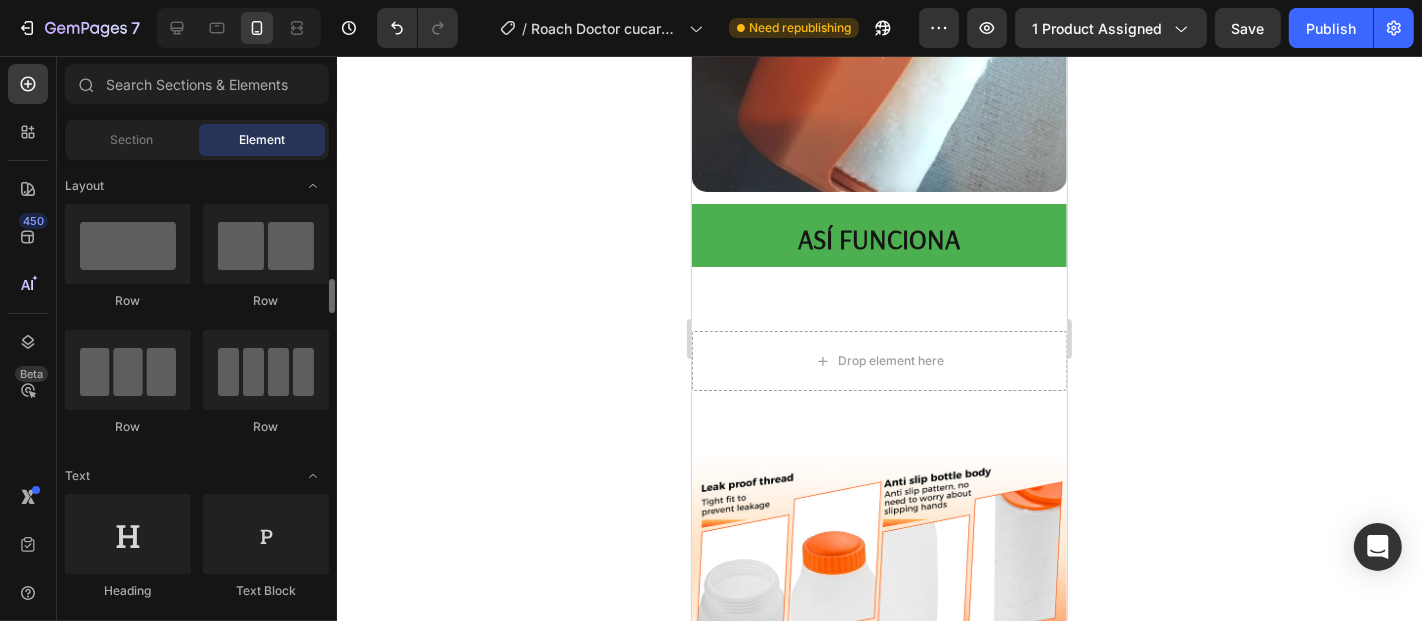 scroll, scrollTop: 222, scrollLeft: 0, axis: vertical 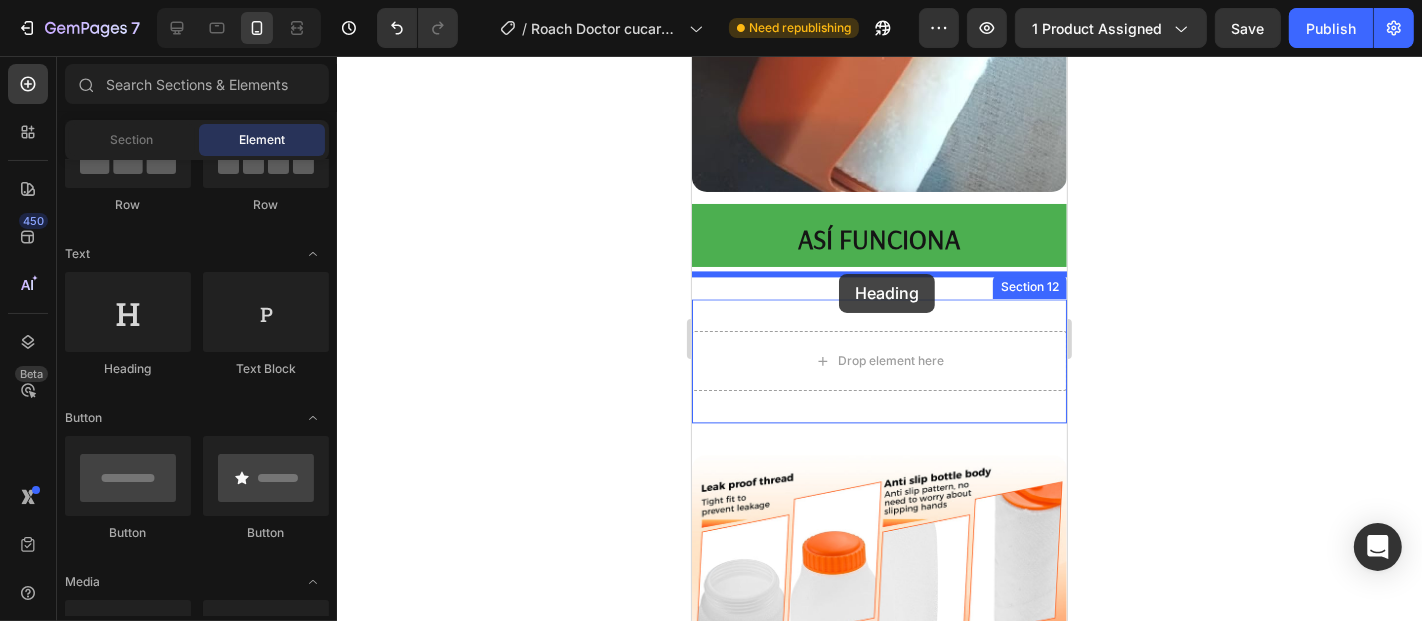 drag, startPoint x: 835, startPoint y: 385, endPoint x: 833, endPoint y: 277, distance: 108.01852 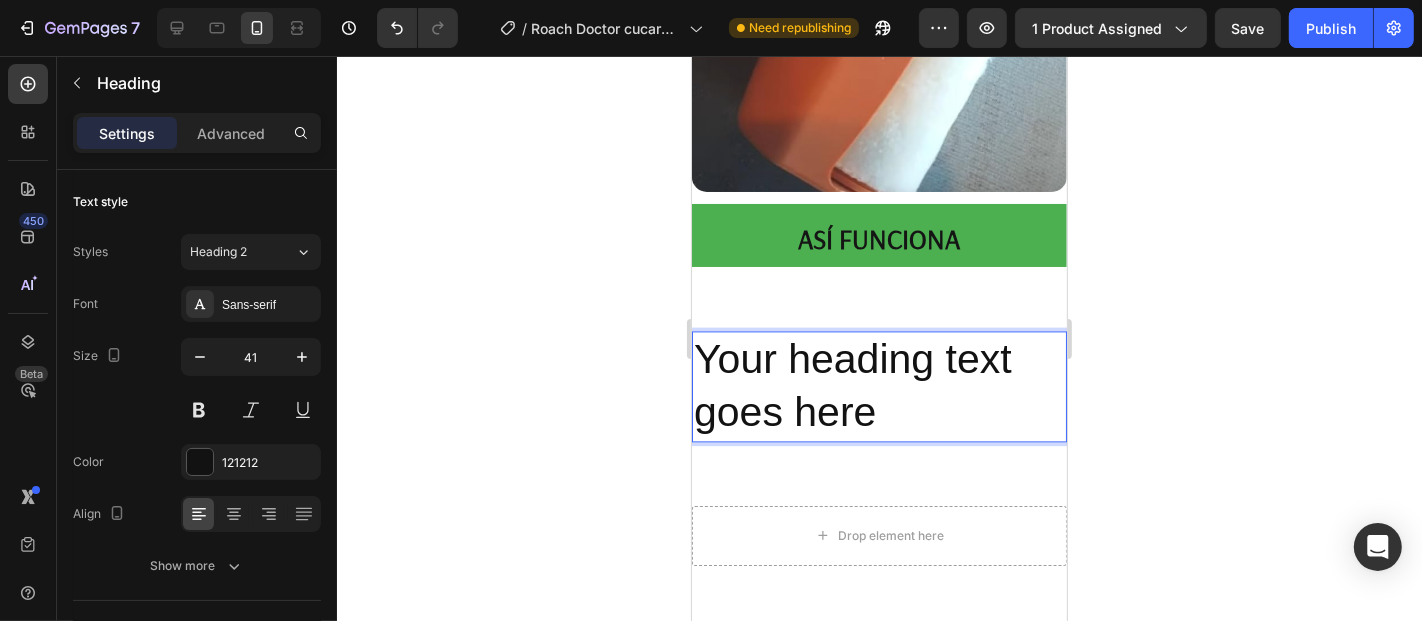 click on "Your heading text goes here" at bounding box center [878, 385] 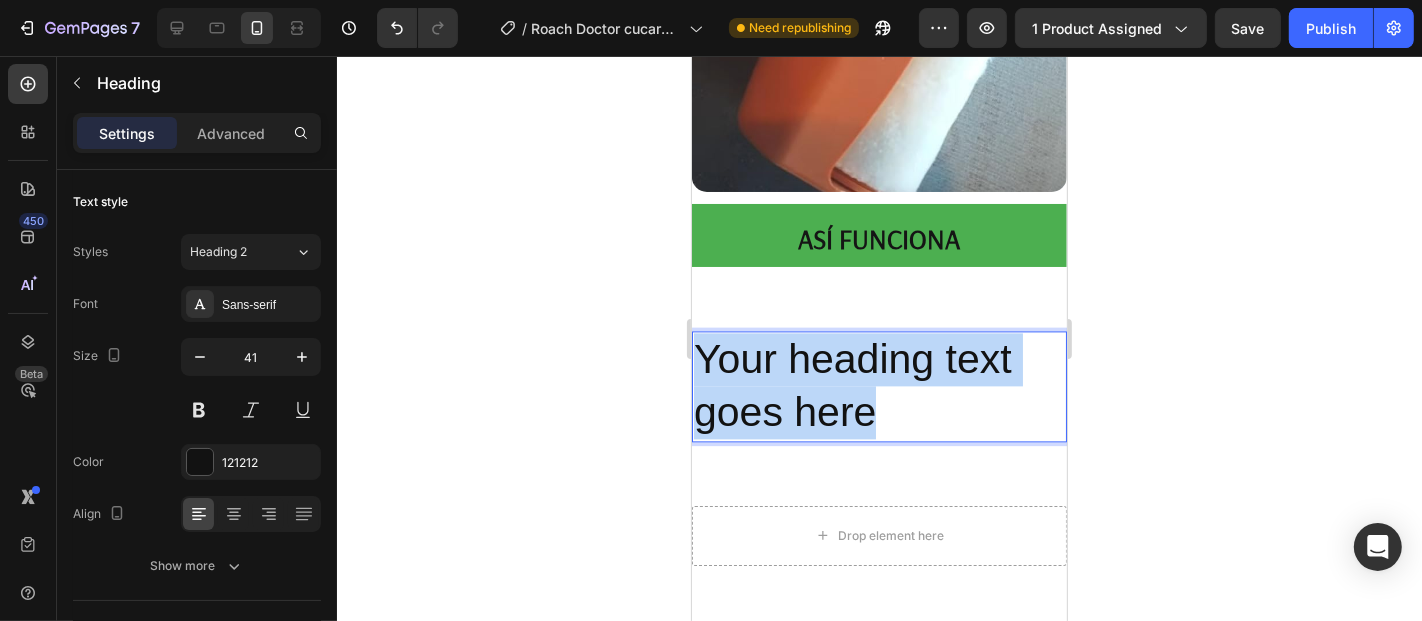 drag, startPoint x: 904, startPoint y: 383, endPoint x: 684, endPoint y: 321, distance: 228.56946 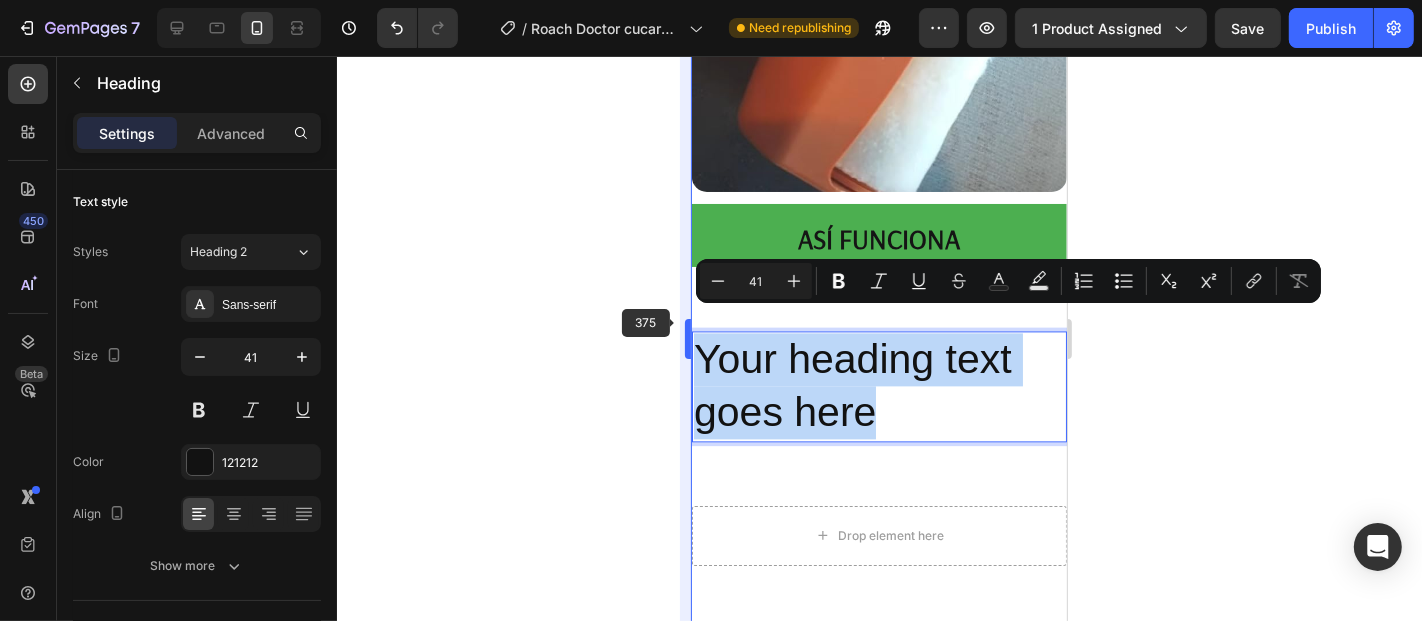 scroll, scrollTop: 3742, scrollLeft: 0, axis: vertical 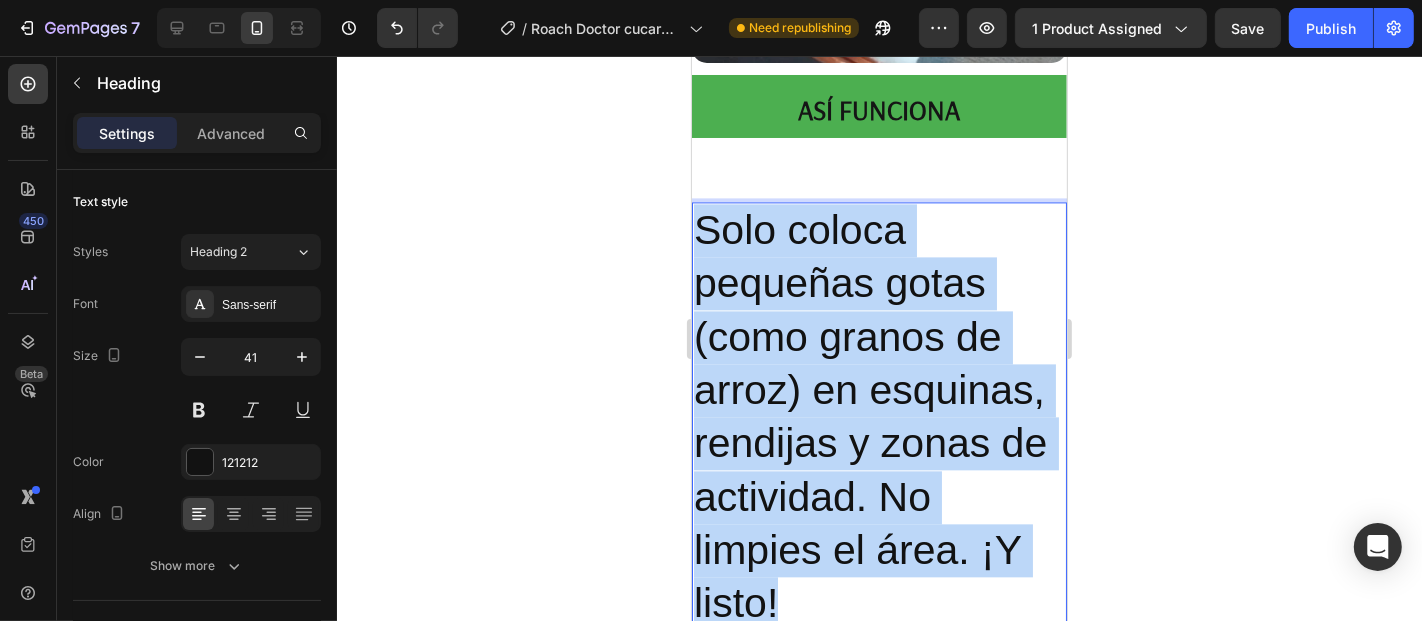 drag, startPoint x: 803, startPoint y: 586, endPoint x: 697, endPoint y: 202, distance: 398.36163 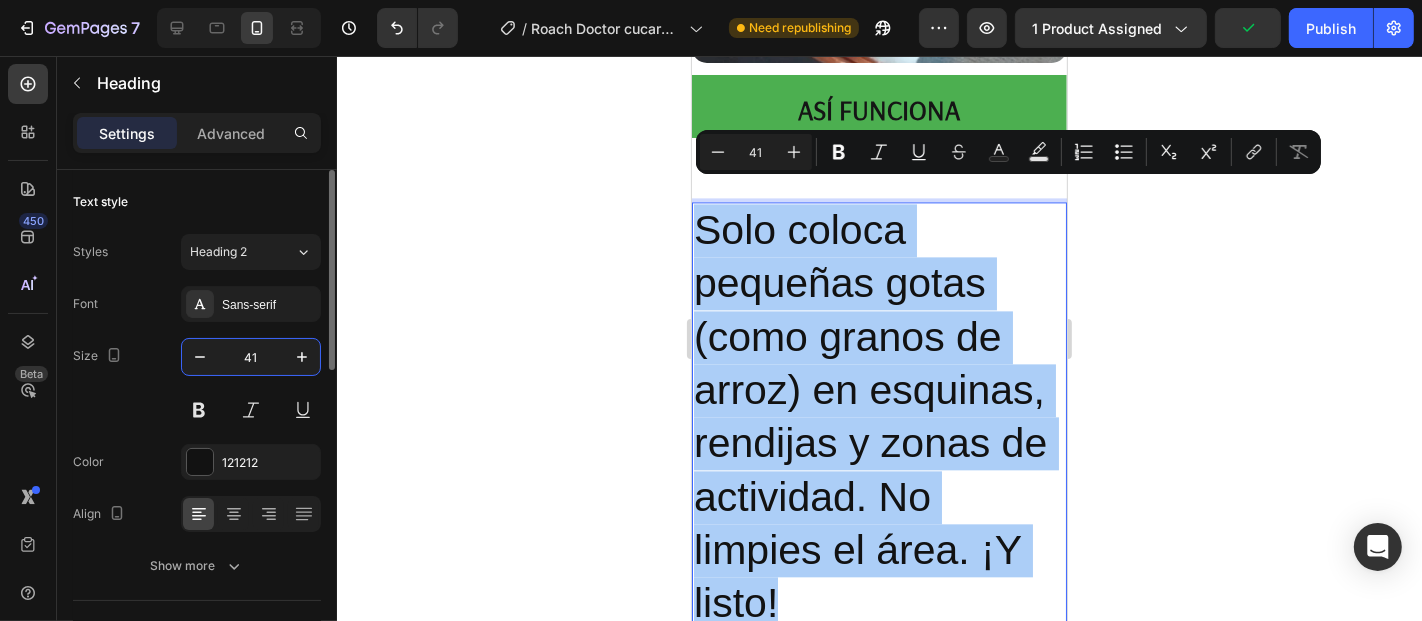 click on "41" at bounding box center (251, 357) 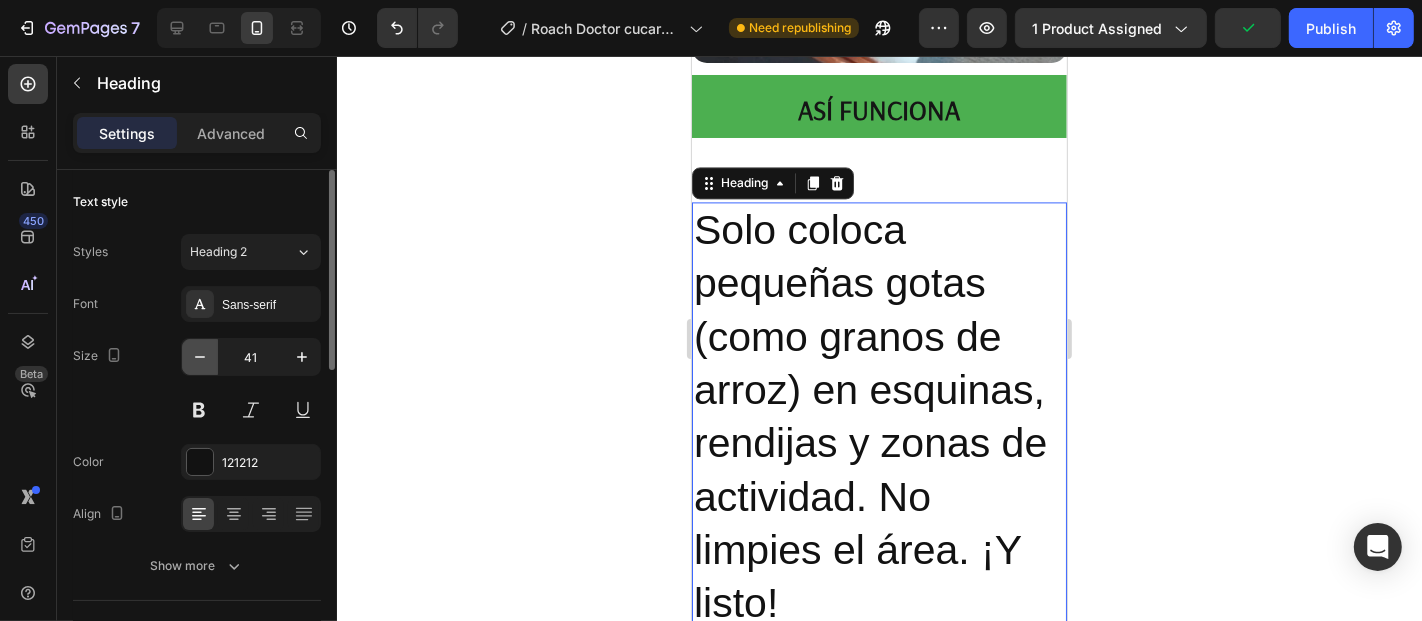 click 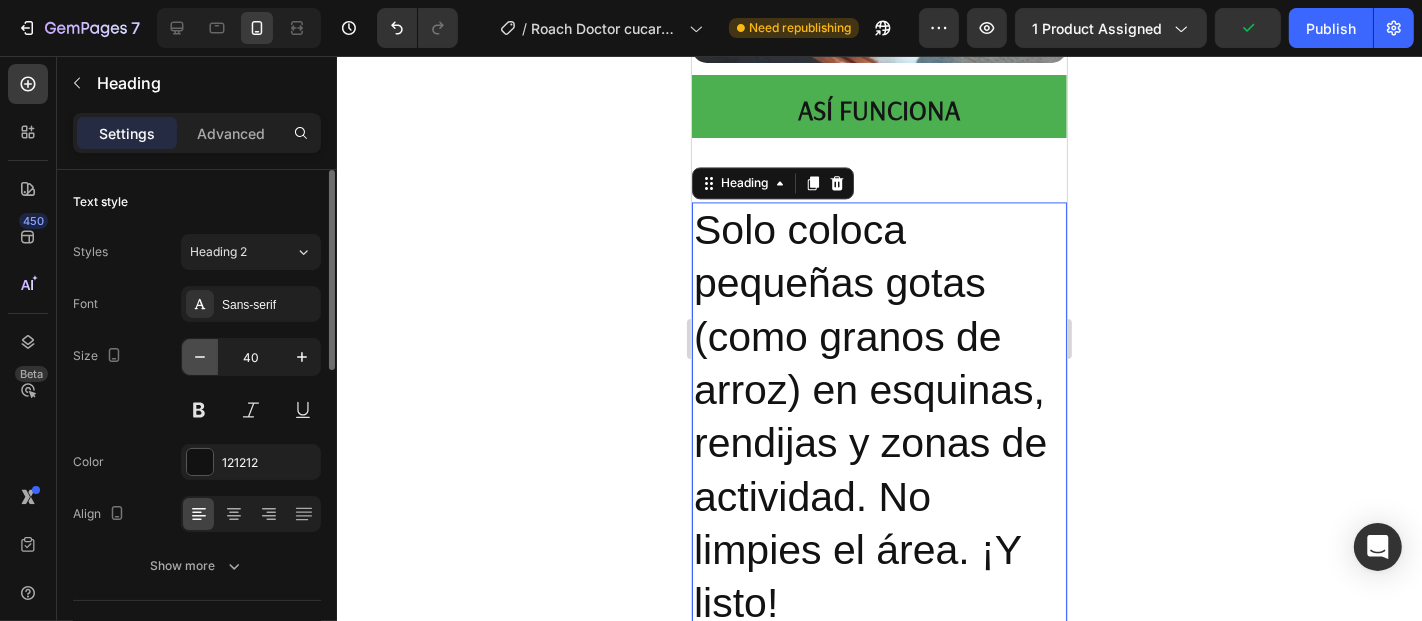 click 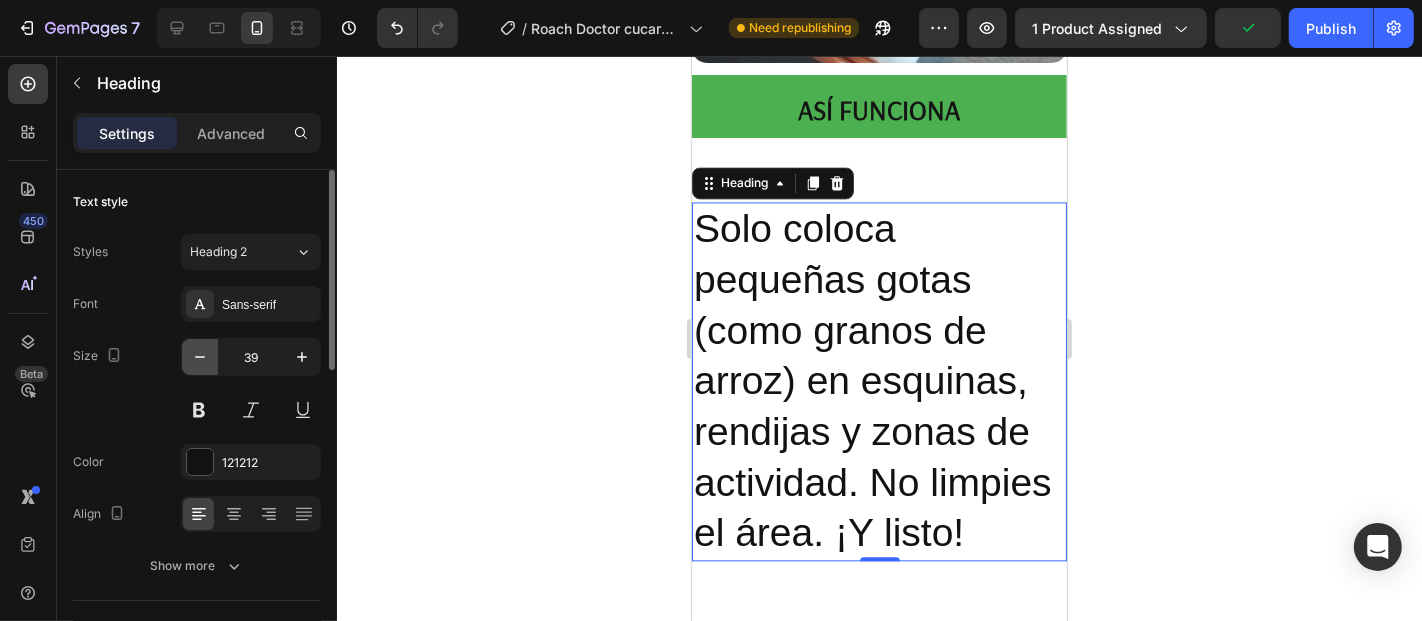 click 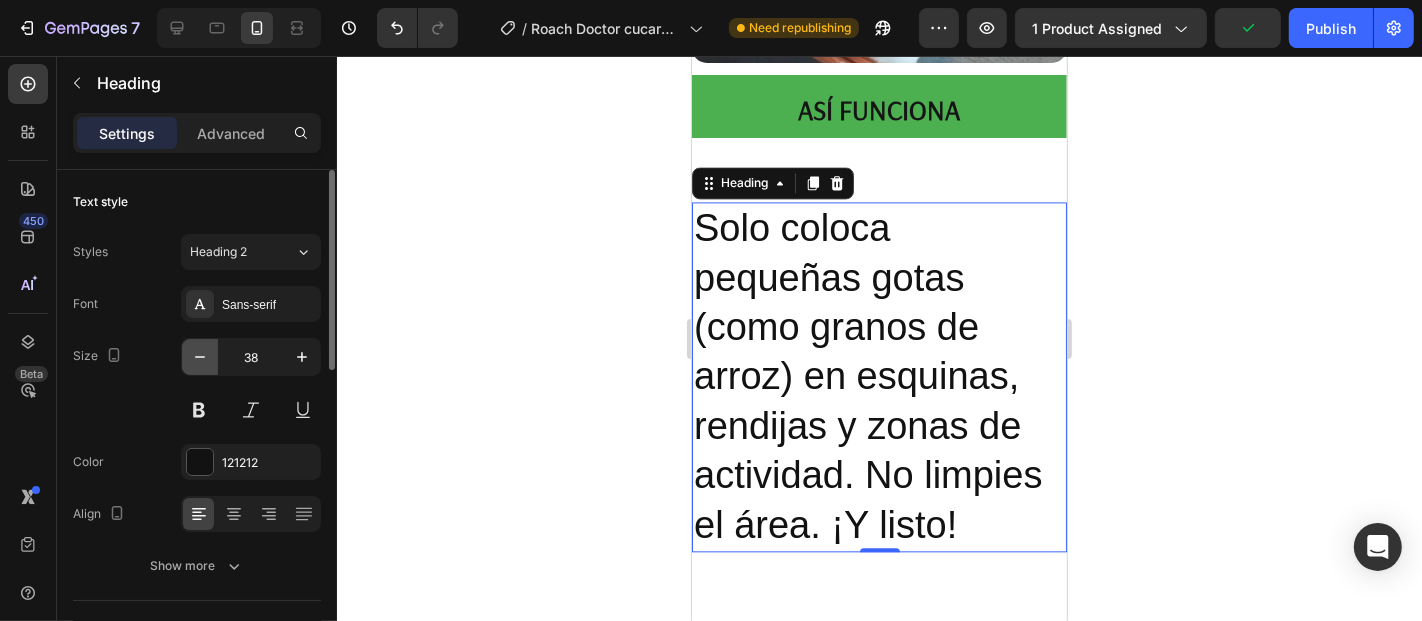 click 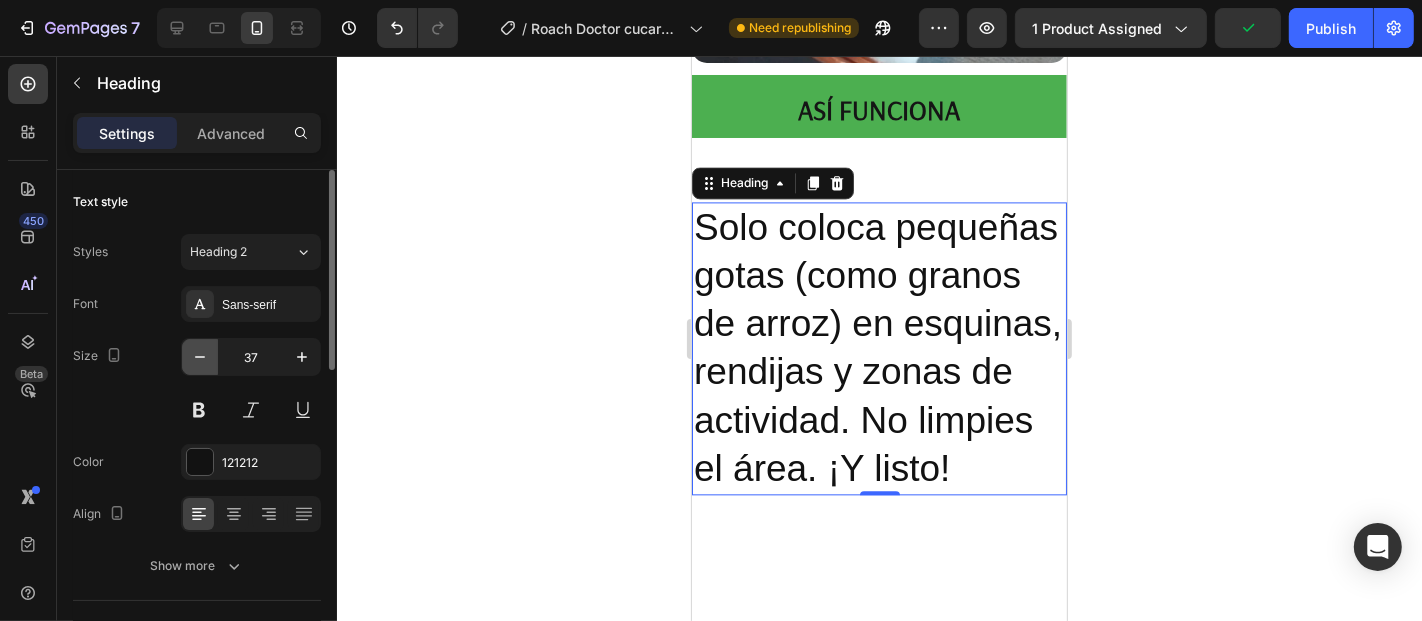 click 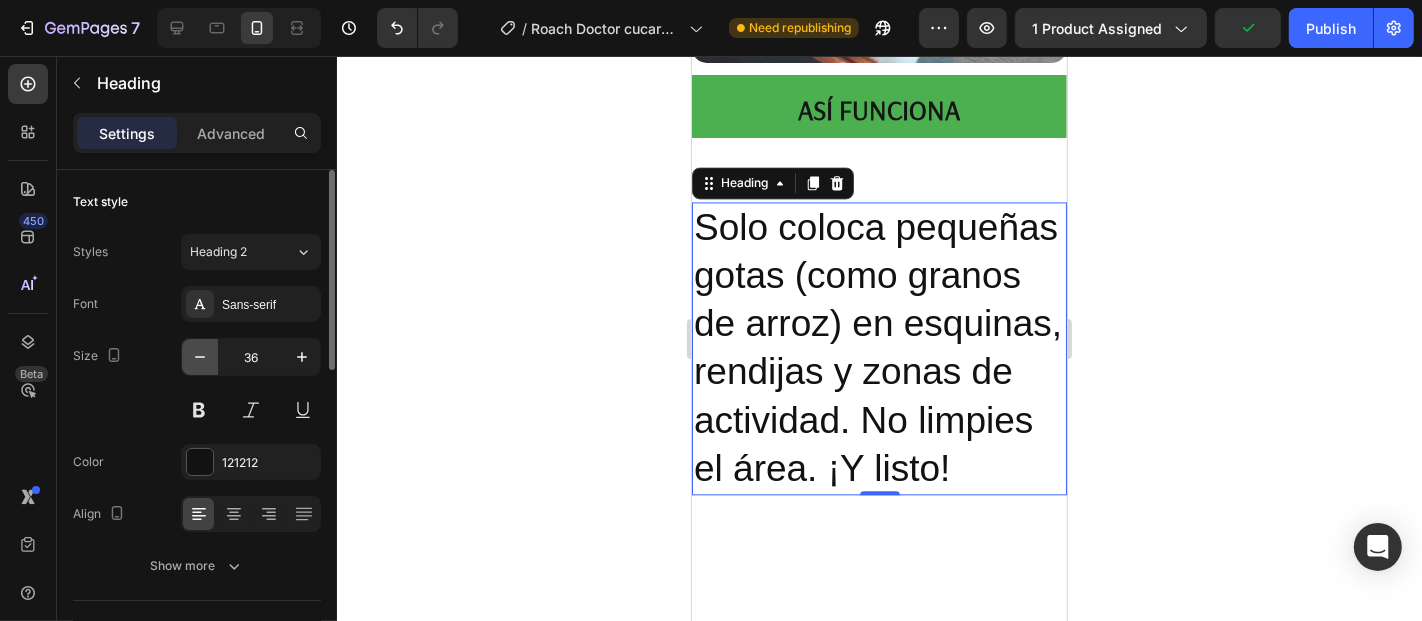 click 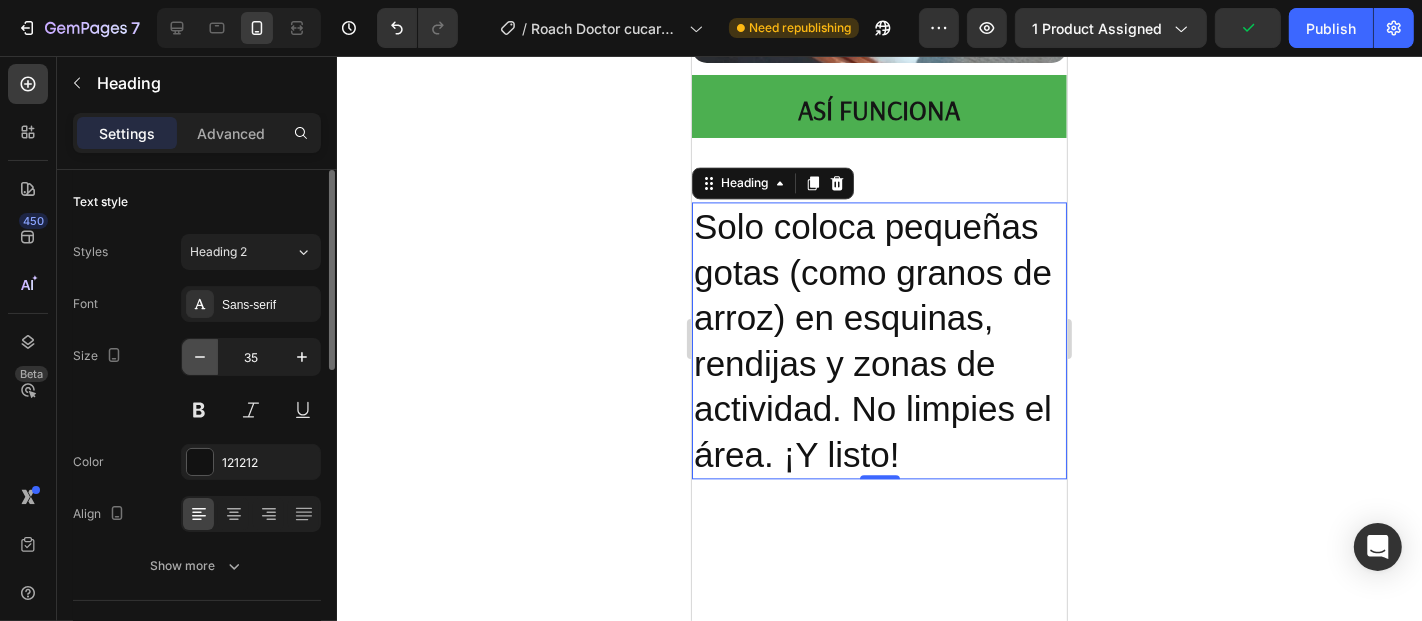 click 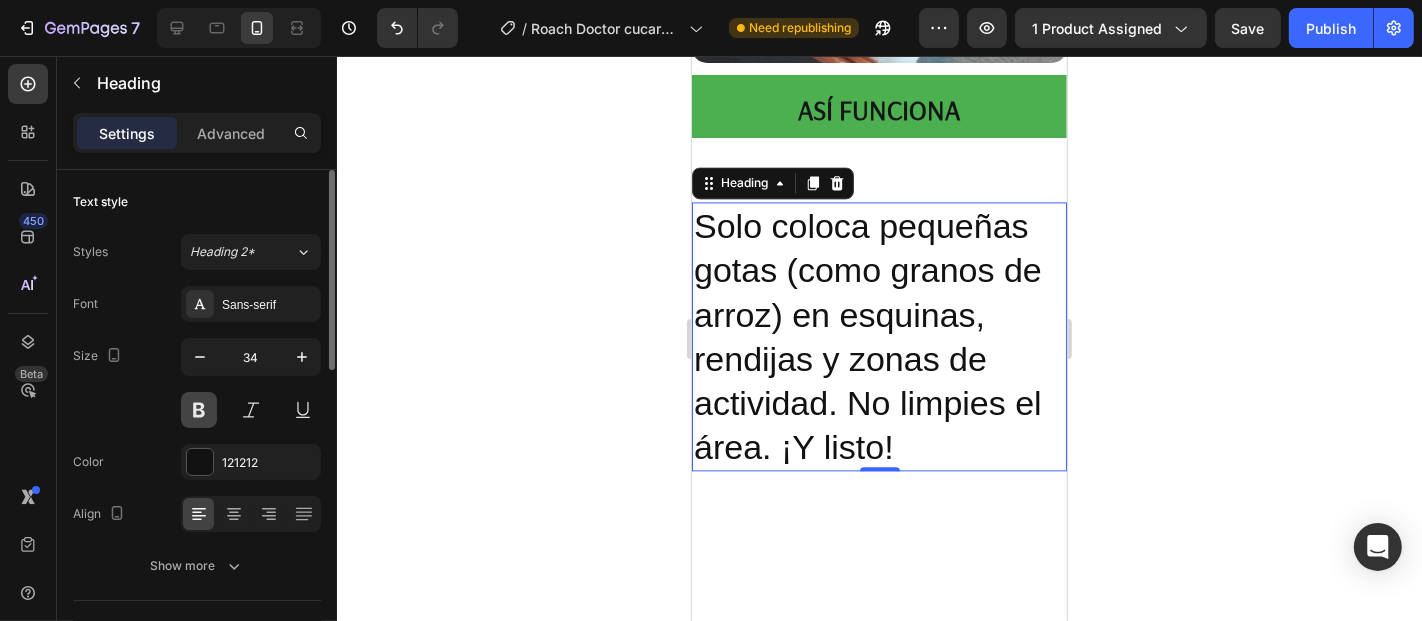 click at bounding box center [199, 410] 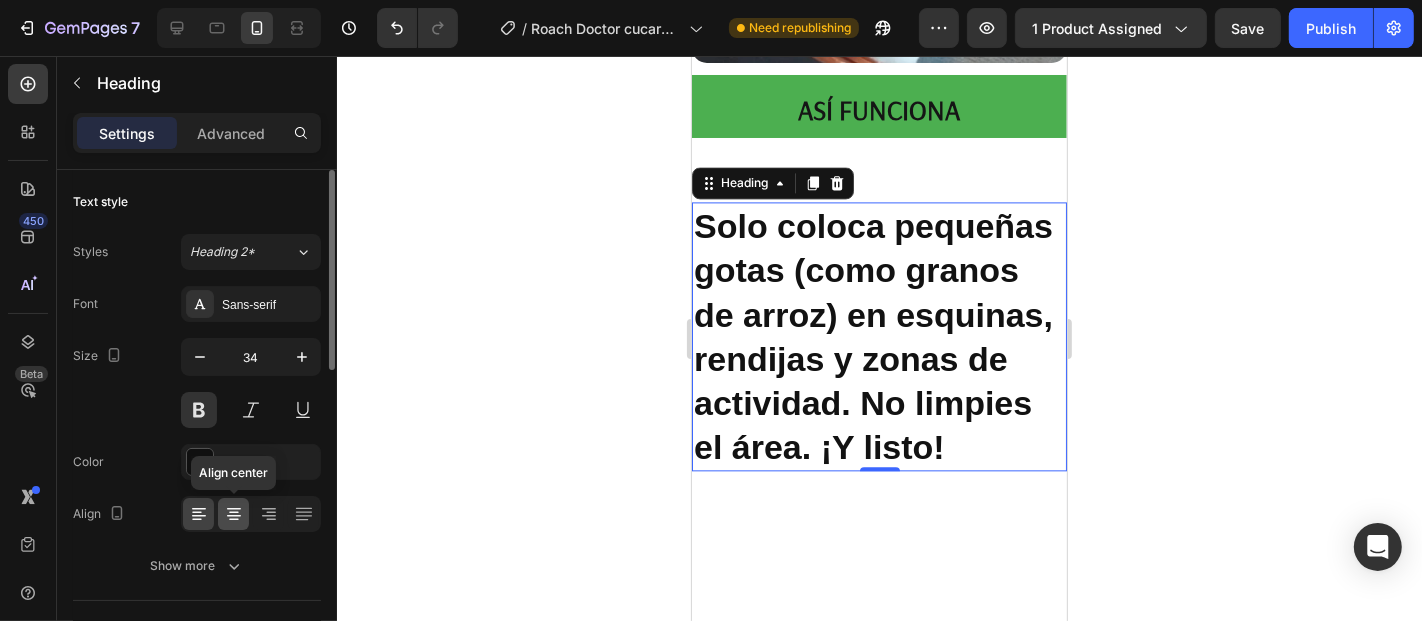 click 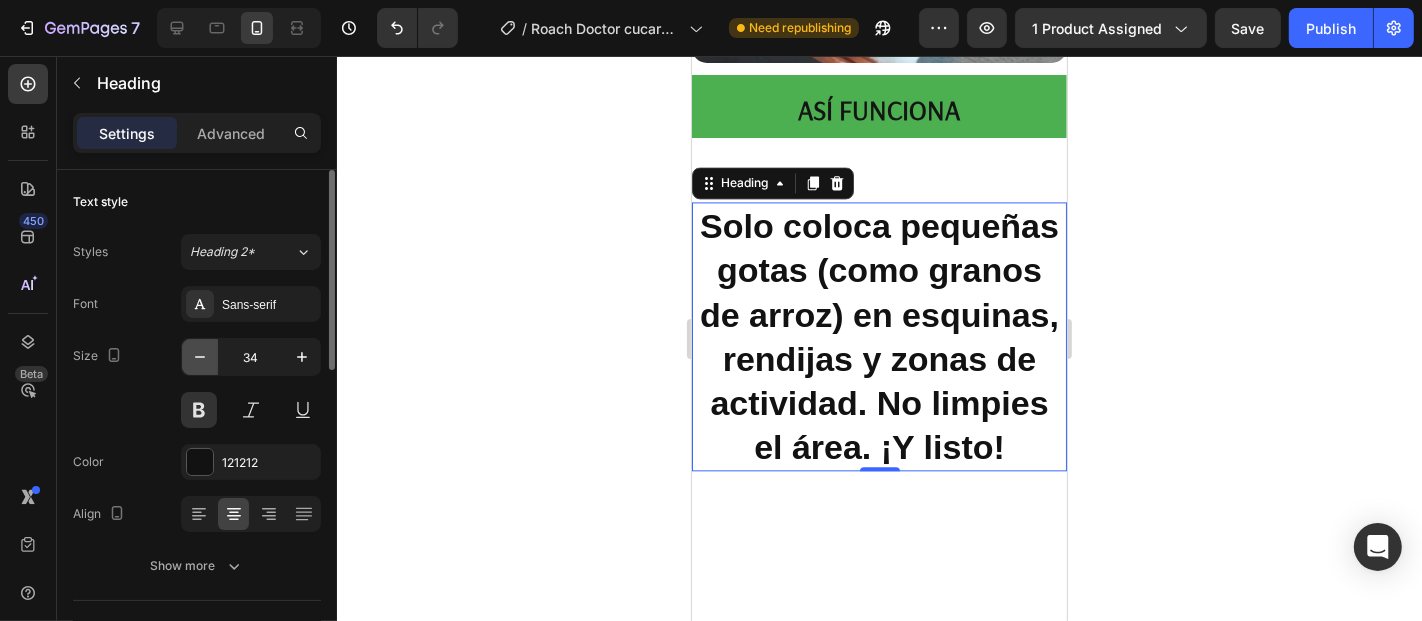 click 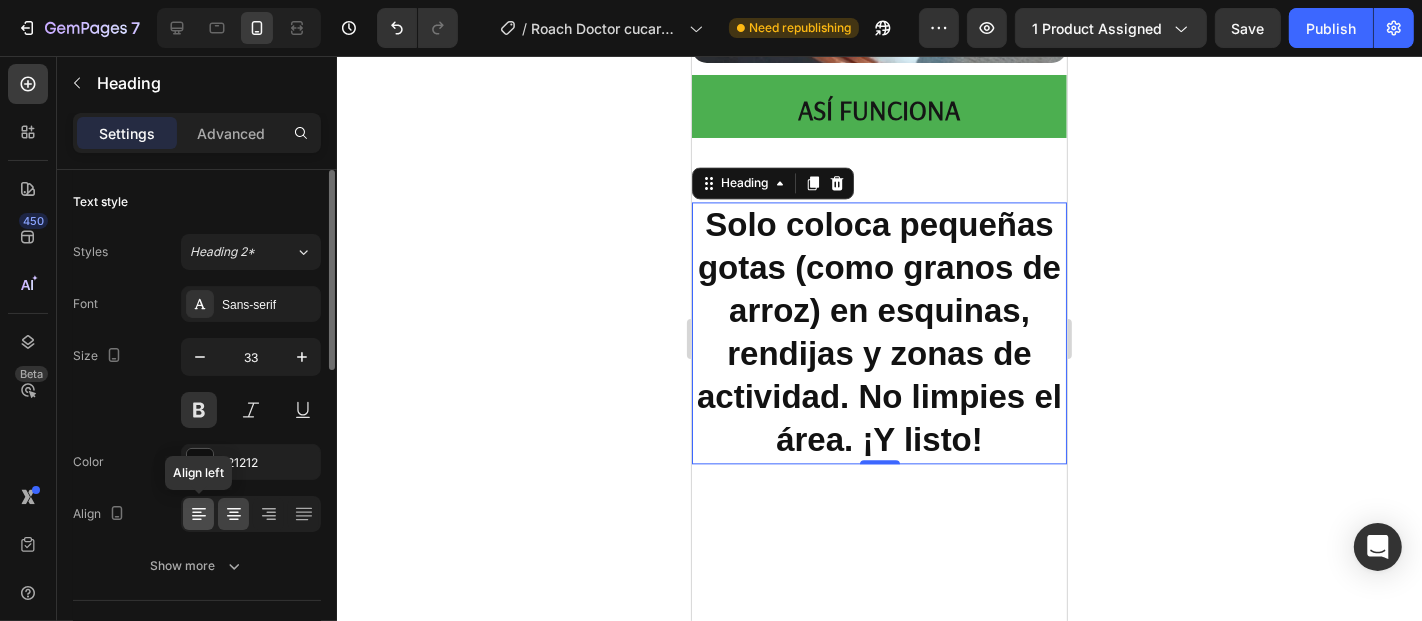 click 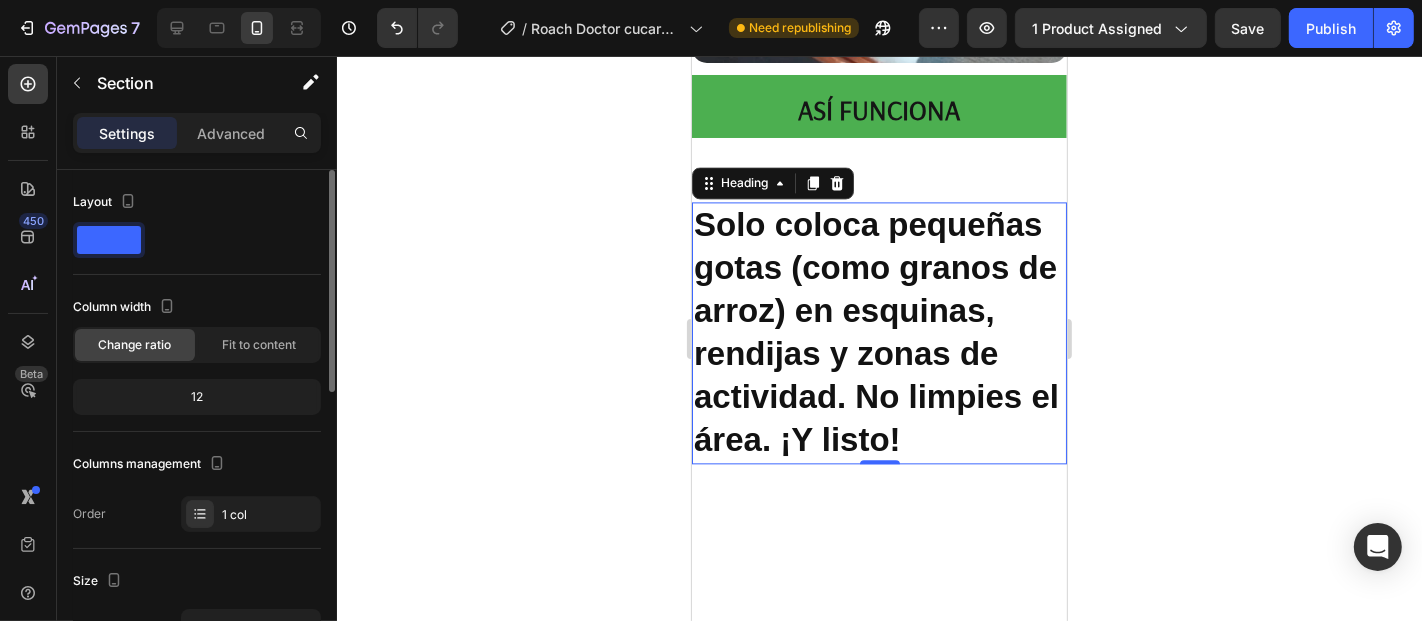 click at bounding box center (878, 557) 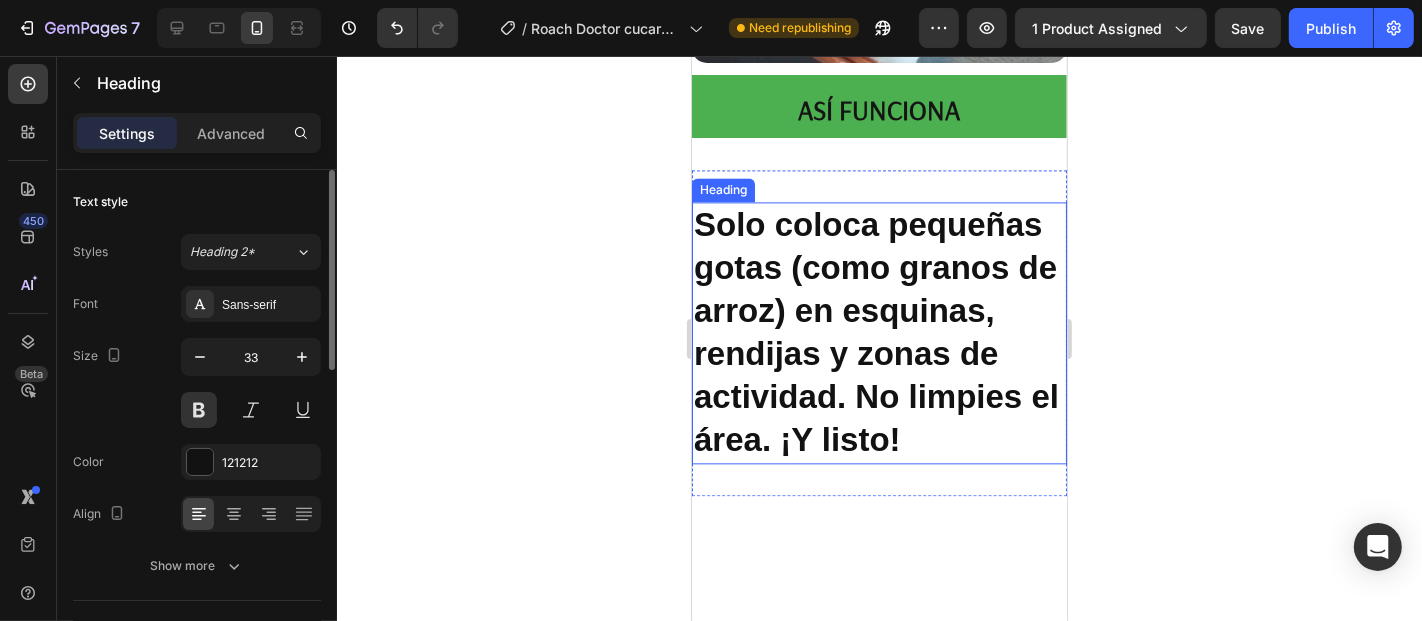click on "Solo coloca pequeñas gotas (como granos de arroz) en esquinas, rendijas y zonas de actividad. No limpies el área. ¡Y listo!" at bounding box center [878, 331] 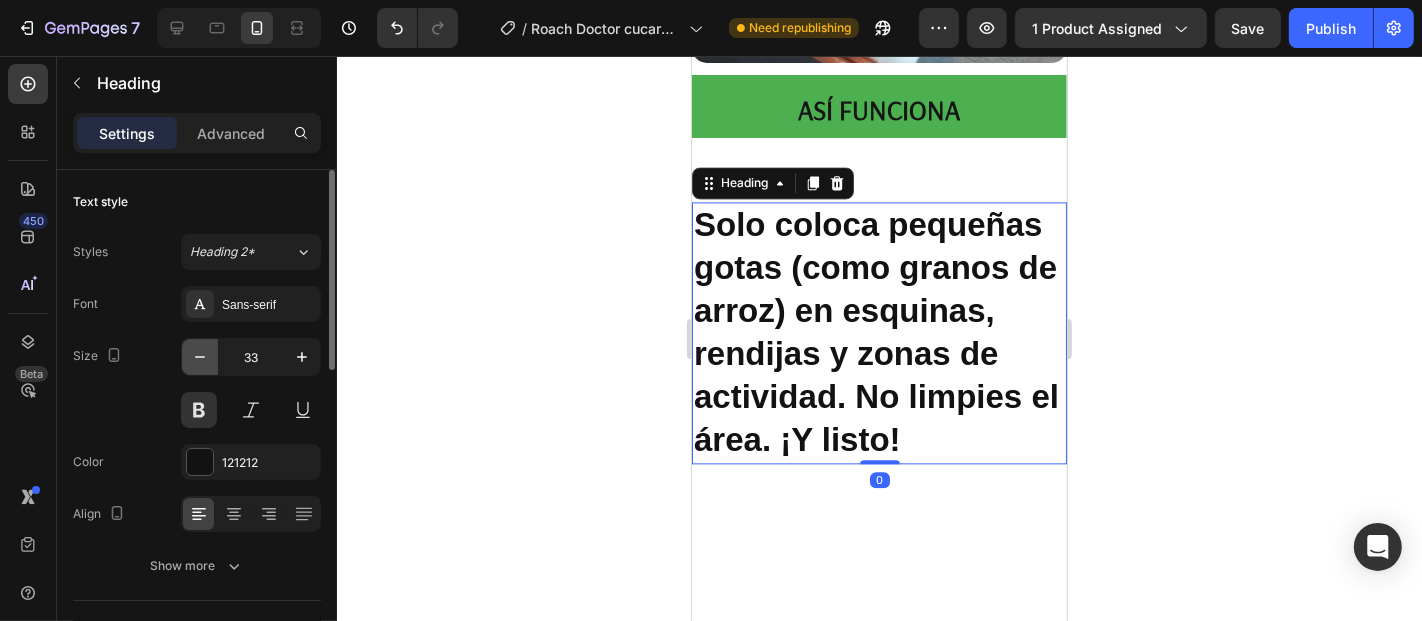 click 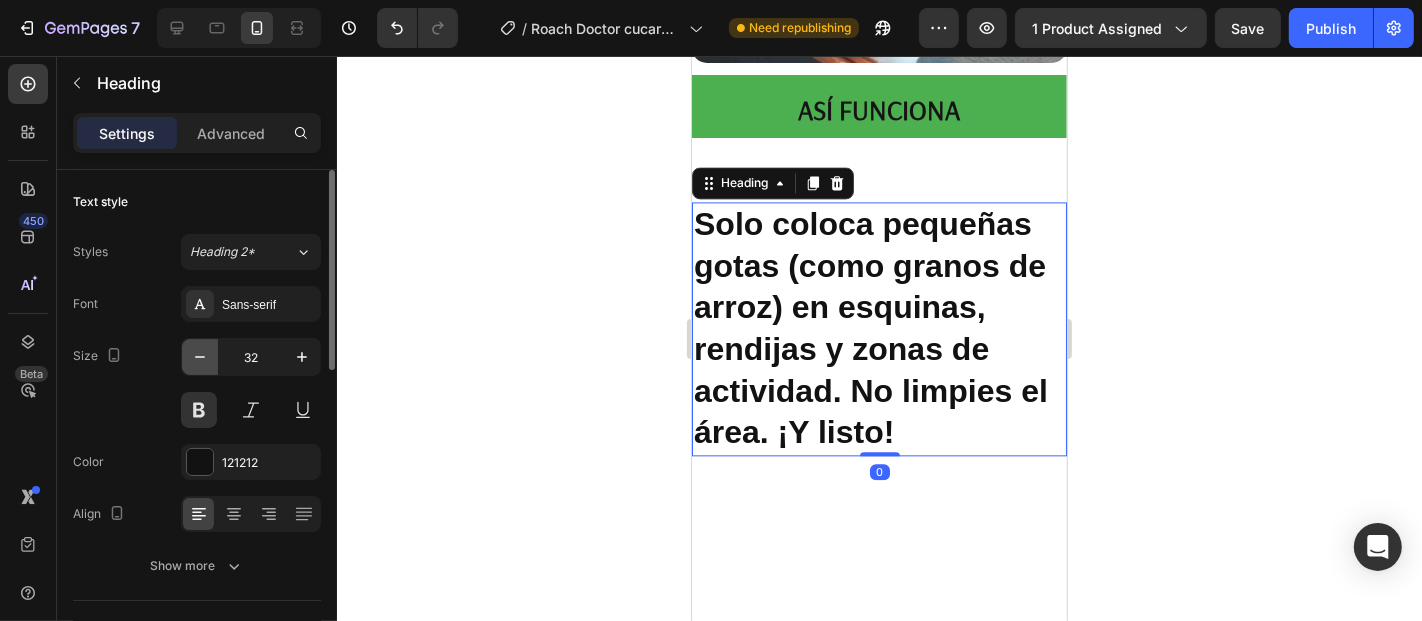 click 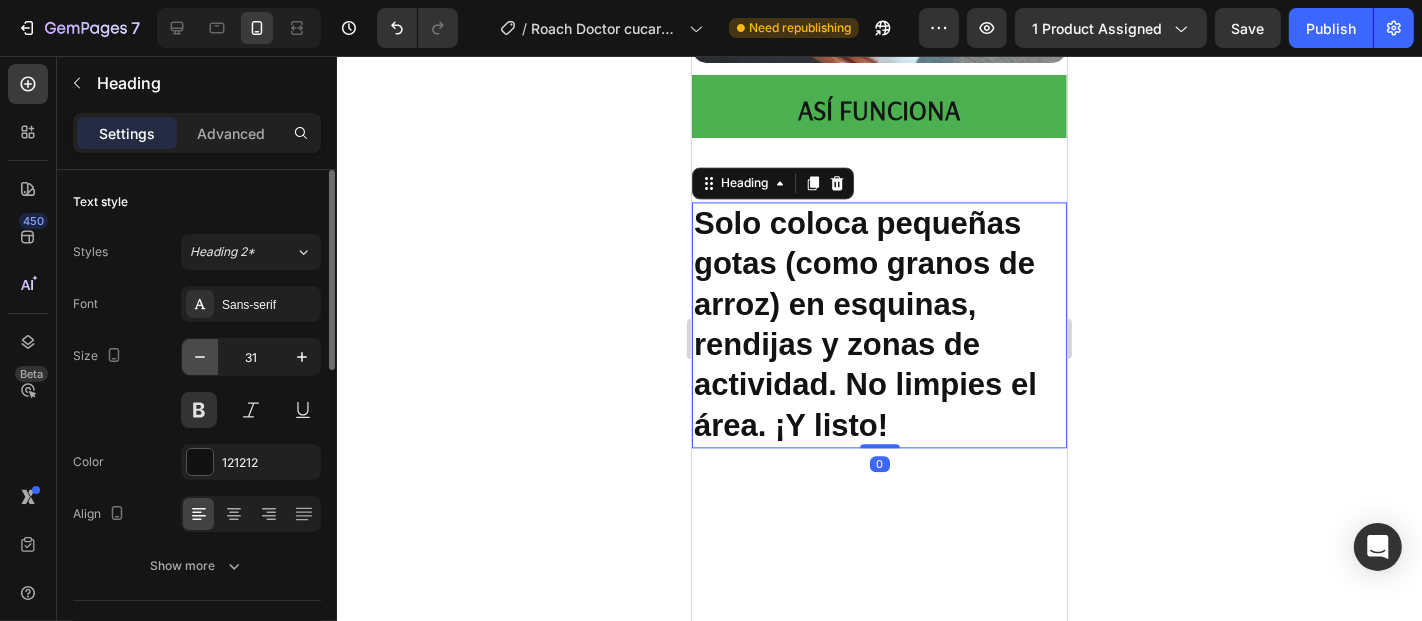 click 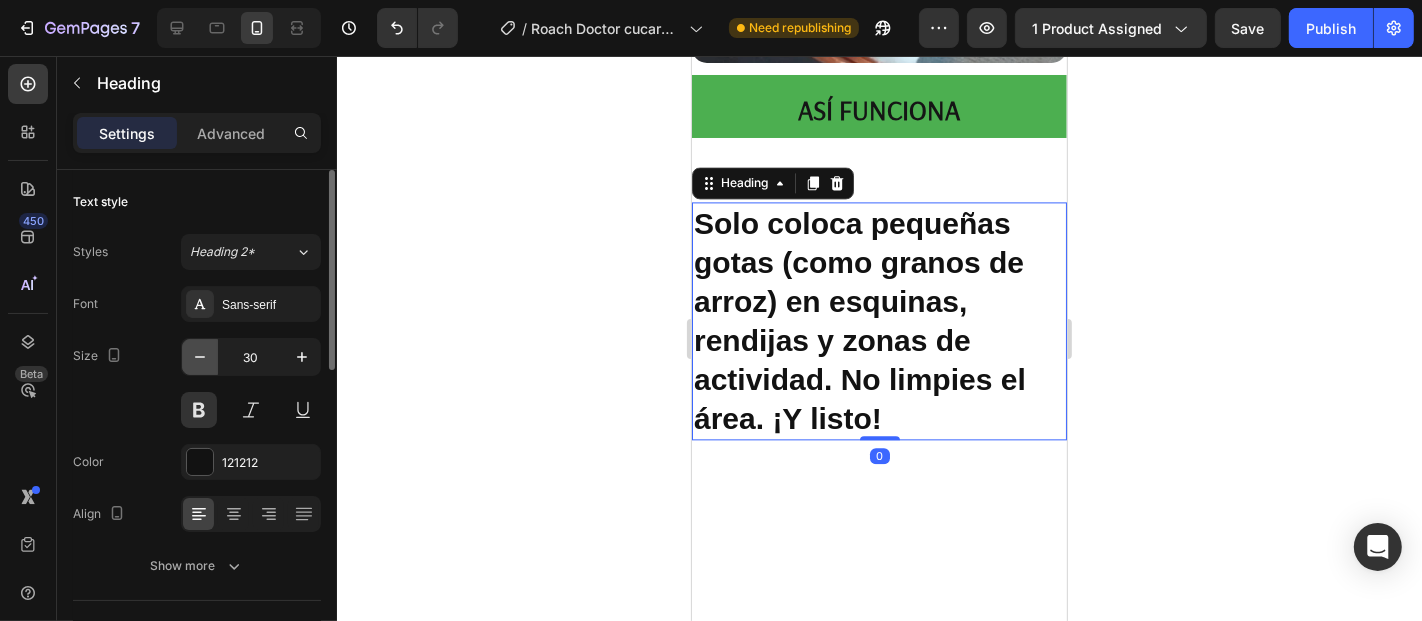 click 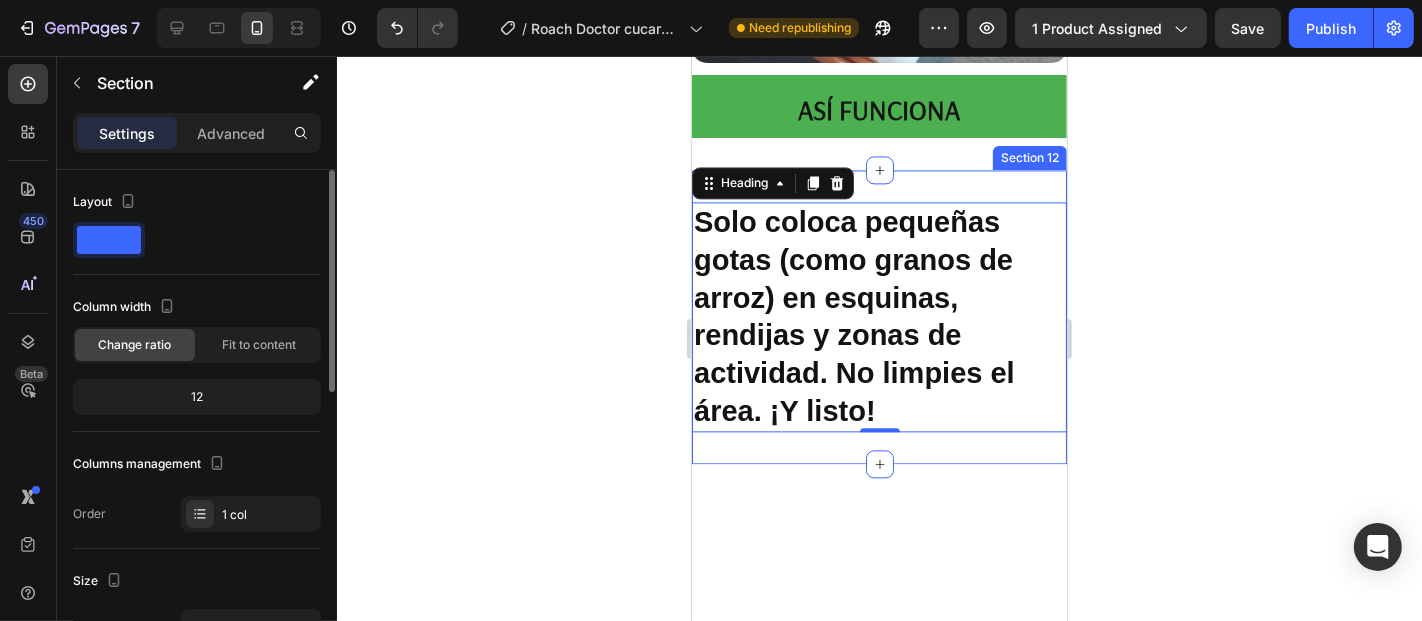 click on "Solo coloca pequeñas gotas (como granos de arroz) en esquinas, rendijas y zonas de actividad. No limpies el área. ¡Y listo! Heading   0 Section 12" at bounding box center [878, 316] 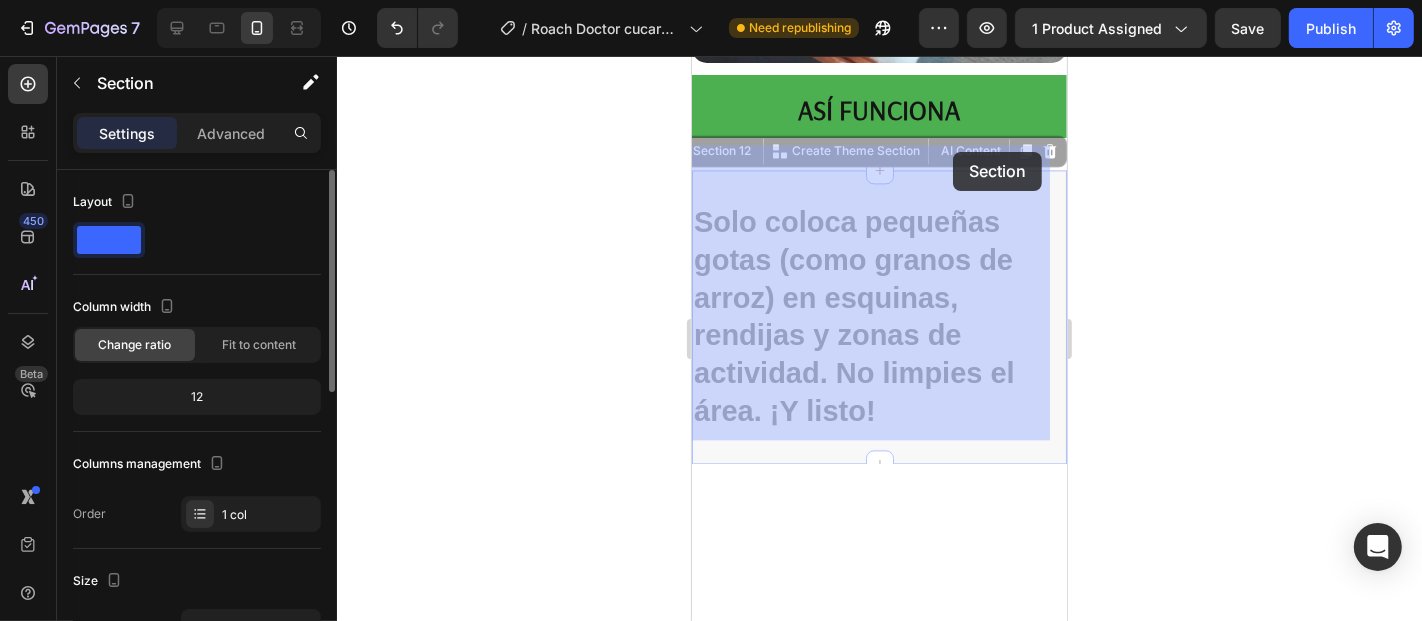 drag, startPoint x: 935, startPoint y: 169, endPoint x: 947, endPoint y: 158, distance: 16.27882 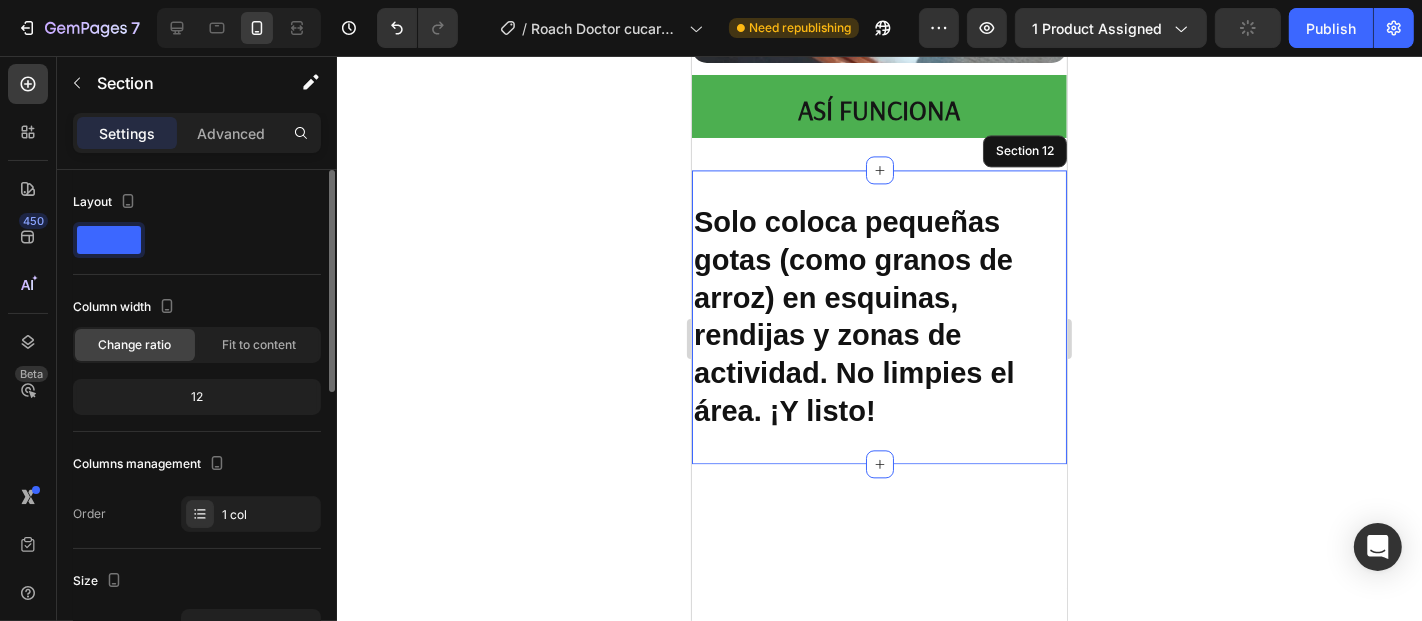 click 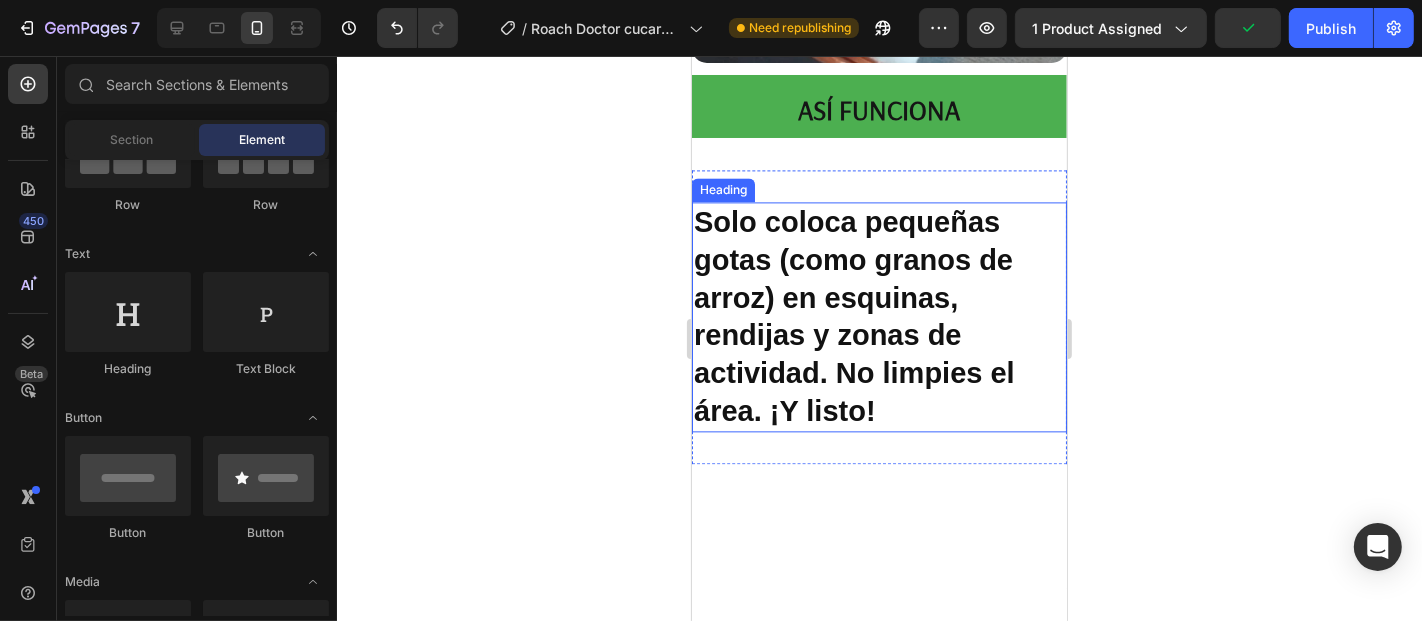 scroll, scrollTop: 3520, scrollLeft: 0, axis: vertical 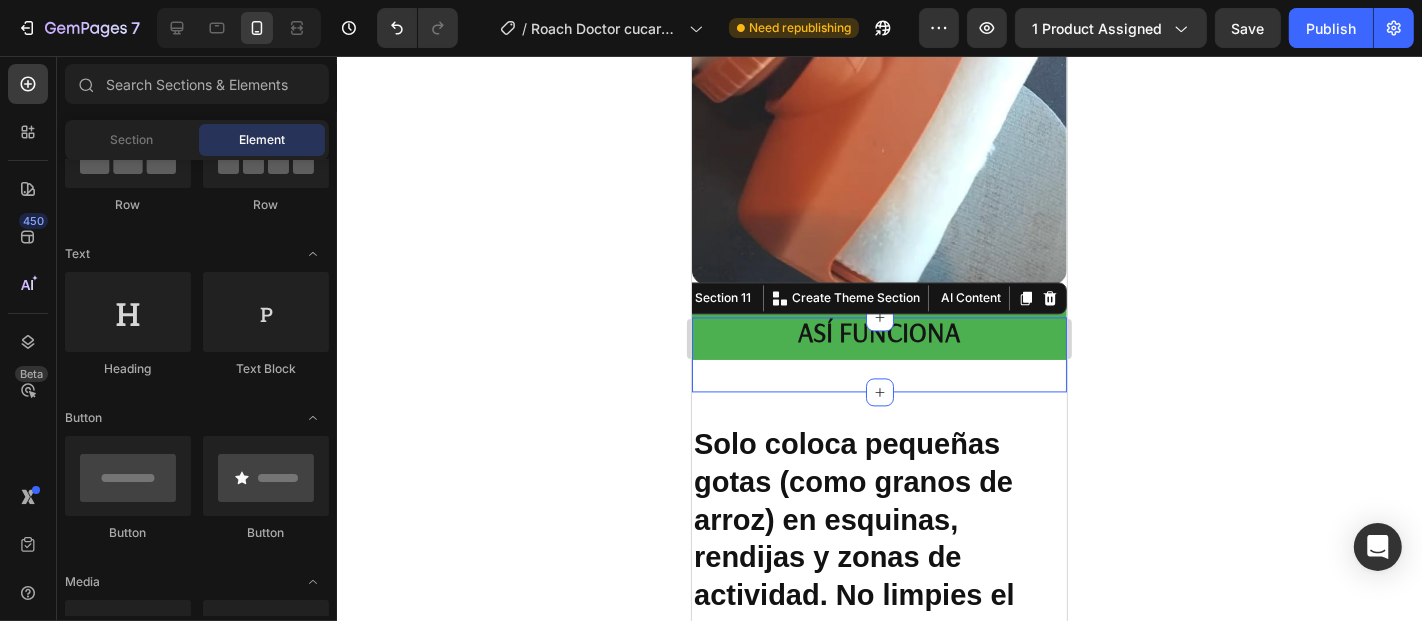 click on "ASÍ FUNCIONA Heading Section 11   You can create reusable sections Create Theme Section AI Content Write with GemAI What would you like to describe here? Tone and Voice Persuasive Product Roach Doctor, dile Adiós cucarachas para siempre. Show more Generate" at bounding box center (878, 353) 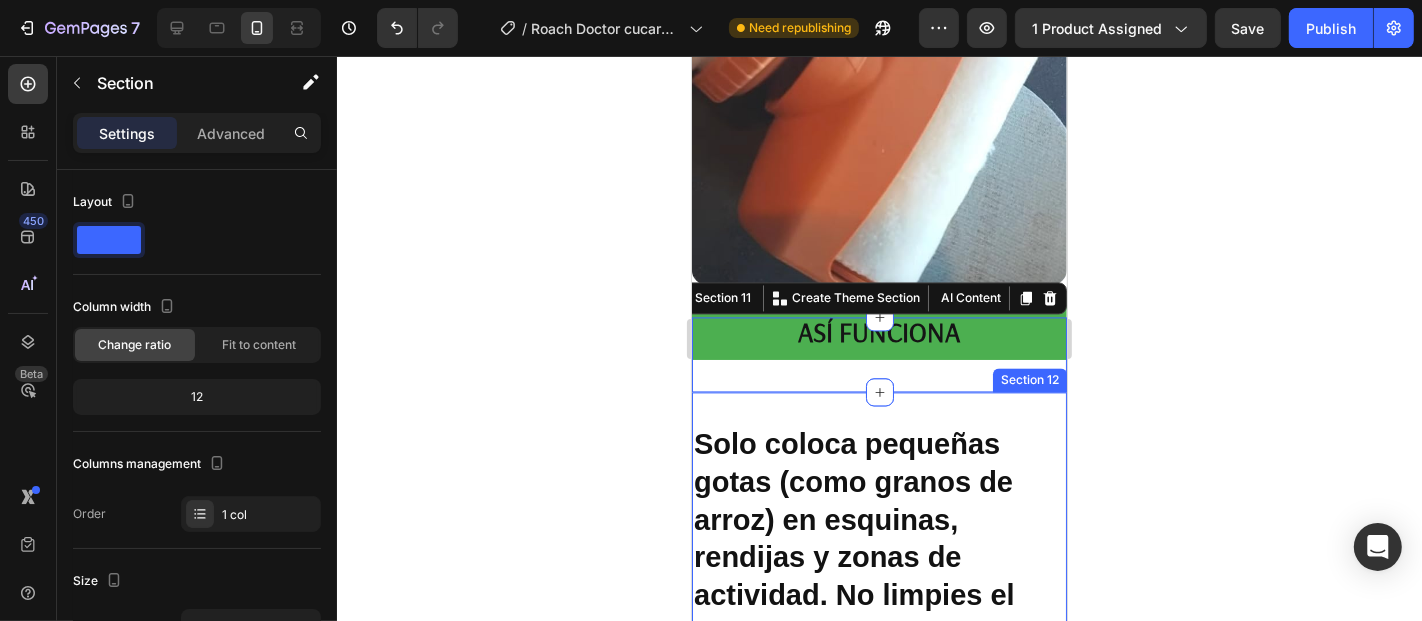 click on "Solo coloca pequeñas gotas (como granos de arroz) en esquinas, rendijas y zonas de actividad. No limpies el área. ¡Y listo! Heading Section 12" at bounding box center (878, 538) 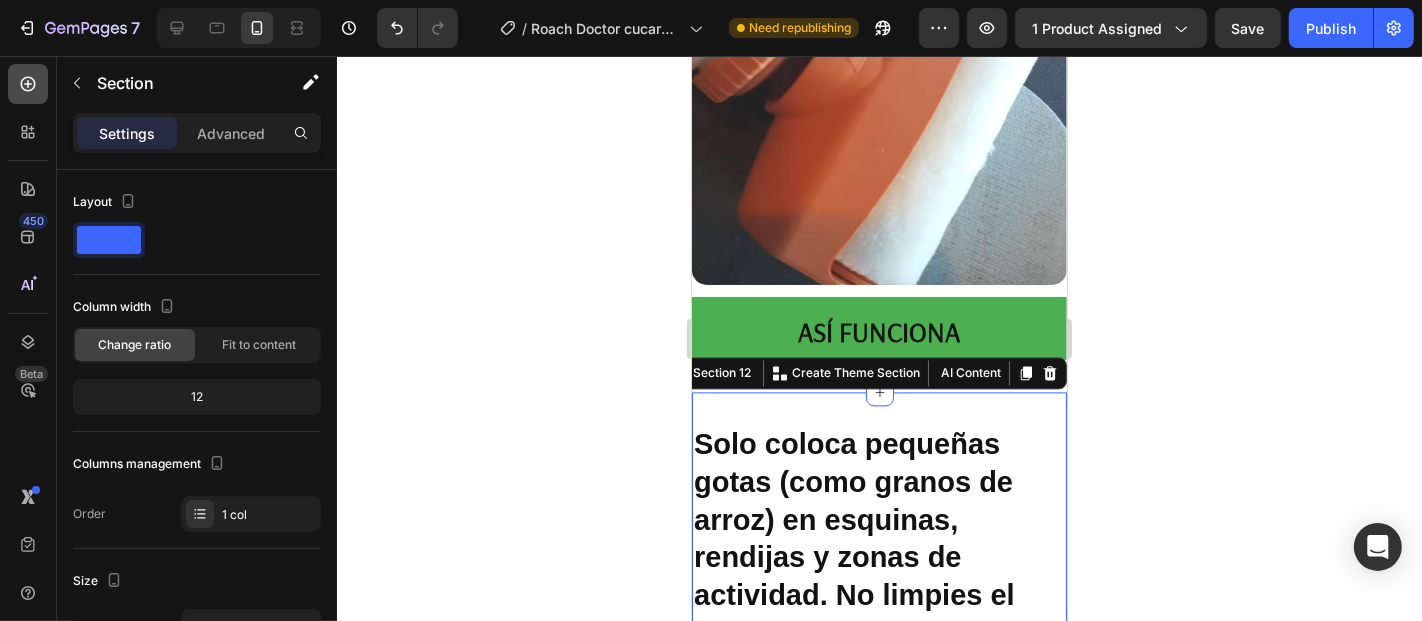 click 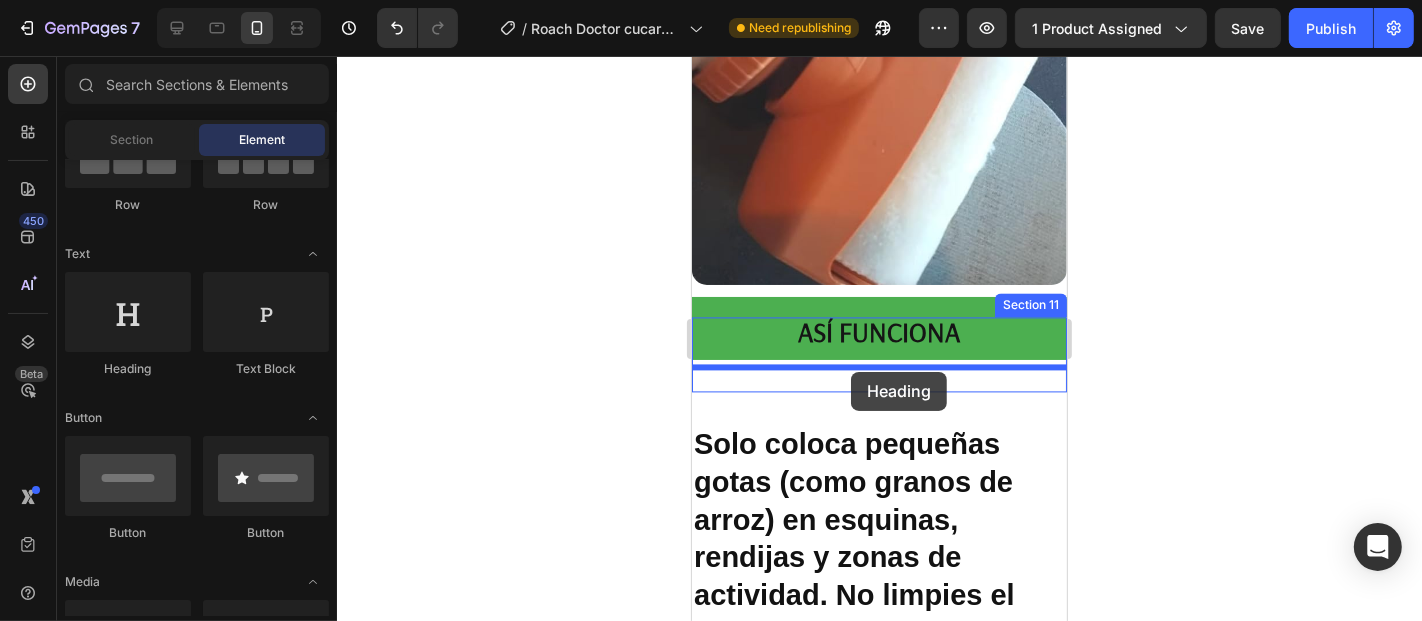 drag, startPoint x: 832, startPoint y: 384, endPoint x: 850, endPoint y: 371, distance: 22.203604 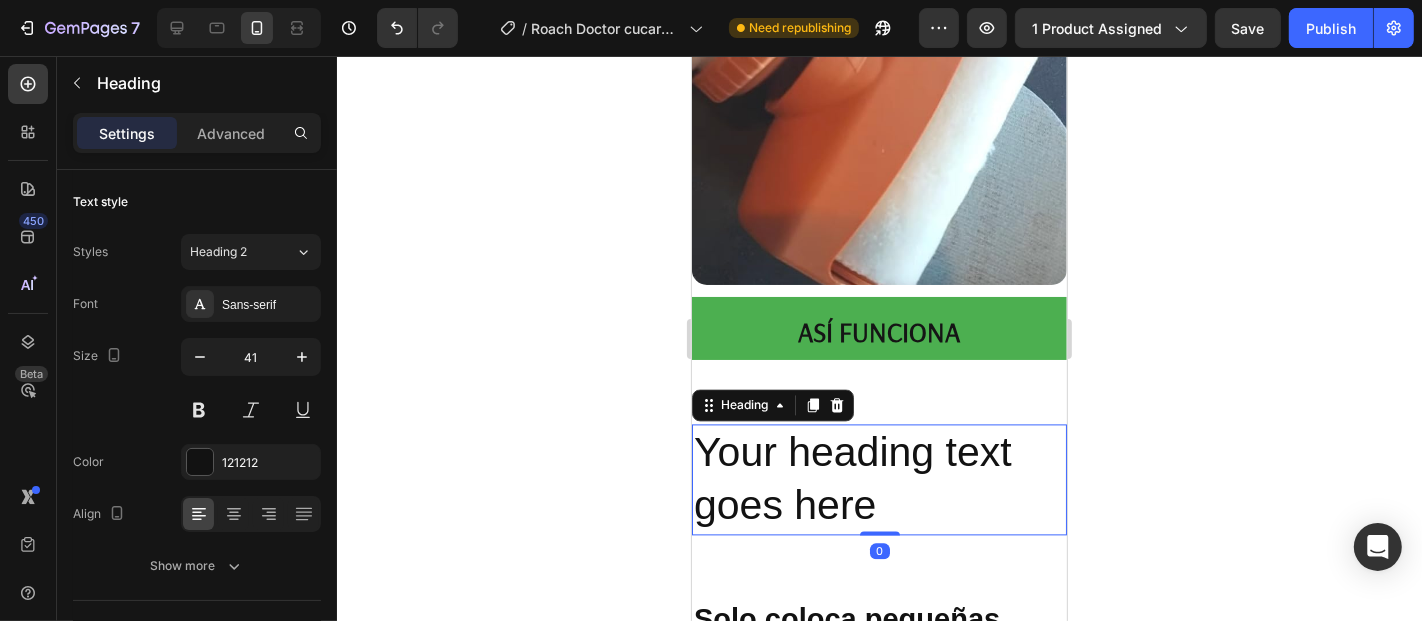 click on "Your heading text goes here" at bounding box center (878, 478) 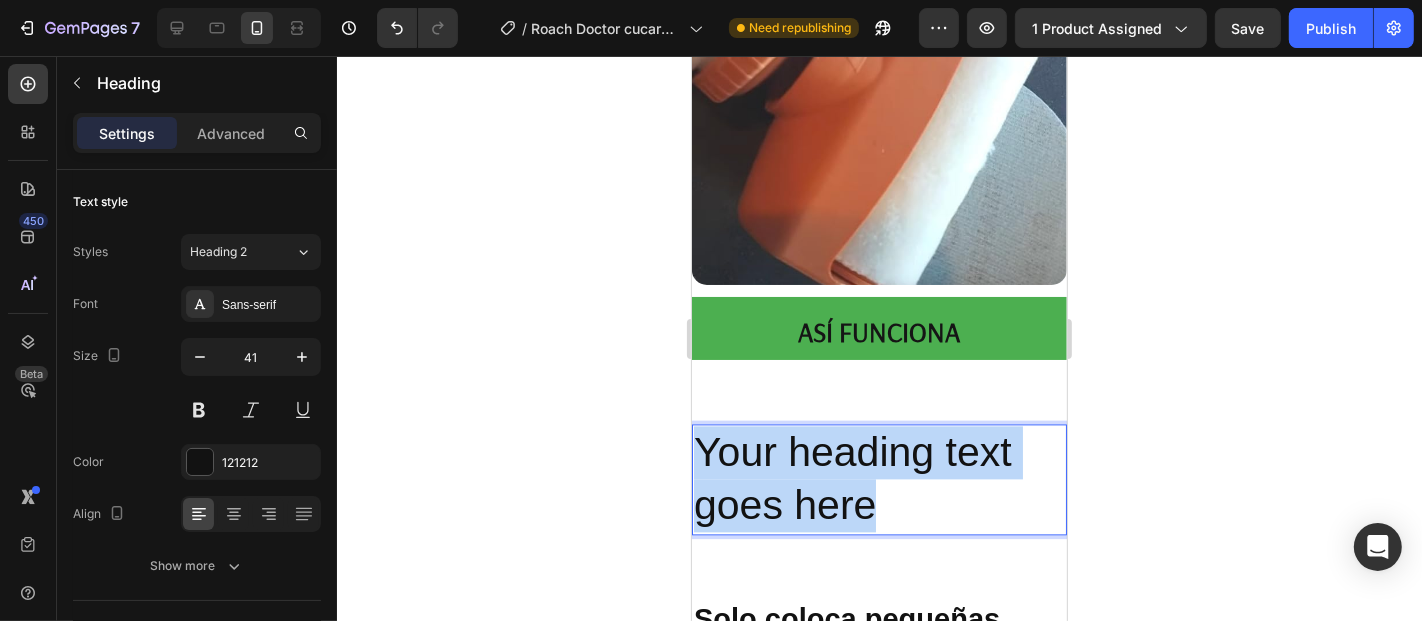 drag, startPoint x: 907, startPoint y: 484, endPoint x: 699, endPoint y: 422, distance: 217.04378 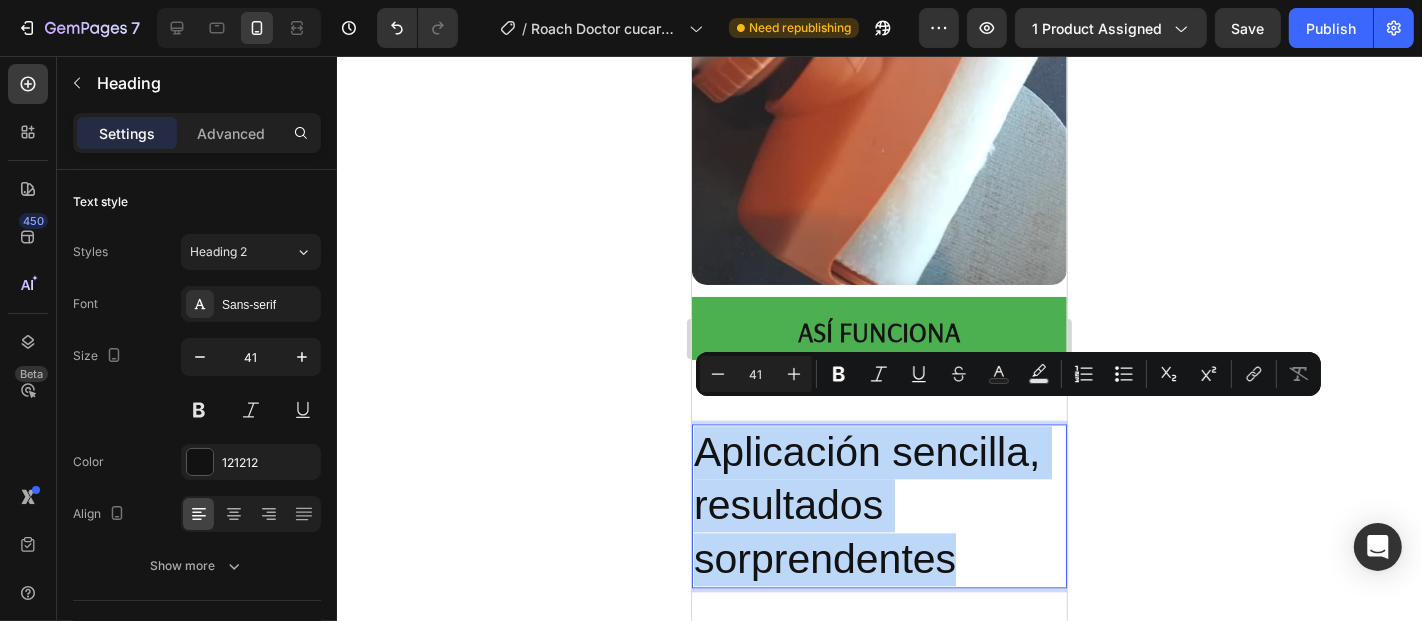 drag, startPoint x: 986, startPoint y: 543, endPoint x: 683, endPoint y: 407, distance: 332.12198 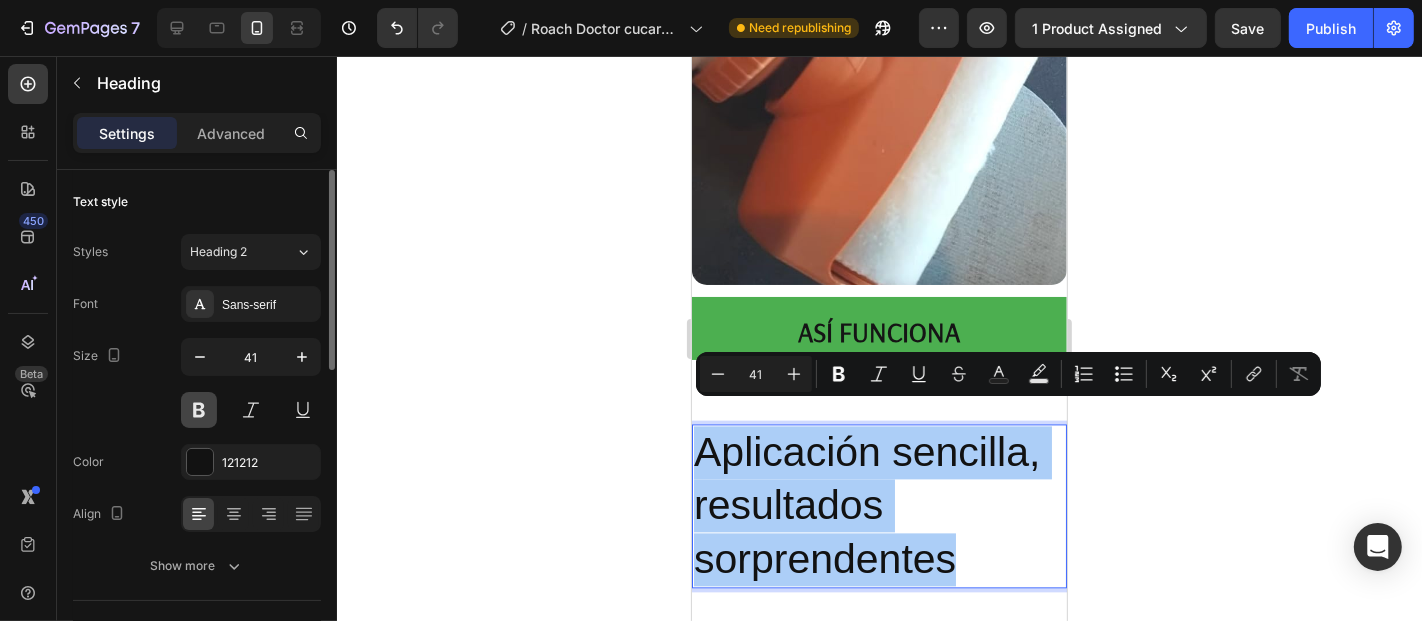 click at bounding box center (199, 410) 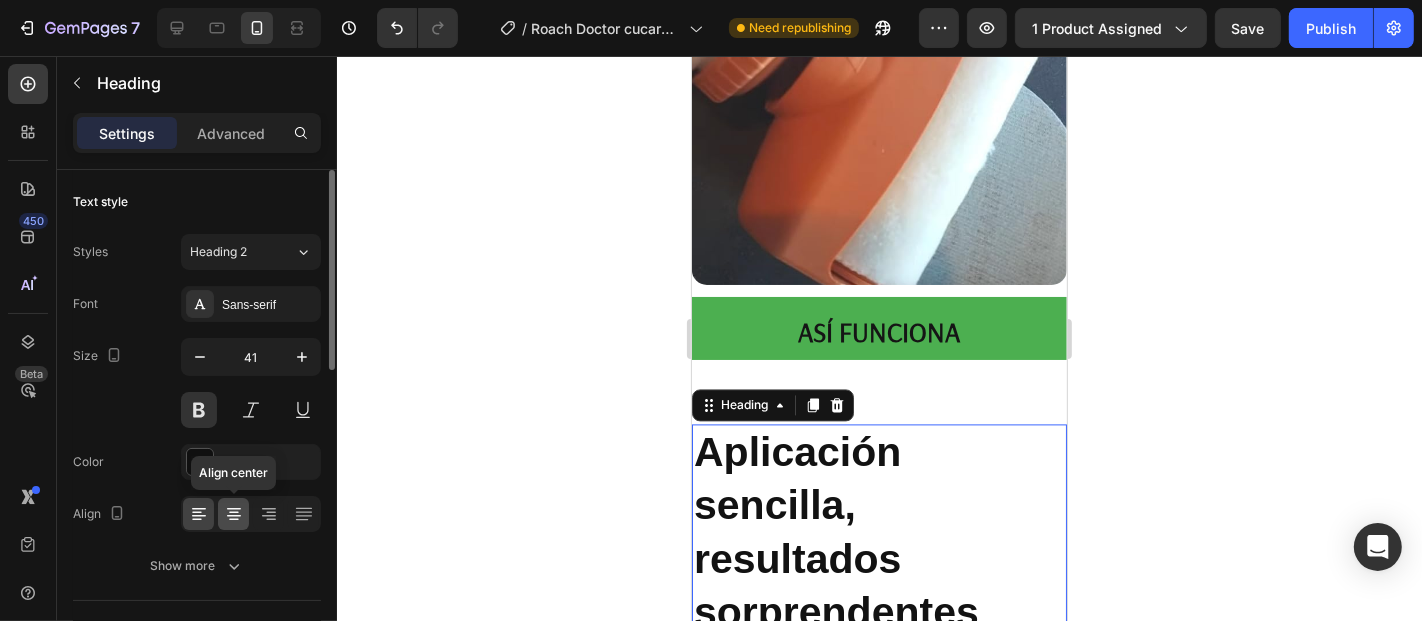 click 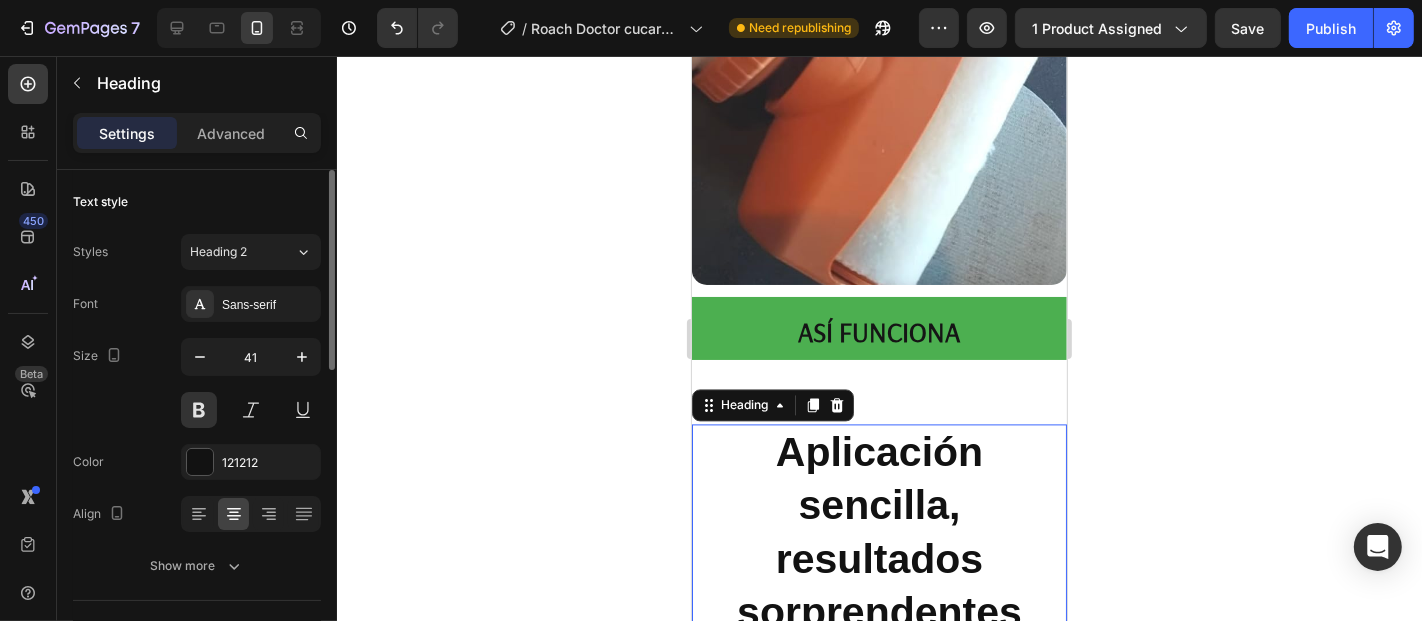 click on "Size 41" at bounding box center (197, 383) 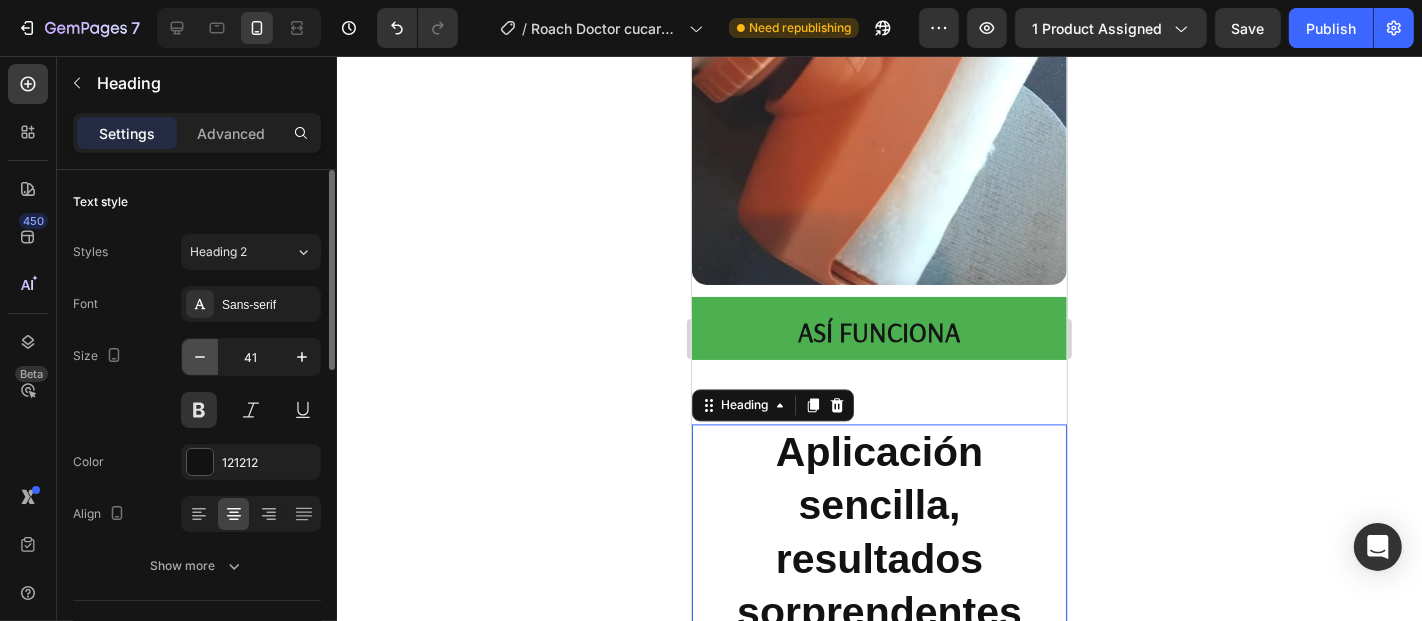 click 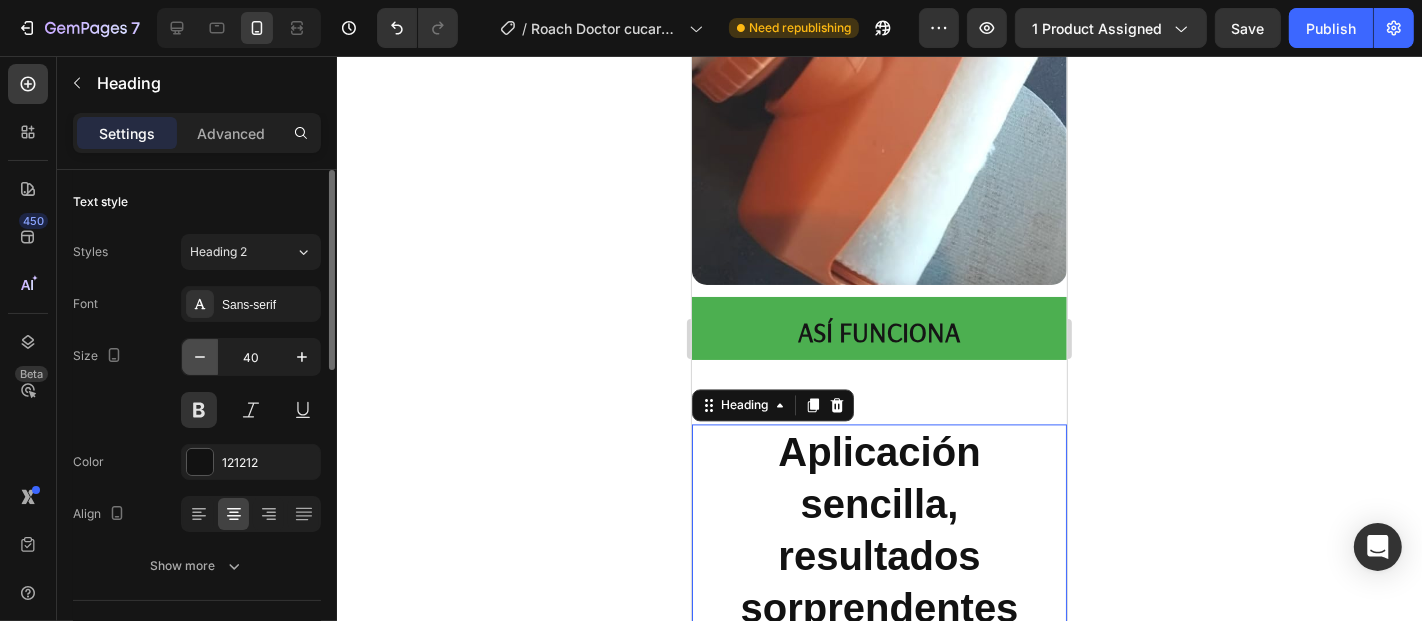 click 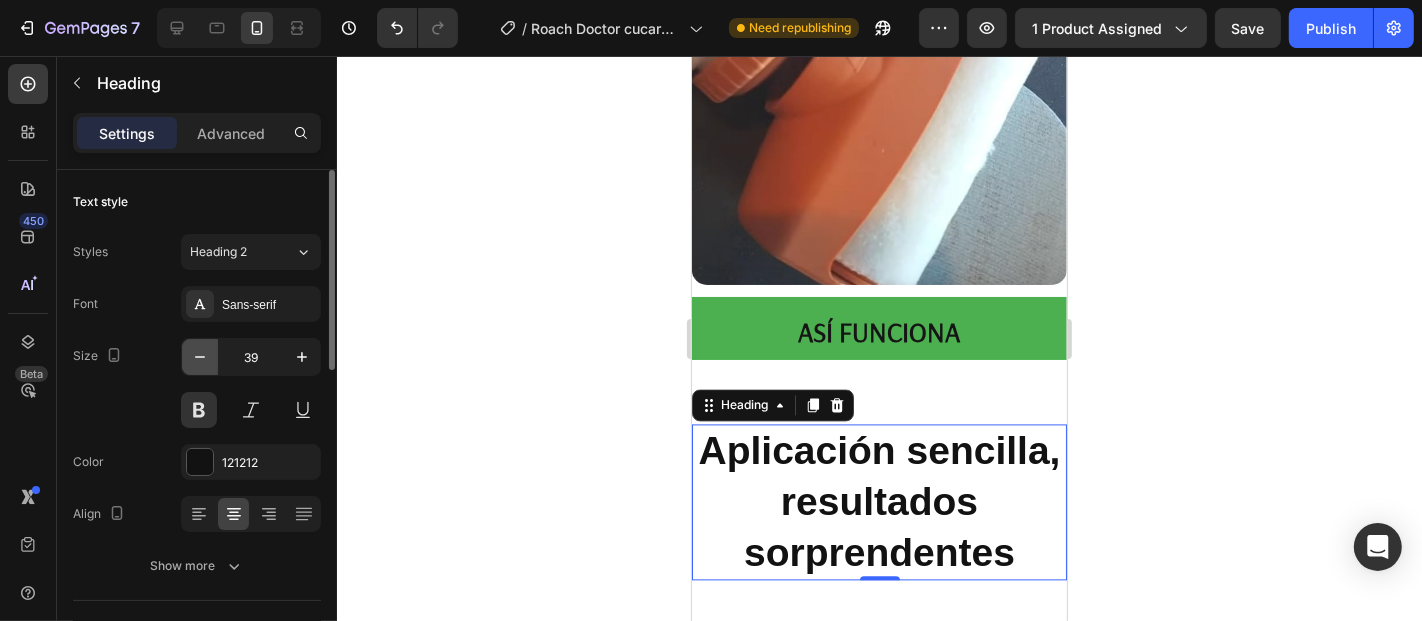 click 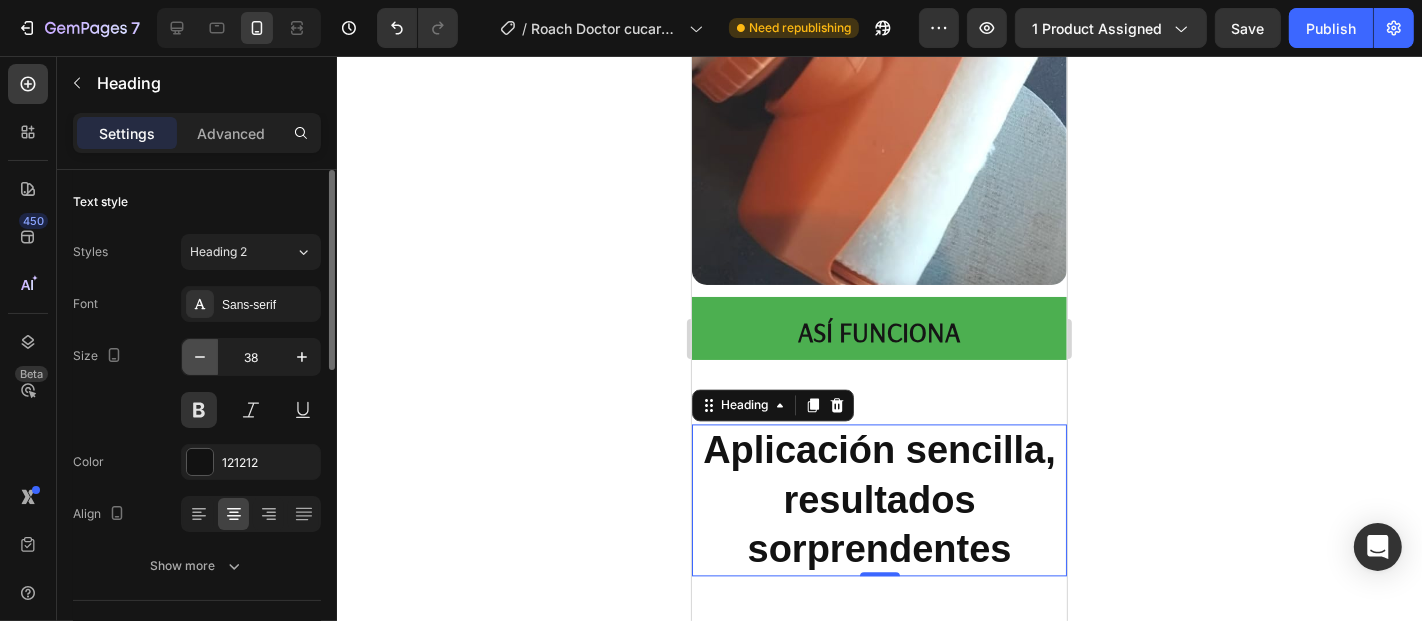click 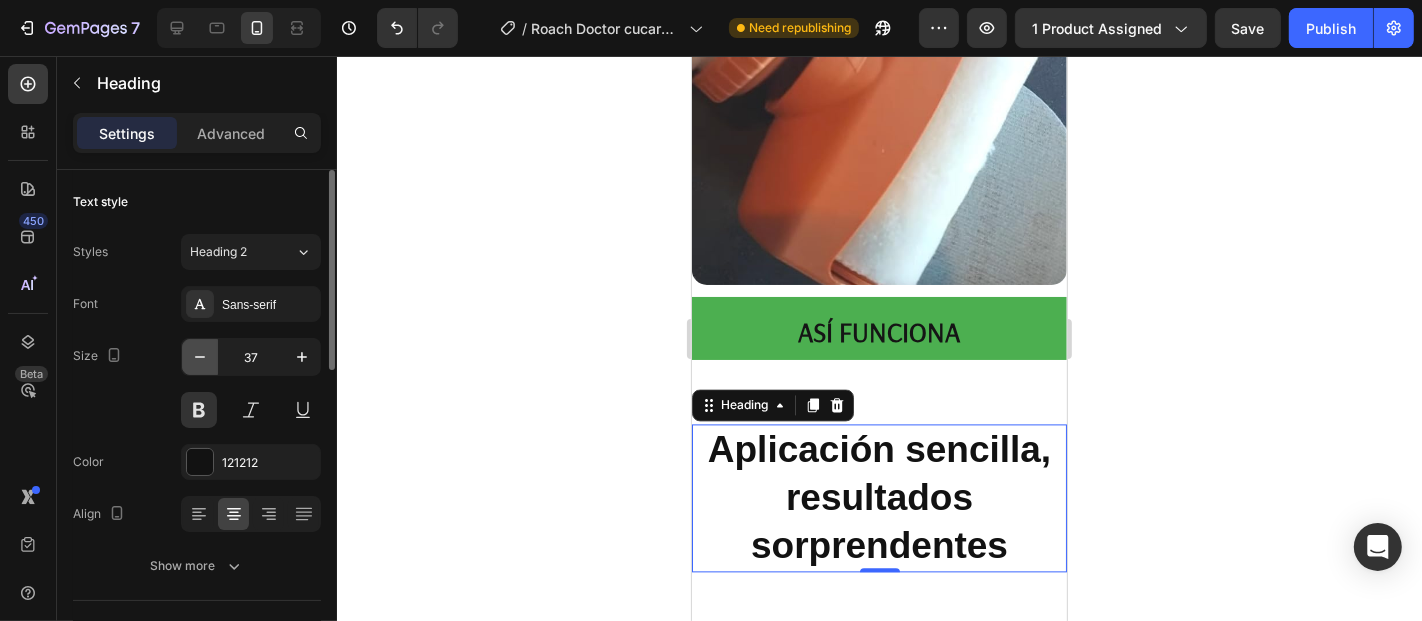 click 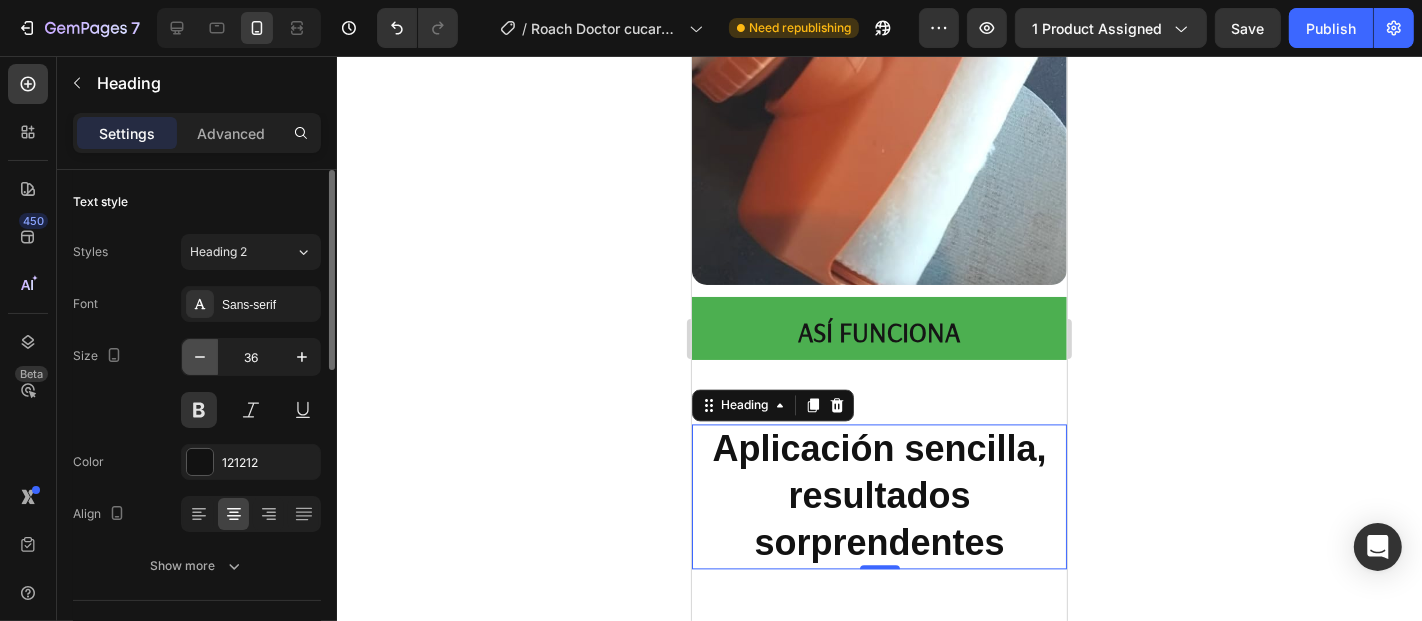 click 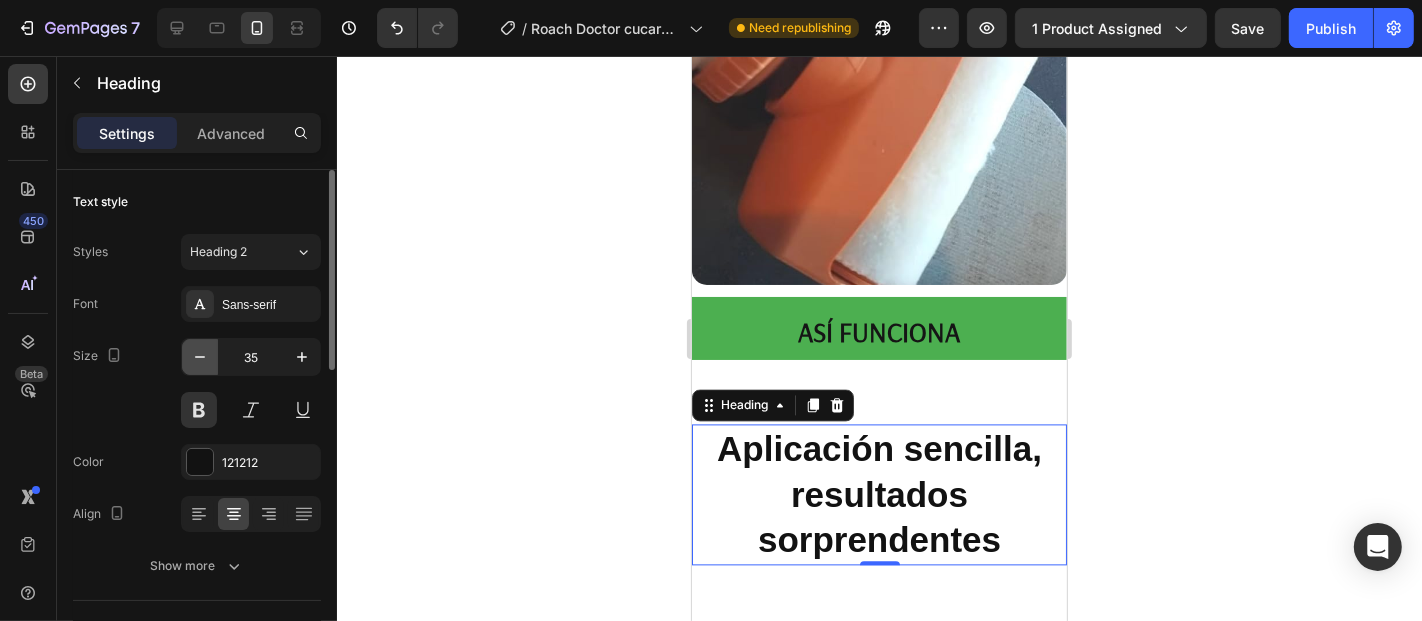 click 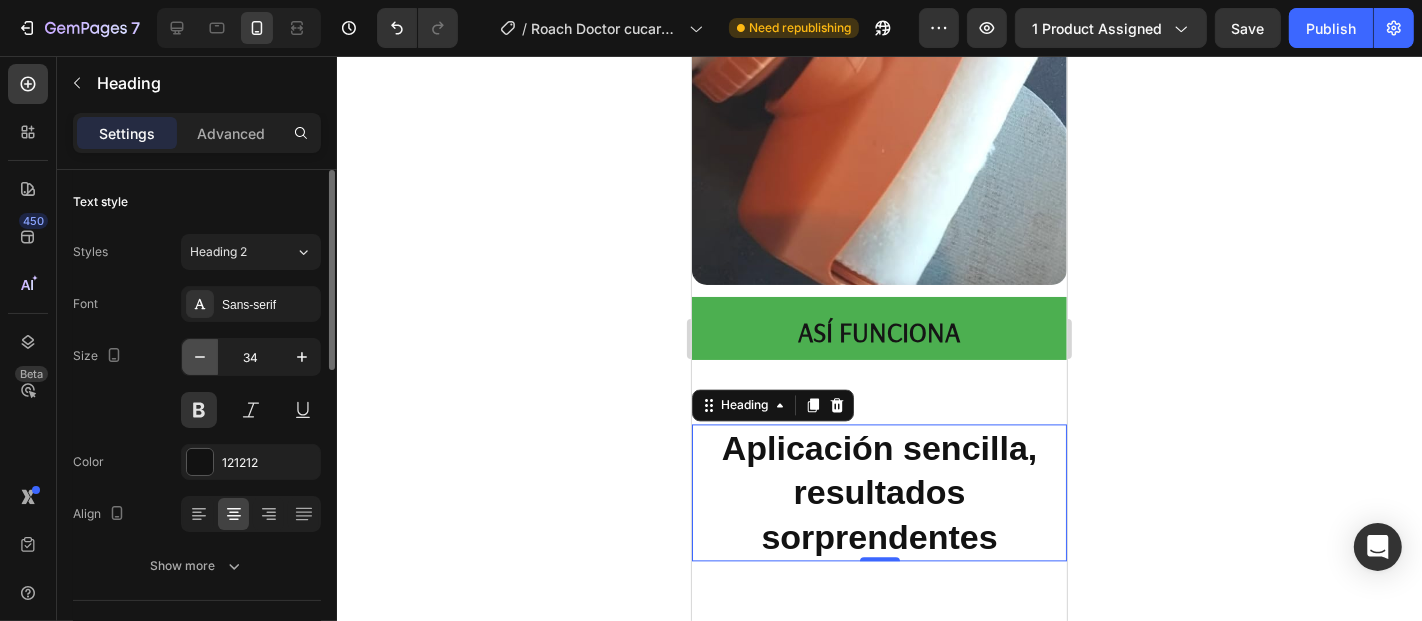 click 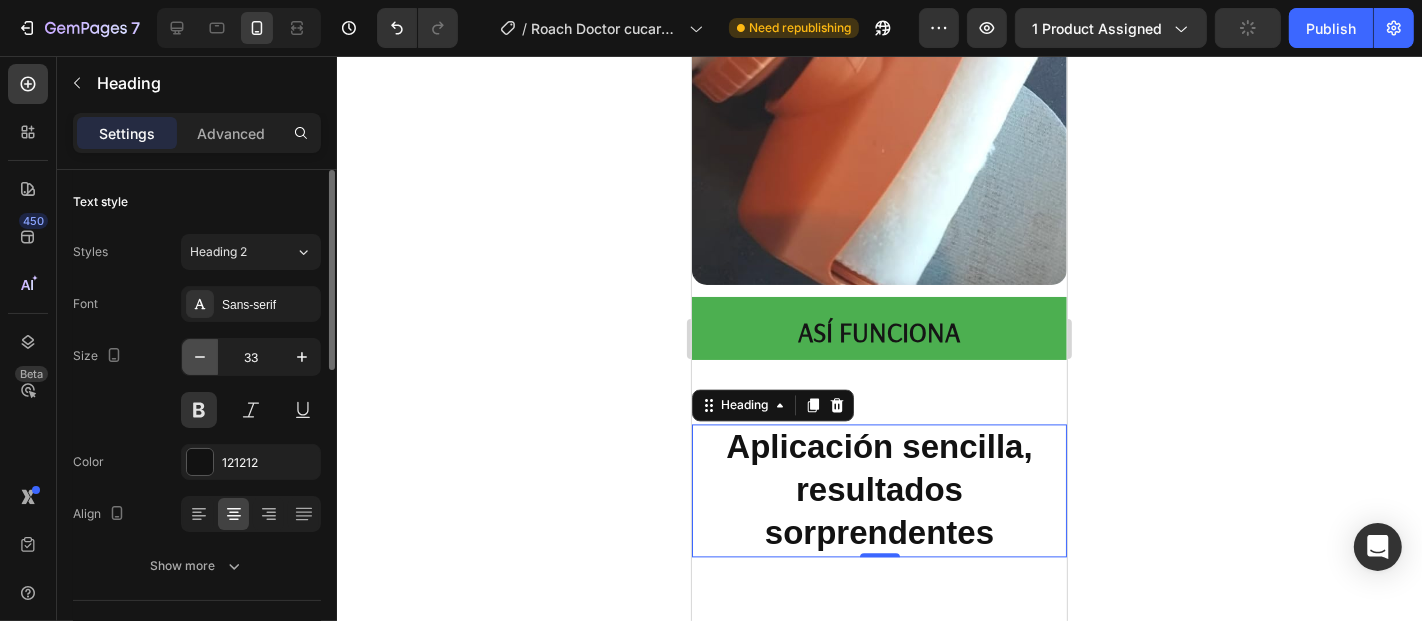 click at bounding box center (200, 357) 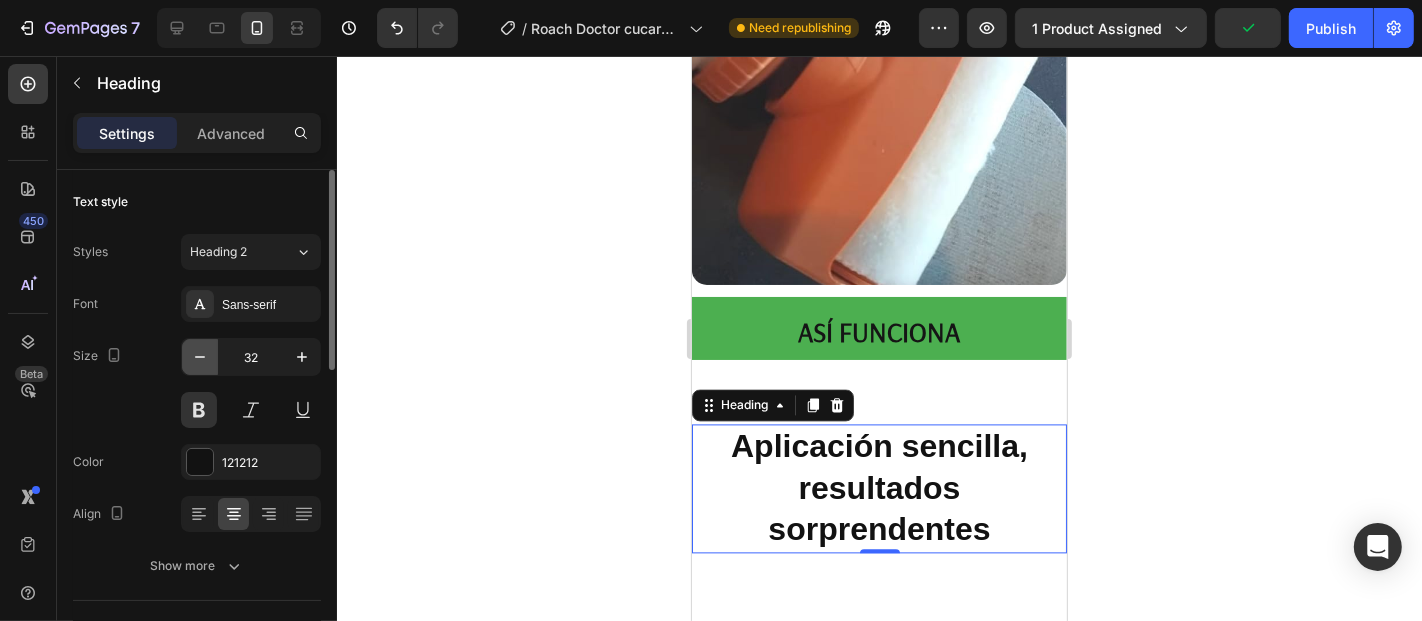 click at bounding box center (200, 357) 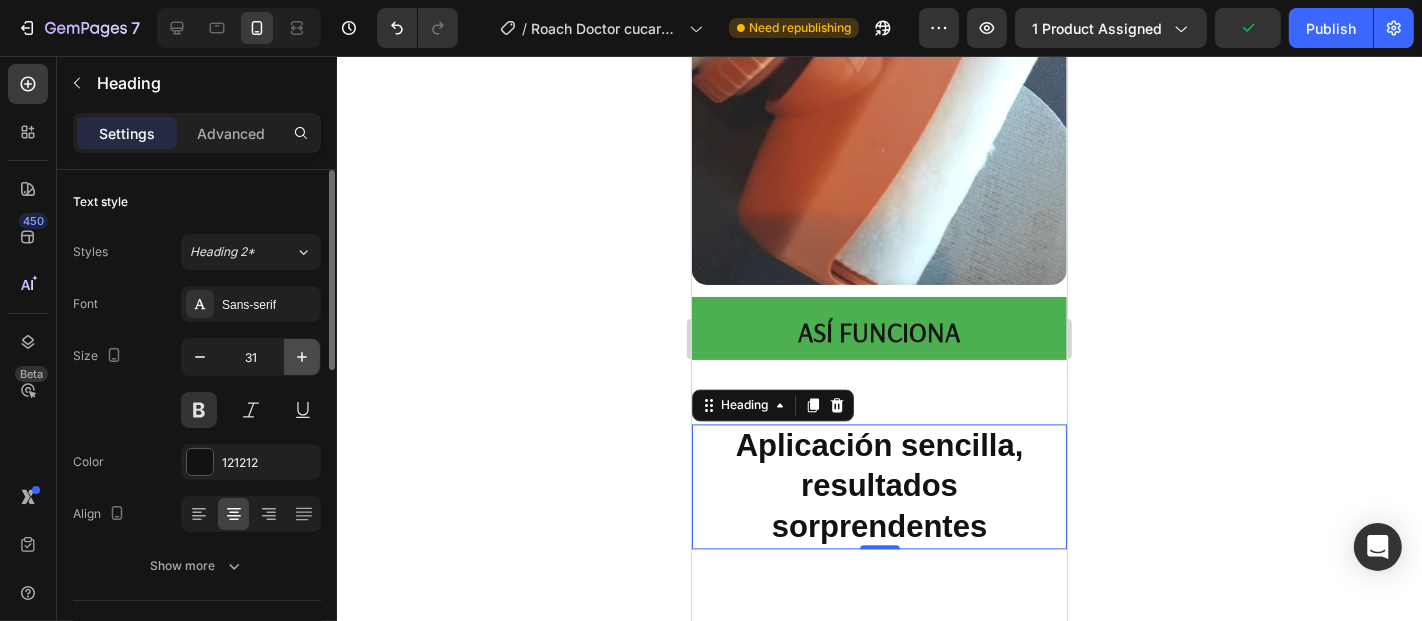 click 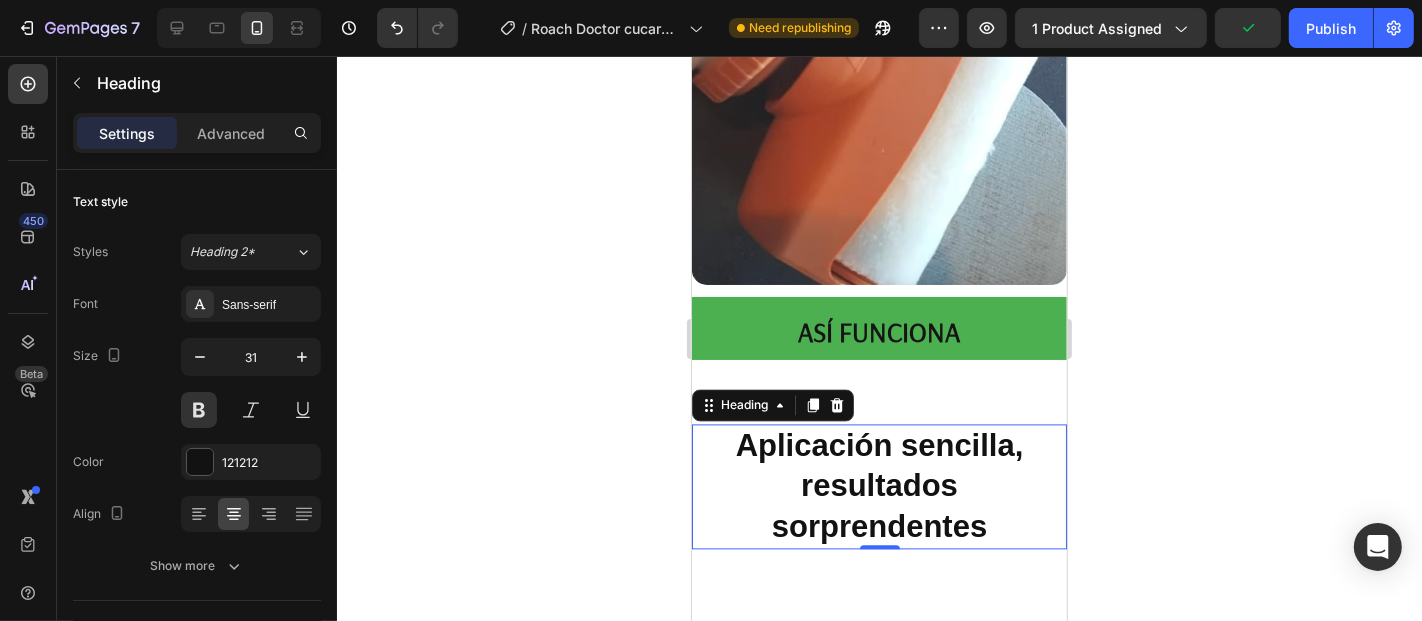 type on "32" 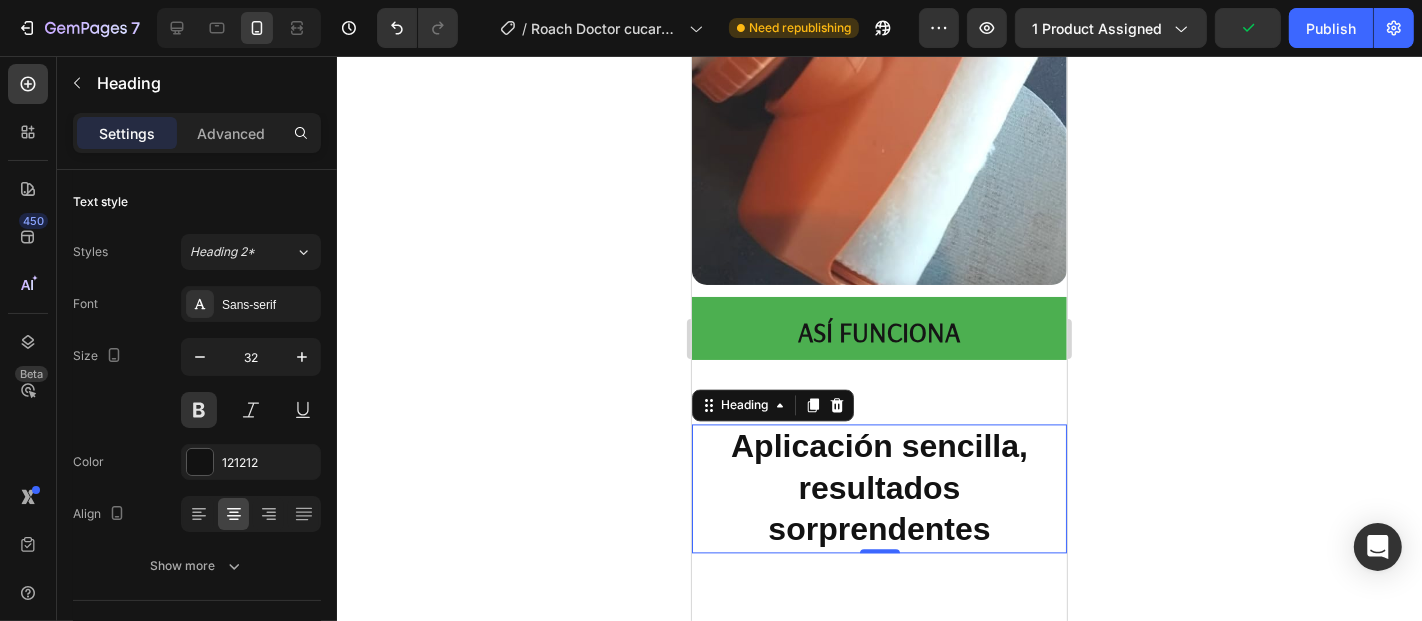 click 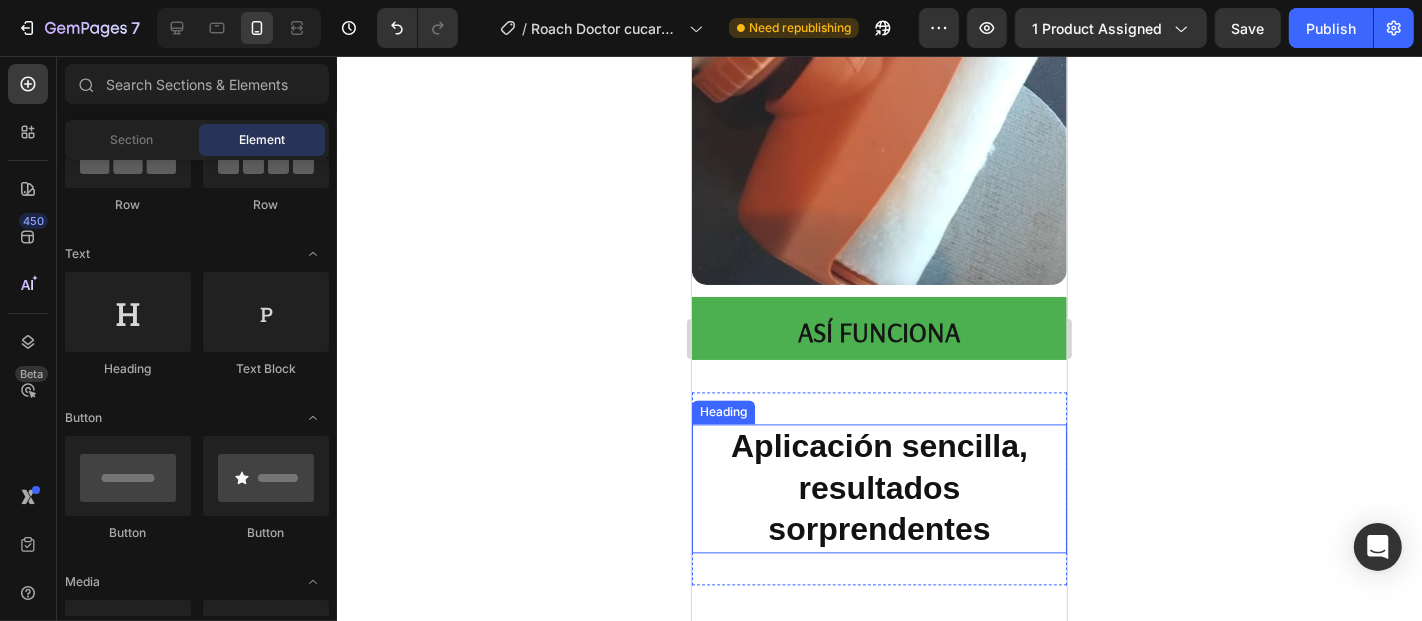 scroll, scrollTop: 3742, scrollLeft: 0, axis: vertical 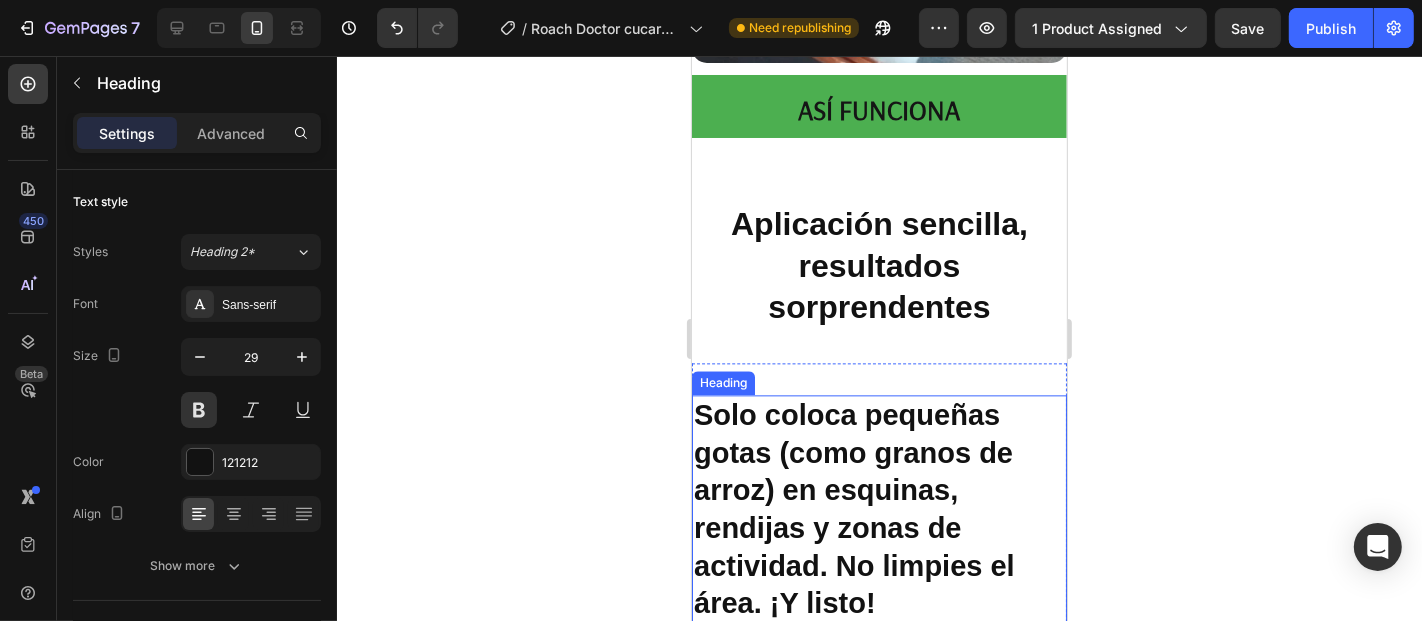 click on "Solo coloca pequeñas gotas (como granos de arroz) en esquinas, rendijas y zonas de actividad. No limpies el área. ¡Y listo!" at bounding box center [878, 509] 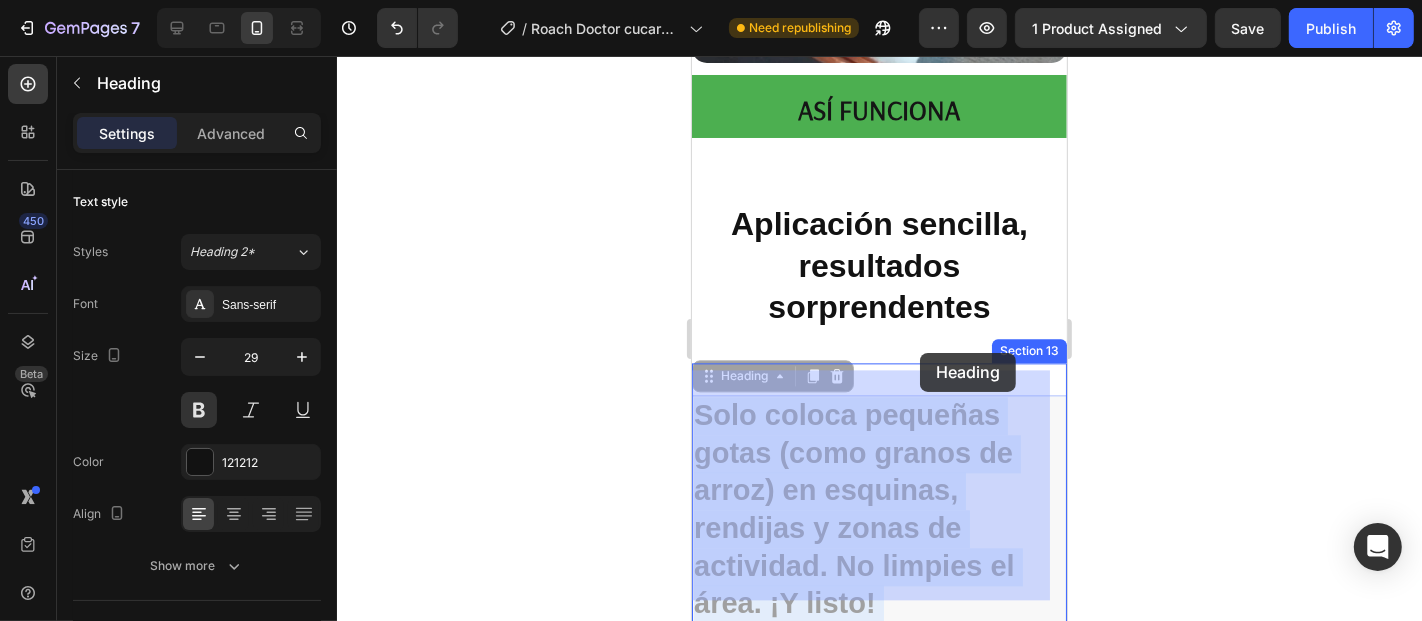 drag, startPoint x: 901, startPoint y: 416, endPoint x: 919, endPoint y: 352, distance: 66.48308 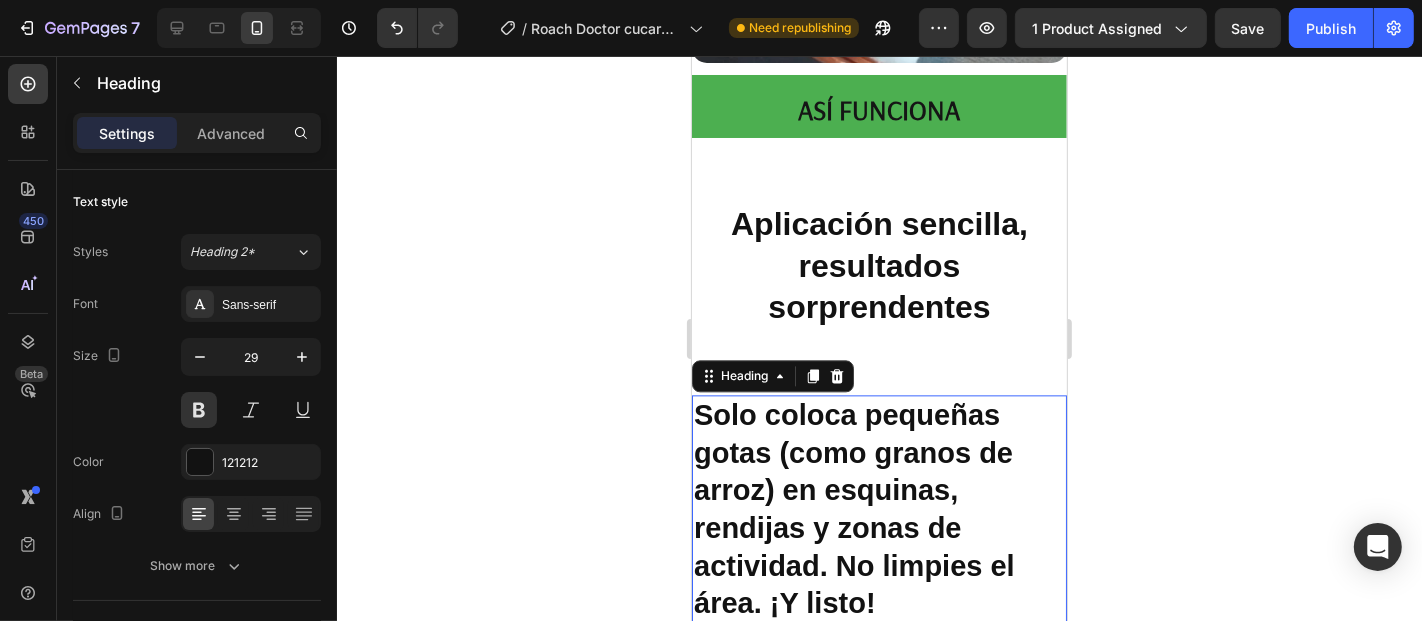 click 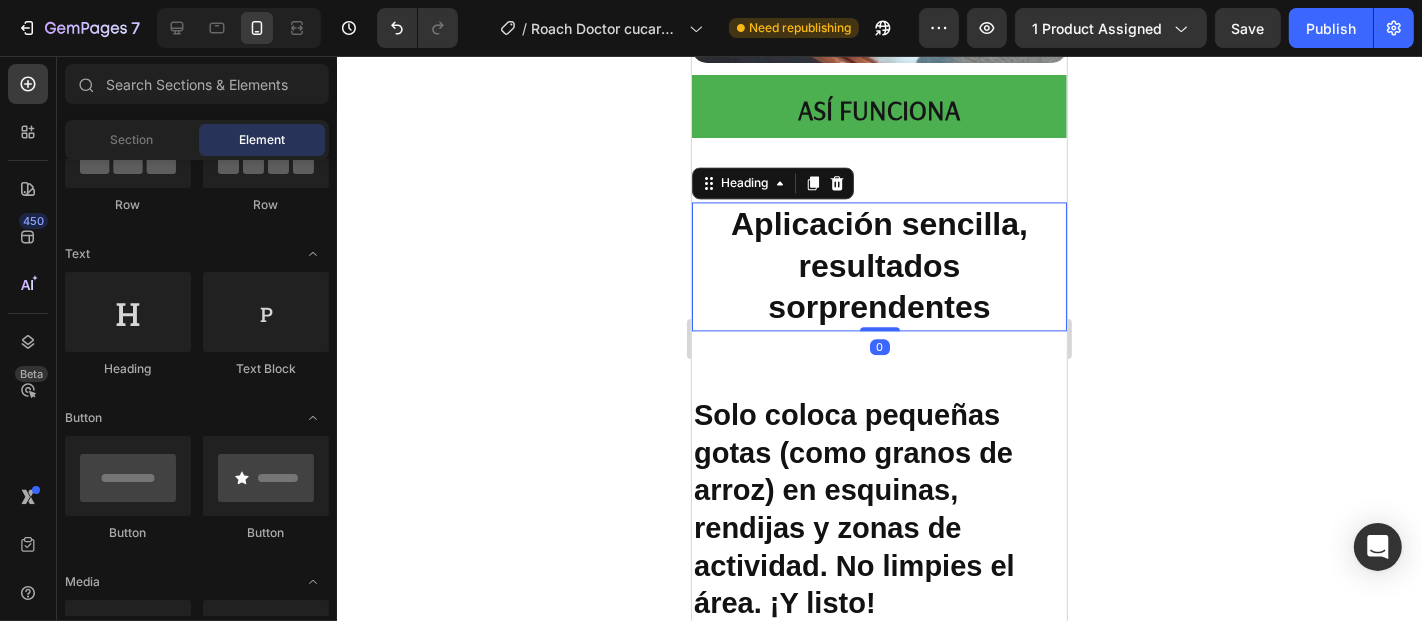click on "Aplicación sencilla, resultados sorprendentes" at bounding box center [878, 265] 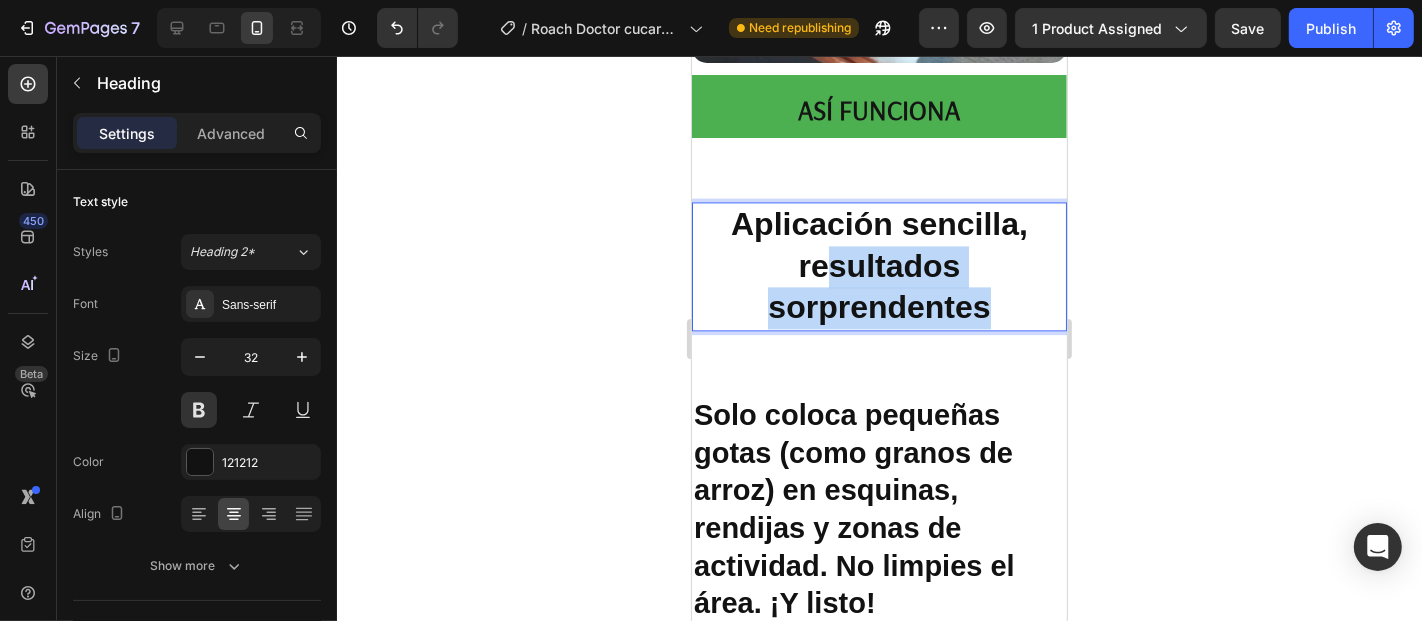 drag, startPoint x: 998, startPoint y: 283, endPoint x: 815, endPoint y: 252, distance: 185.60712 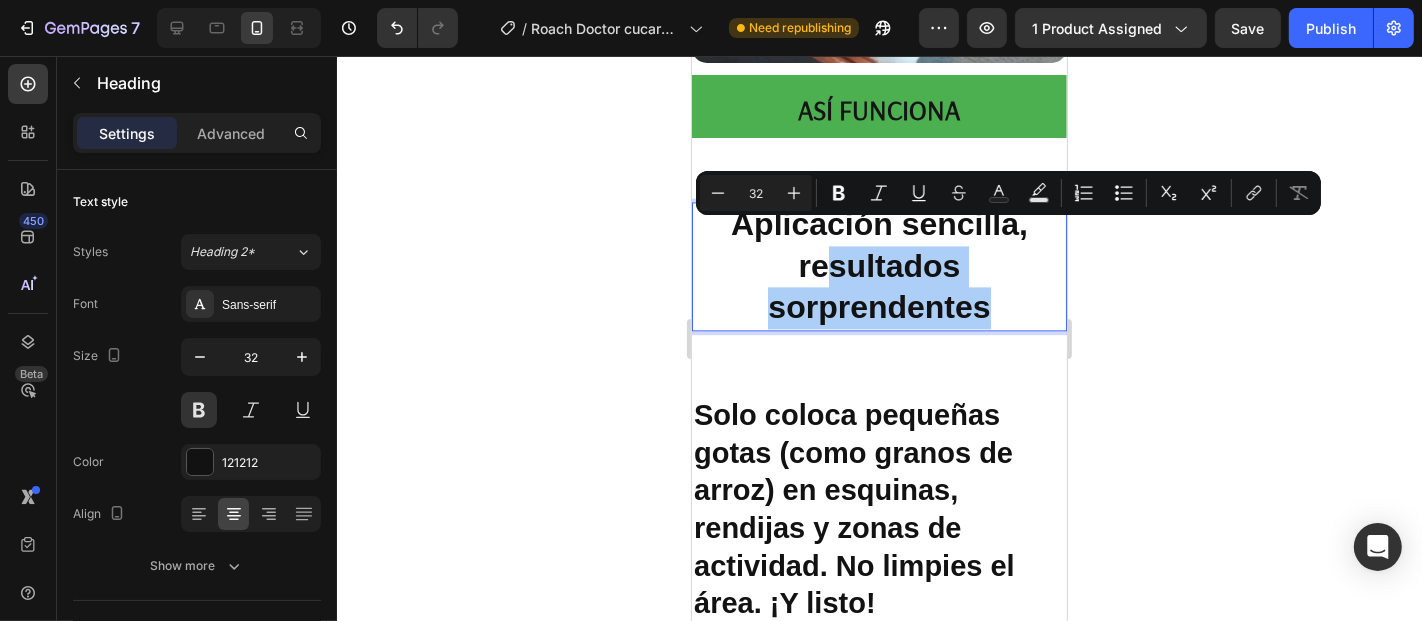 drag, startPoint x: 1155, startPoint y: 266, endPoint x: 1093, endPoint y: 272, distance: 62.289646 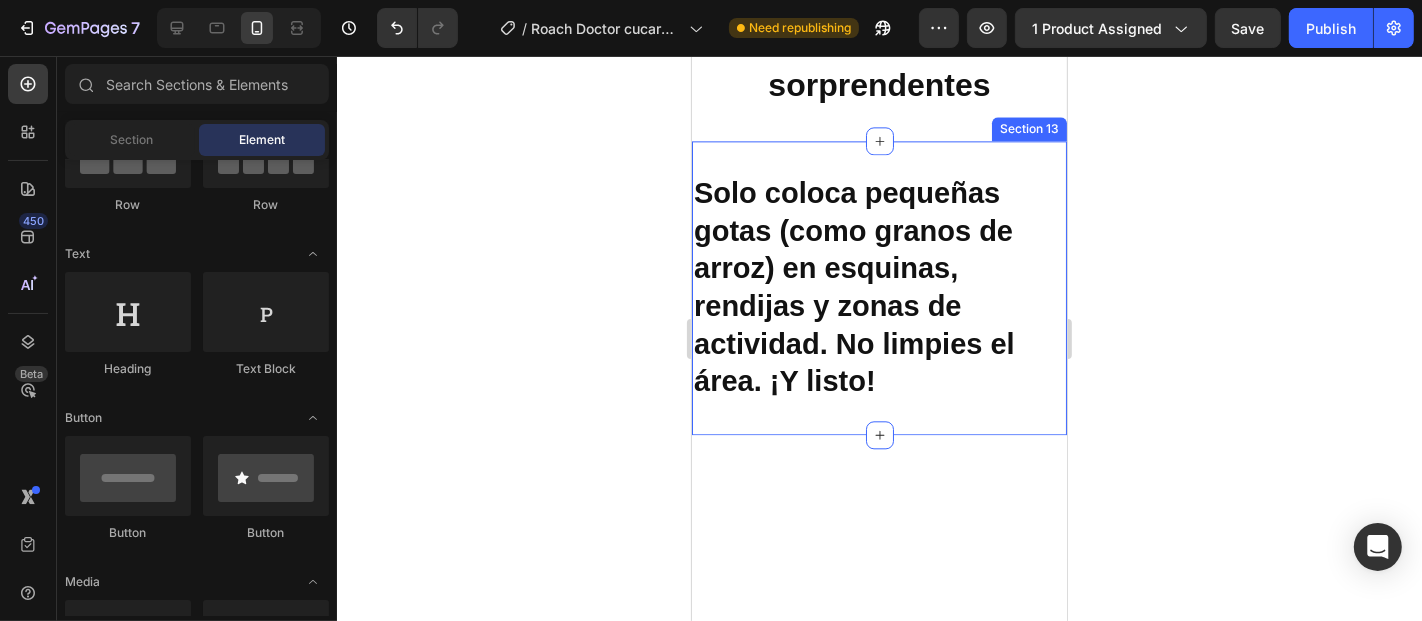 scroll, scrollTop: 4075, scrollLeft: 0, axis: vertical 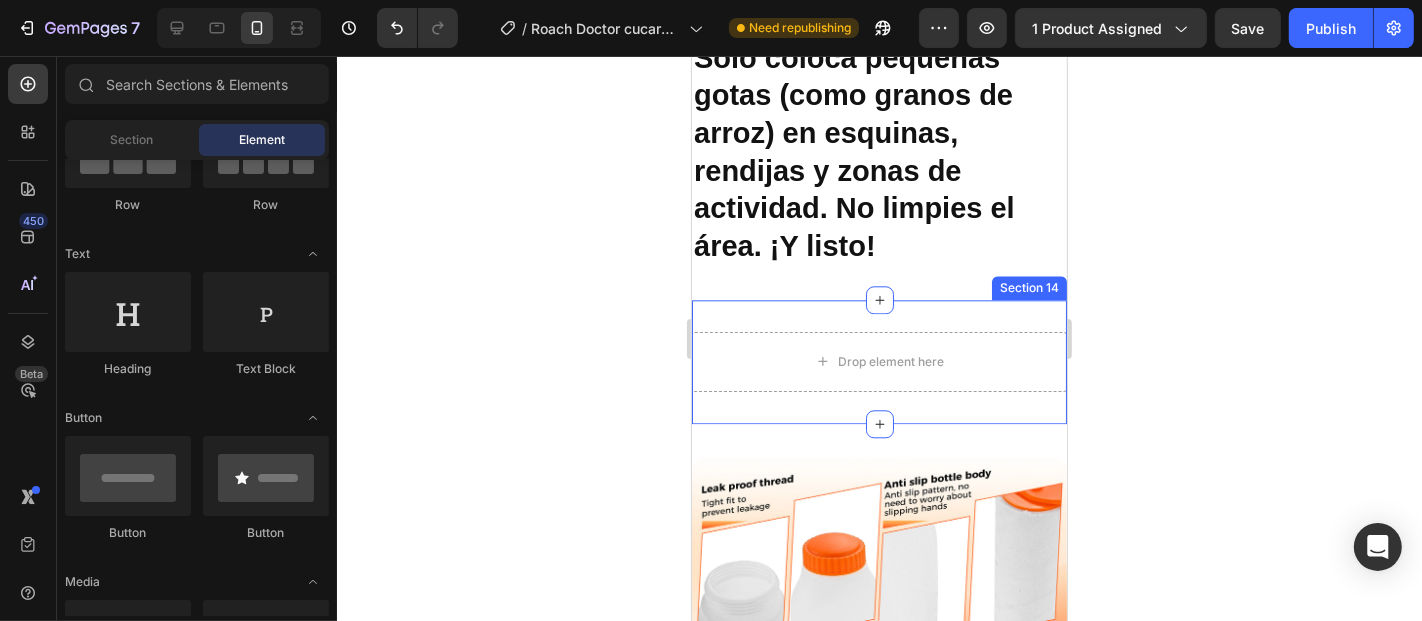 click on "Solo coloca pequeñas gotas (como granos de arroz) en esquinas, rendijas y zonas de actividad. No limpies el área. ¡Y listo! Heading Section 13
Drop element here Section 14 Image Fácil de usar y 100% reutilizable Heading Solo agrega pintura (si quieres retocar) o úsalo seco para limpiar y pulir. ¡Tu pared lucirá como nueva en segundos! Heading Section 15 Root" at bounding box center [878, -1150] 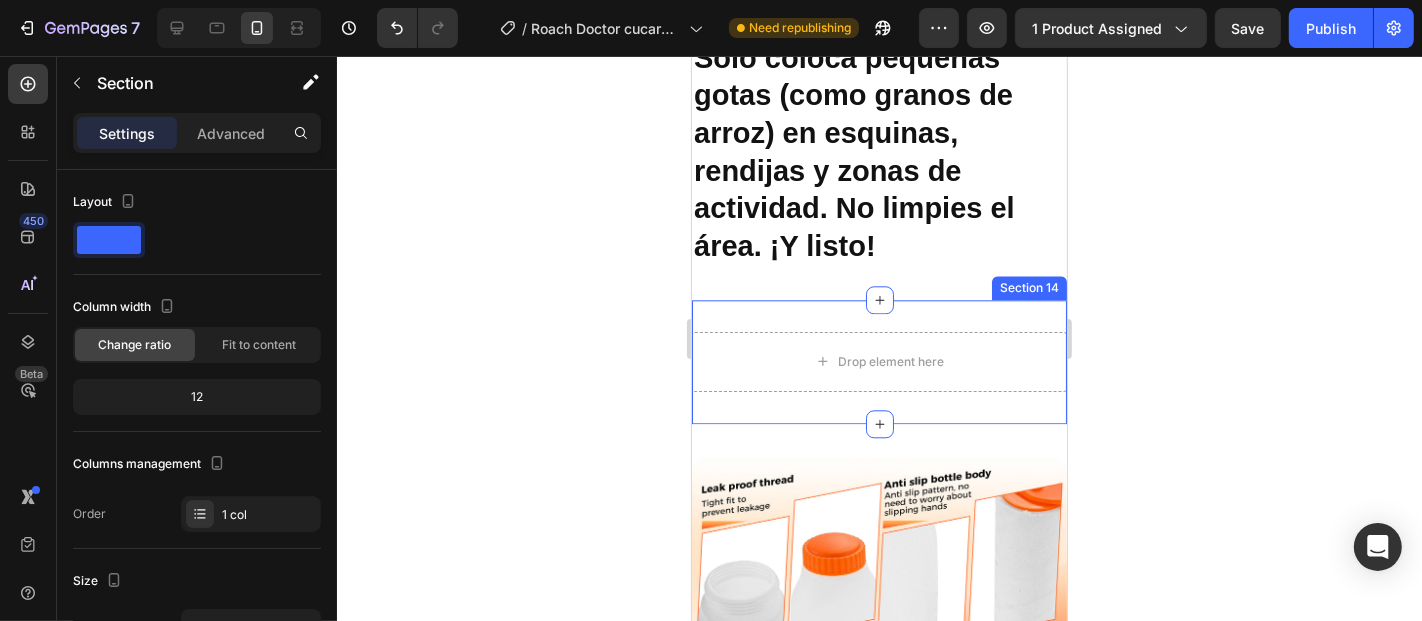 click on "Solo coloca pequeñas gotas (como granos de arroz) en esquinas, rendijas y zonas de actividad. No limpies el área. ¡Y listo! Heading Section 13" at bounding box center [878, 152] 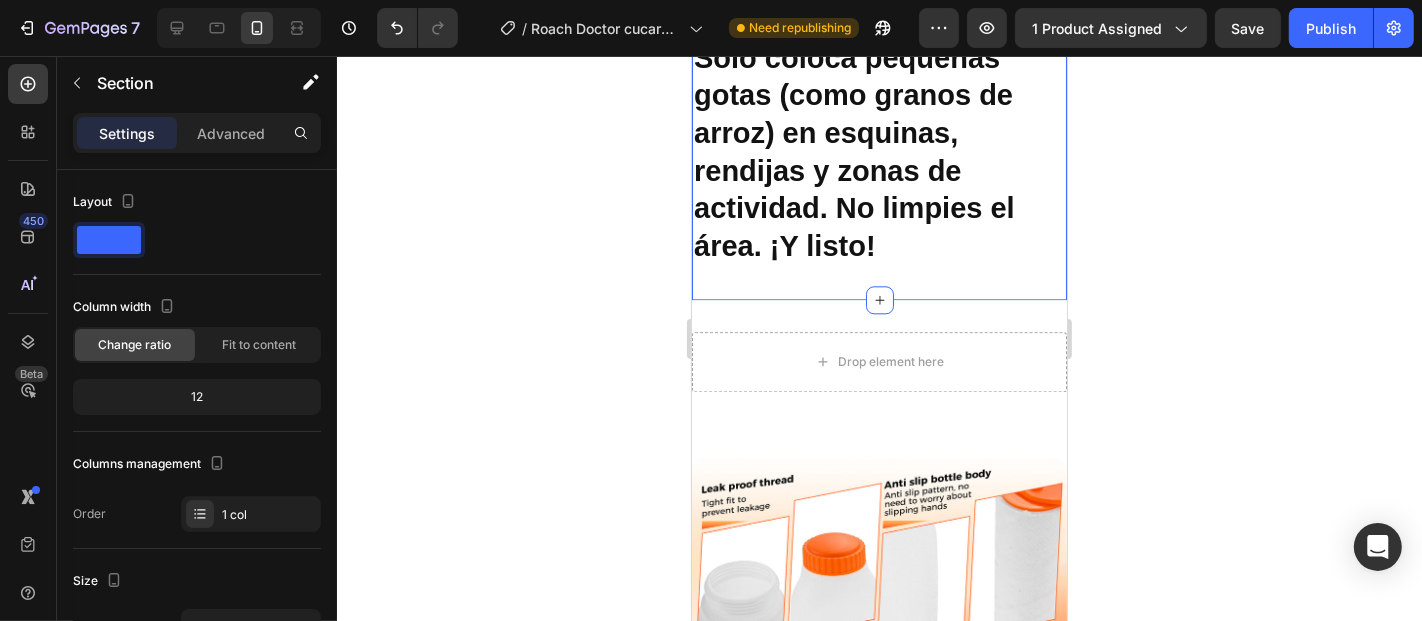 click 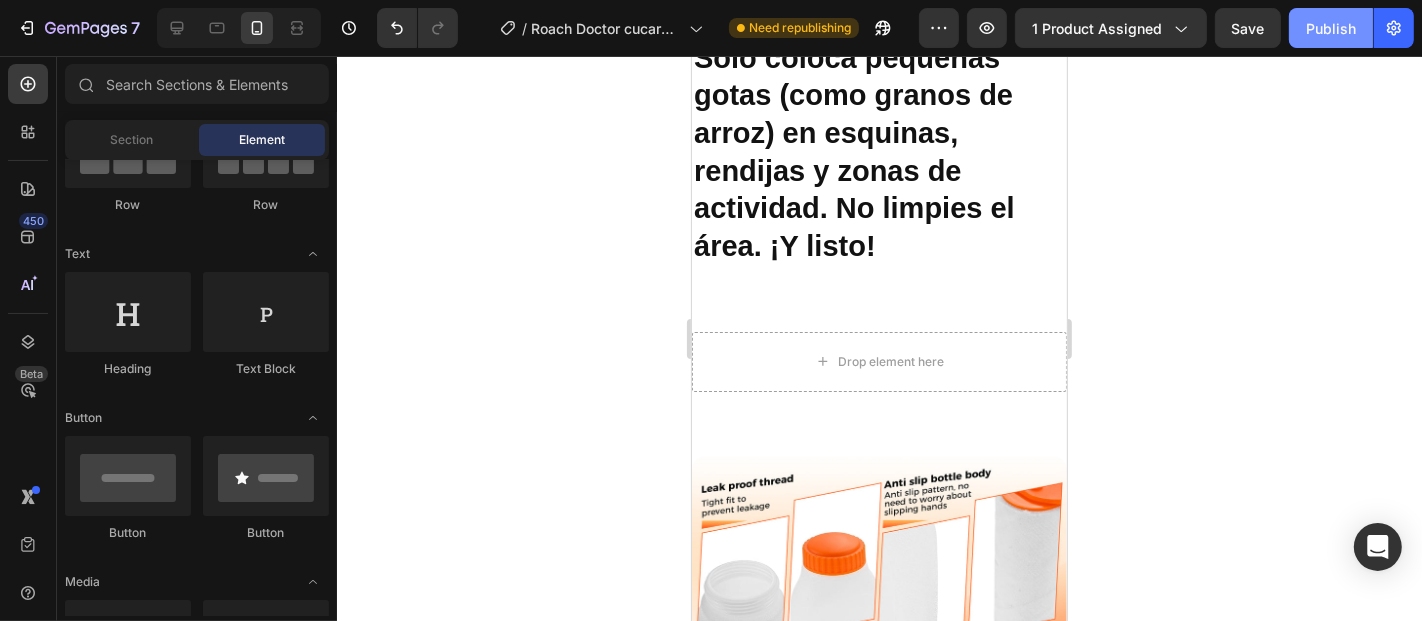 click on "Publish" at bounding box center [1331, 28] 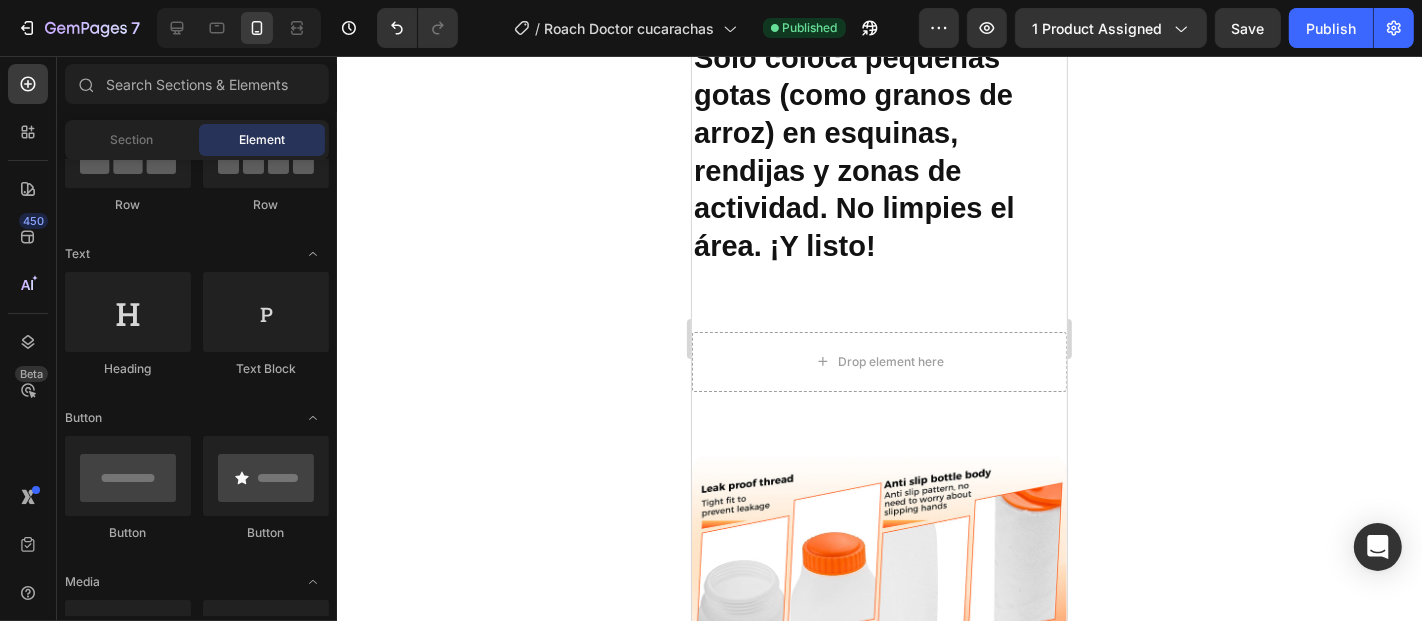 drag, startPoint x: 1111, startPoint y: 293, endPoint x: 1252, endPoint y: 298, distance: 141.08862 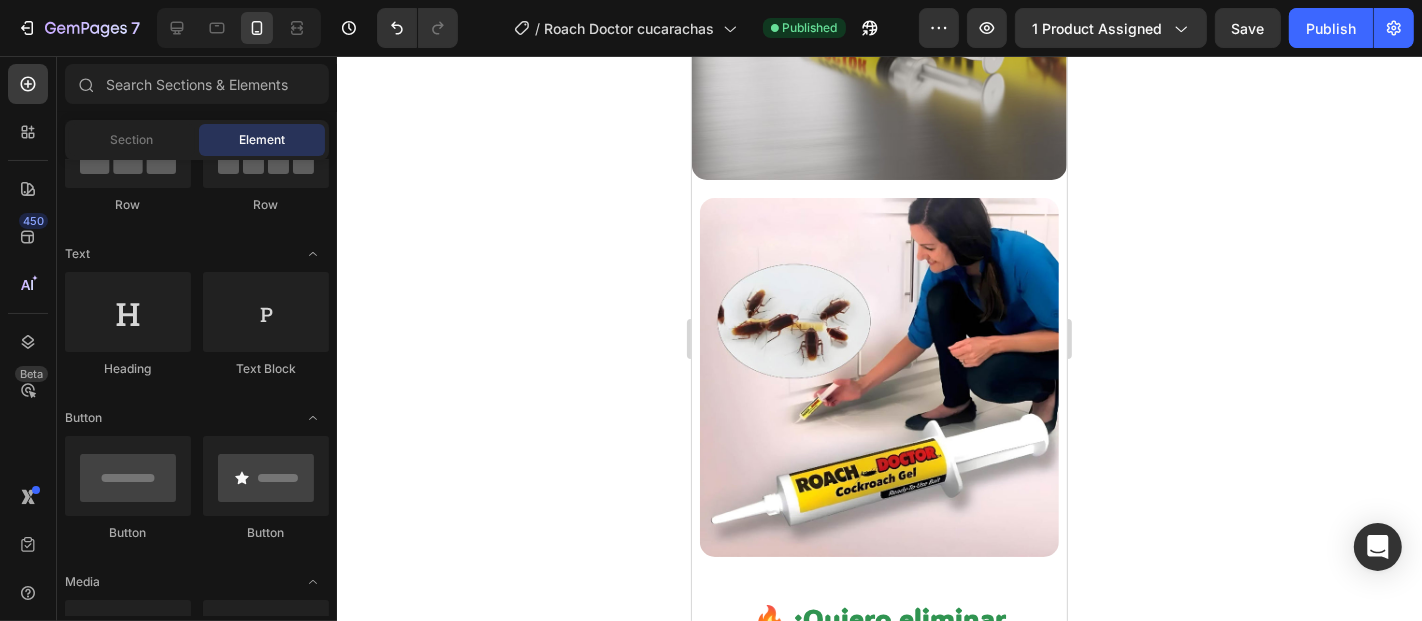 scroll, scrollTop: 1666, scrollLeft: 0, axis: vertical 